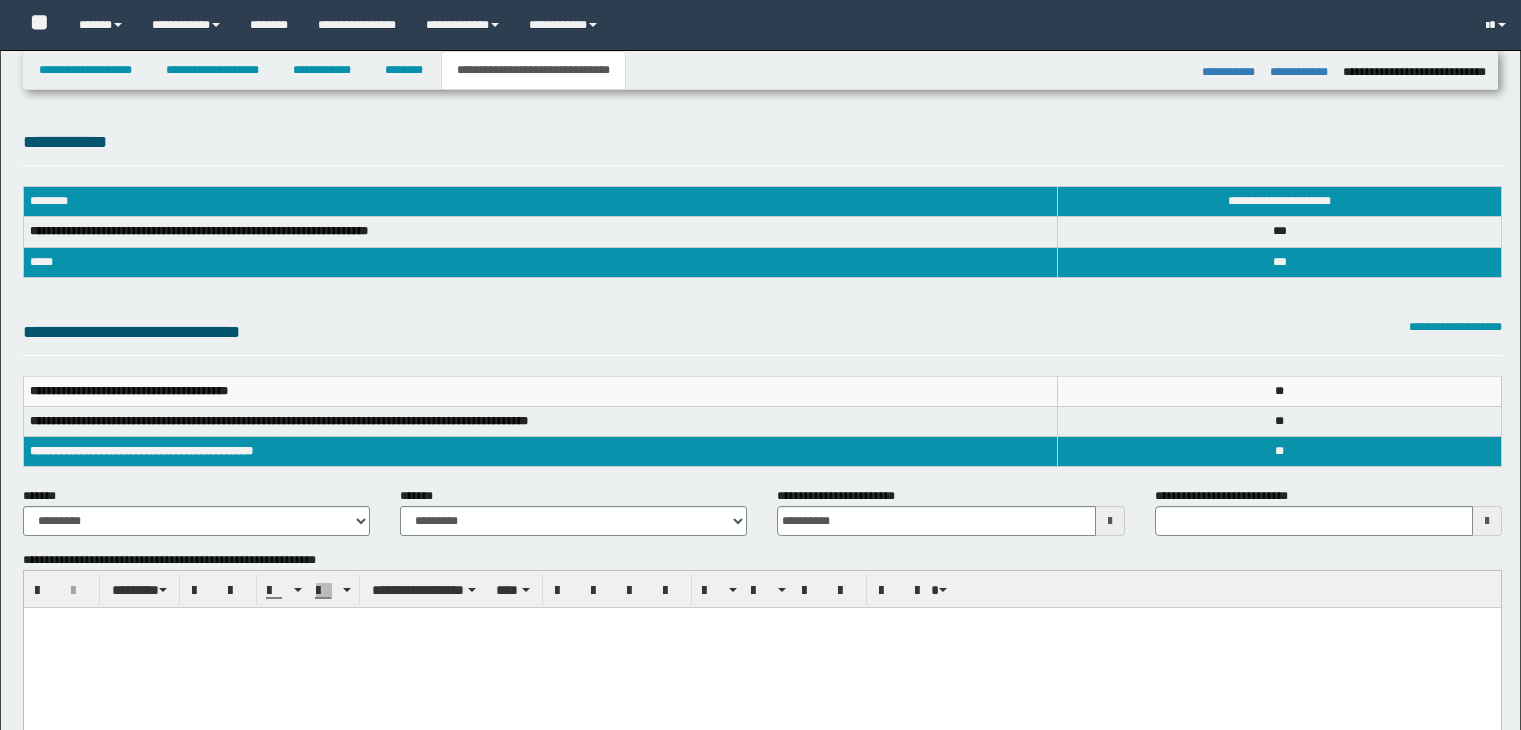 select on "*" 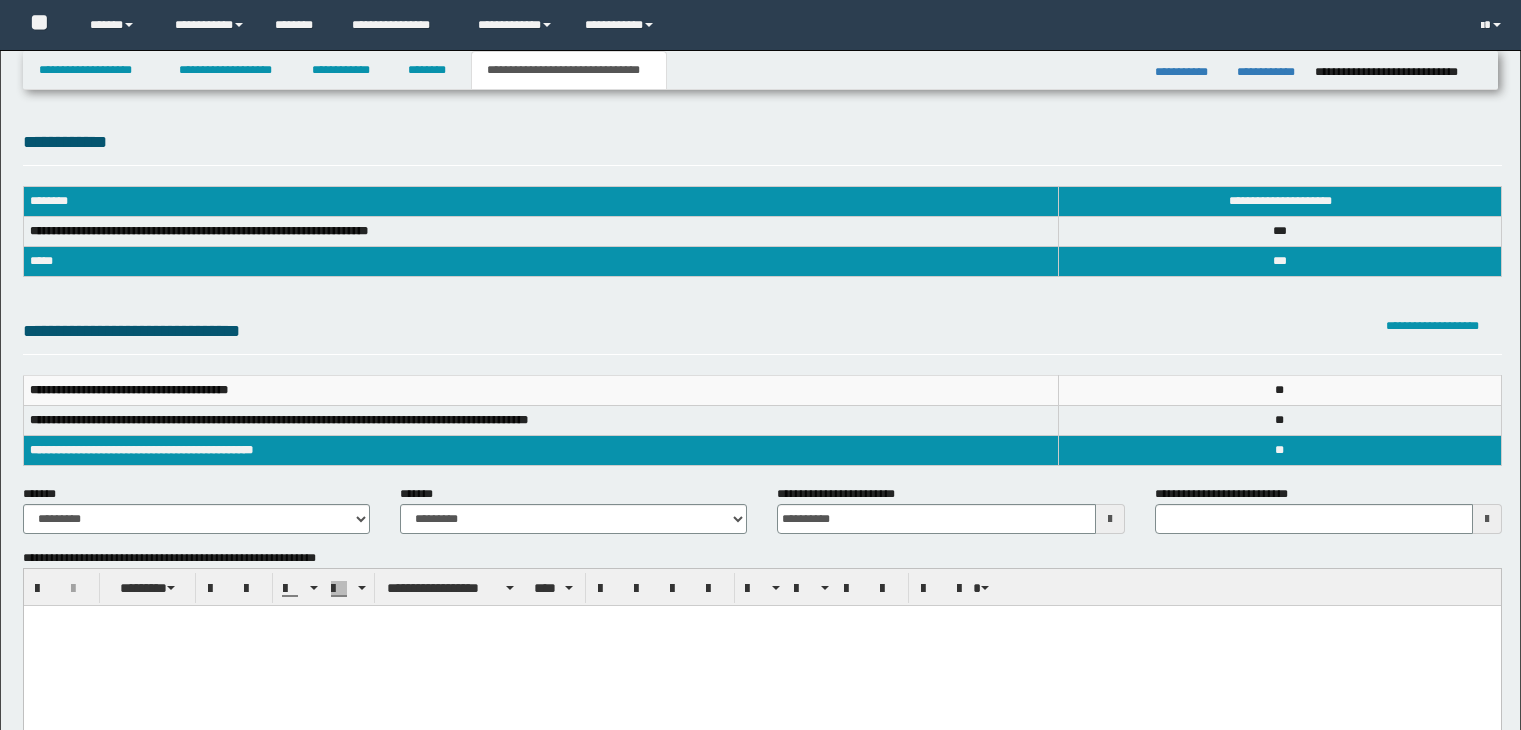scroll, scrollTop: 975, scrollLeft: 0, axis: vertical 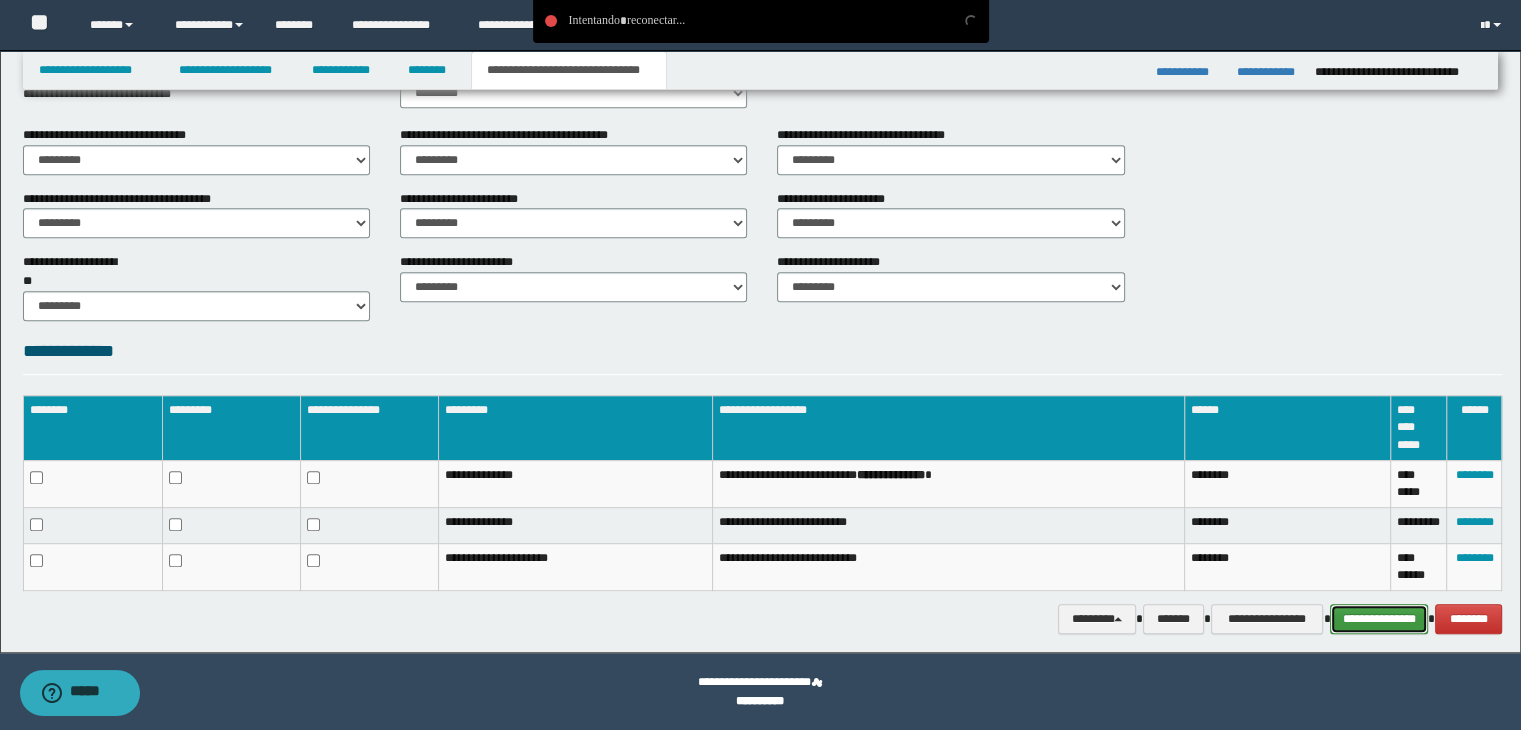 click on "**********" at bounding box center (1379, 619) 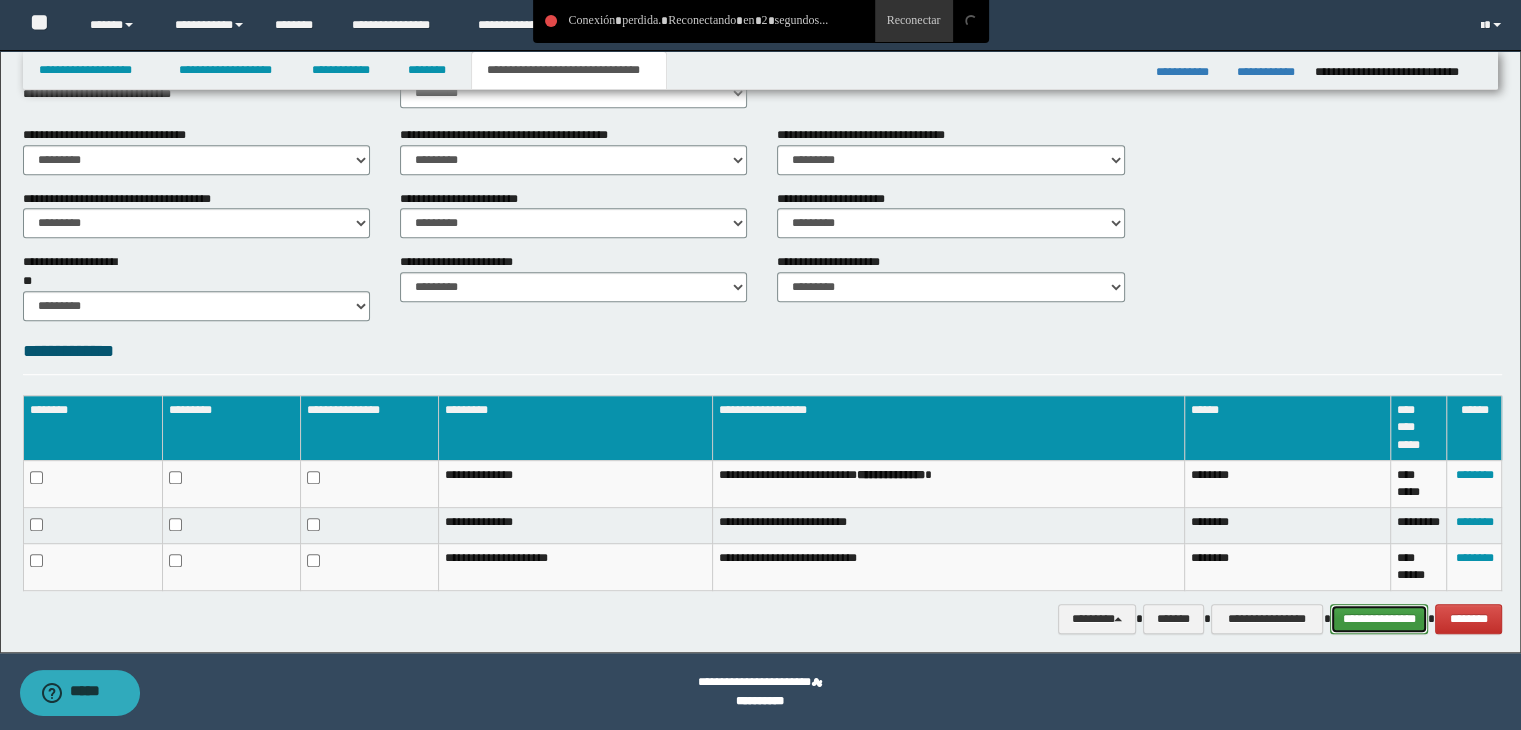 click on "**********" at bounding box center [1379, 619] 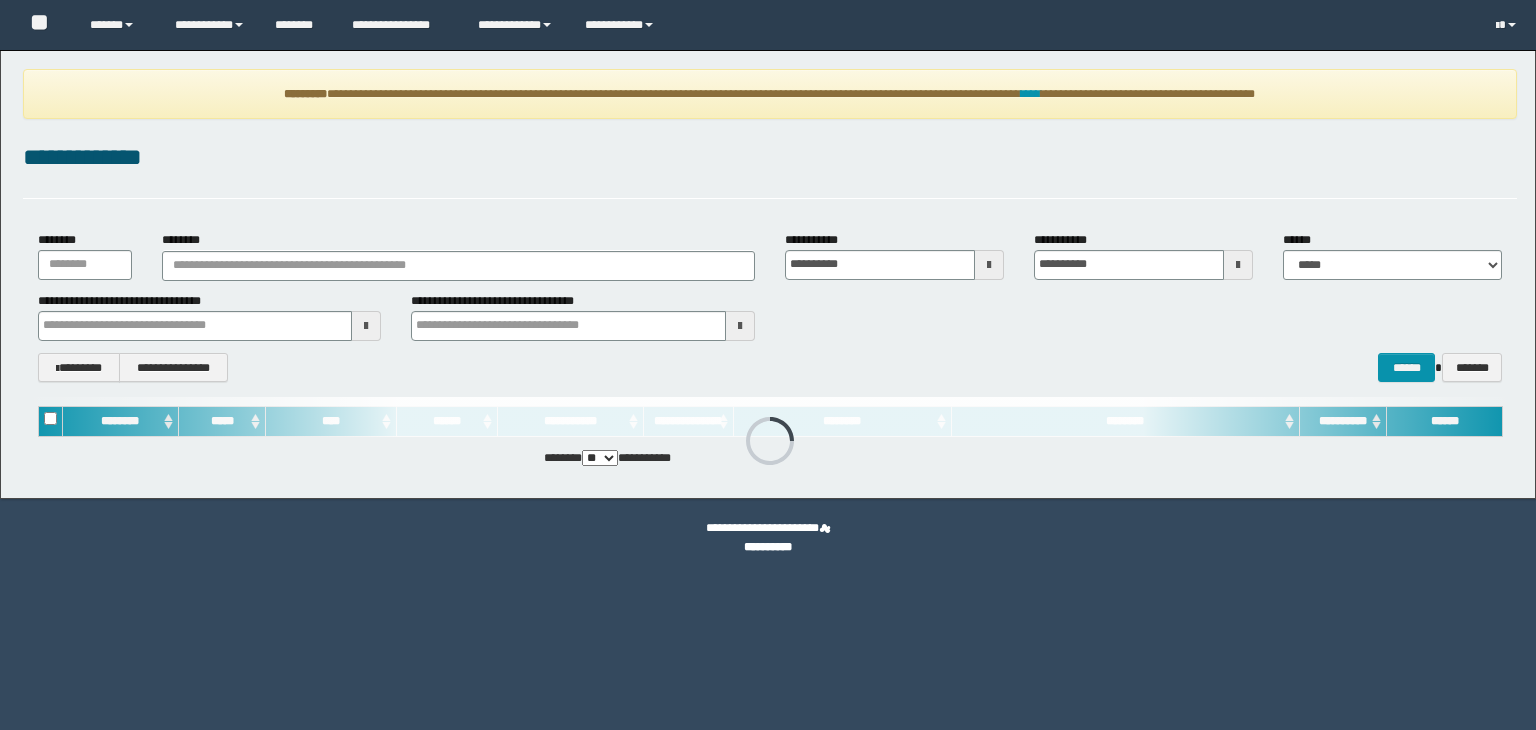 scroll, scrollTop: 0, scrollLeft: 0, axis: both 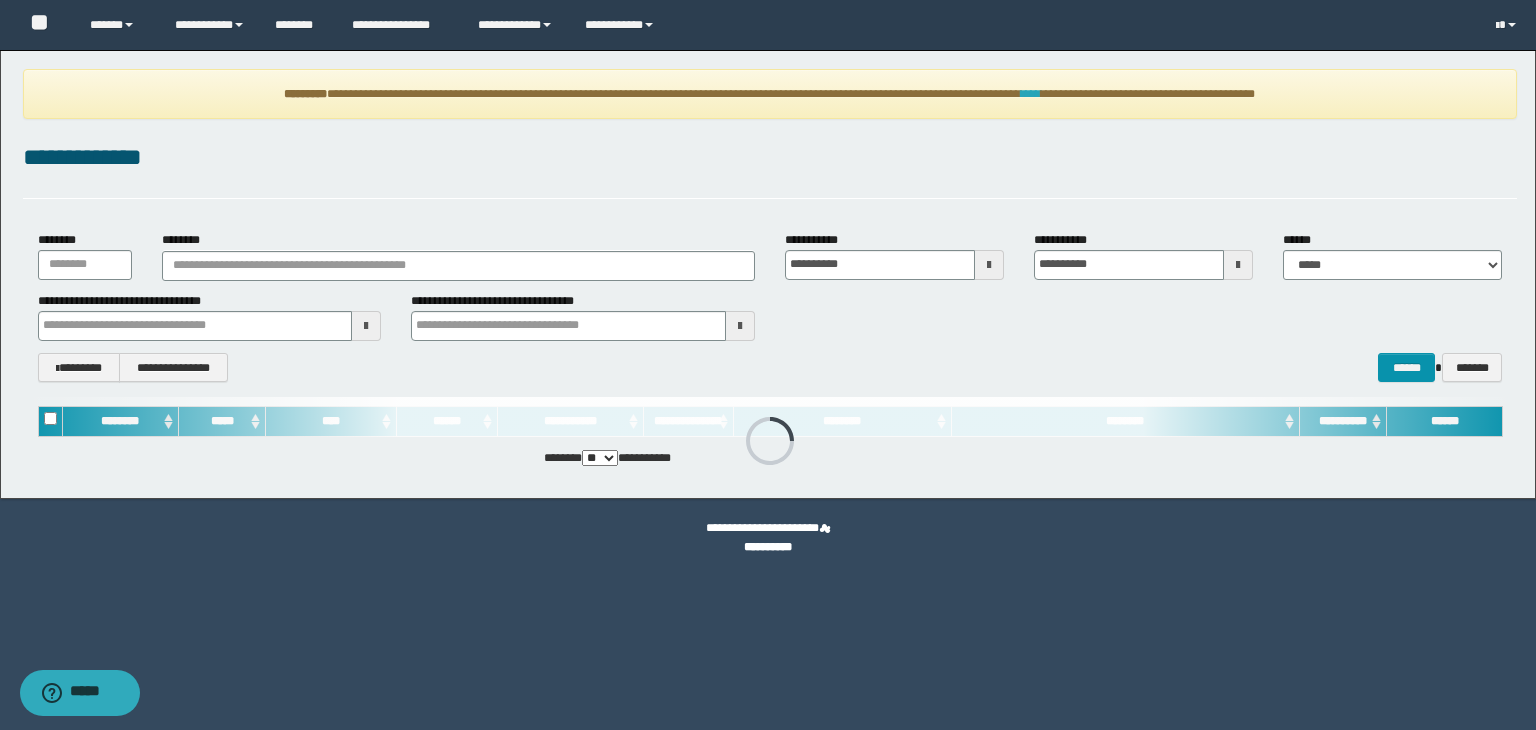 click on "****" at bounding box center (1031, 94) 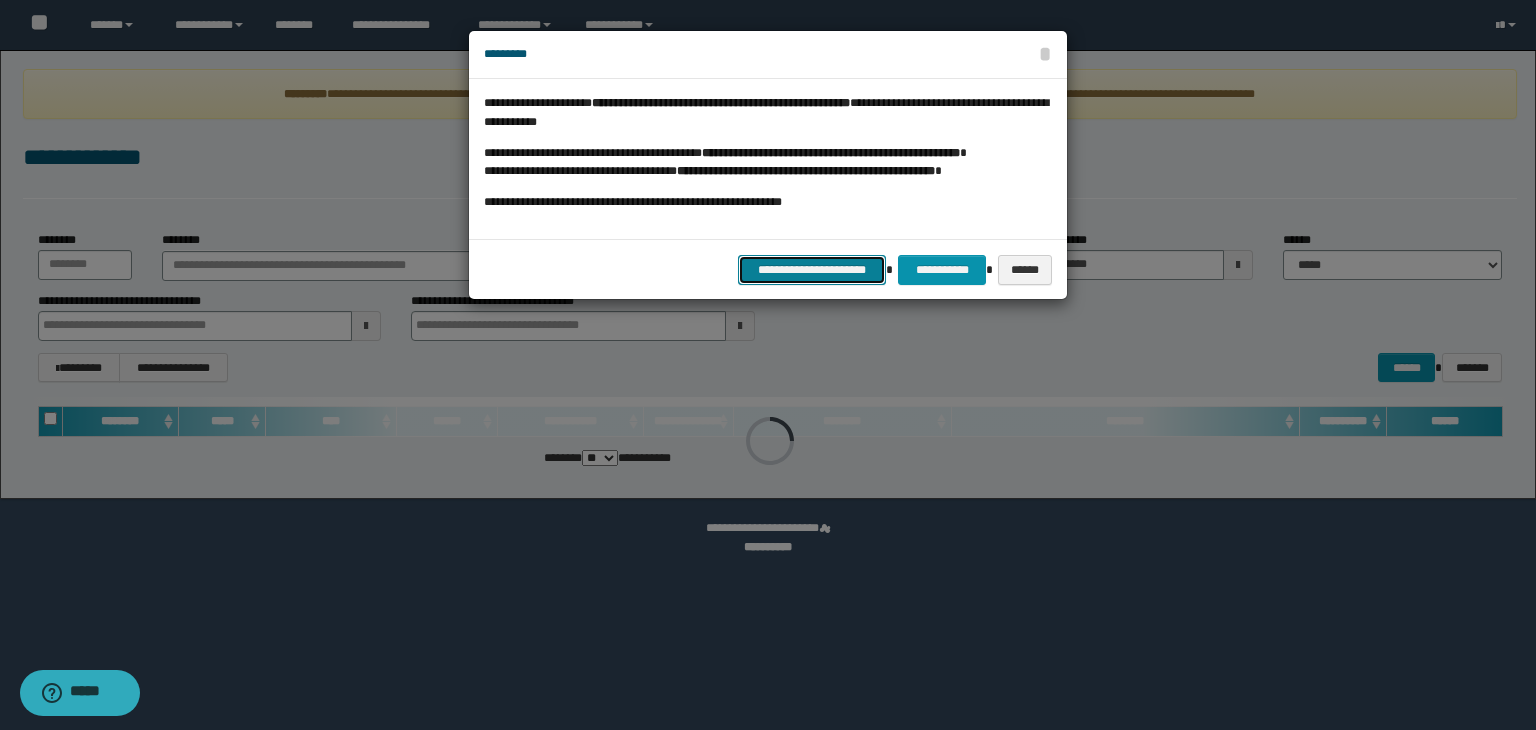 click on "**********" at bounding box center (812, 270) 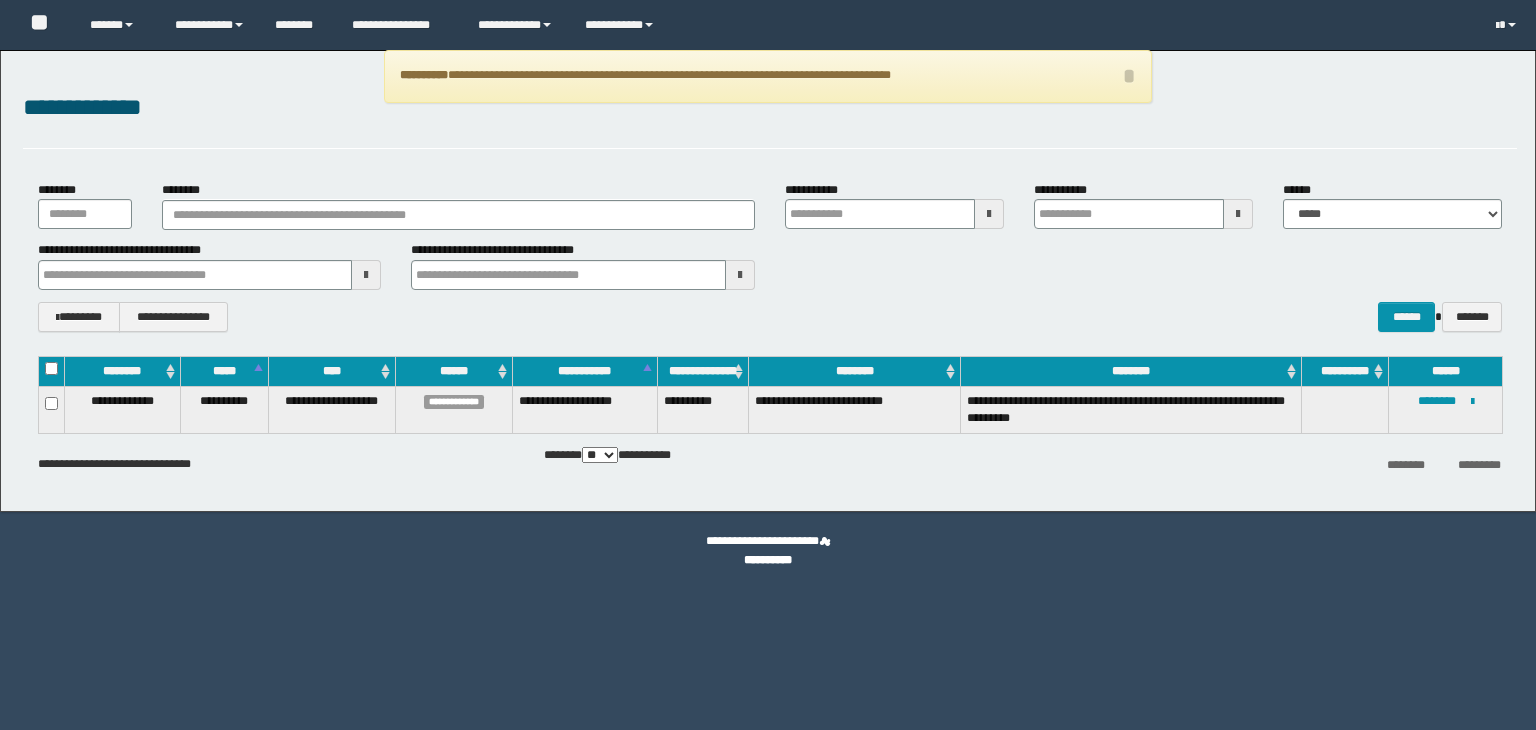 scroll, scrollTop: 0, scrollLeft: 0, axis: both 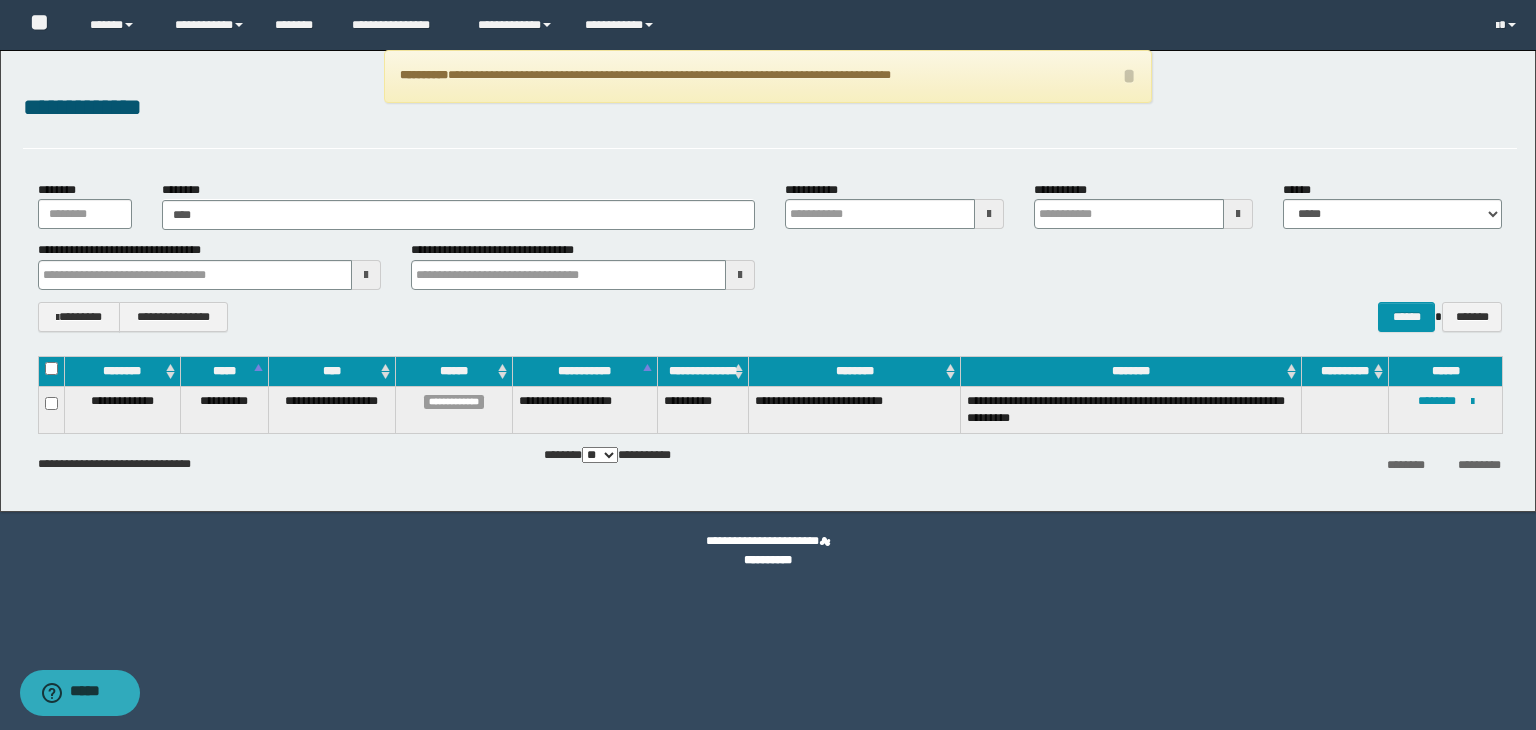type on "****" 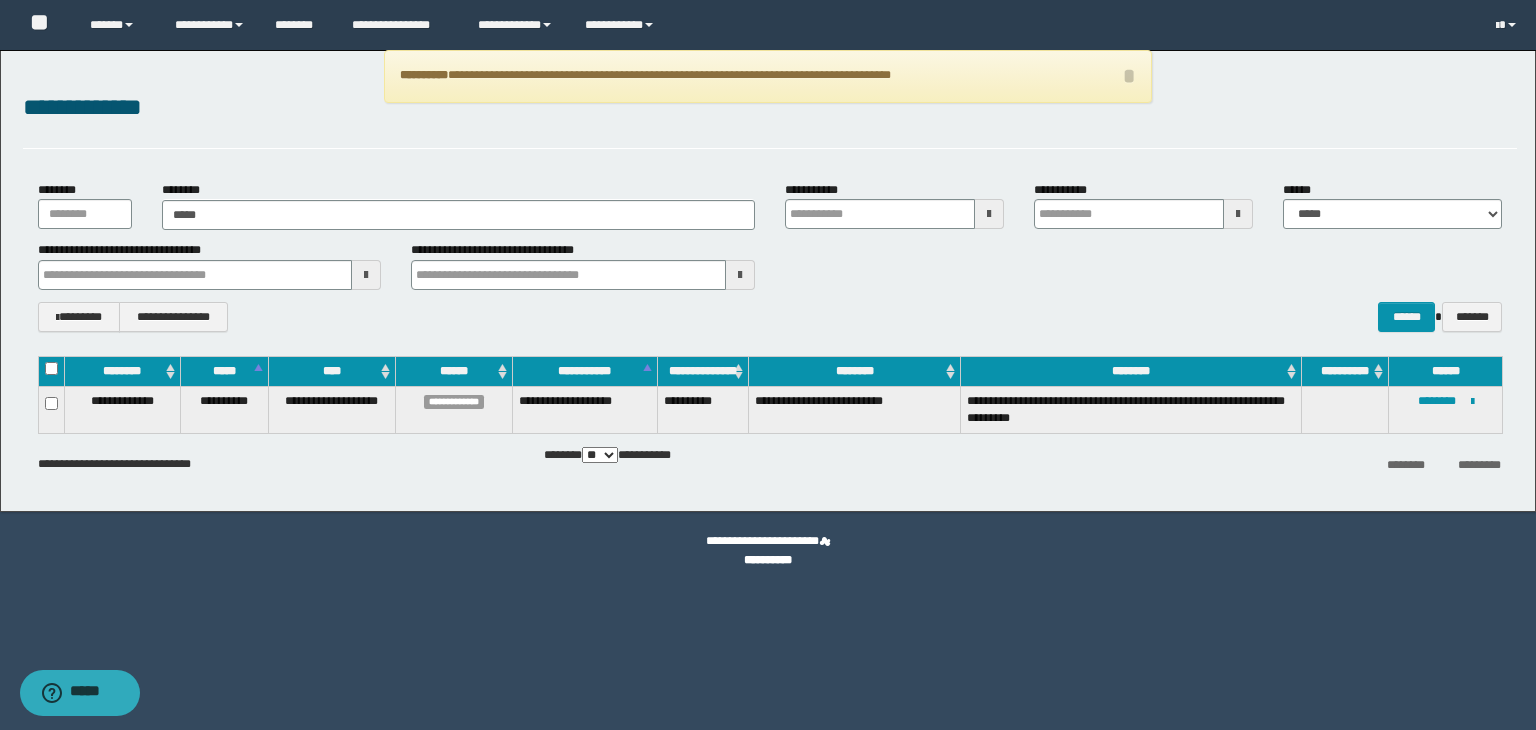 type on "****" 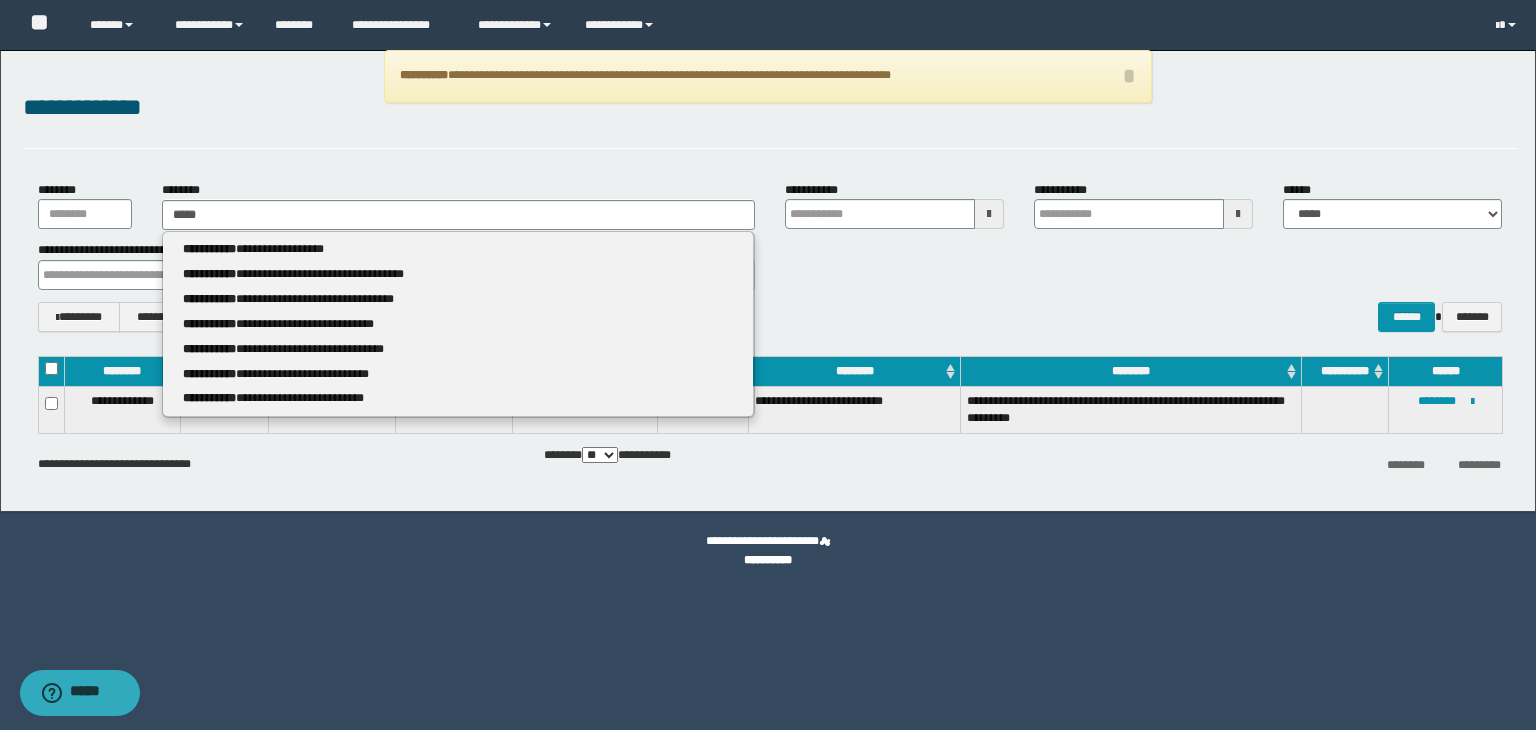 type 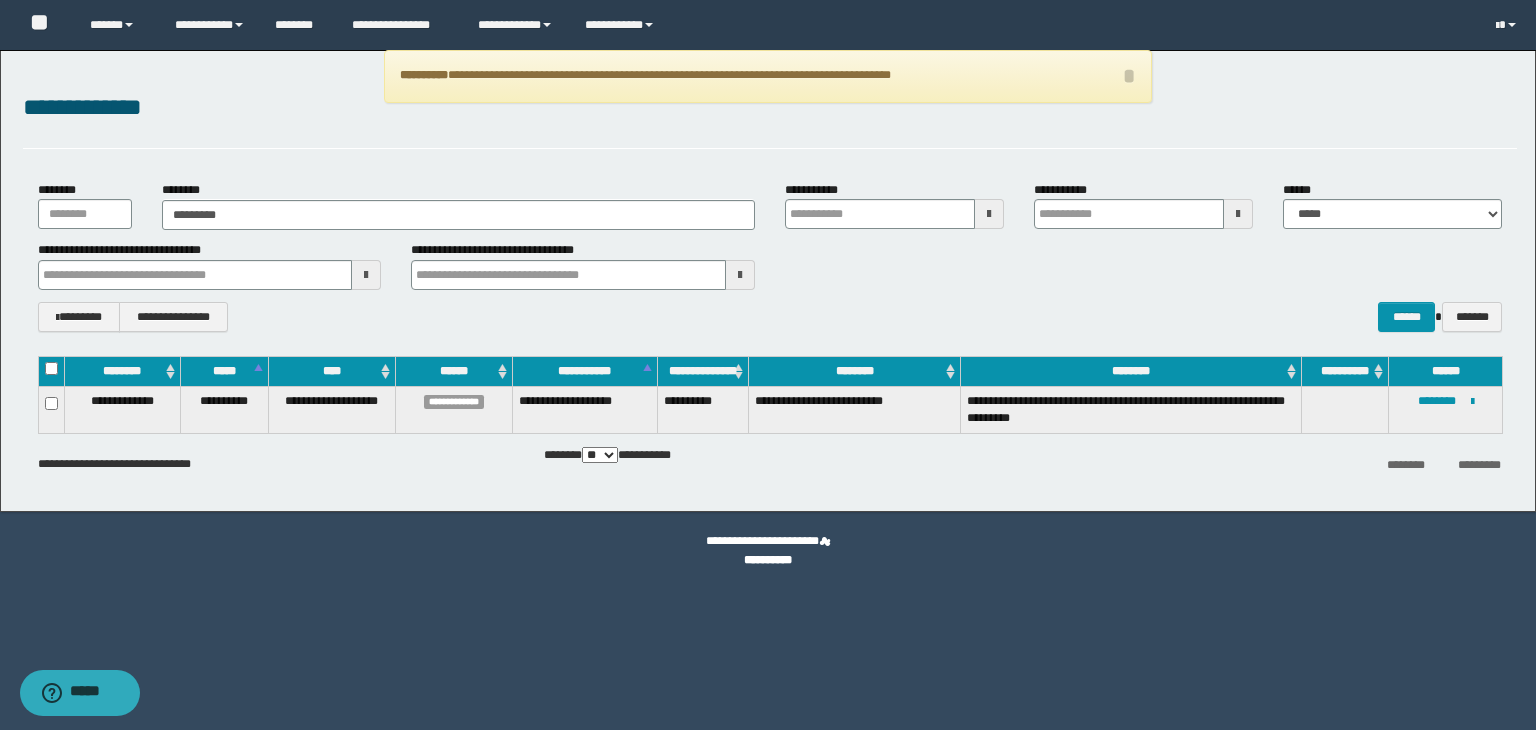 type on "**********" 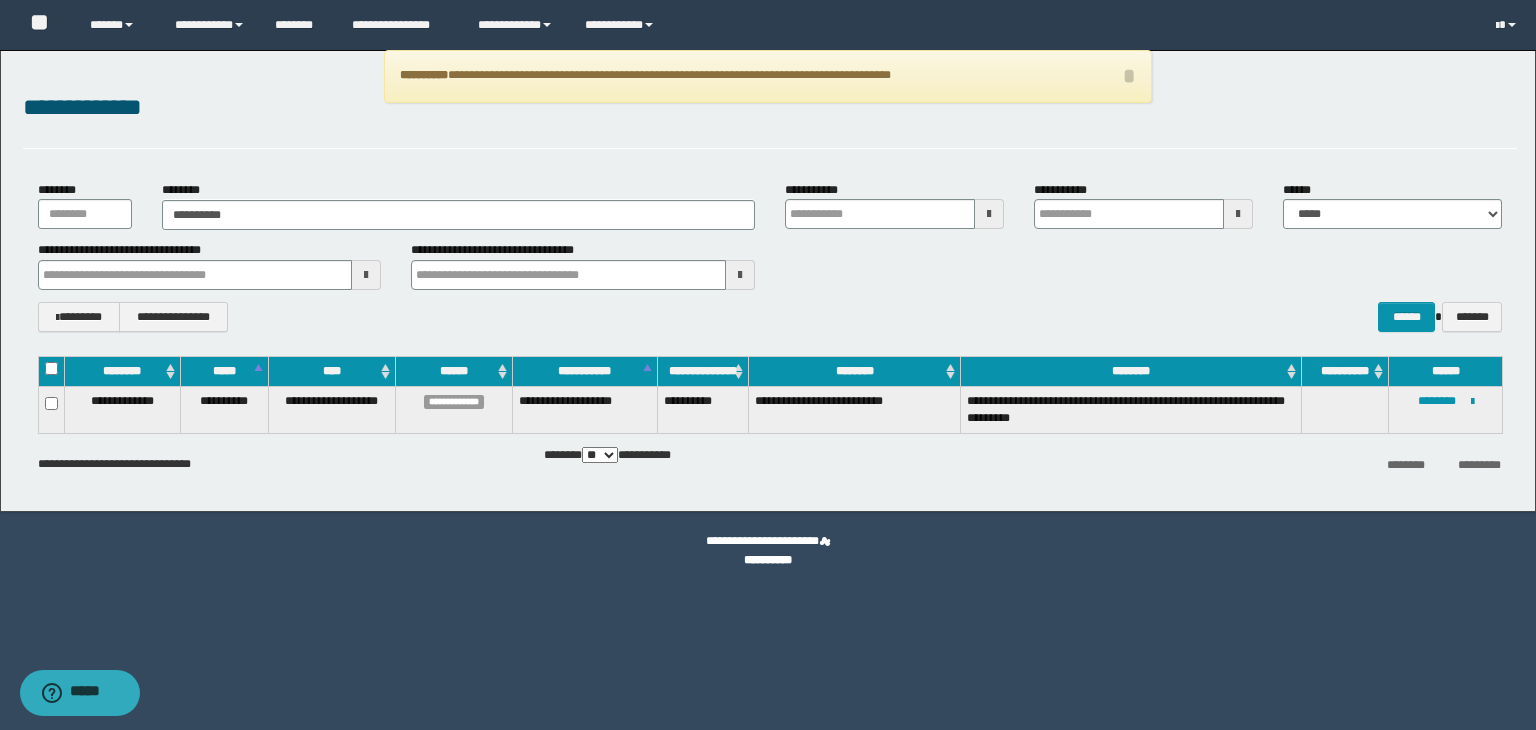 type on "**********" 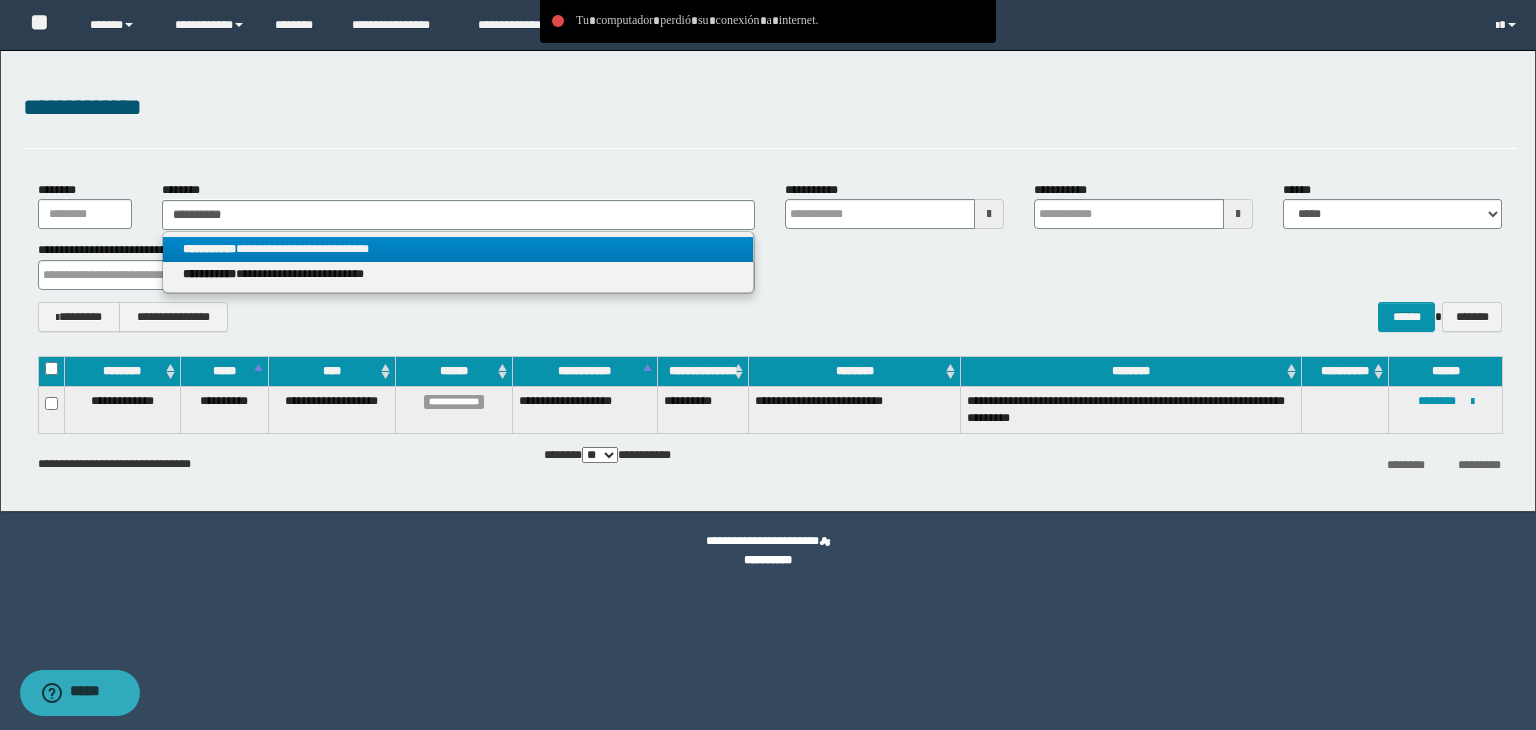 type on "**********" 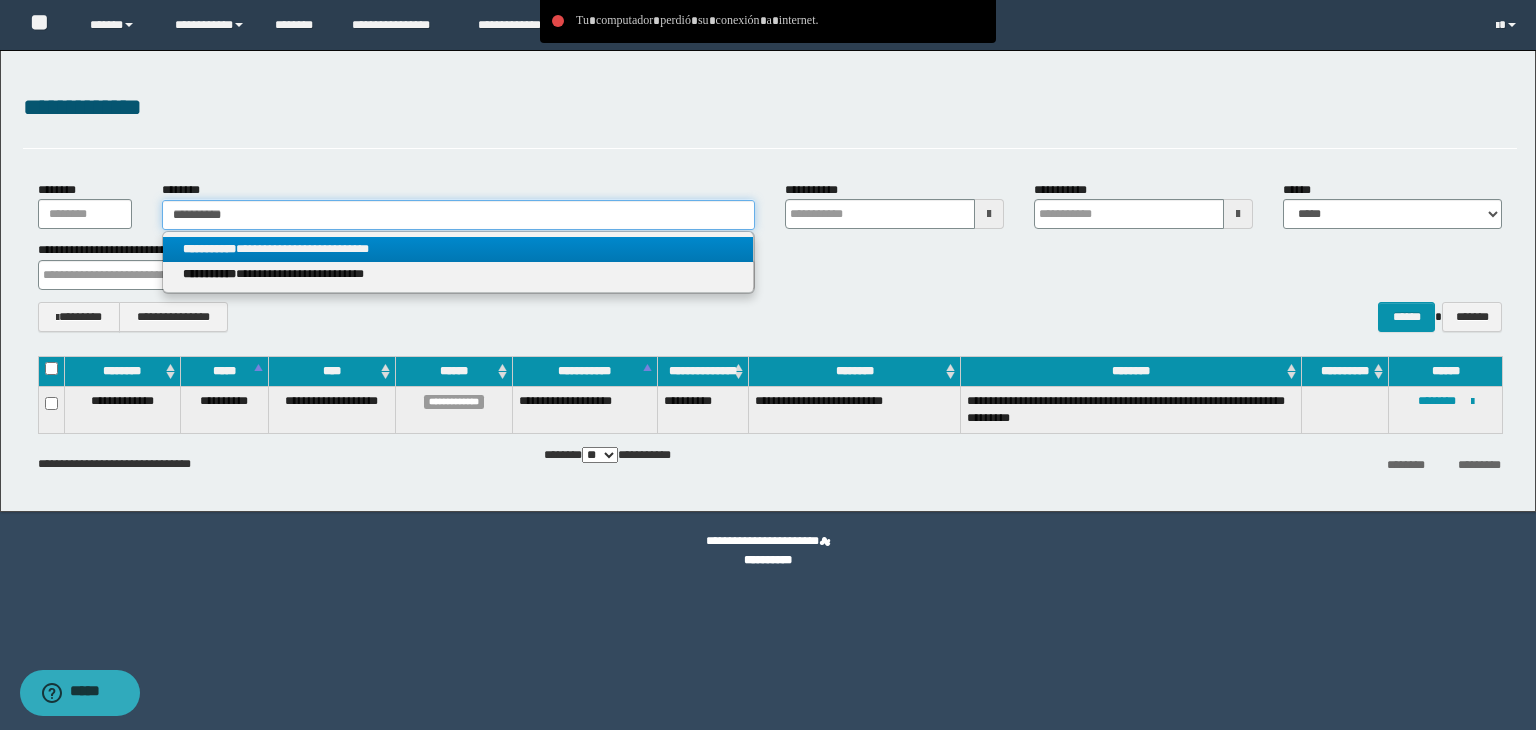 type 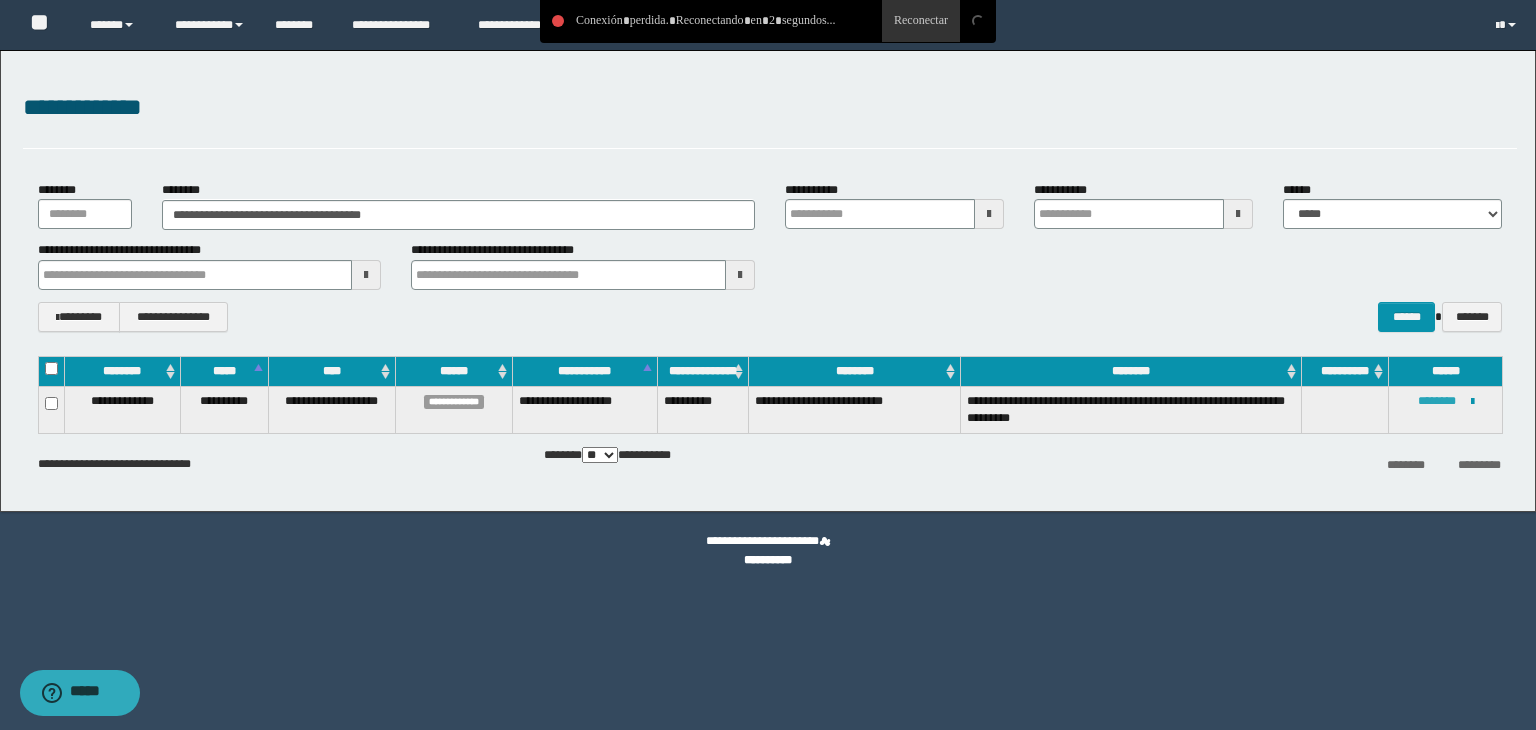 click on "********" at bounding box center [1437, 401] 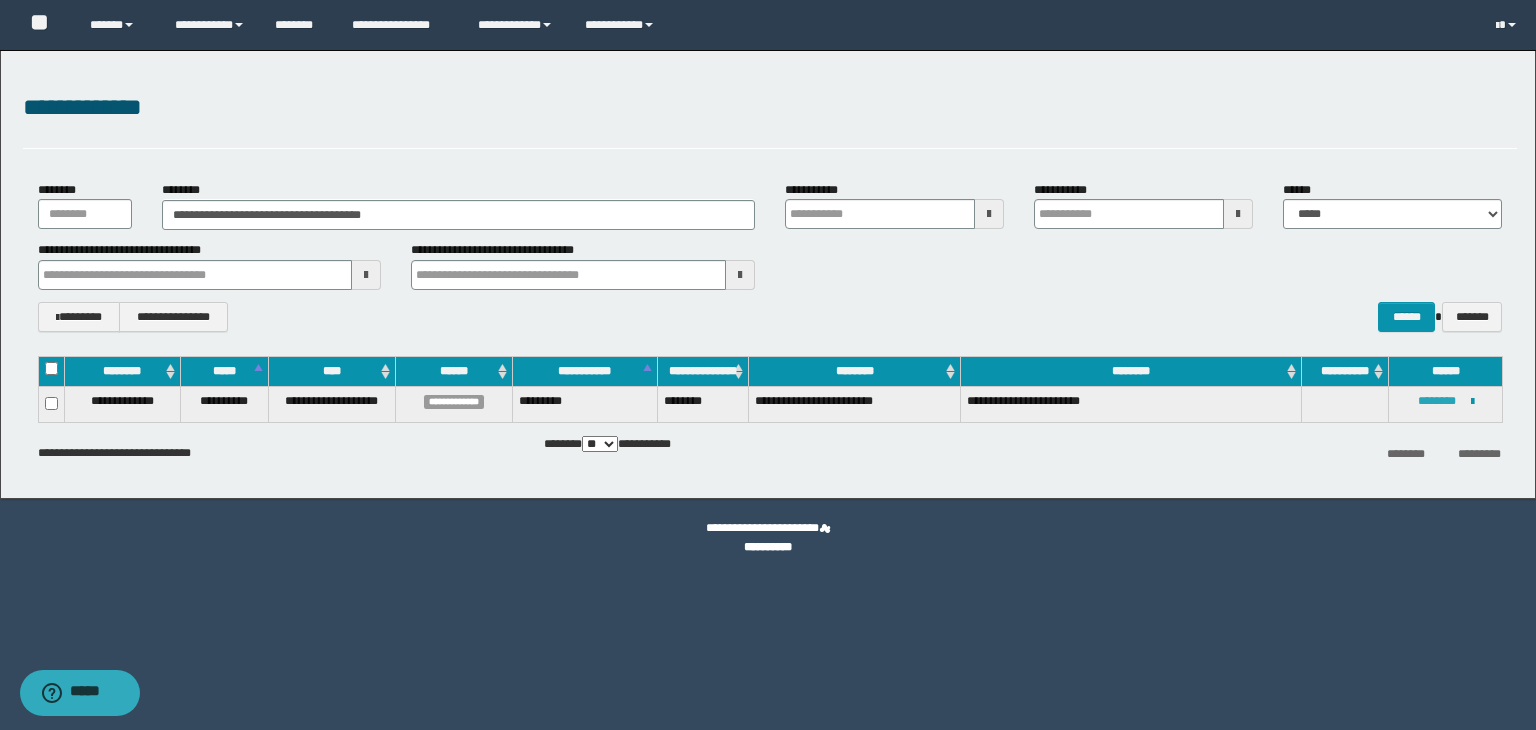 click on "********" at bounding box center [1437, 401] 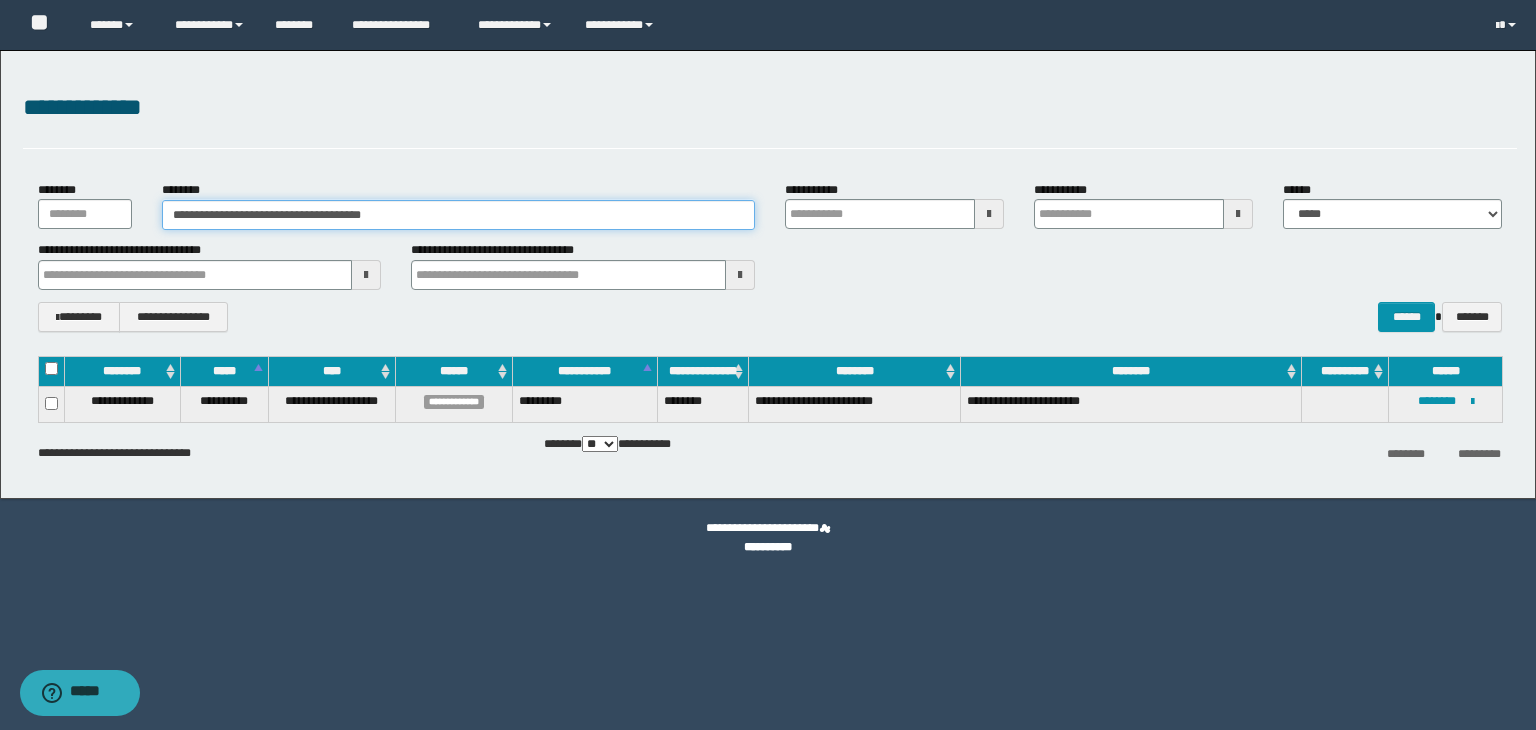 drag, startPoint x: 411, startPoint y: 223, endPoint x: 142, endPoint y: 207, distance: 269.4754 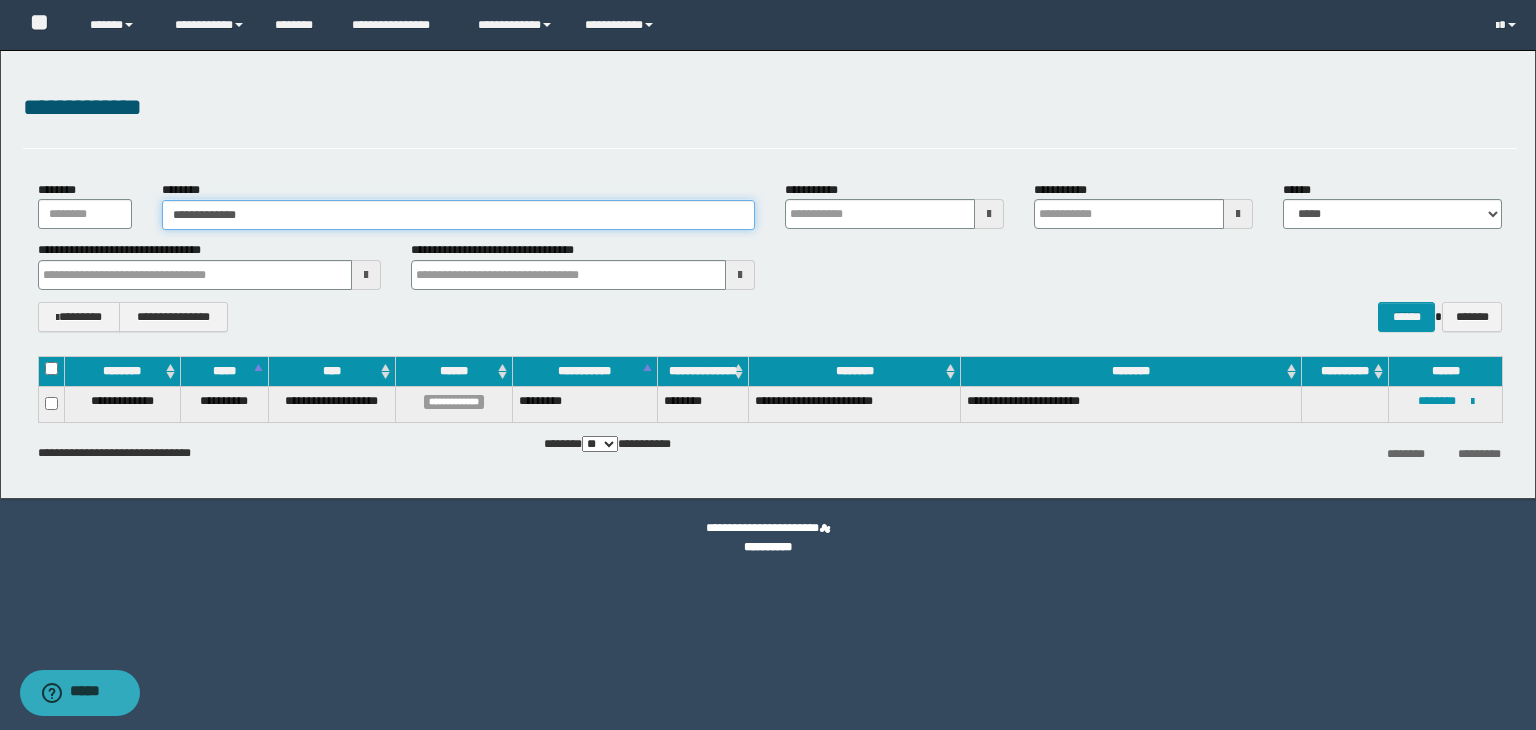 type on "**********" 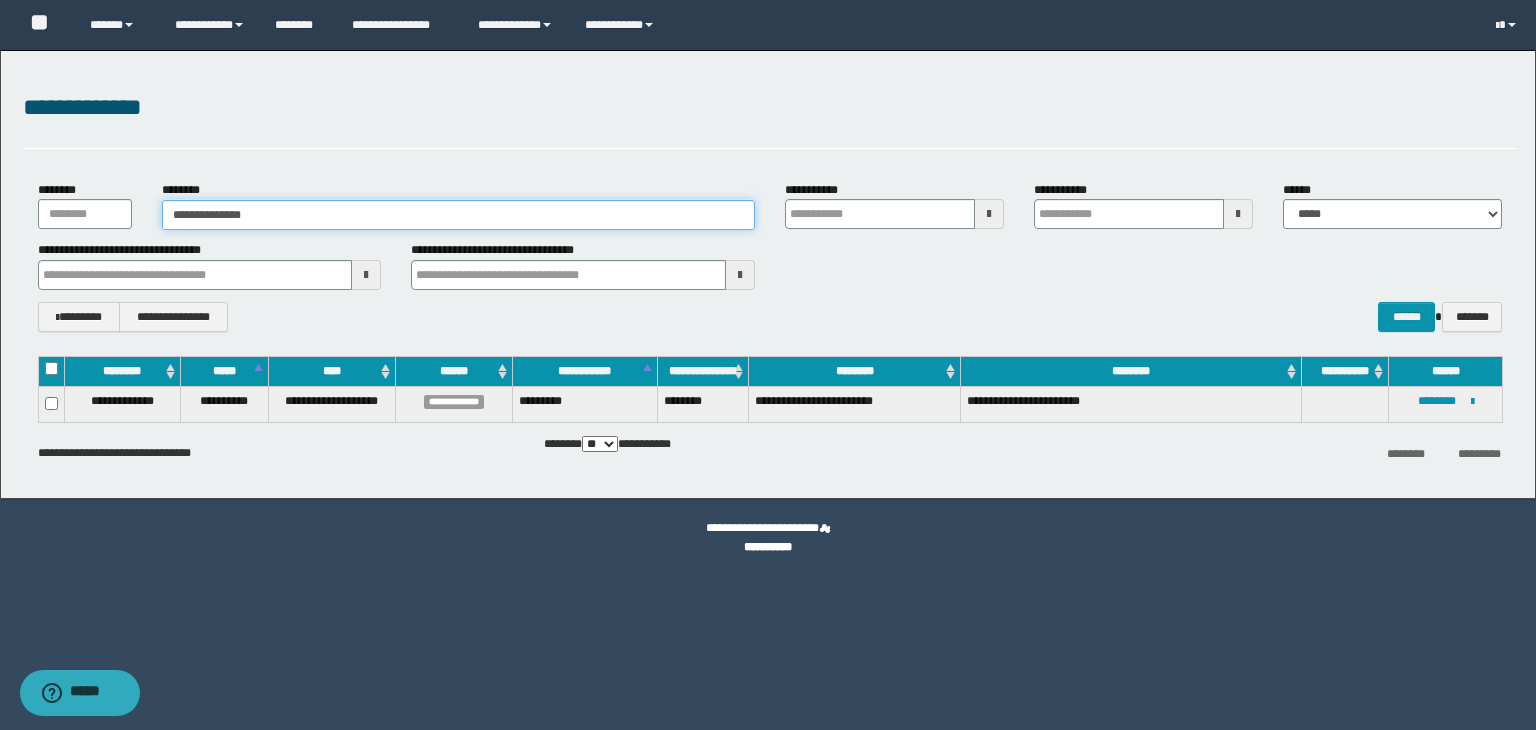 type on "**********" 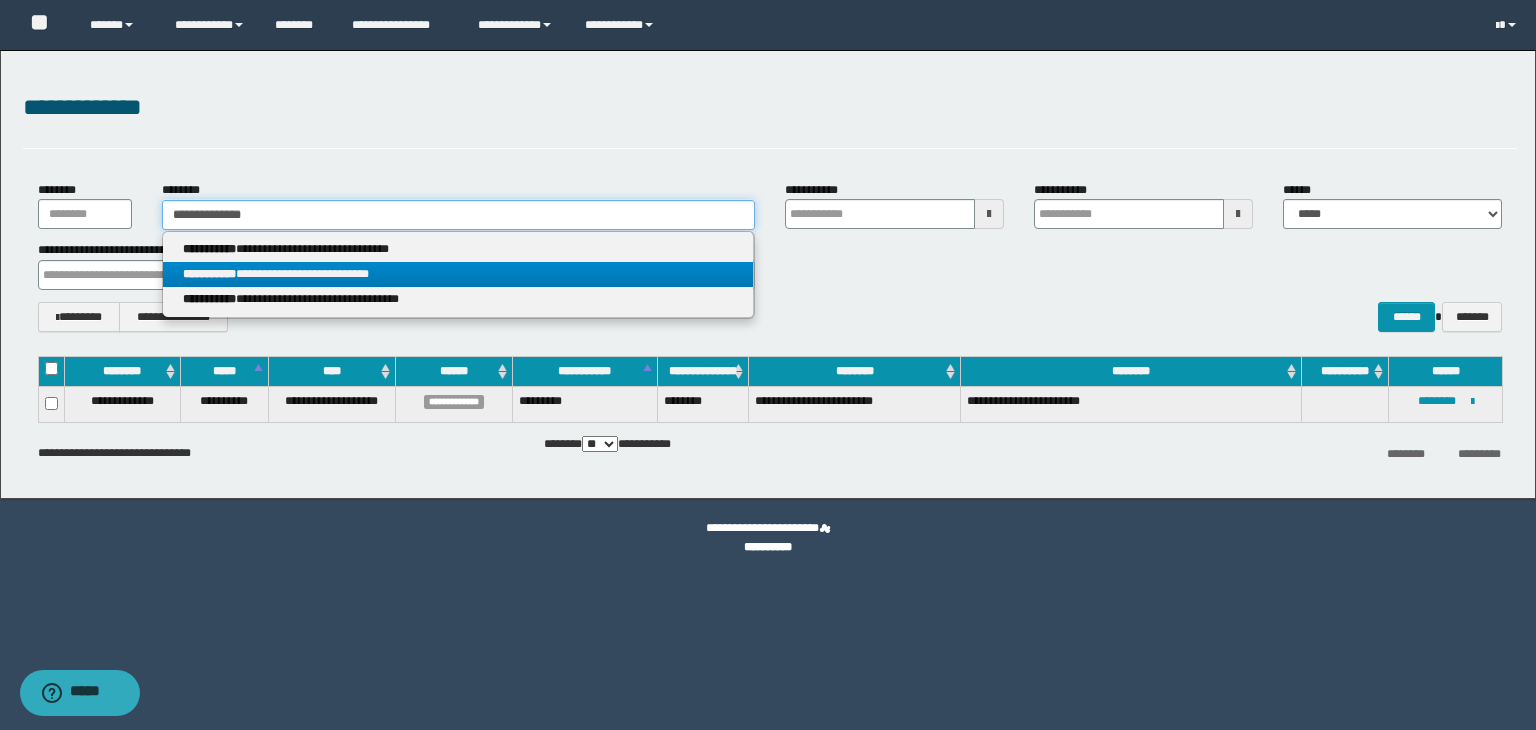 type on "**********" 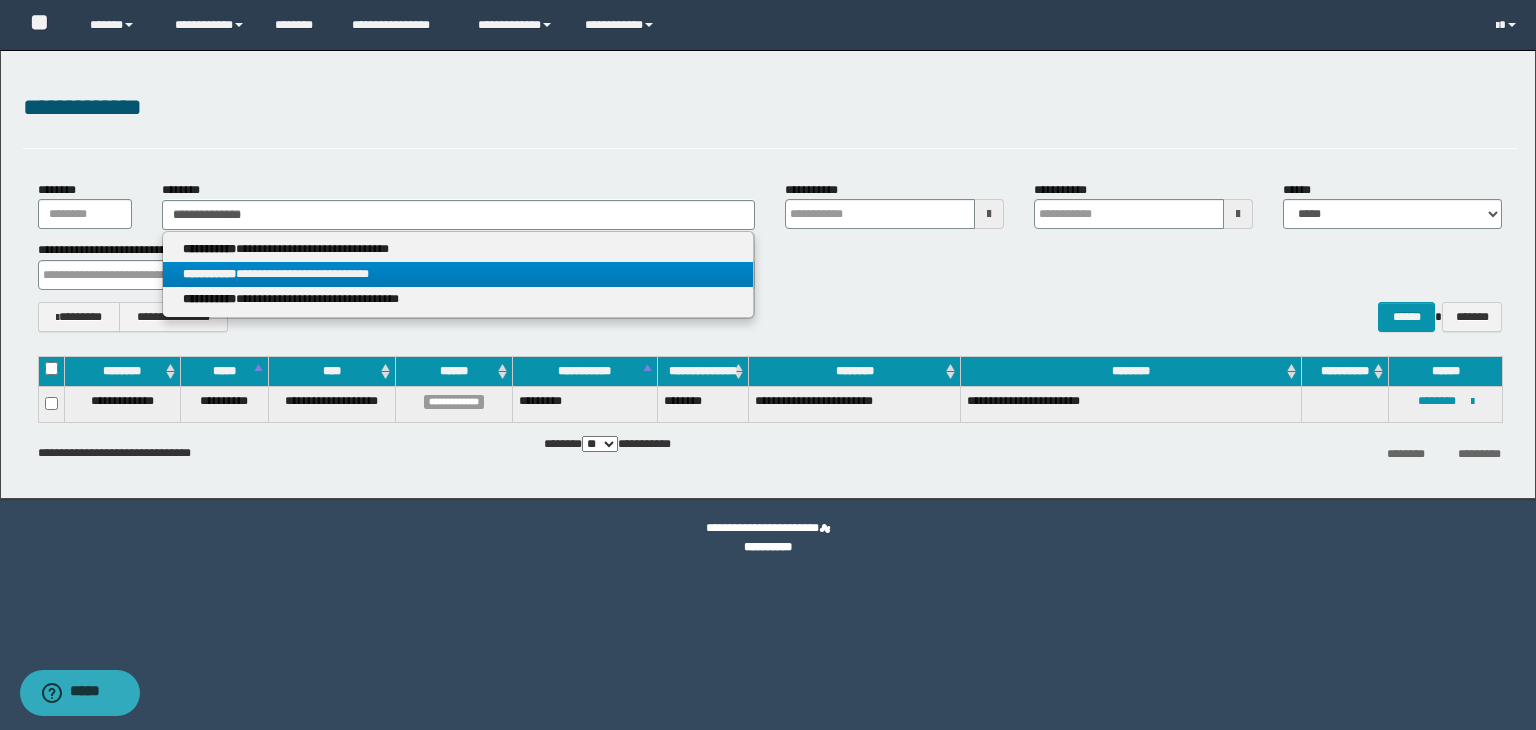 click on "**********" at bounding box center (458, 274) 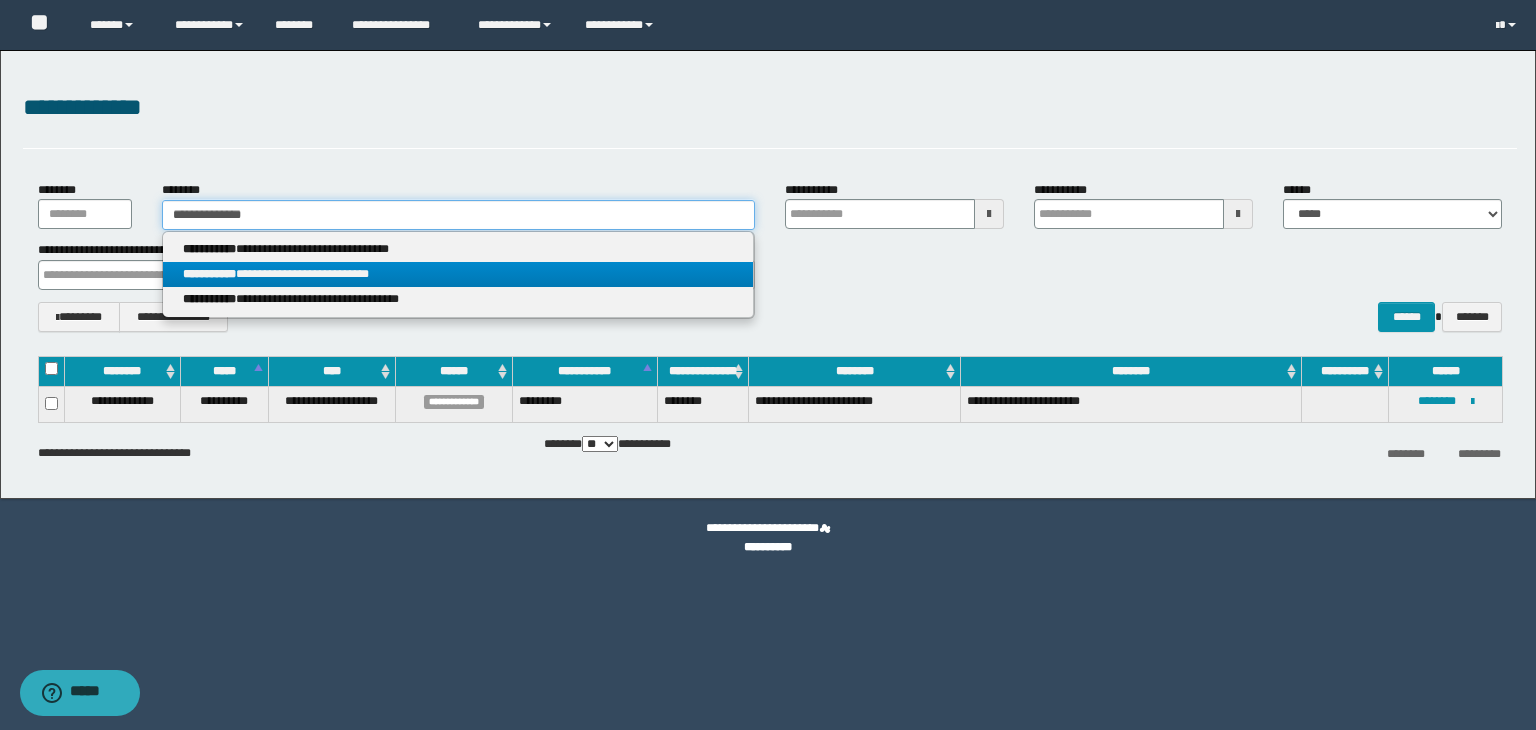type 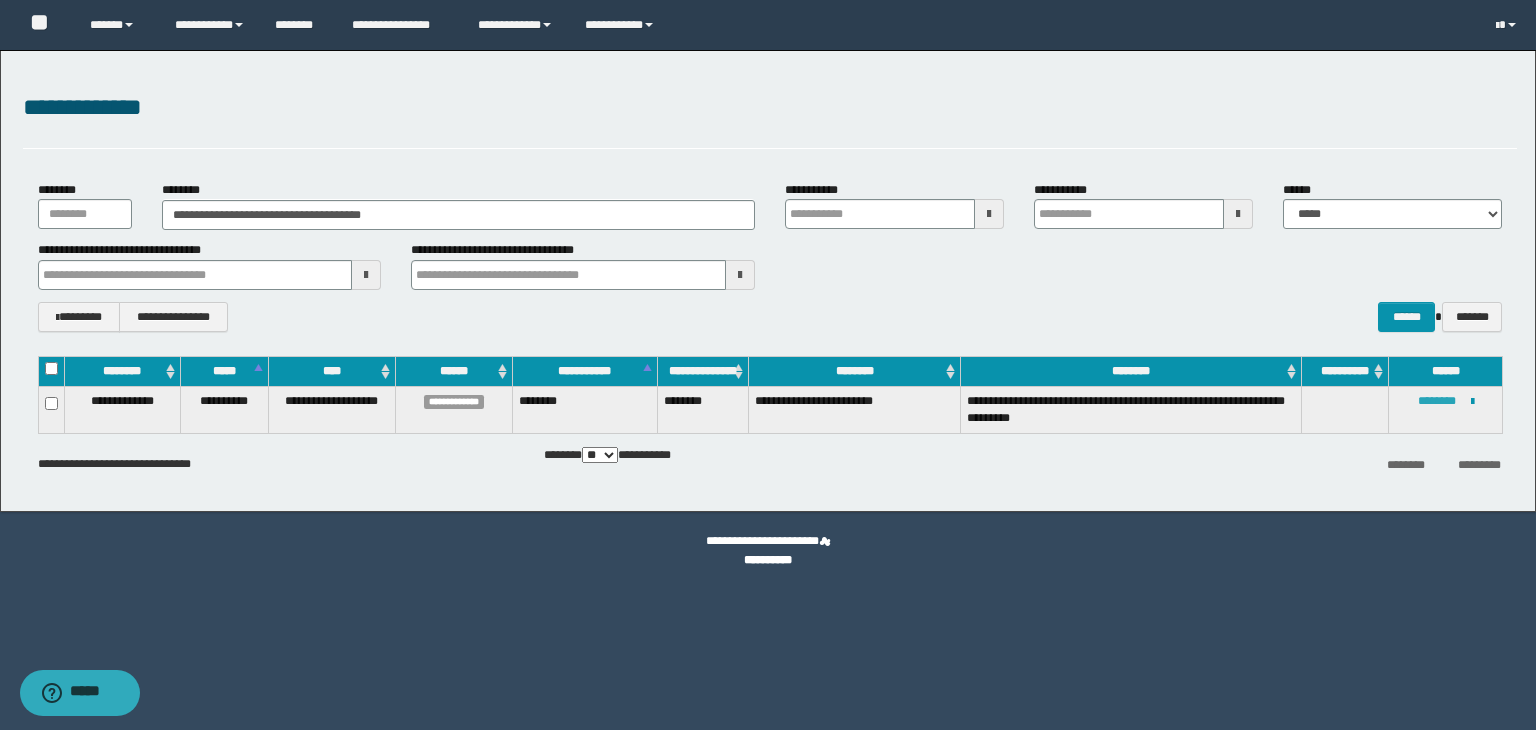 click on "********" at bounding box center (1437, 401) 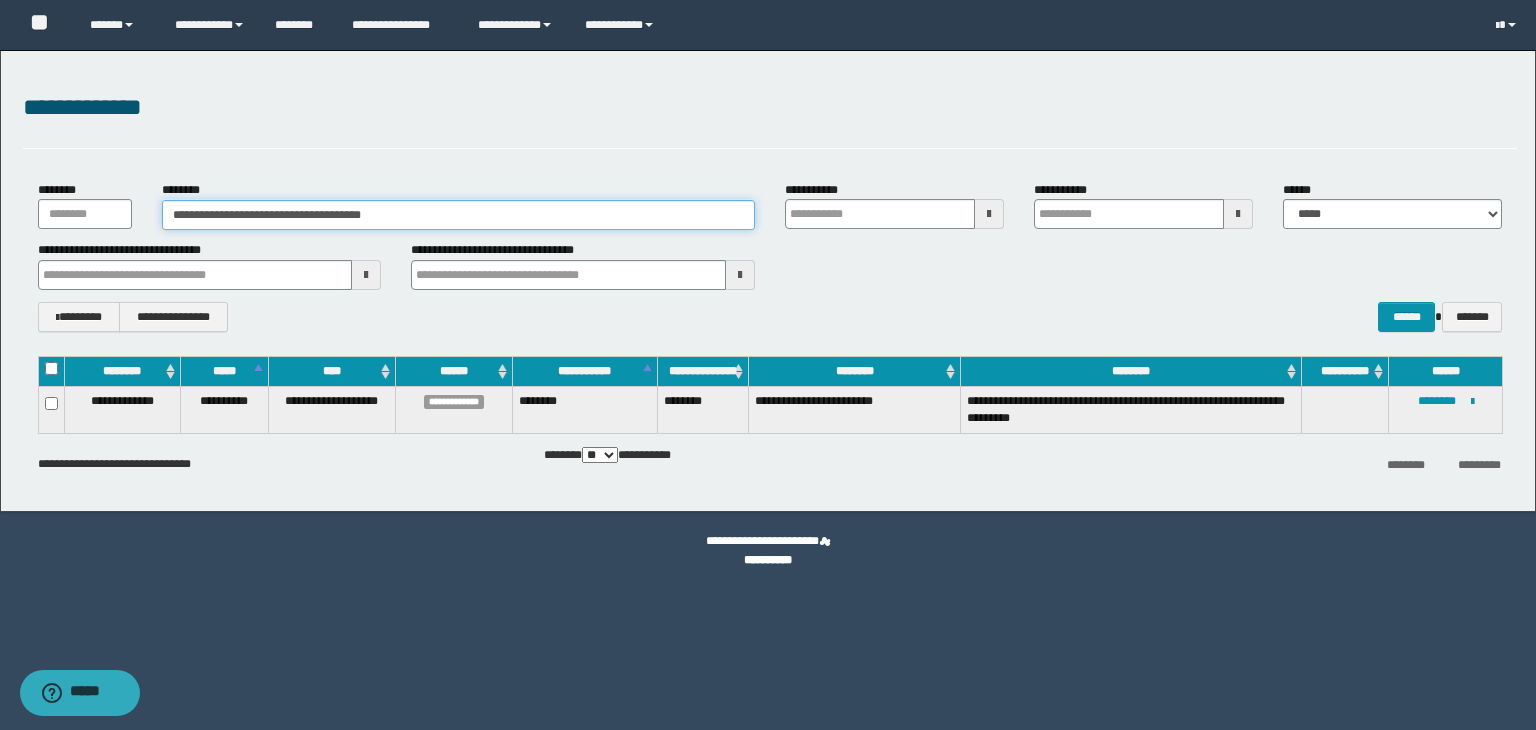 drag, startPoint x: 252, startPoint y: 213, endPoint x: 393, endPoint y: 213, distance: 141 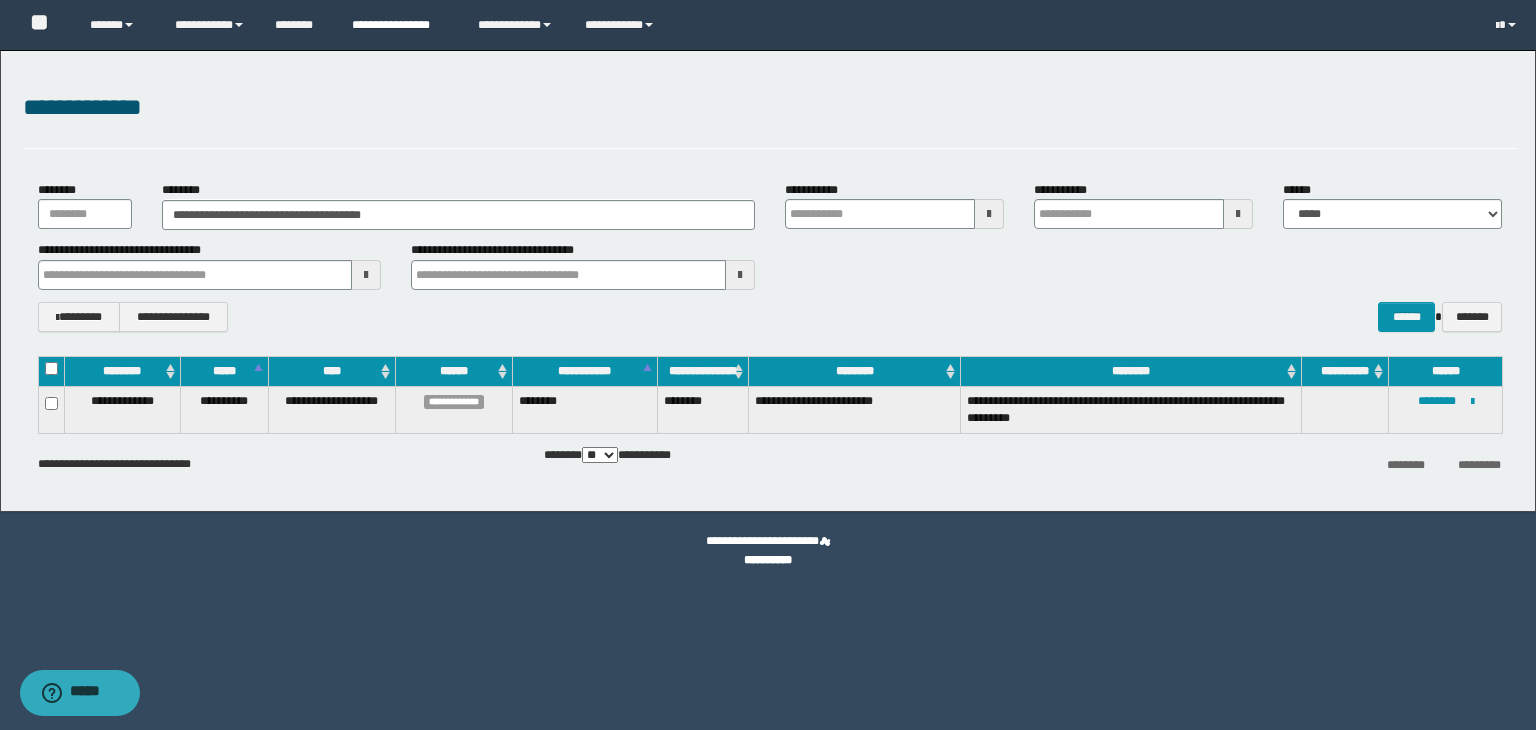 click on "**********" at bounding box center [400, 25] 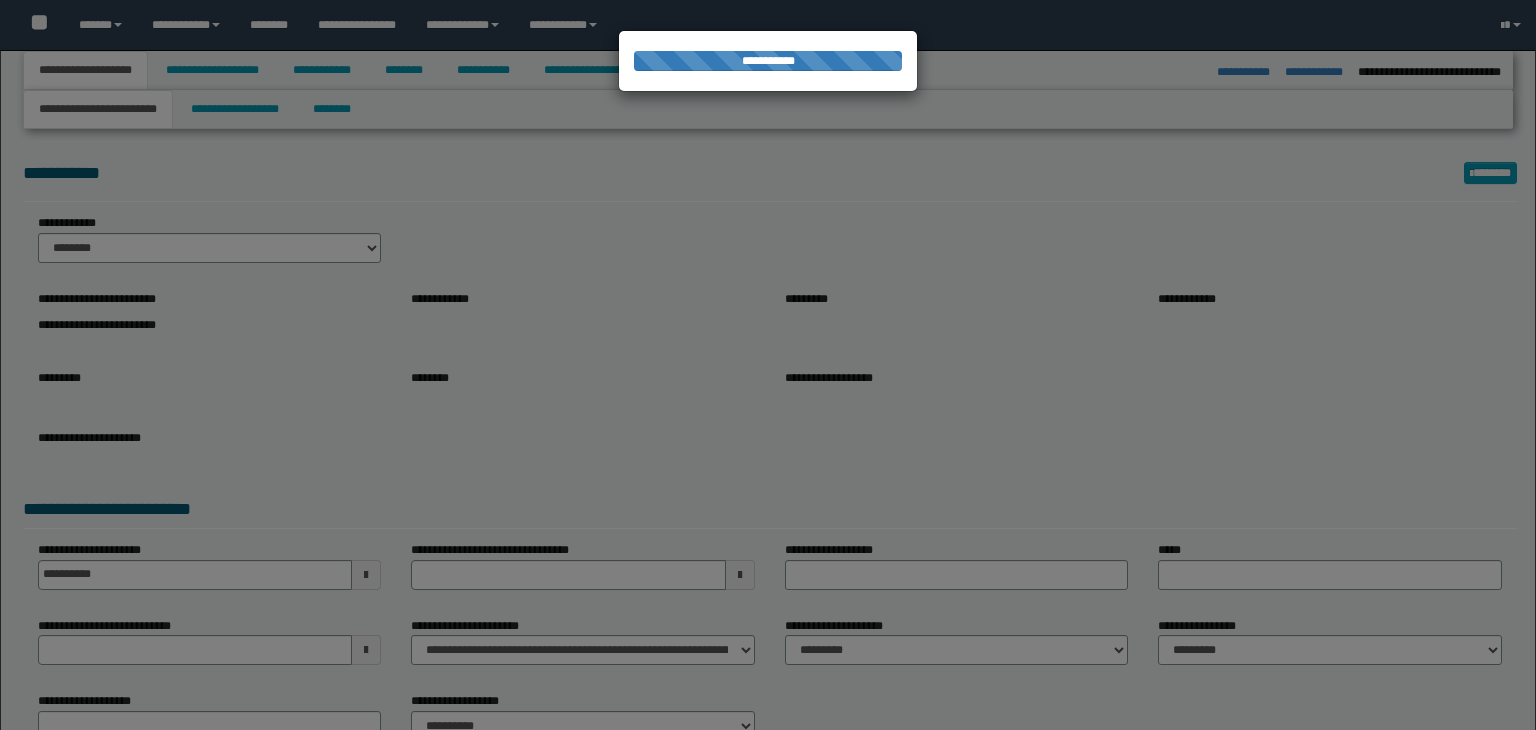 select on "*" 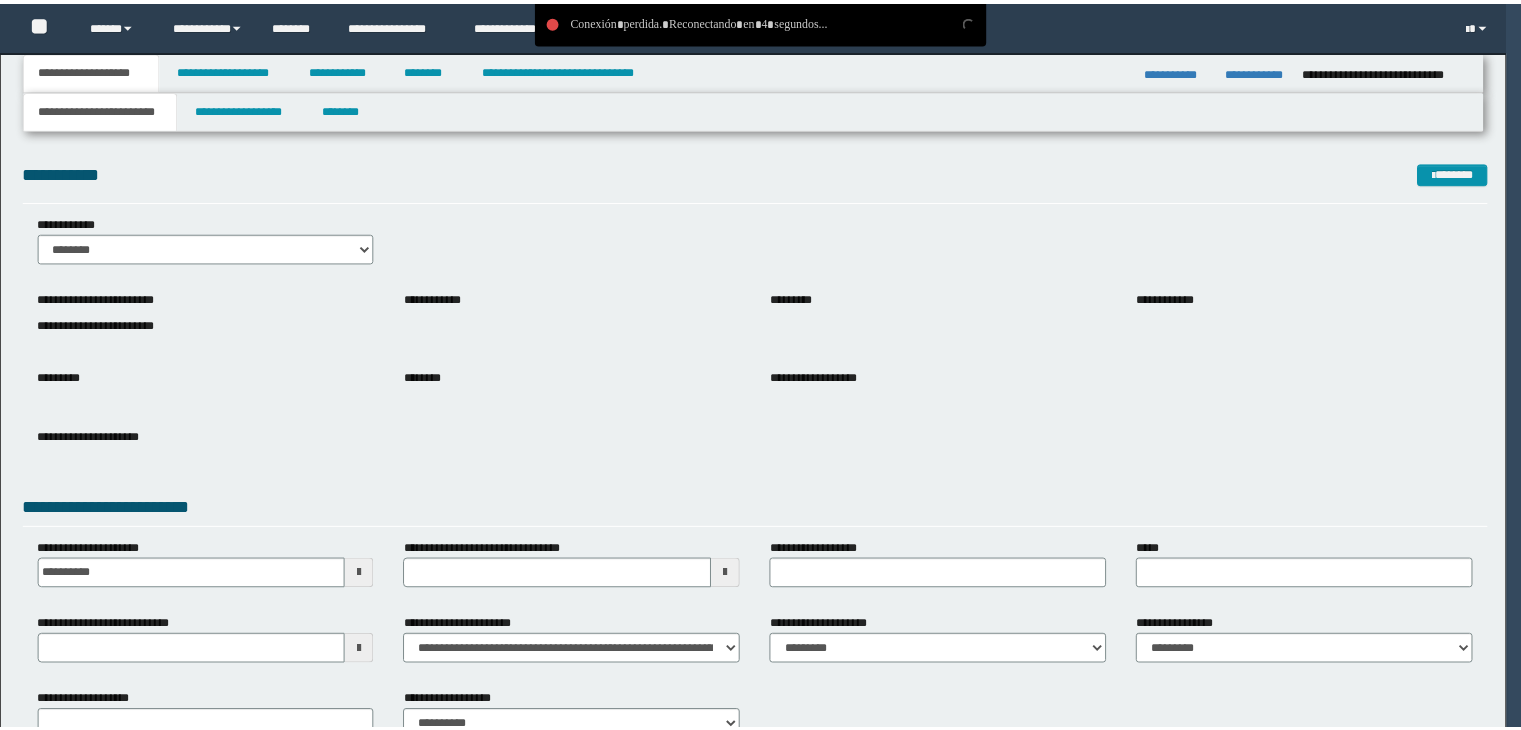scroll, scrollTop: 0, scrollLeft: 0, axis: both 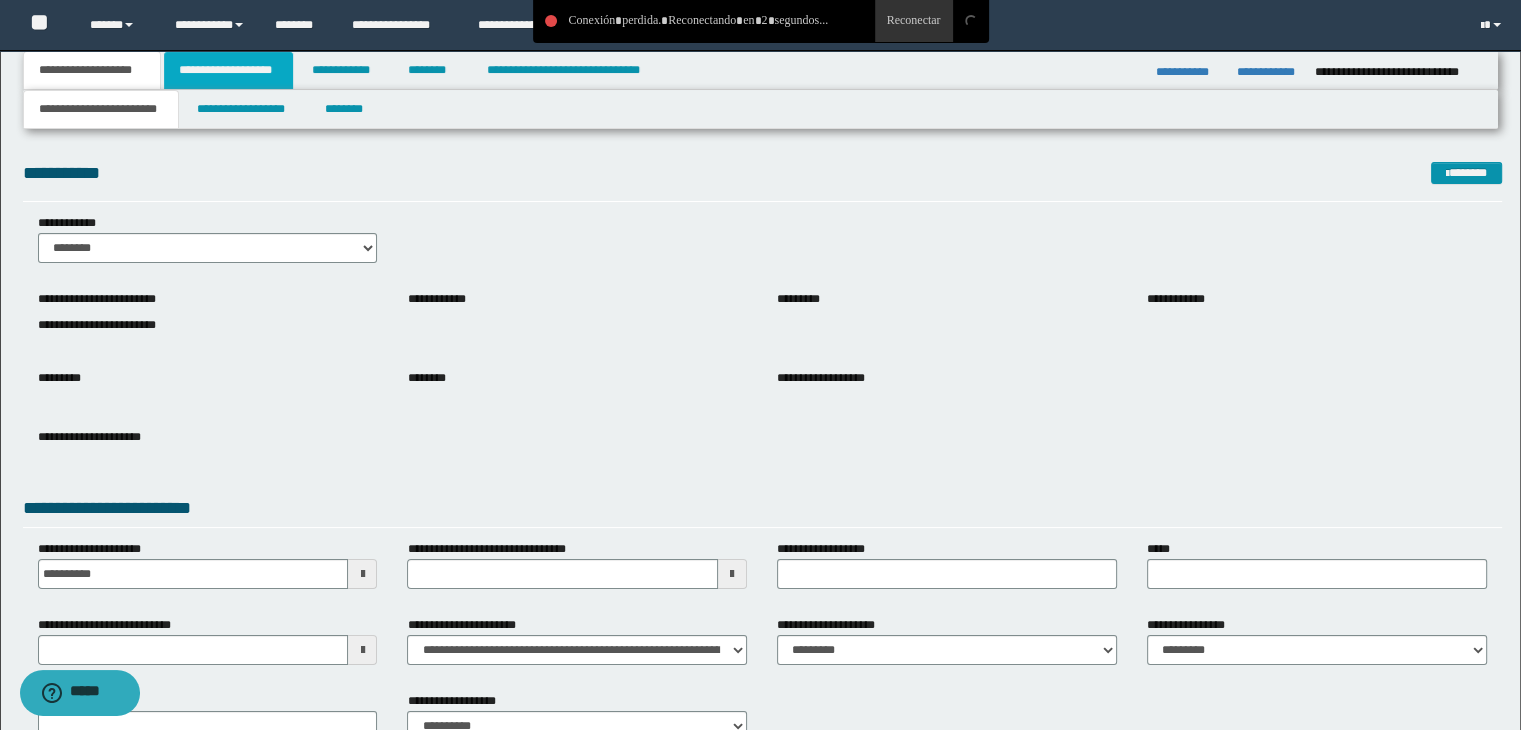 click on "**********" at bounding box center (228, 70) 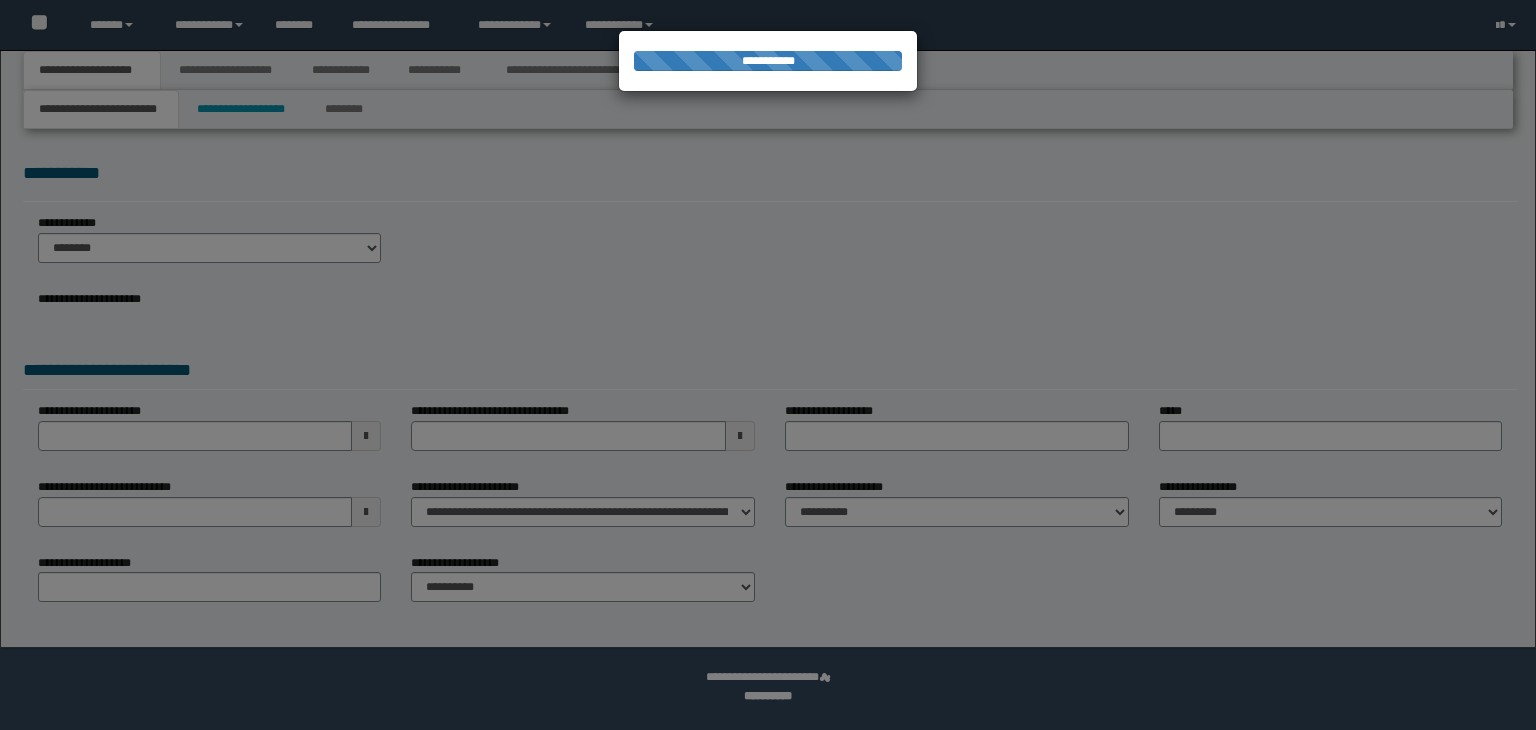 scroll, scrollTop: 0, scrollLeft: 0, axis: both 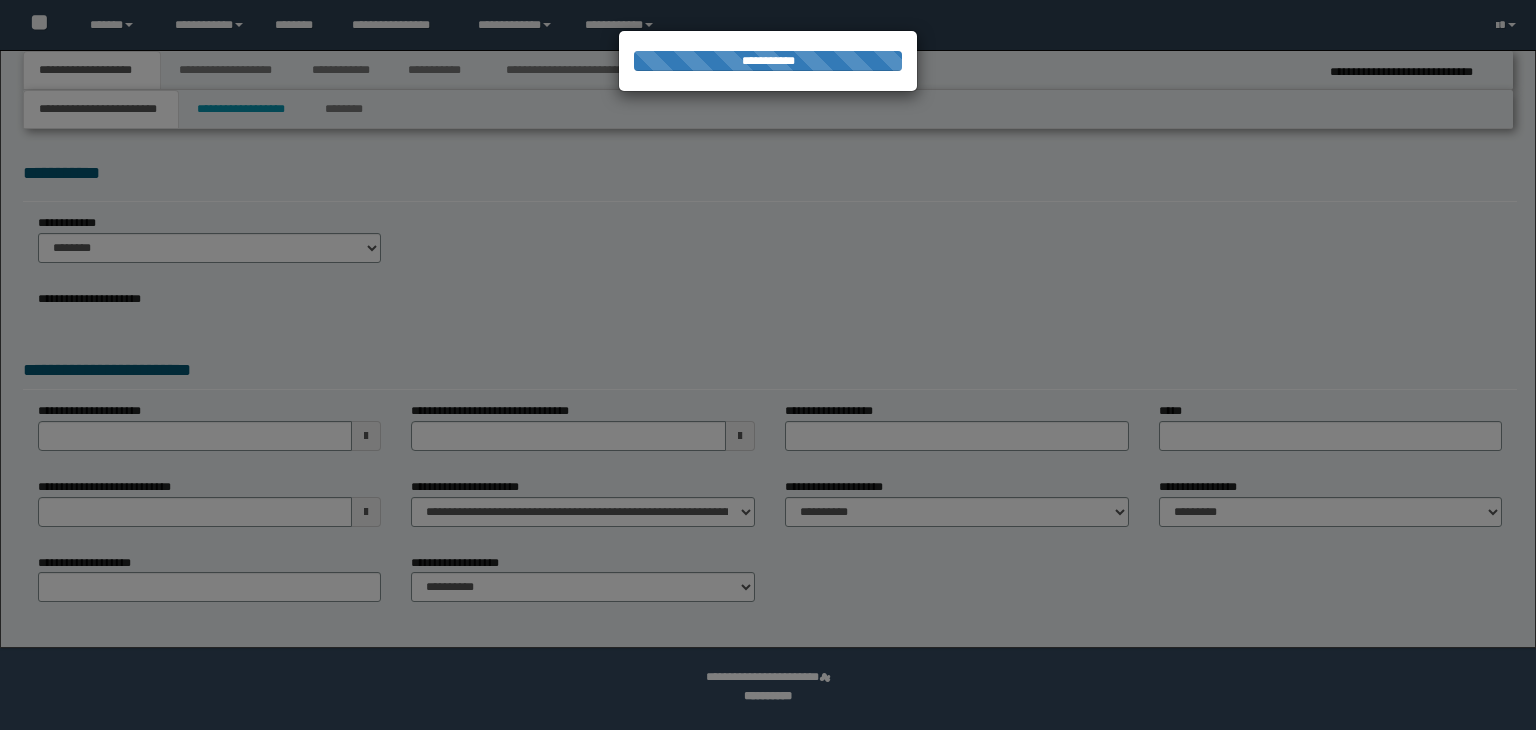 select on "*" 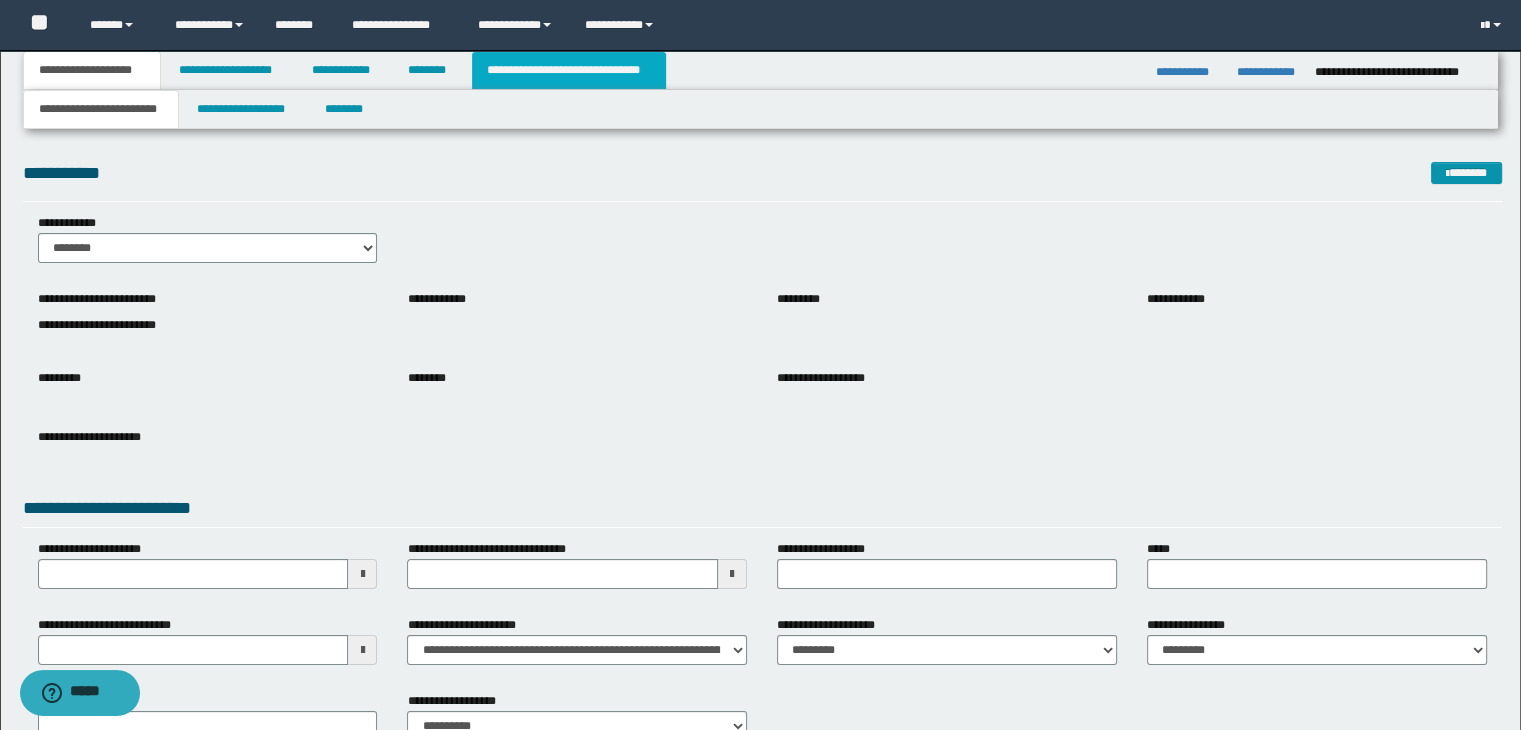 click on "**********" at bounding box center [569, 70] 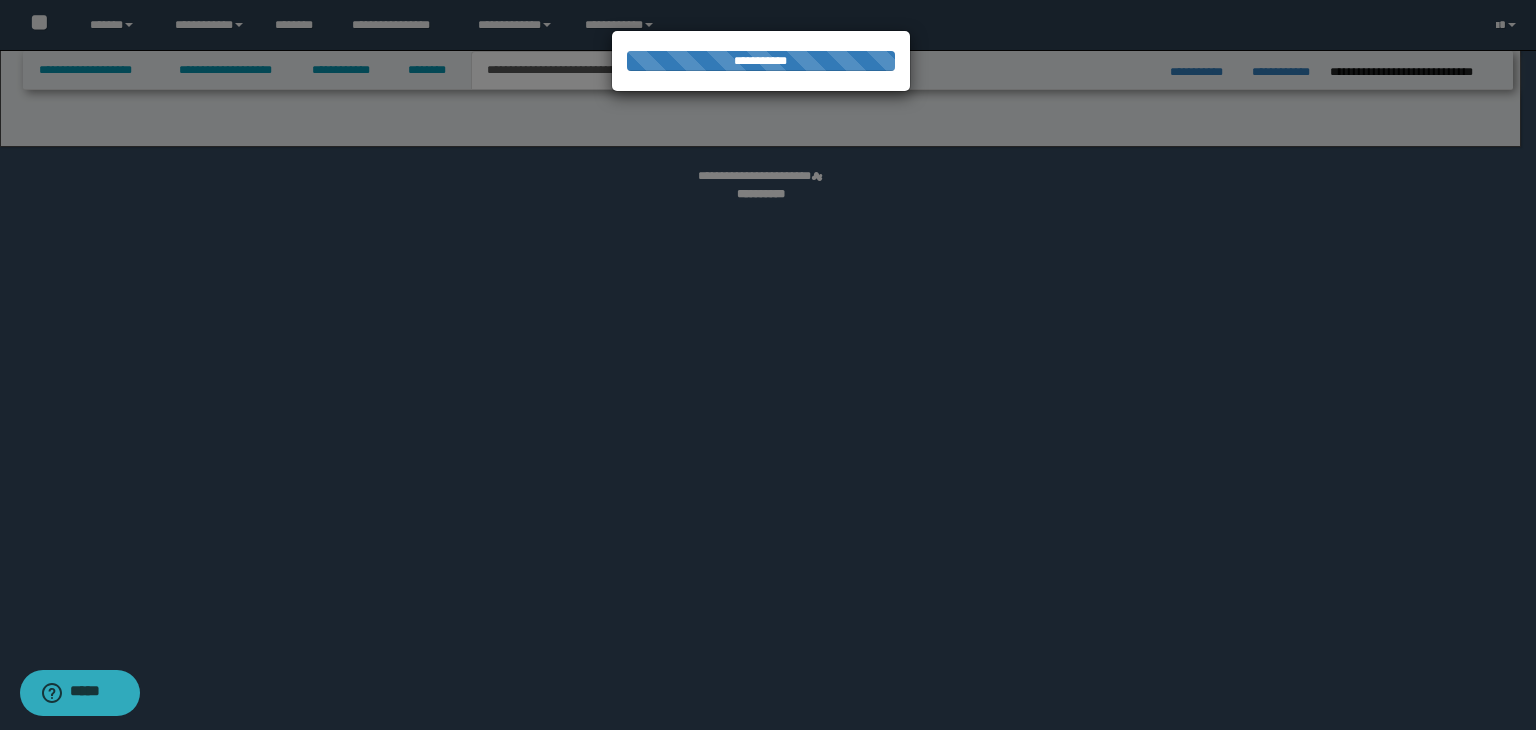 select on "*" 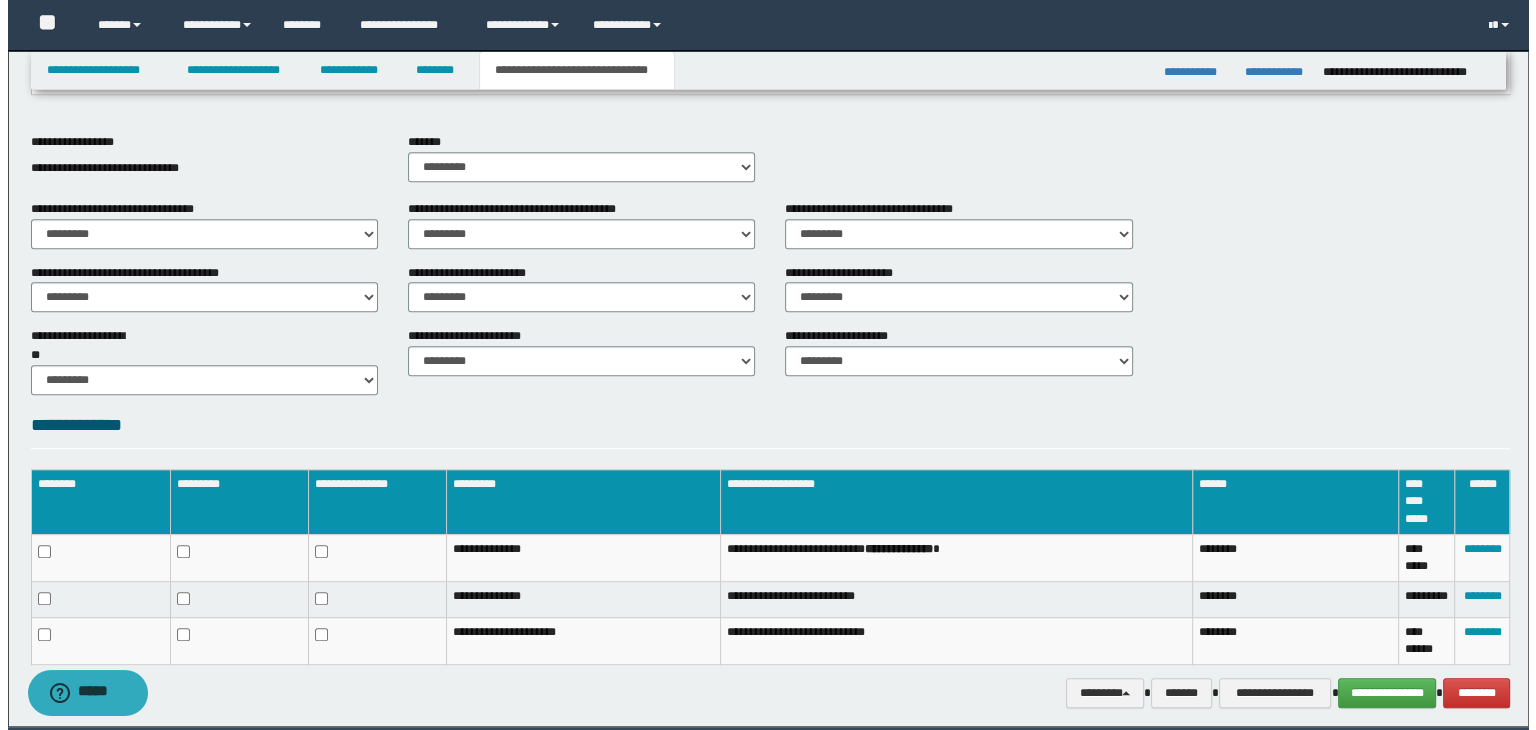 scroll, scrollTop: 975, scrollLeft: 0, axis: vertical 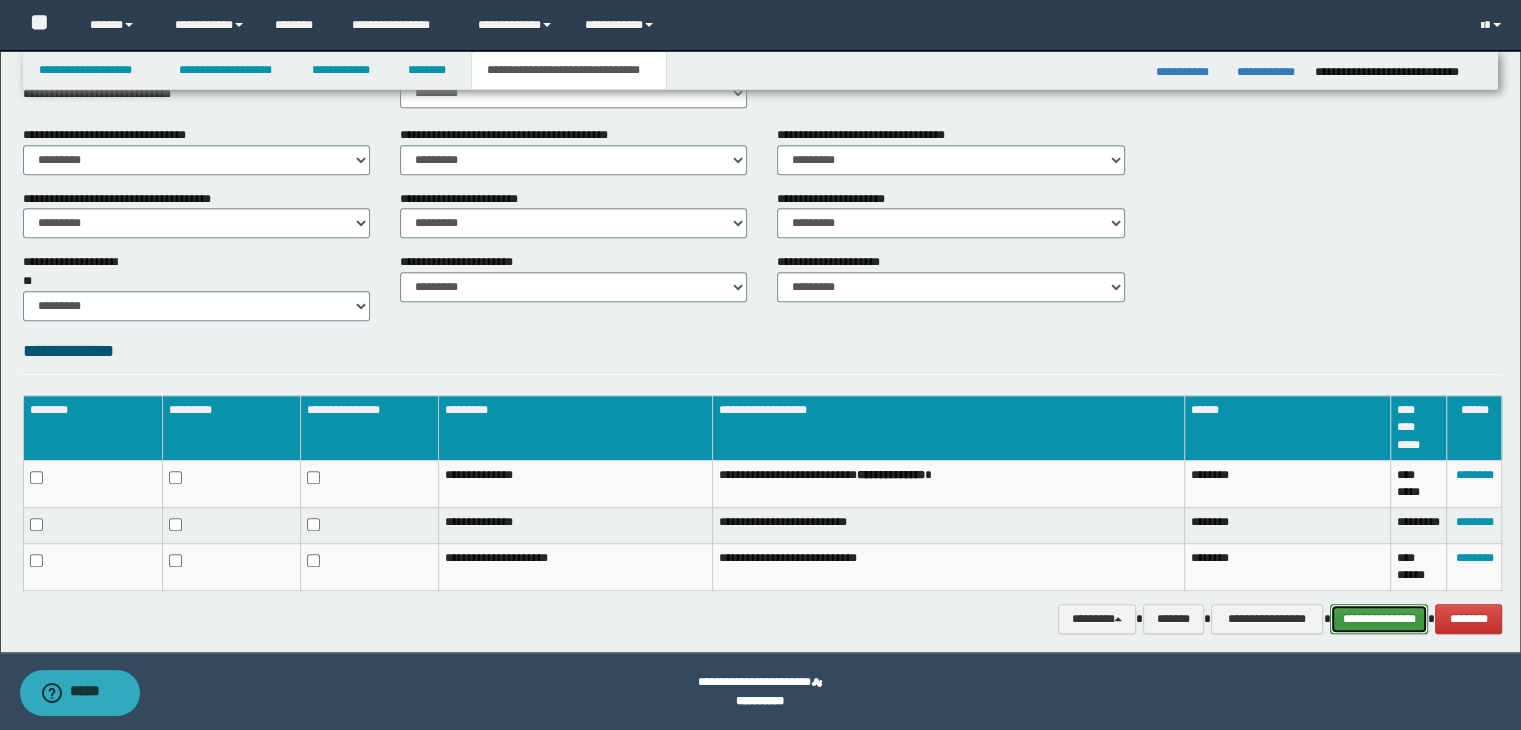 click on "**********" at bounding box center [1379, 619] 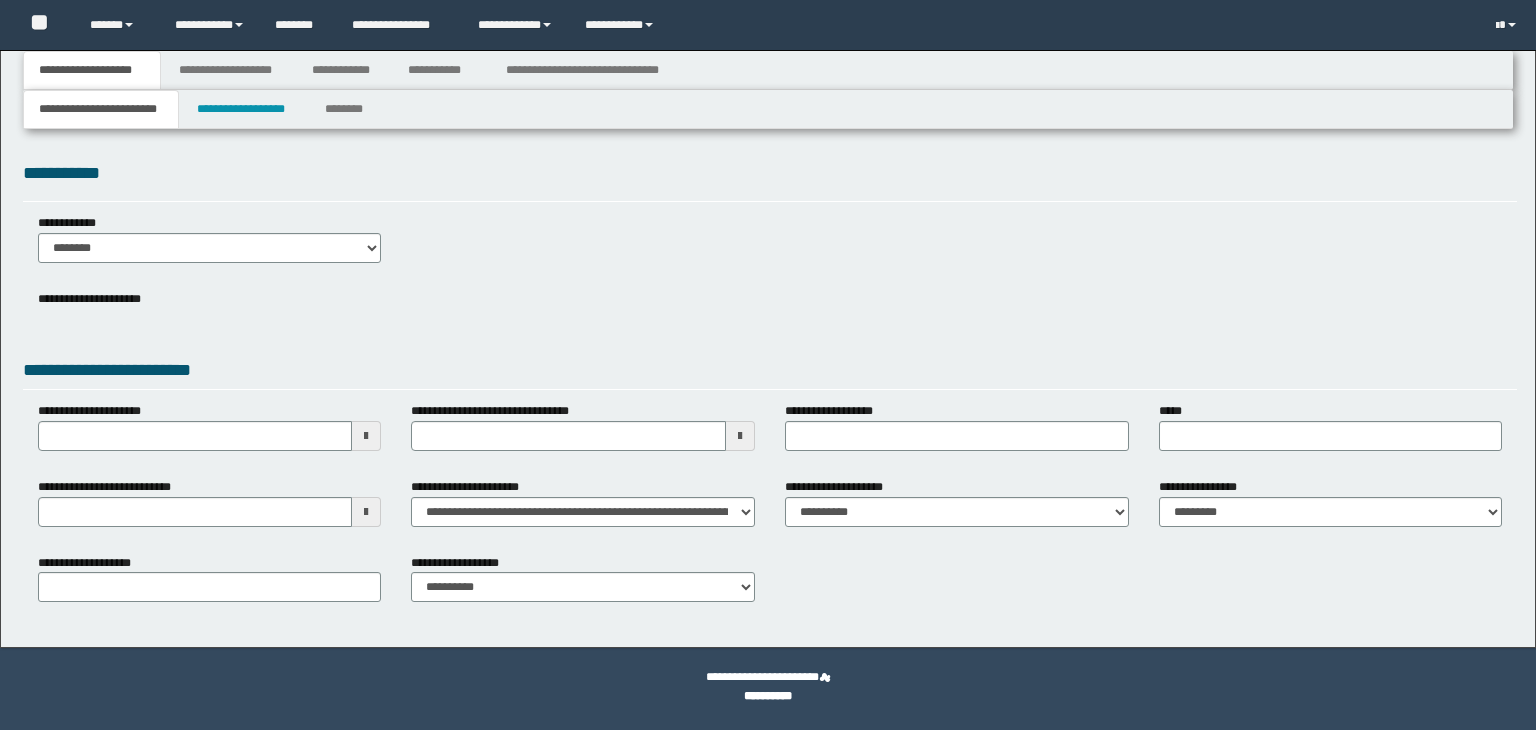 scroll, scrollTop: 0, scrollLeft: 0, axis: both 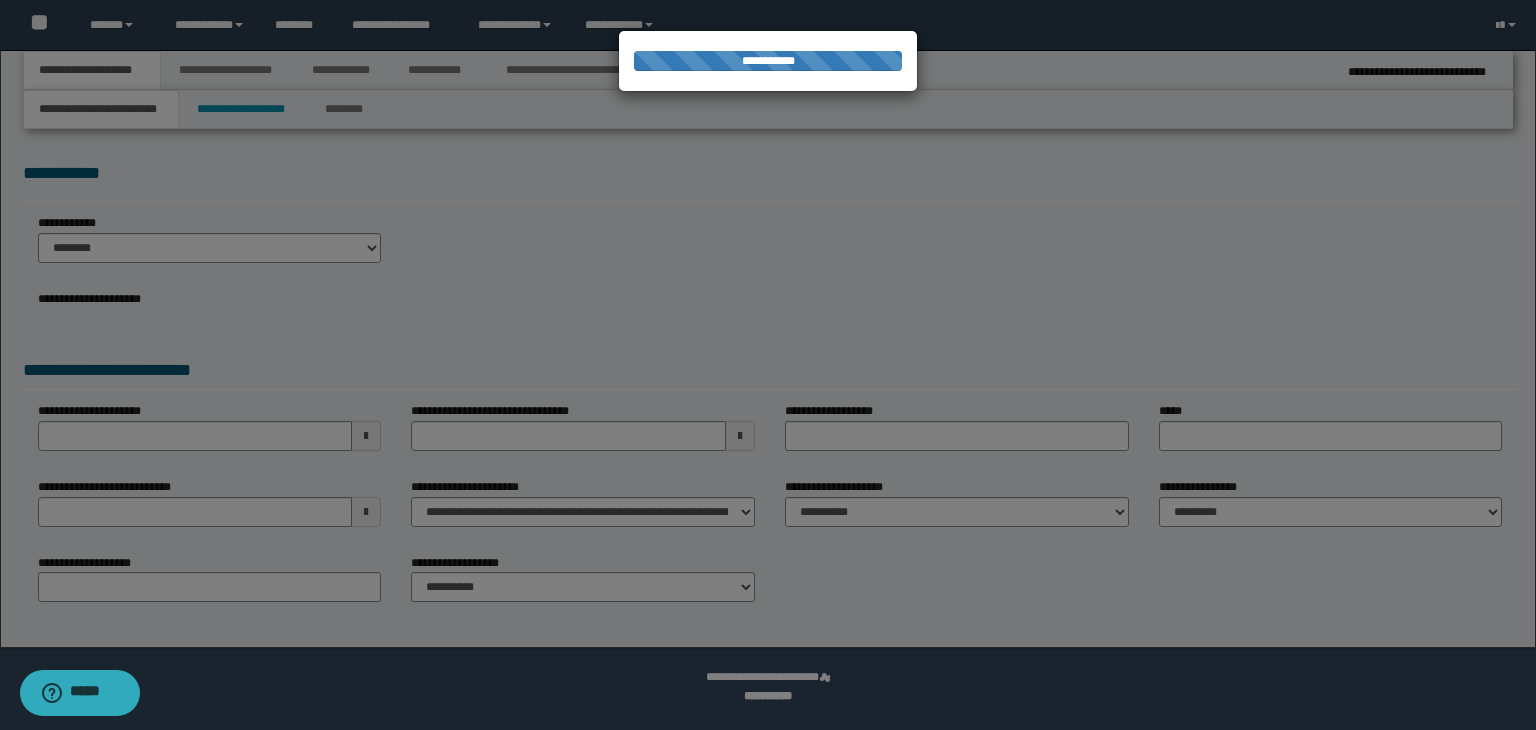 select on "*" 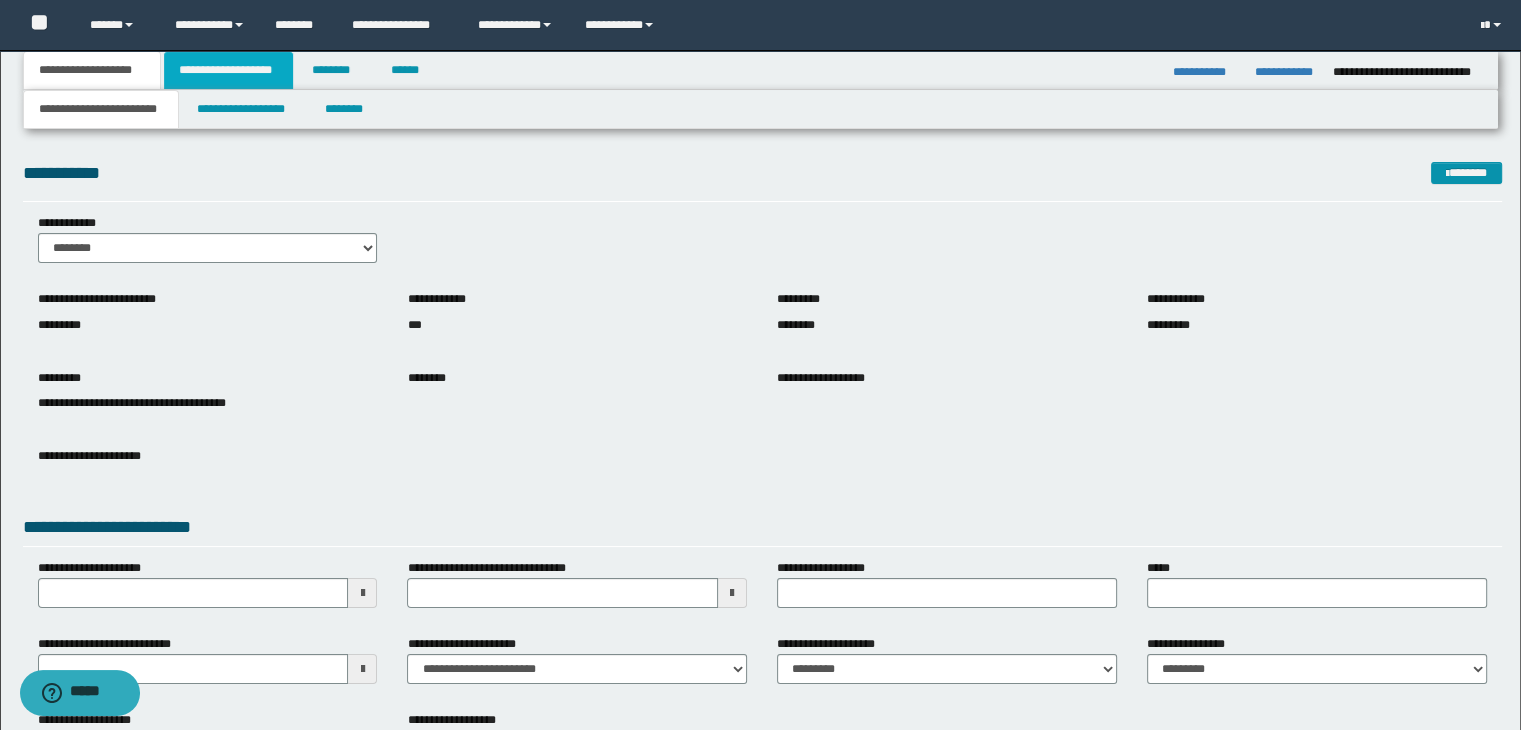 click on "**********" at bounding box center (228, 70) 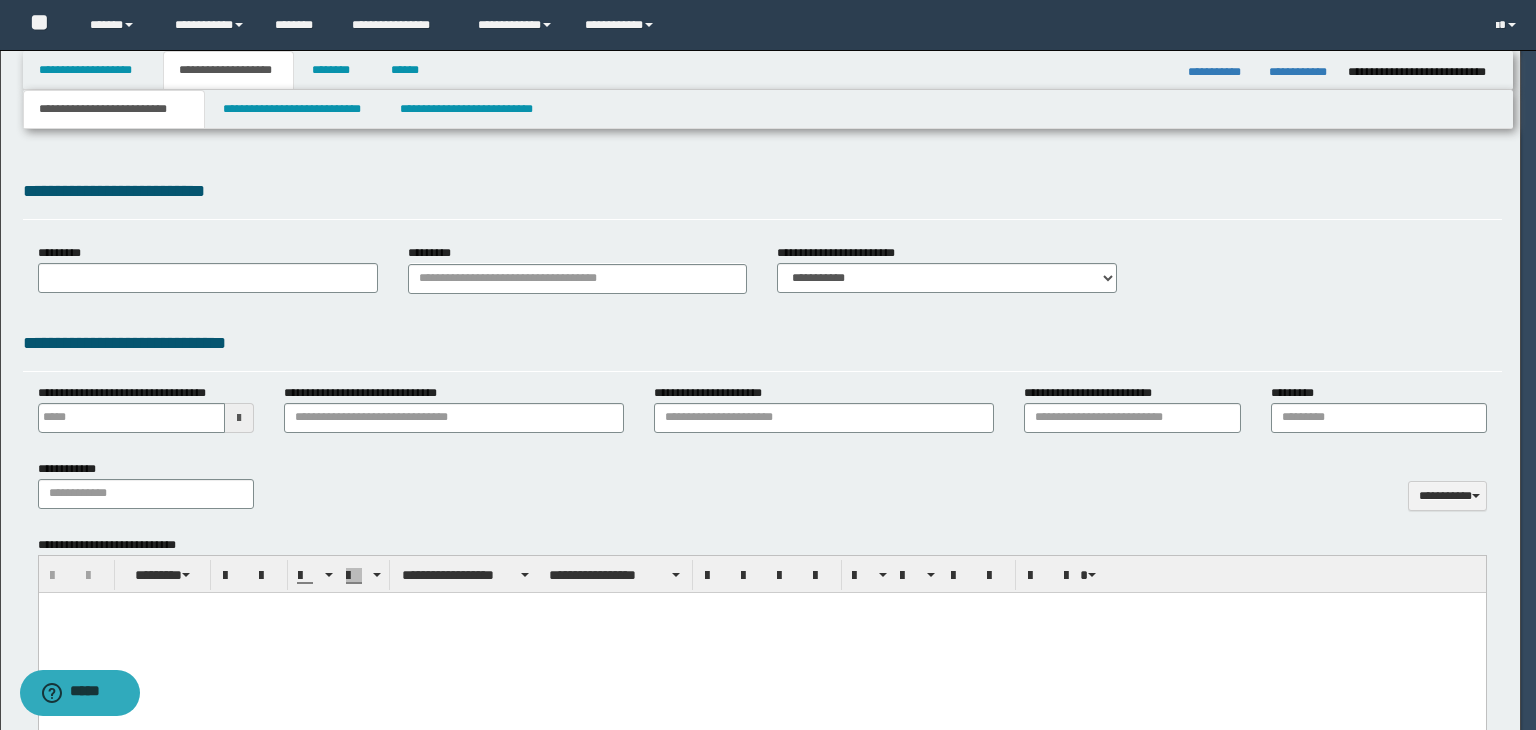 type 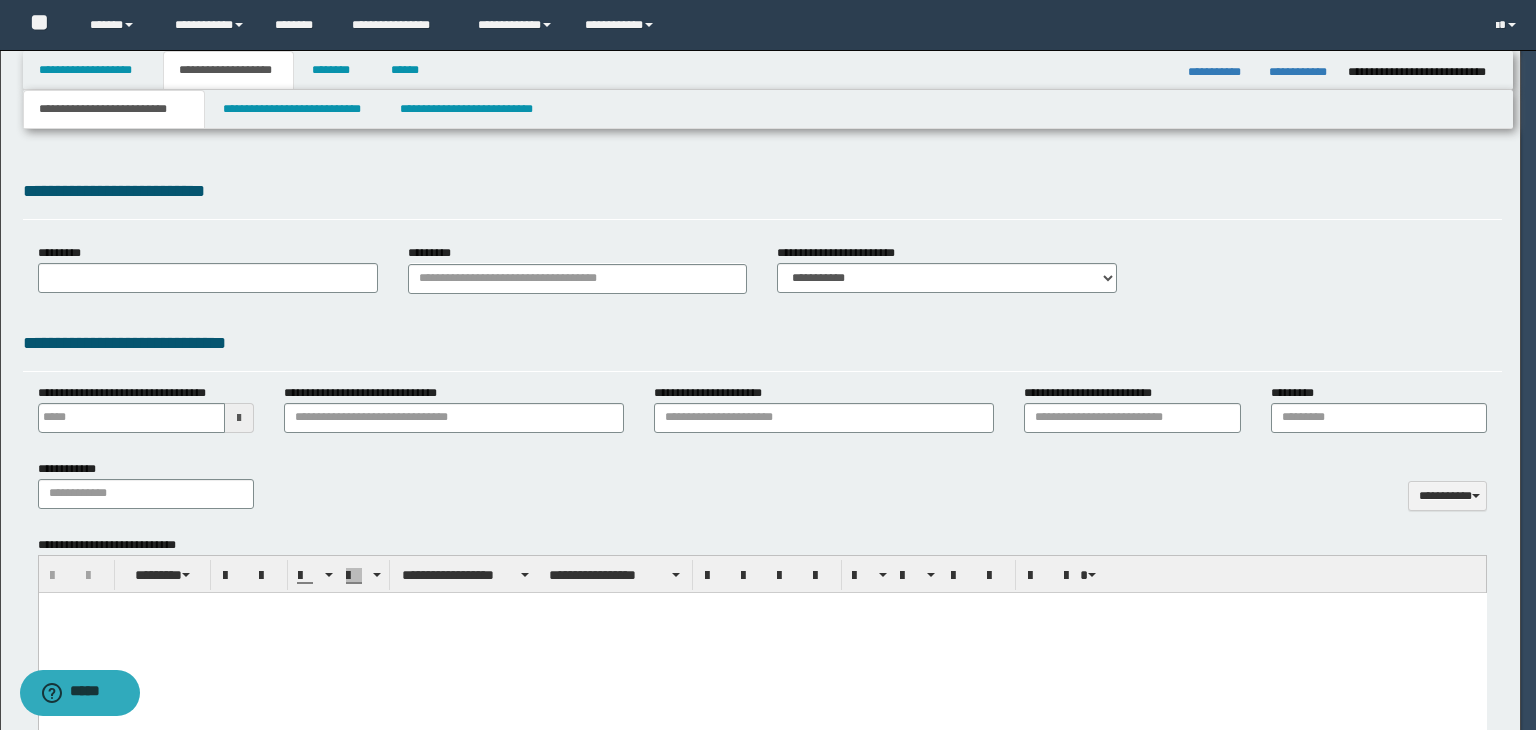 scroll, scrollTop: 0, scrollLeft: 0, axis: both 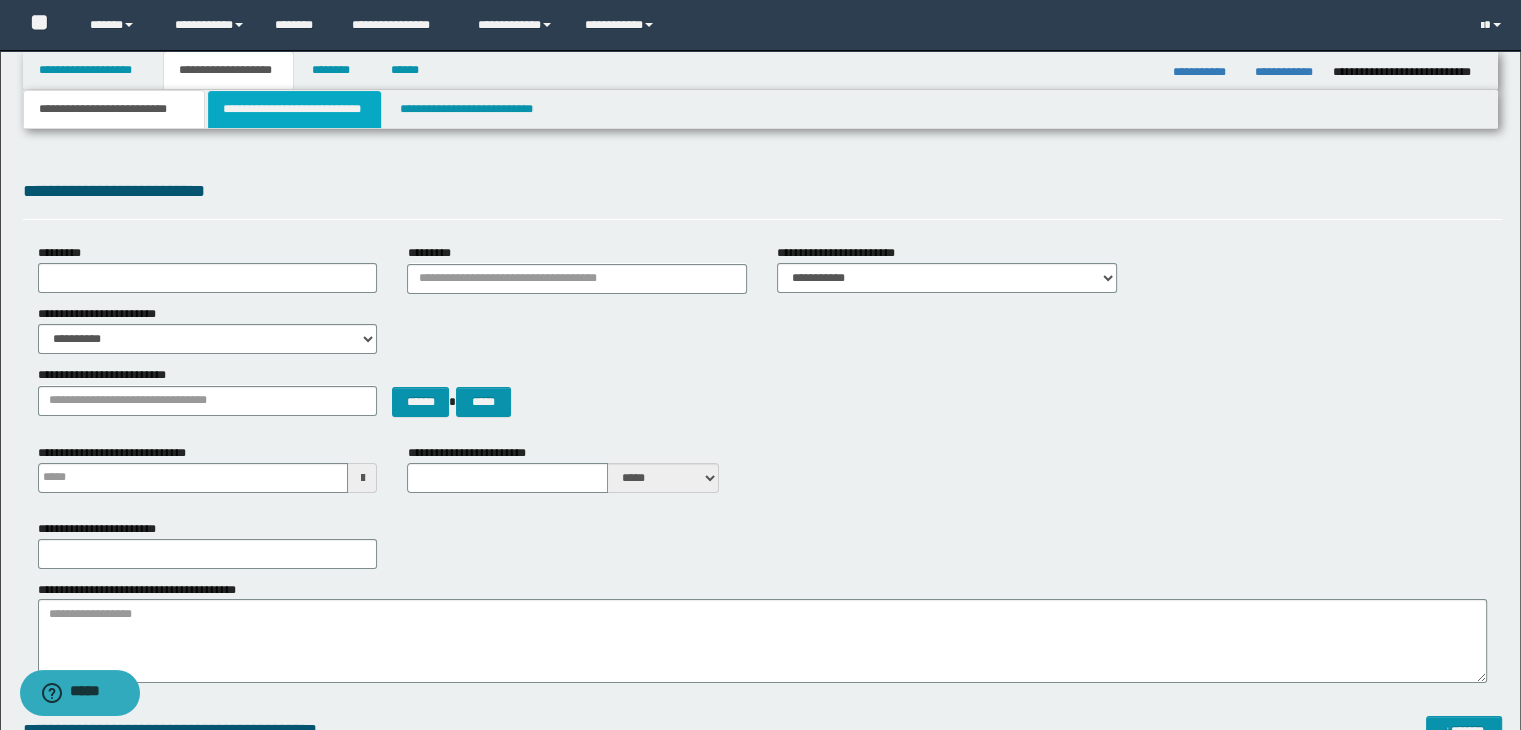 click on "**********" at bounding box center (294, 109) 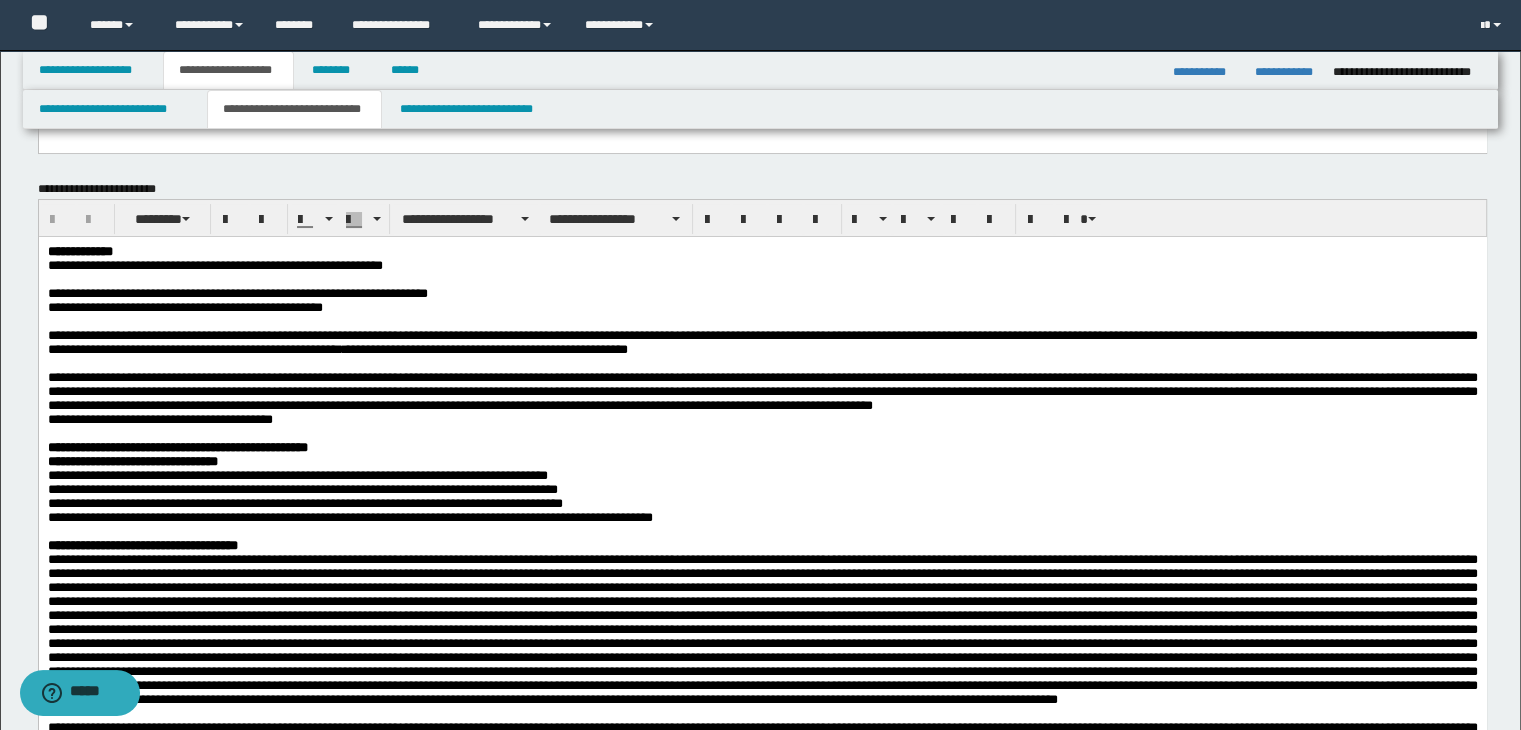 scroll, scrollTop: 200, scrollLeft: 0, axis: vertical 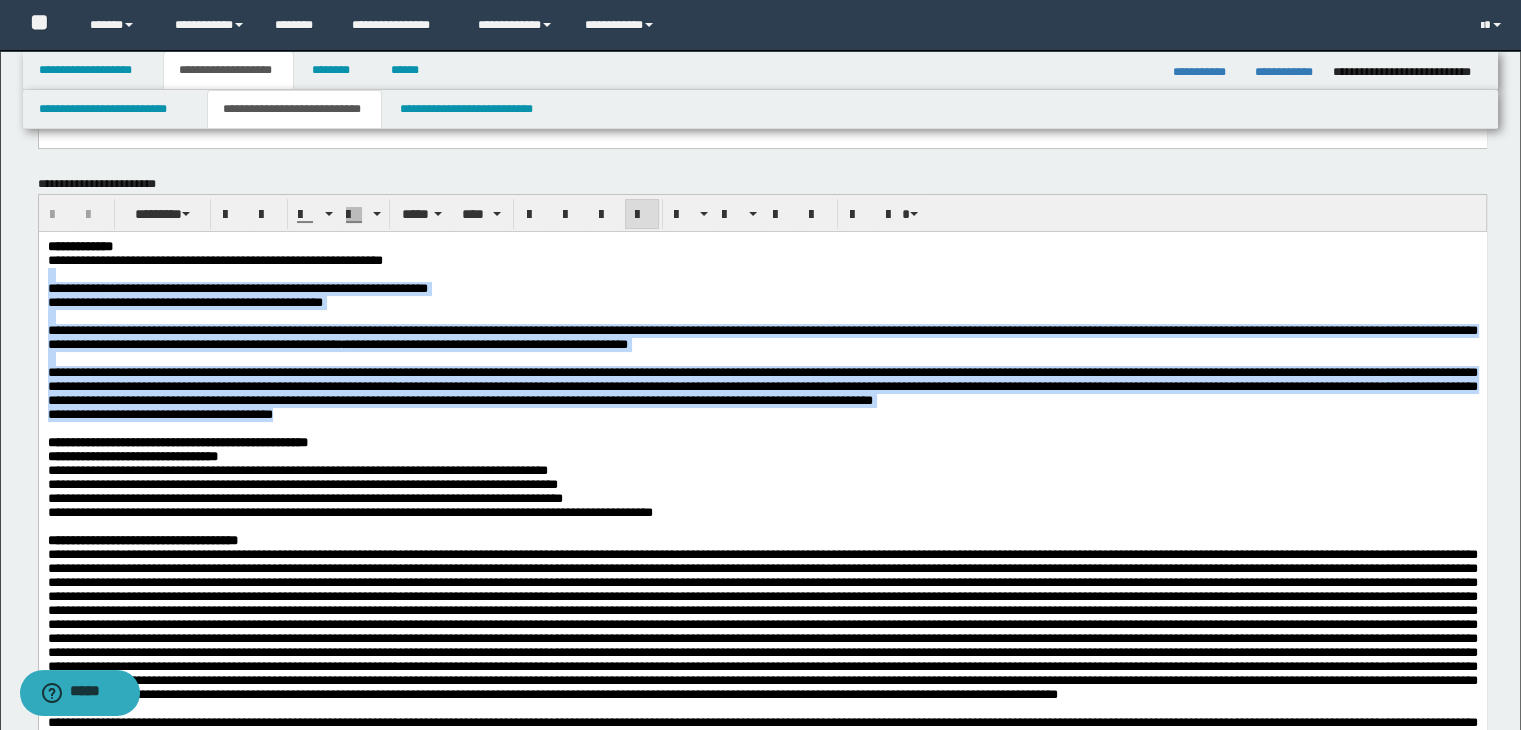 drag, startPoint x: 48, startPoint y: 285, endPoint x: 397, endPoint y: 459, distance: 389.97052 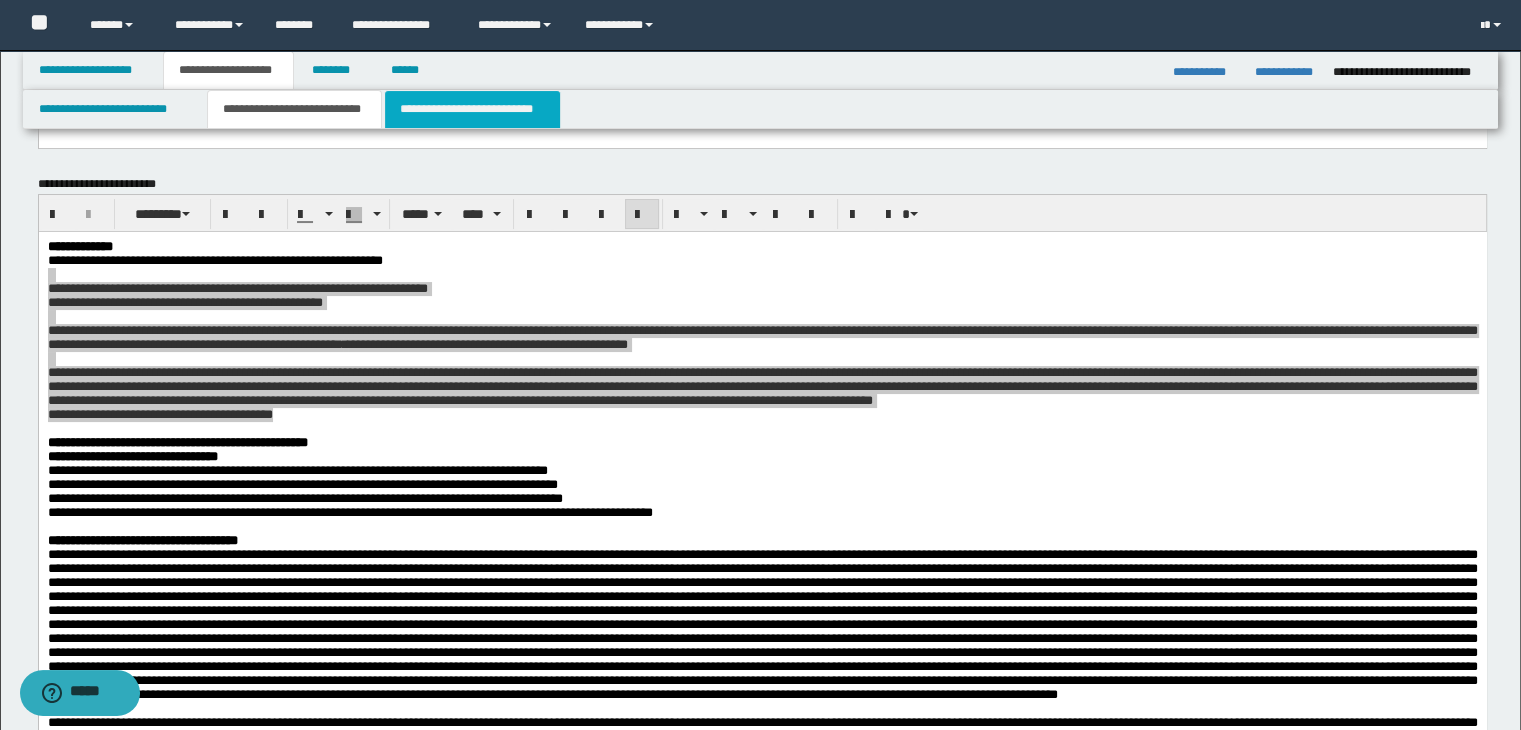 click on "**********" at bounding box center [472, 109] 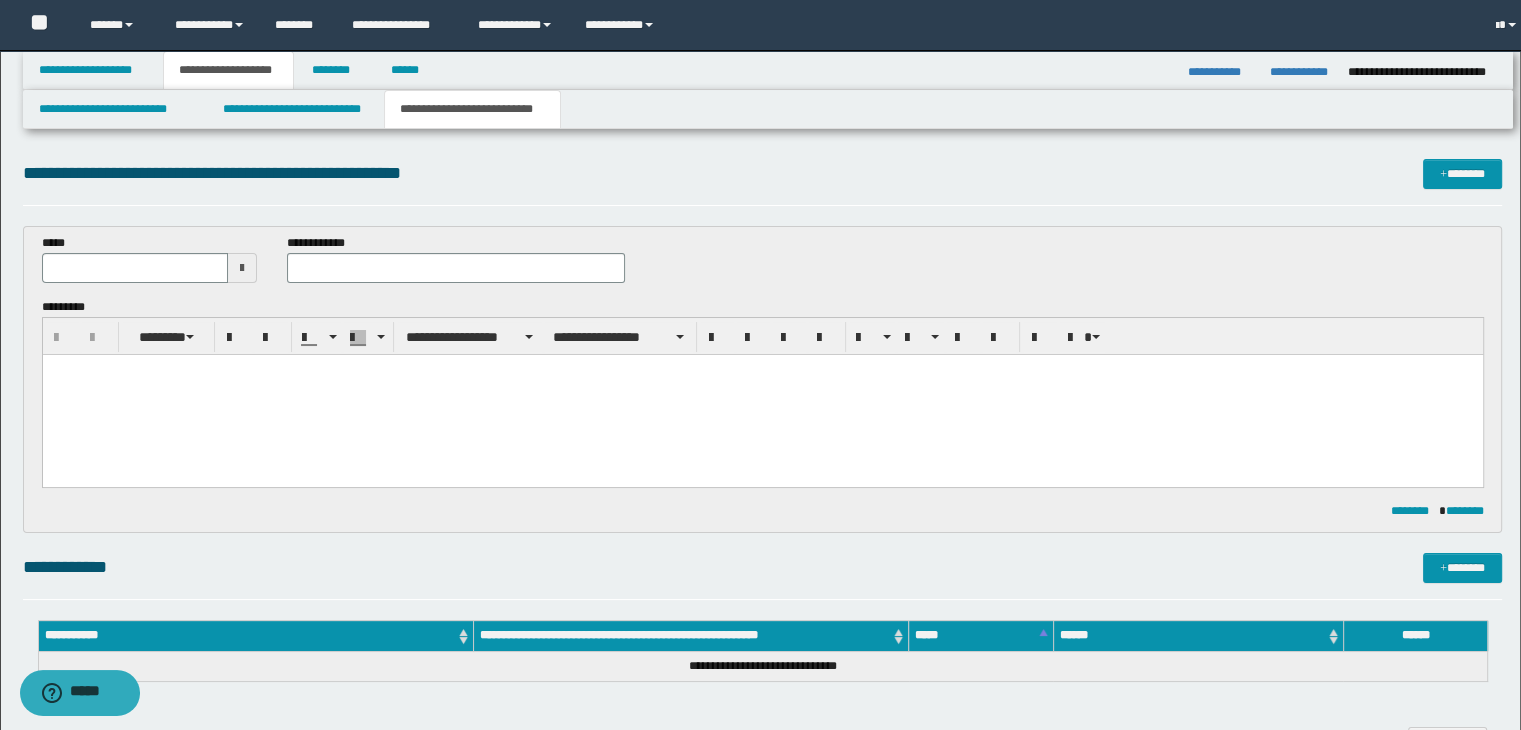scroll, scrollTop: 0, scrollLeft: 0, axis: both 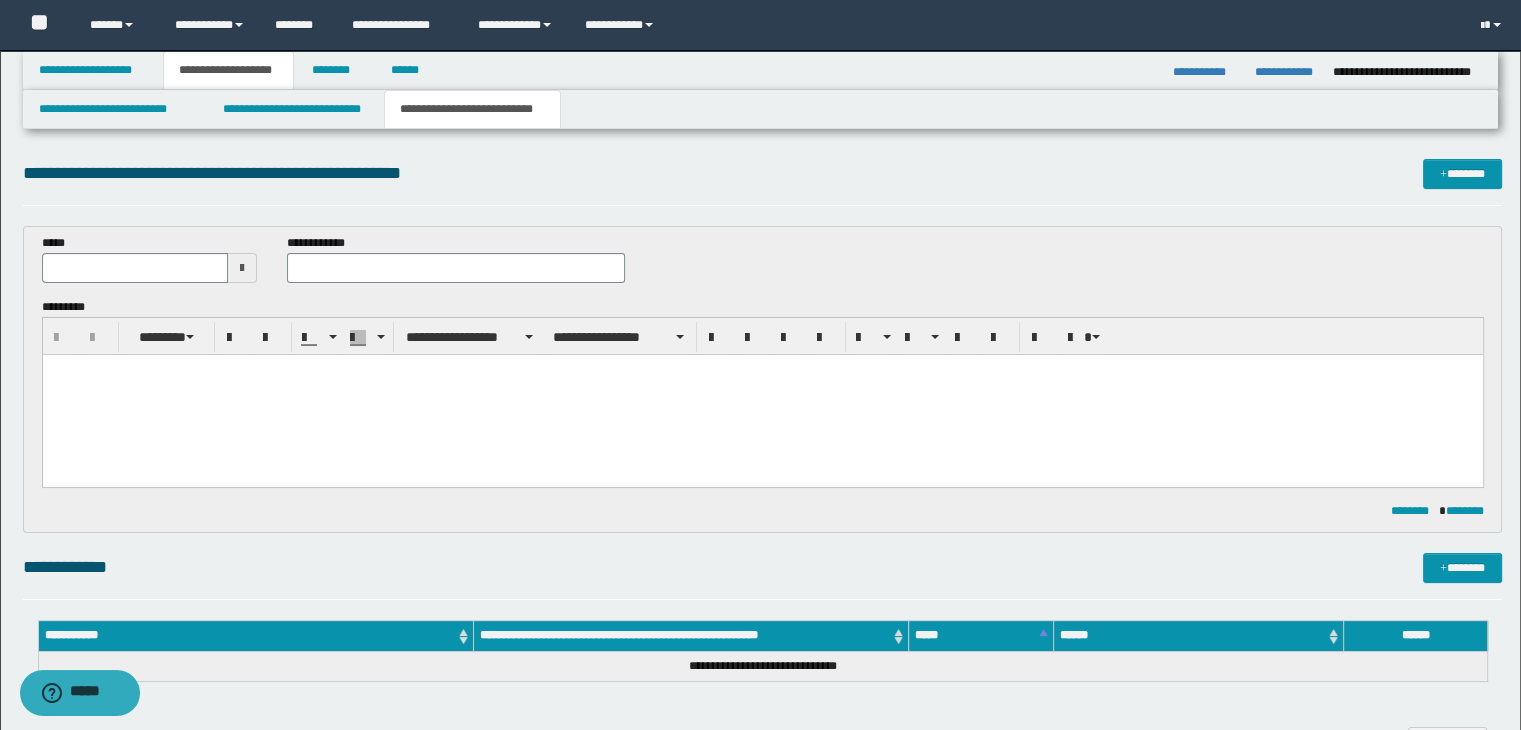 click at bounding box center [242, 268] 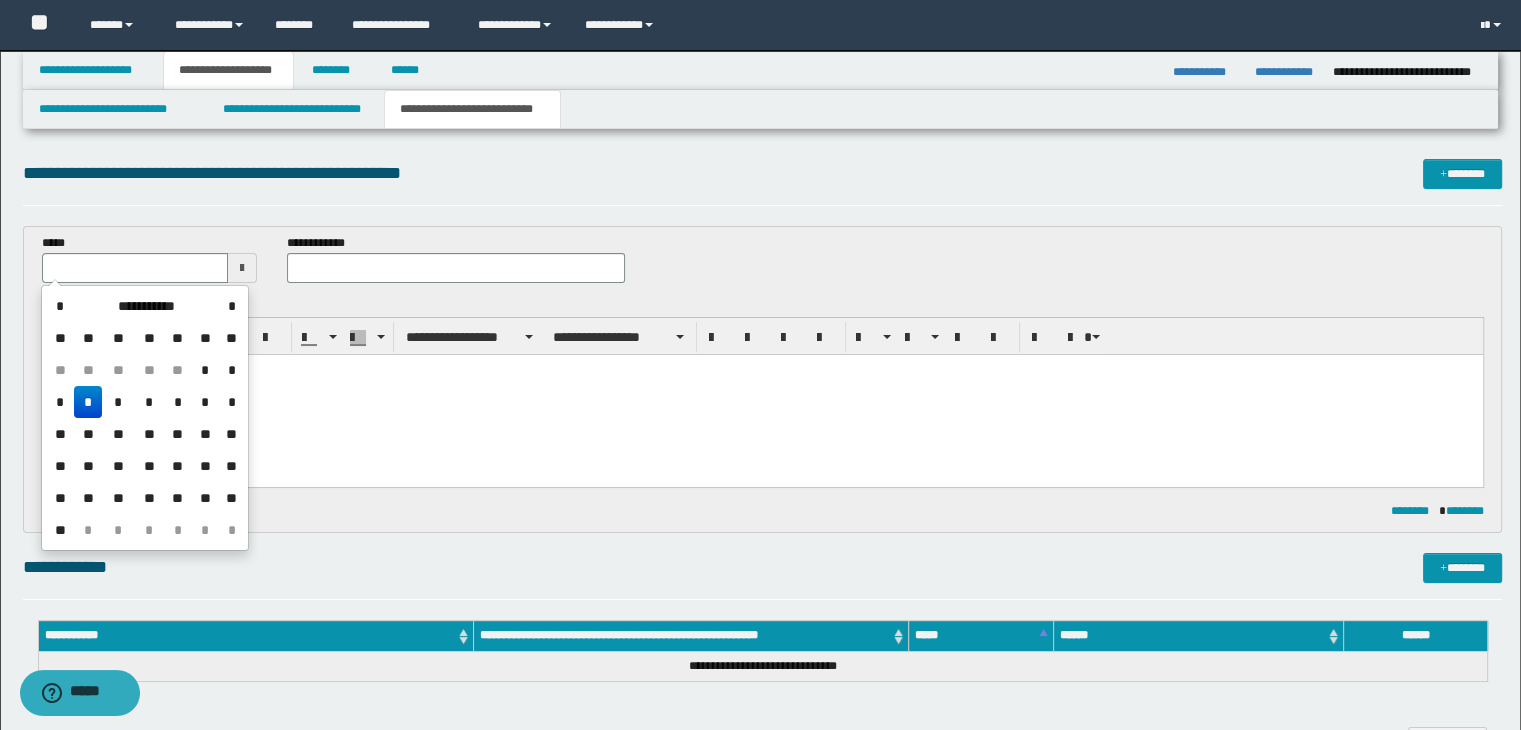 click on "*" at bounding box center (88, 402) 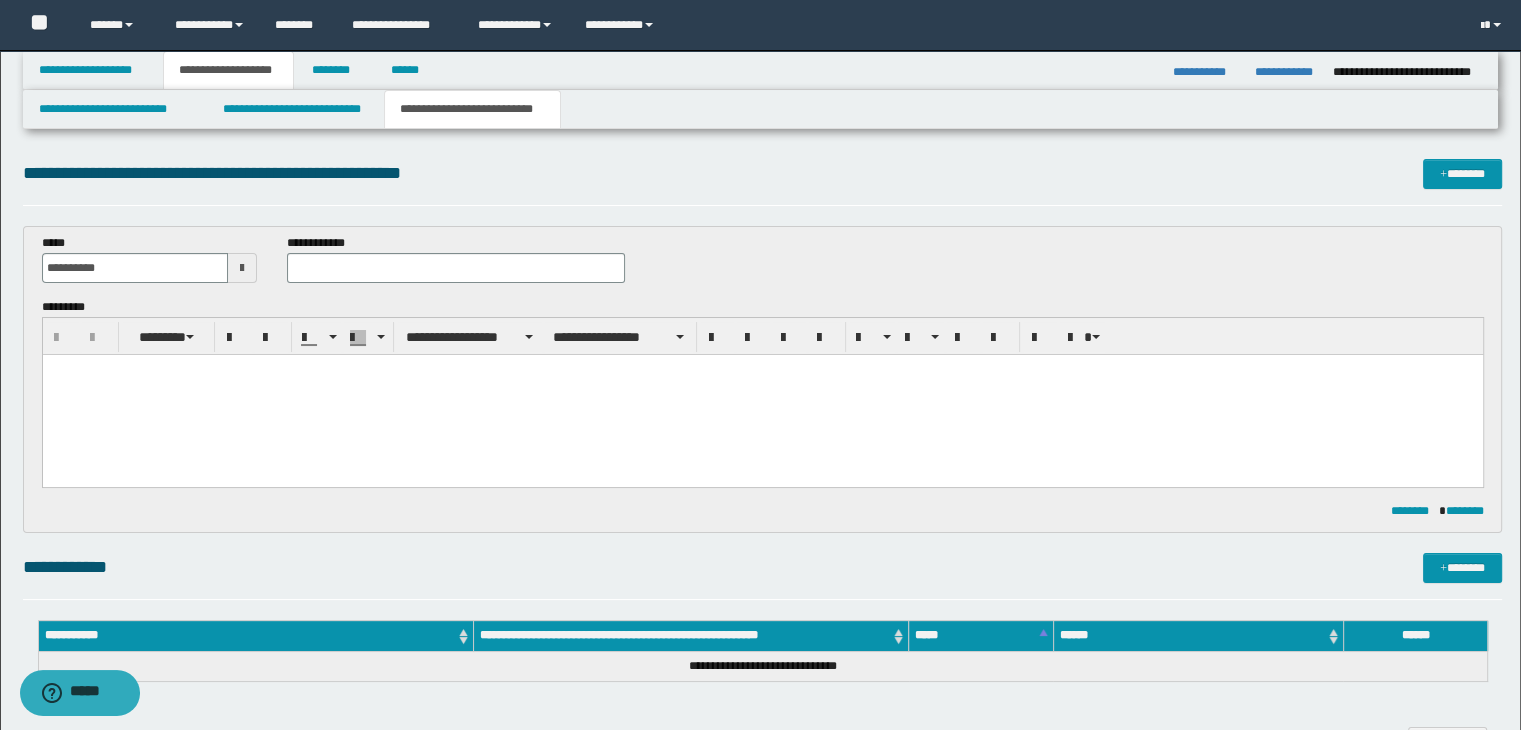 click at bounding box center (762, 394) 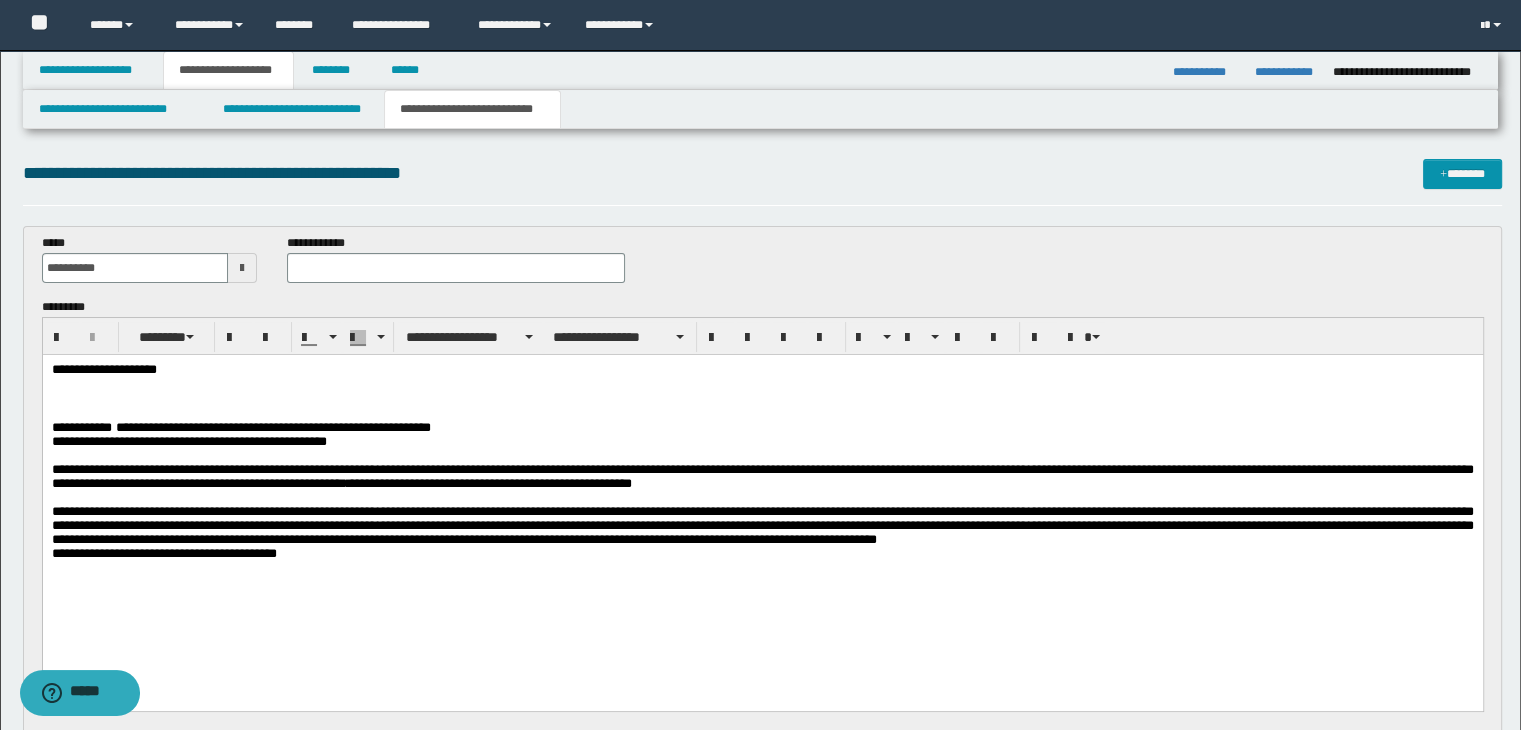 click at bounding box center (762, 385) 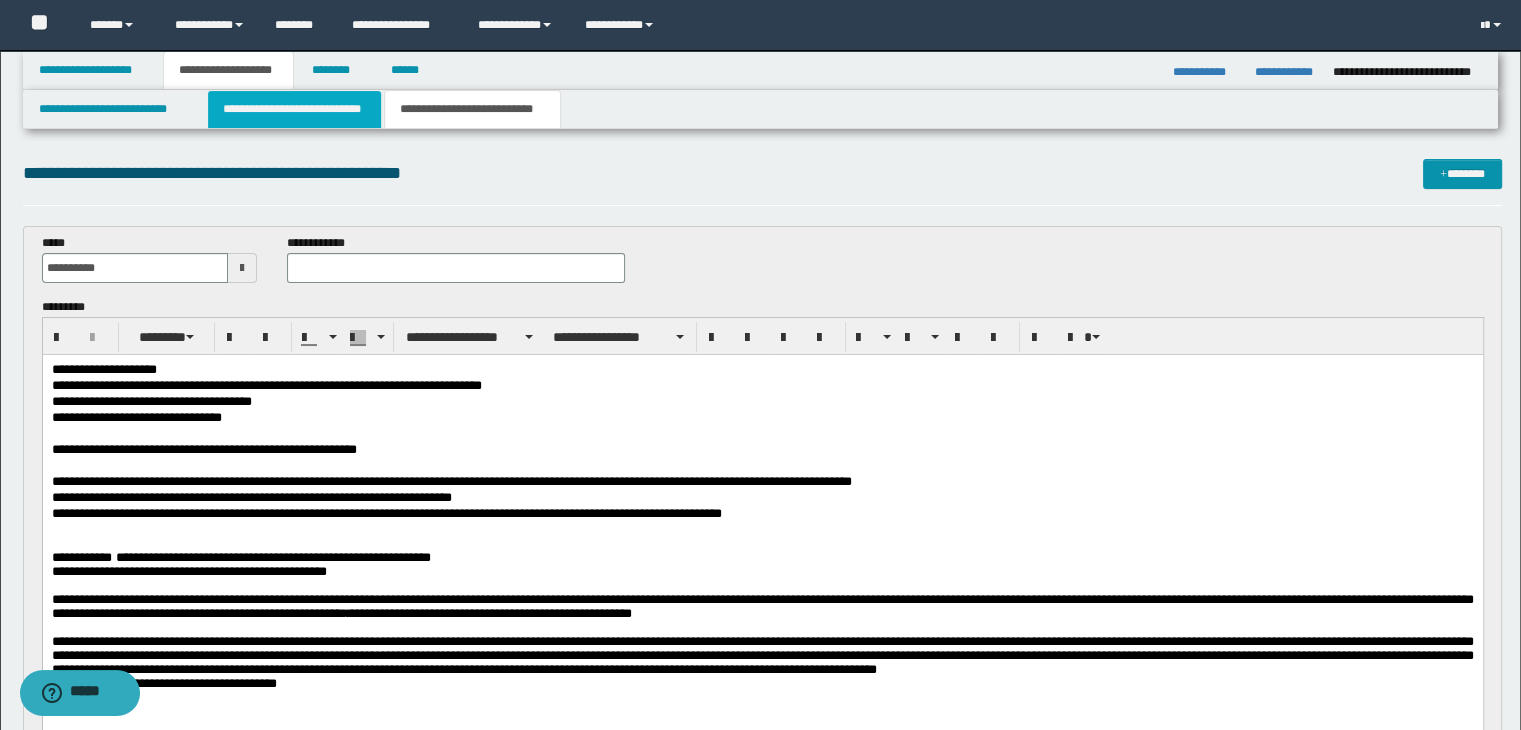 click on "**********" at bounding box center [294, 109] 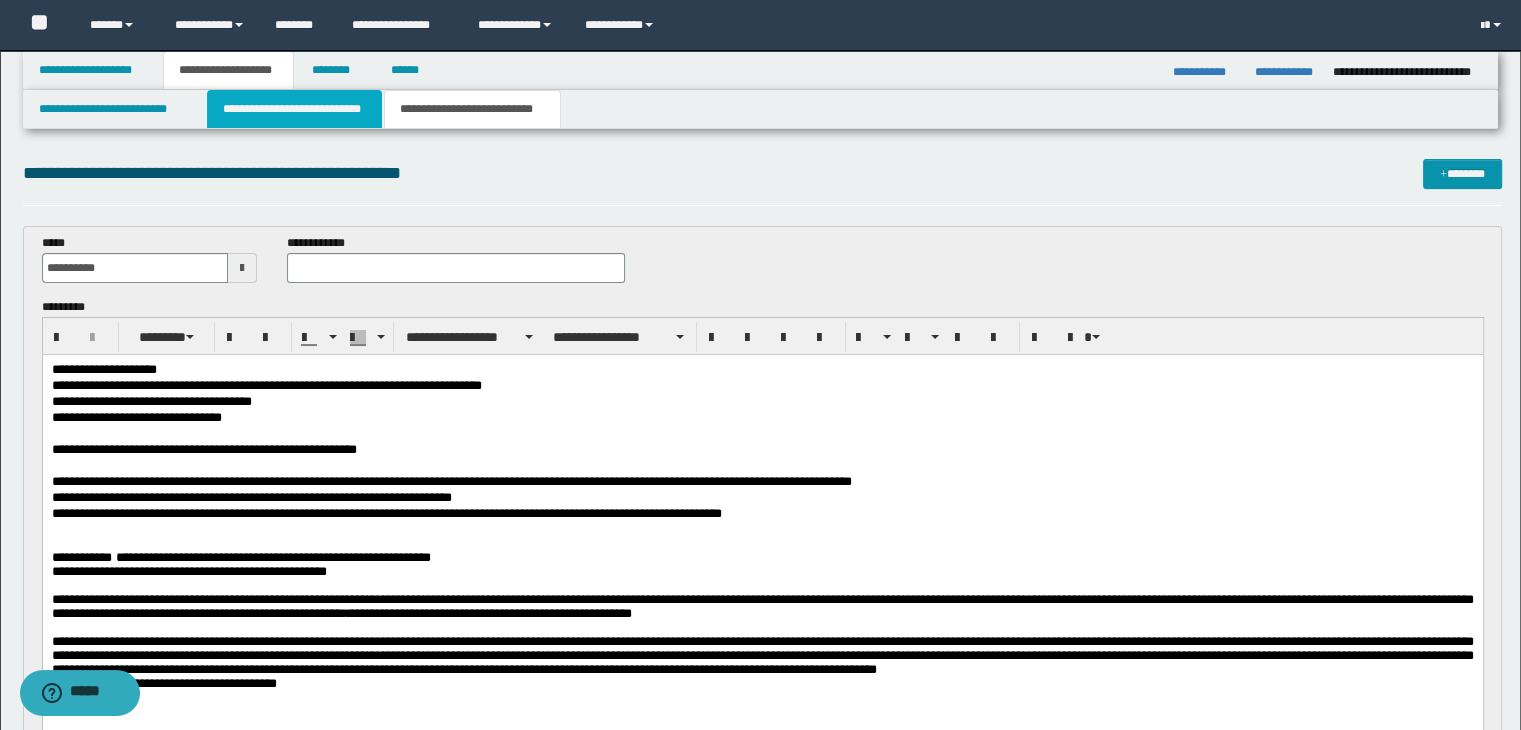 type 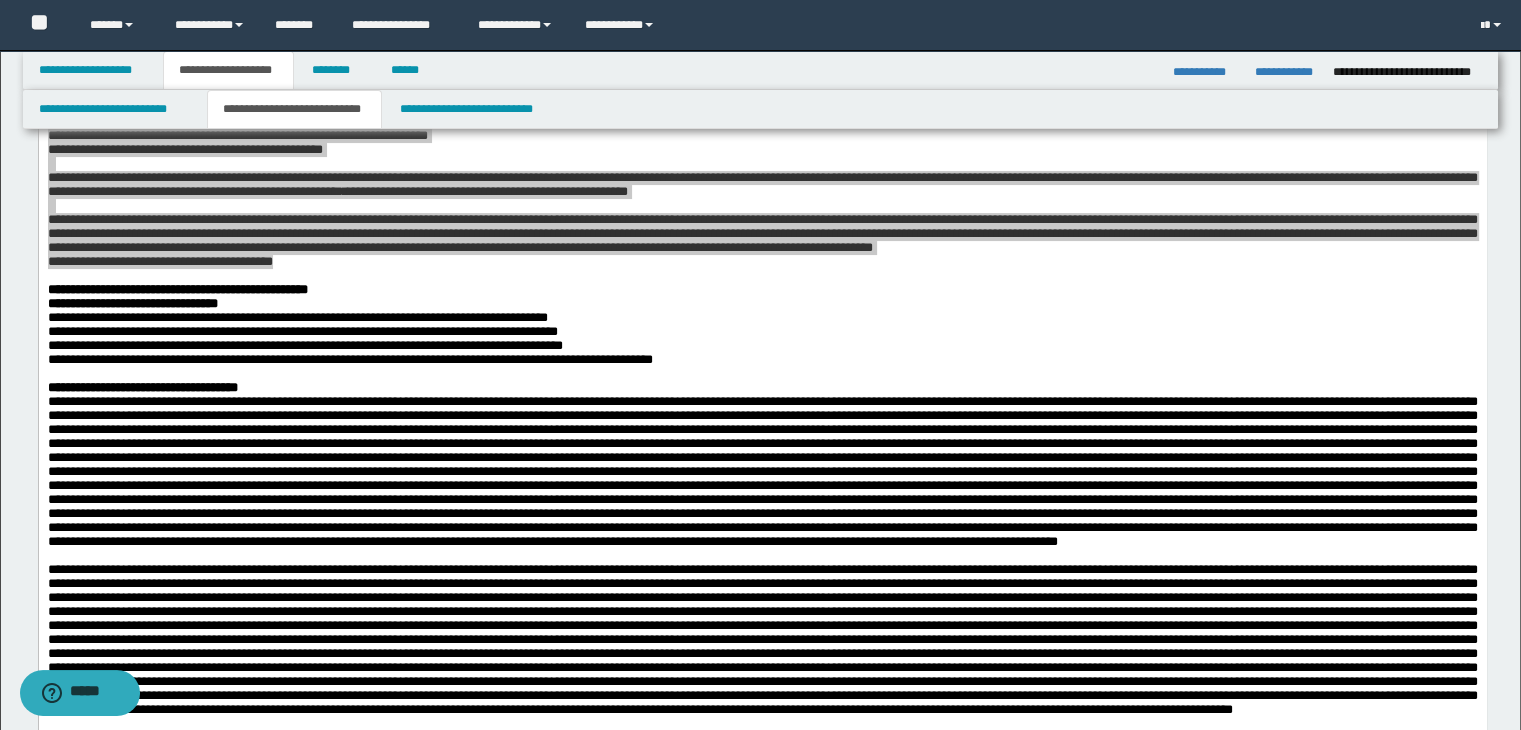 scroll, scrollTop: 400, scrollLeft: 0, axis: vertical 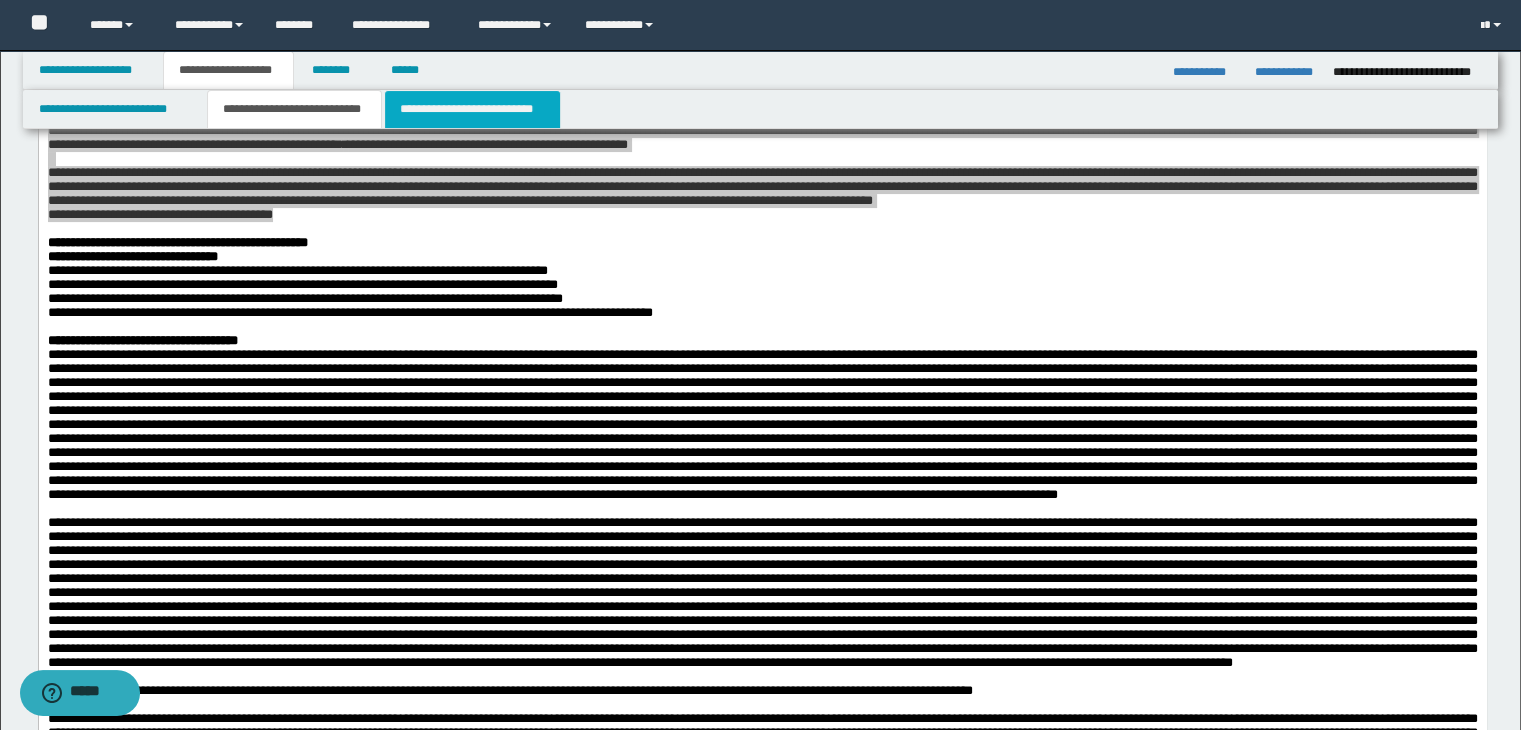 click on "**********" at bounding box center (472, 109) 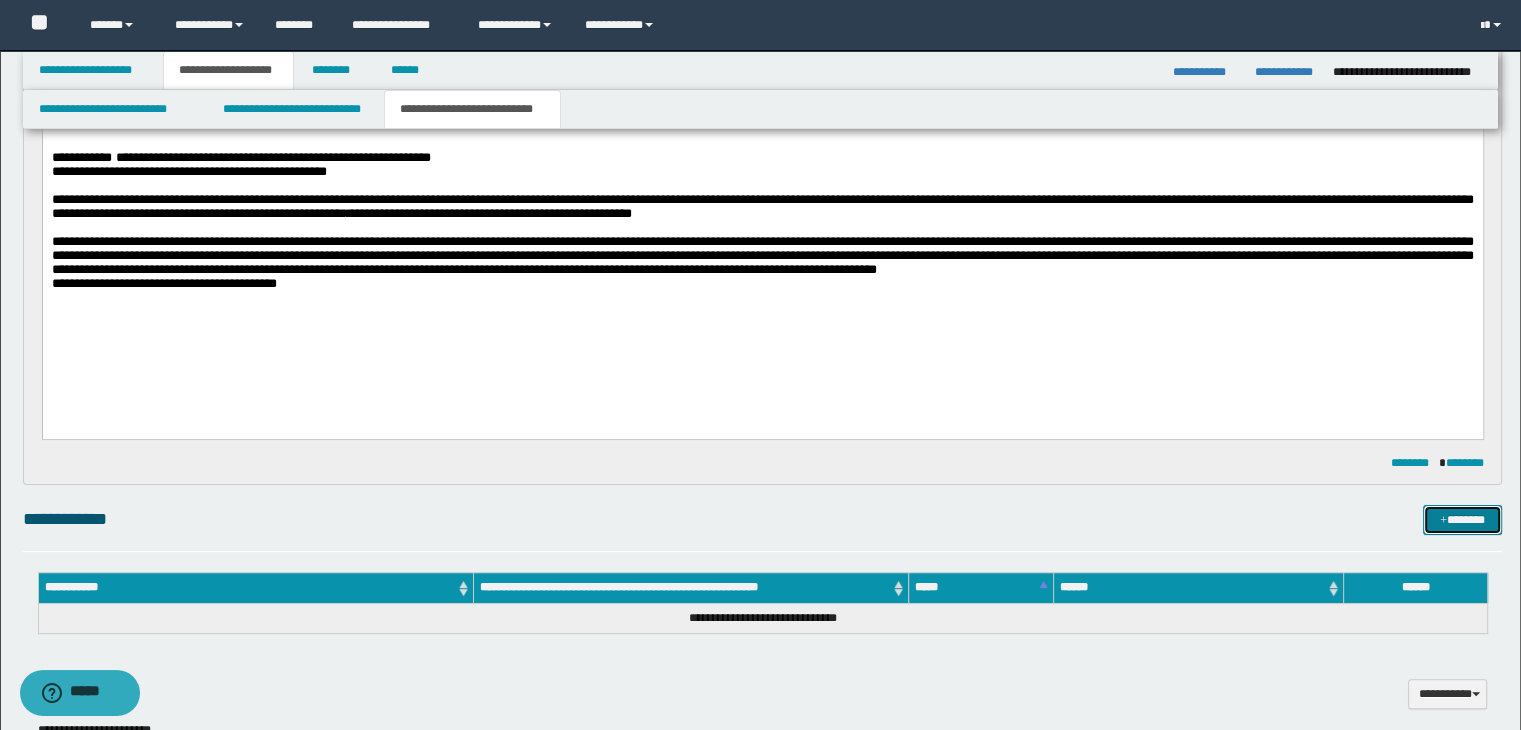 click on "*******" at bounding box center (1462, 520) 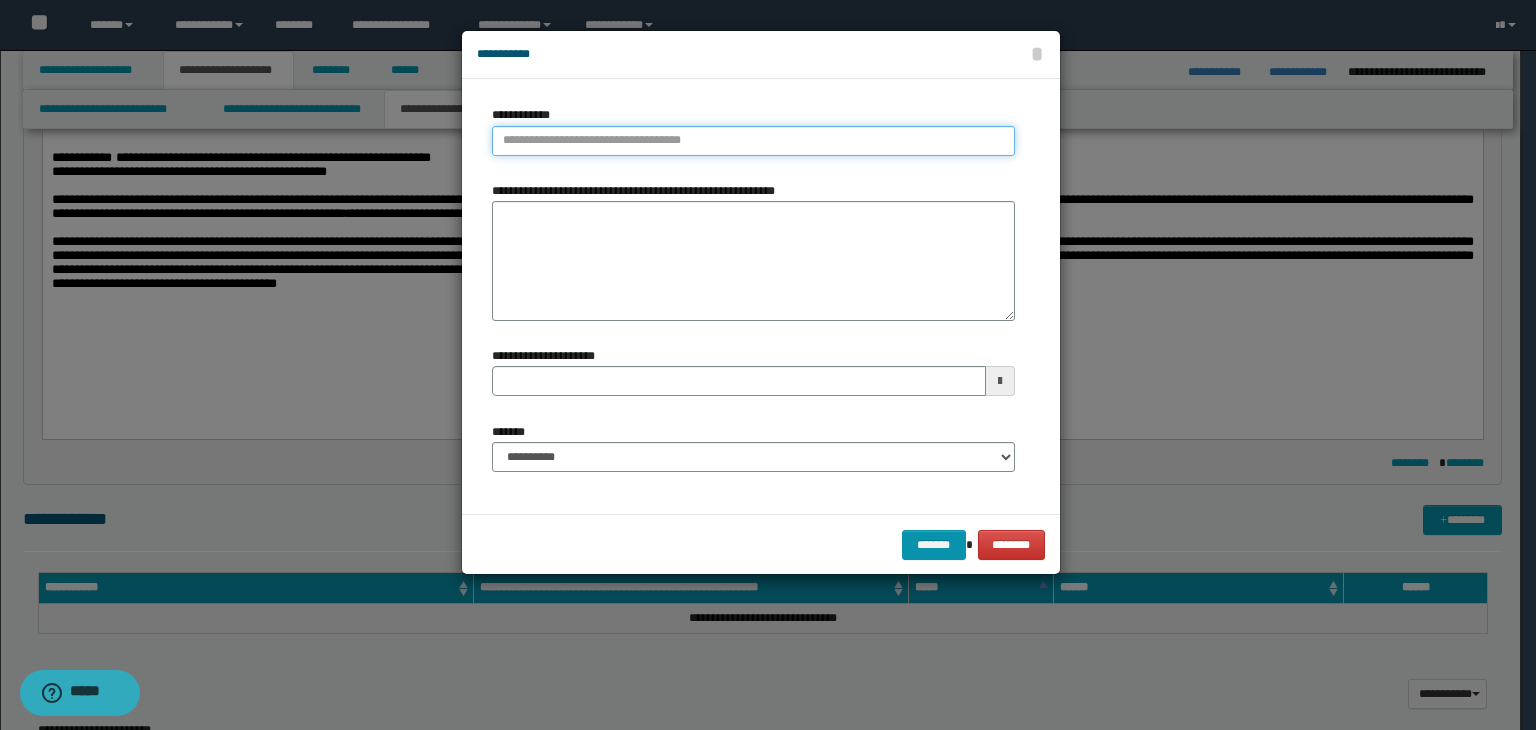 click on "**********" at bounding box center [753, 141] 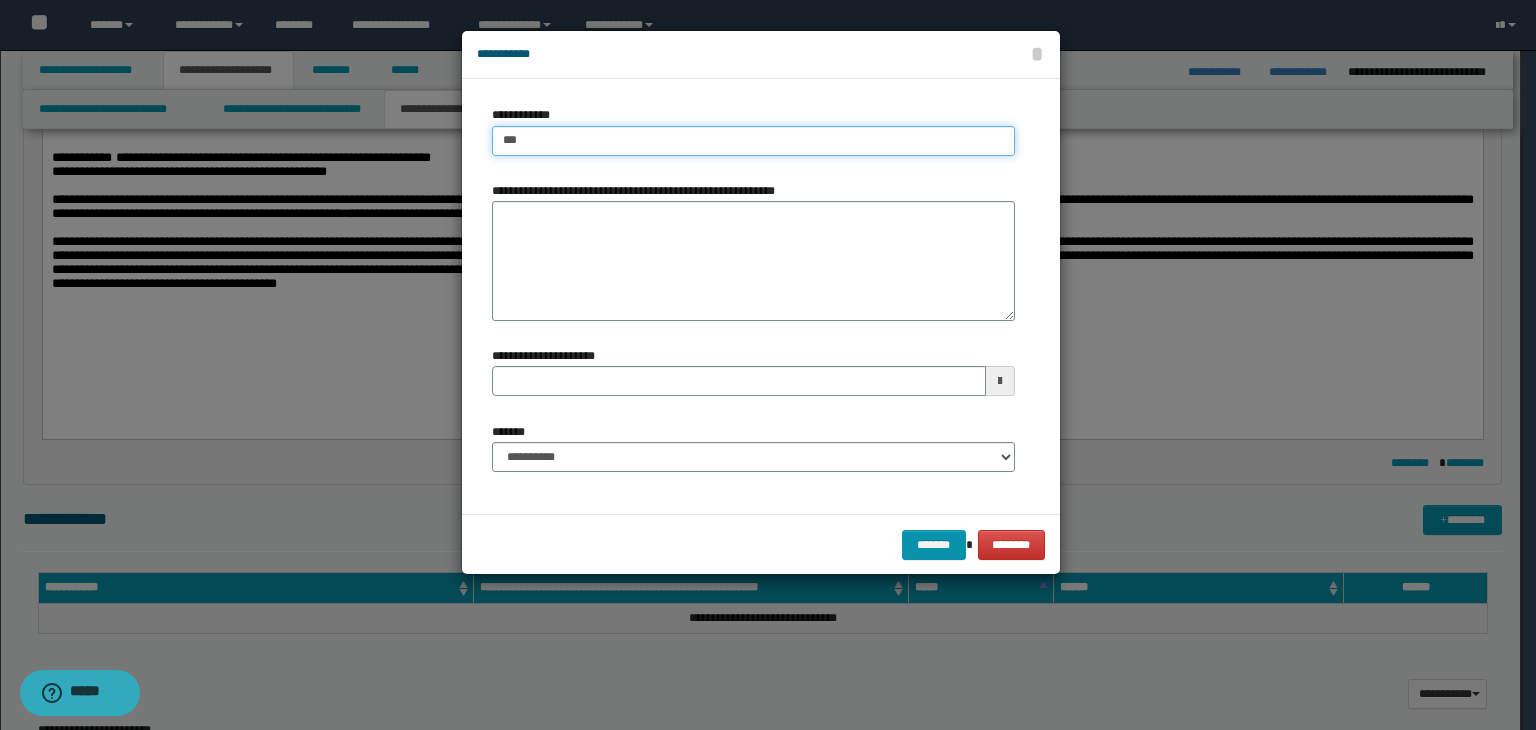 type on "****" 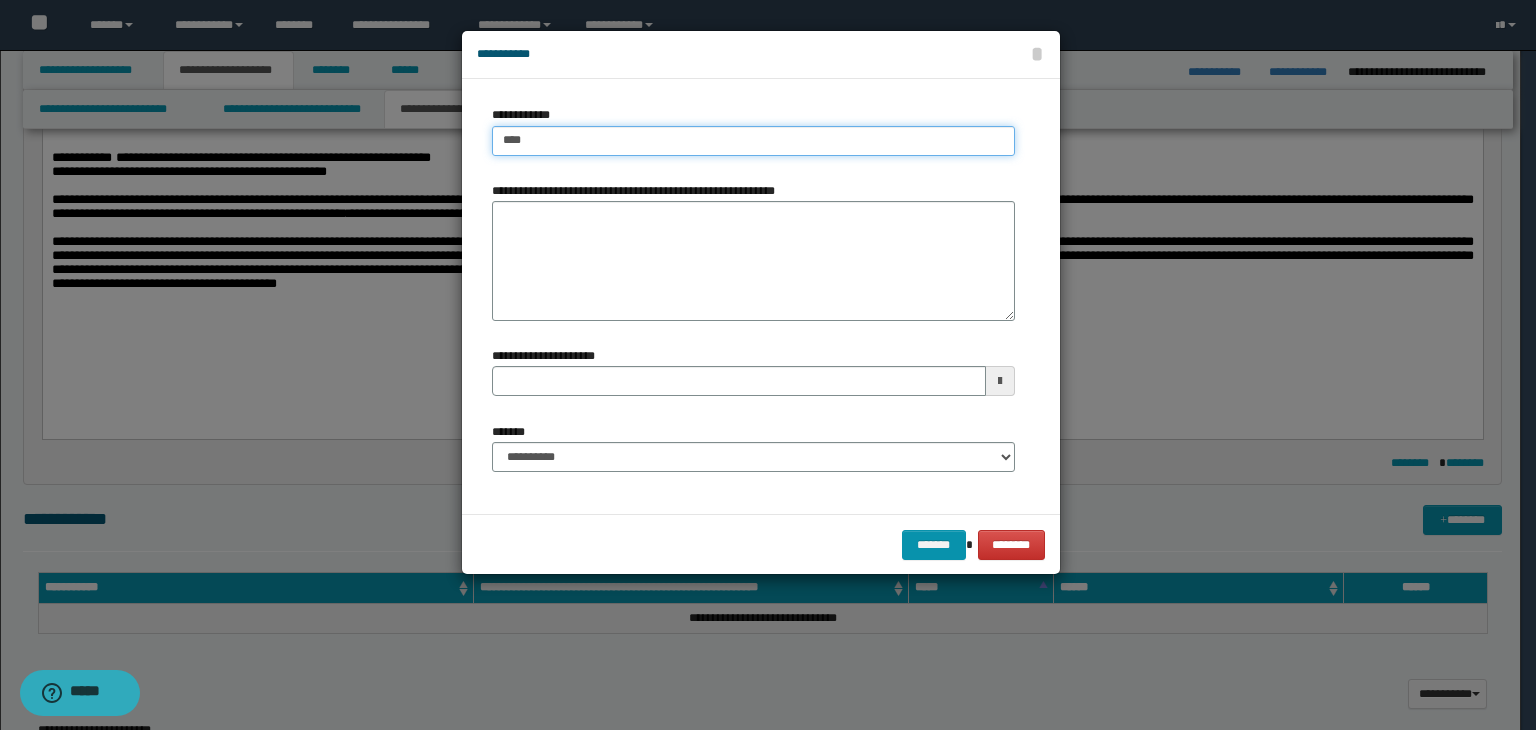 type on "****" 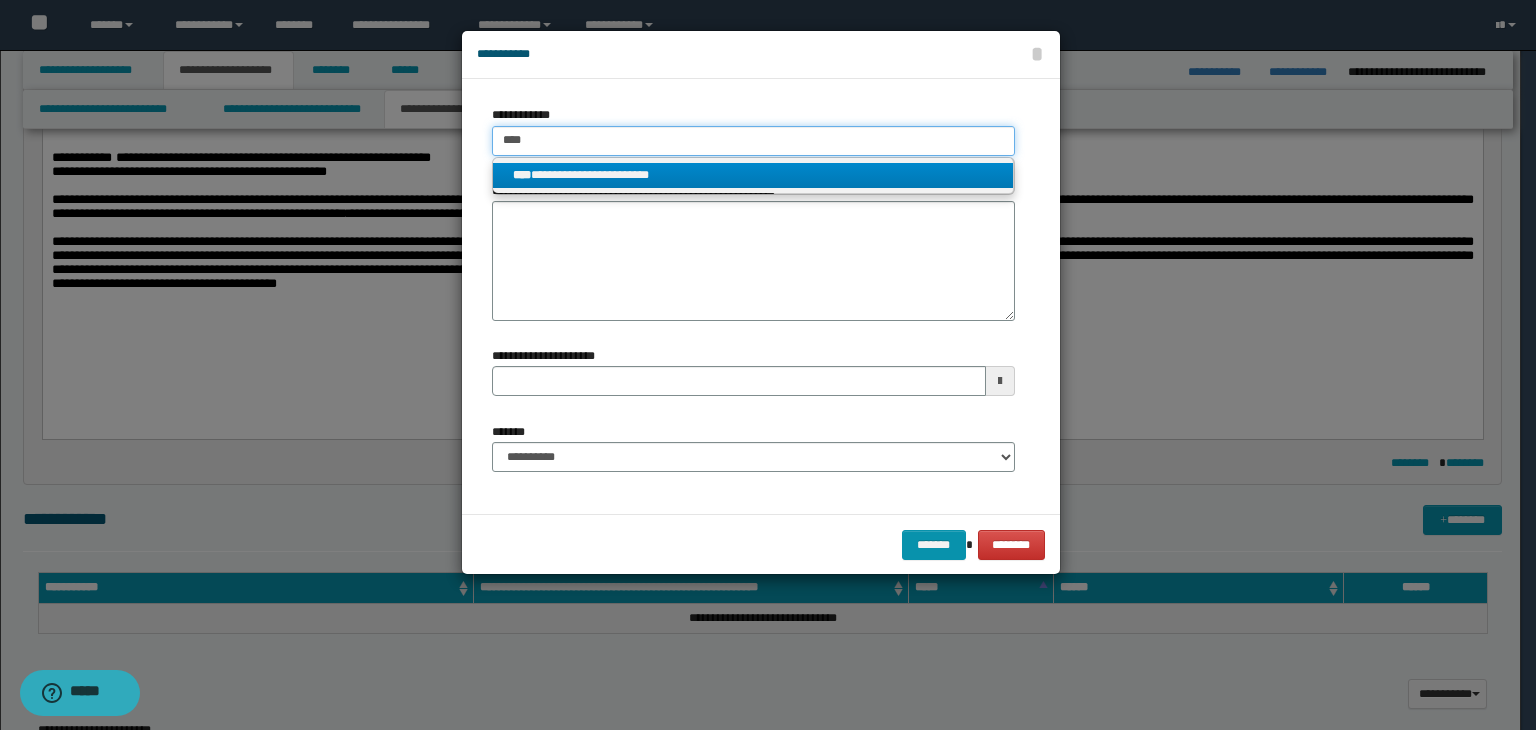 type on "****" 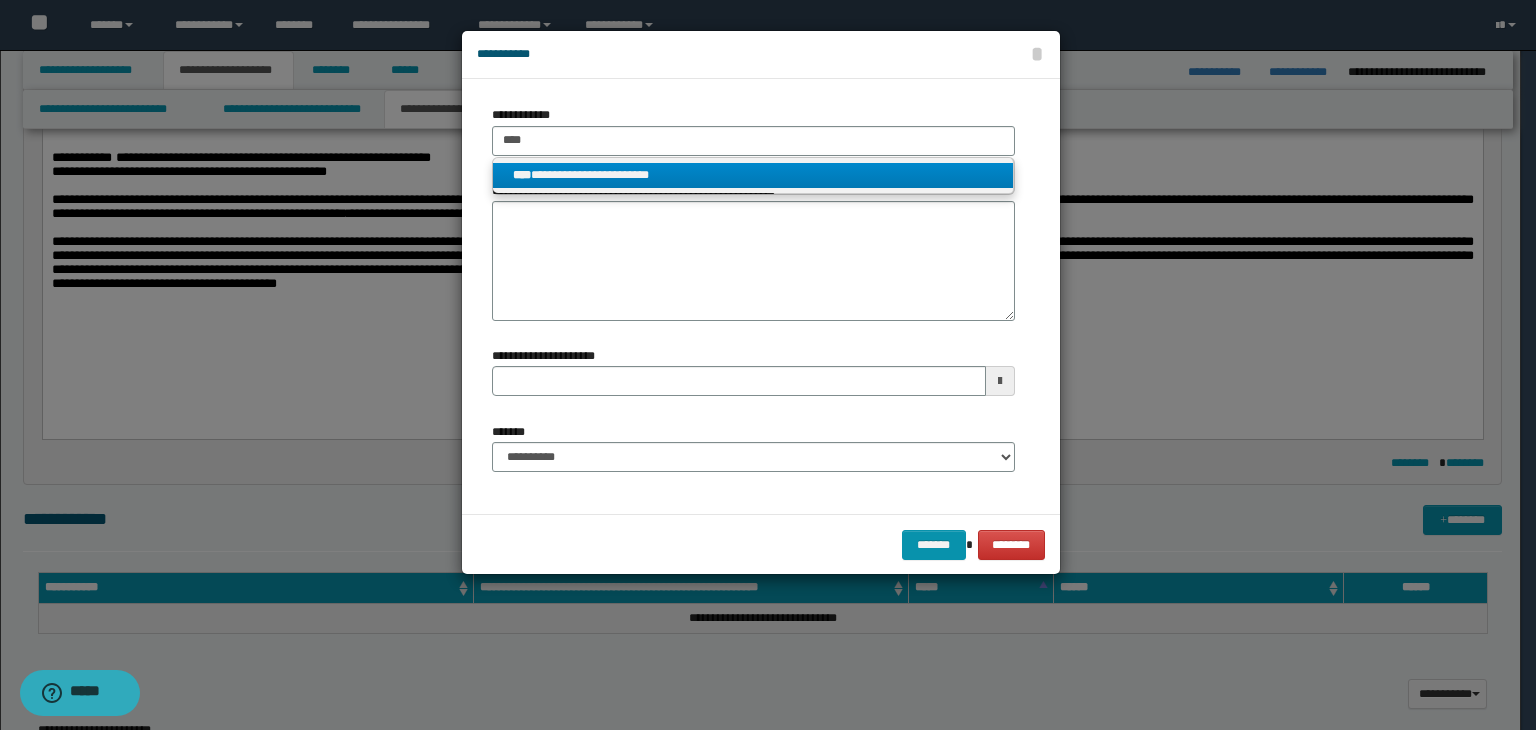 click on "**********" at bounding box center [753, 175] 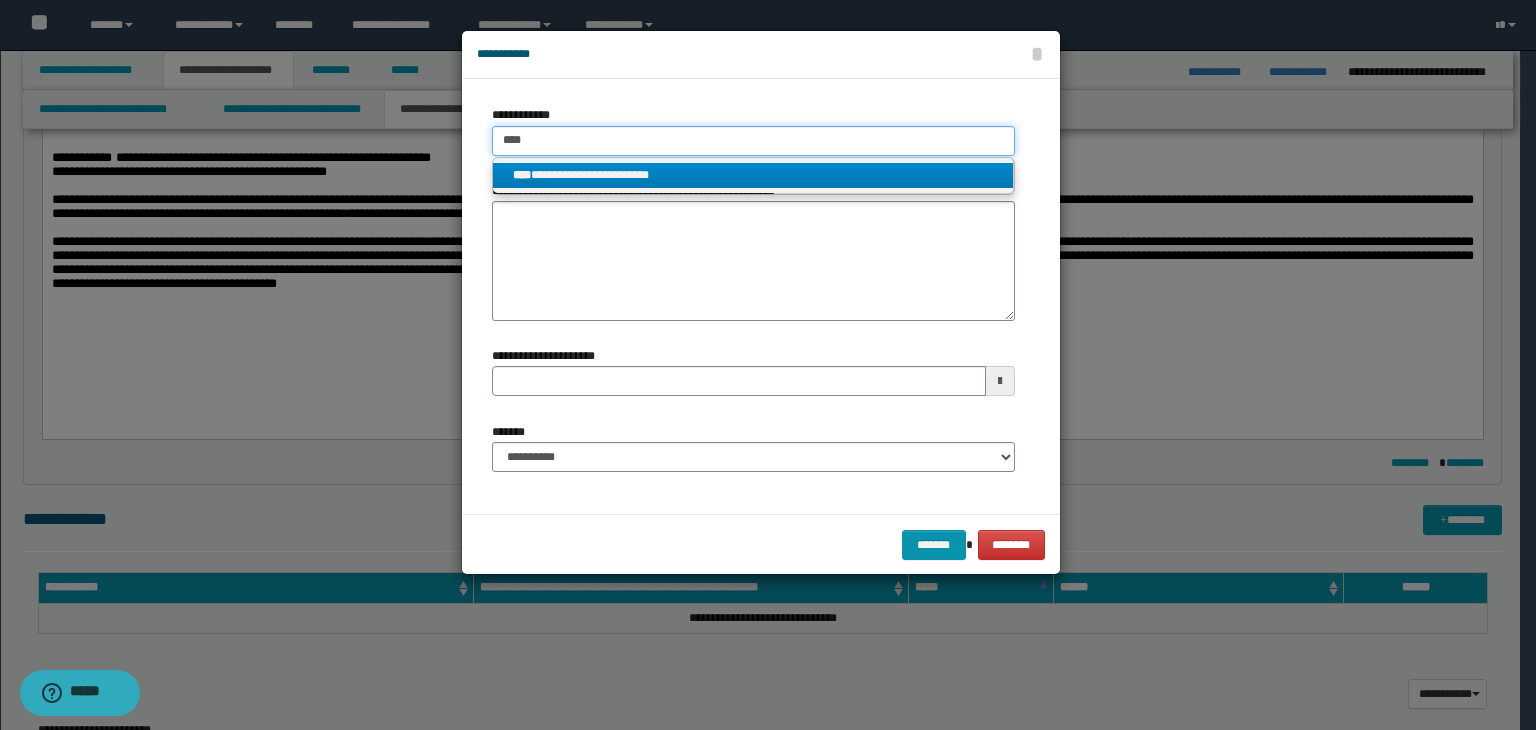 type 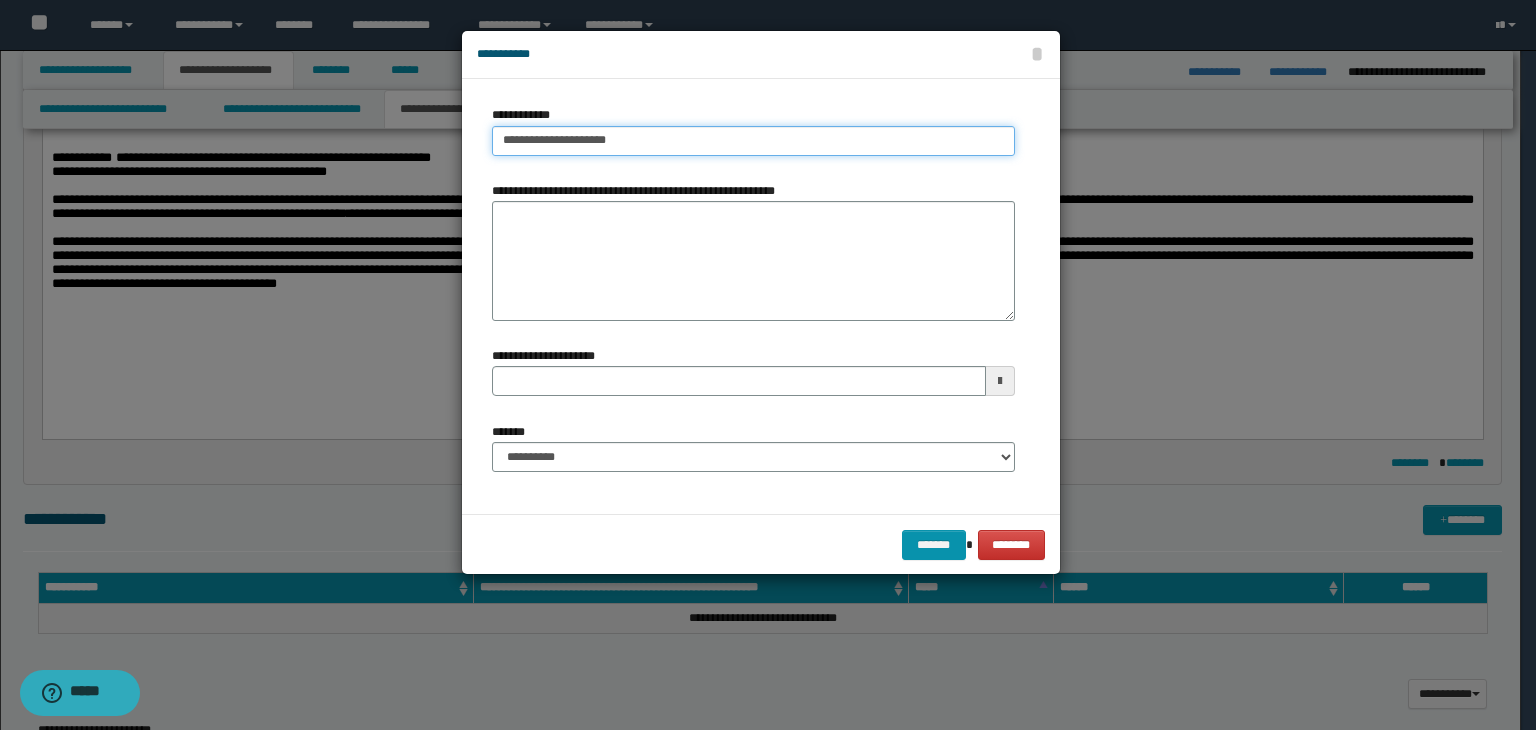 type 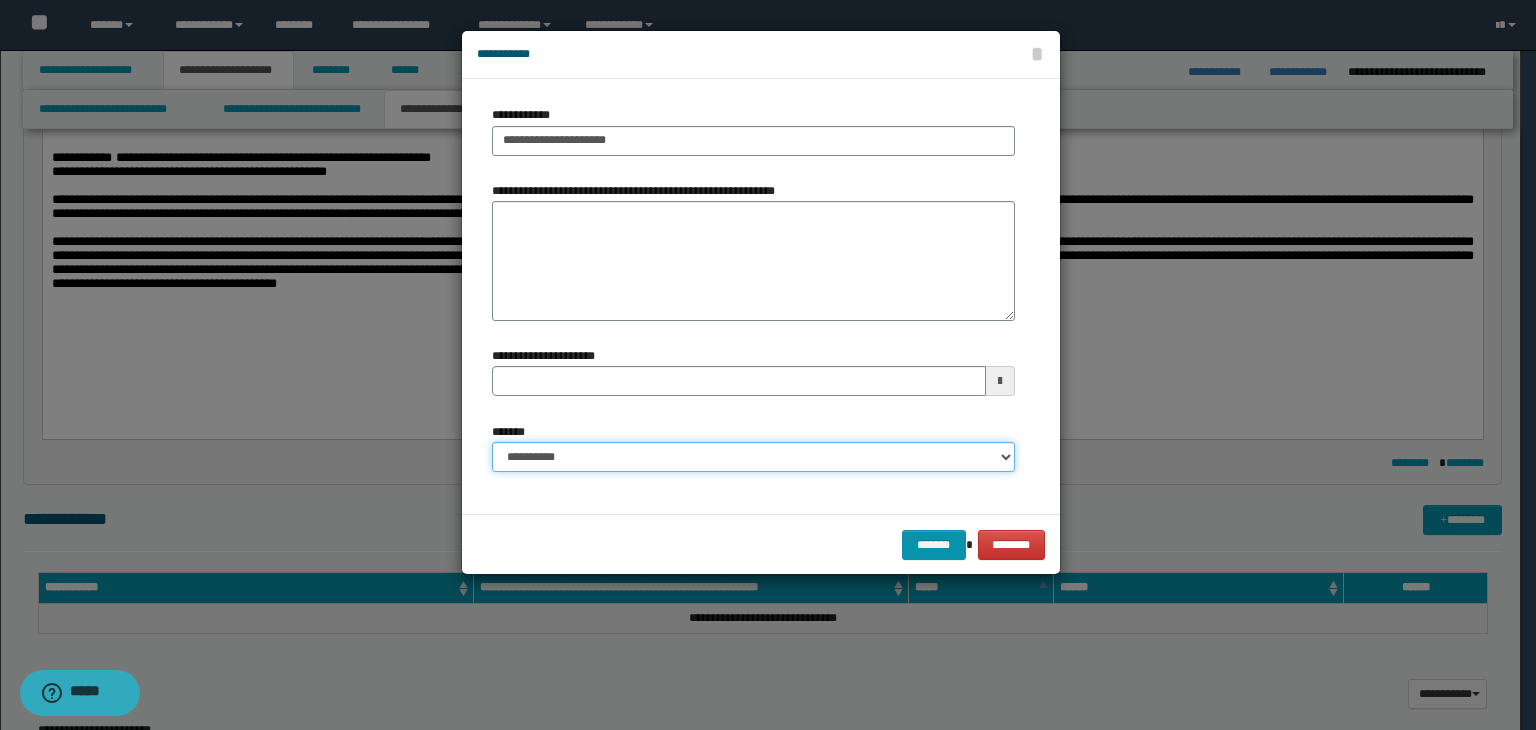 click on "**********" at bounding box center (753, 457) 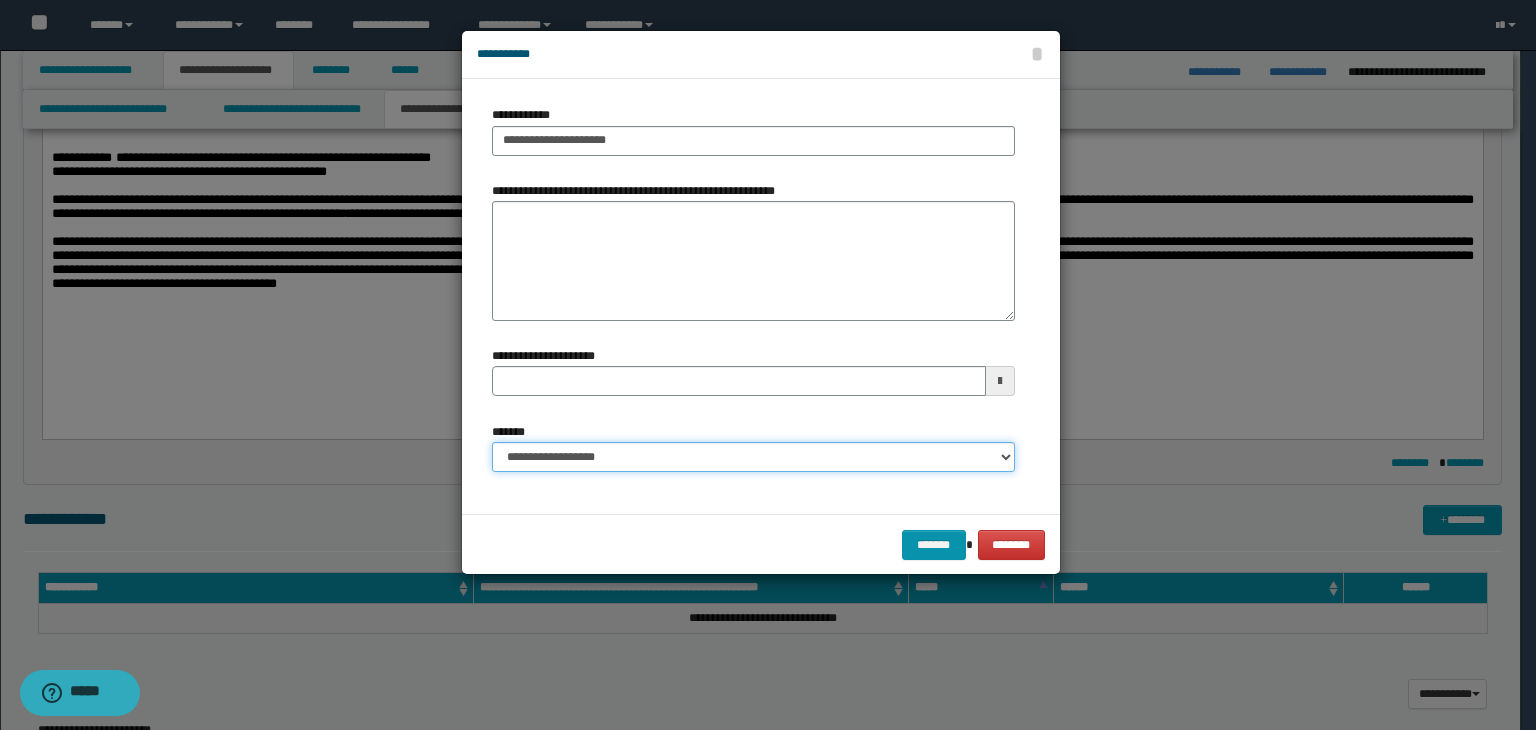 type 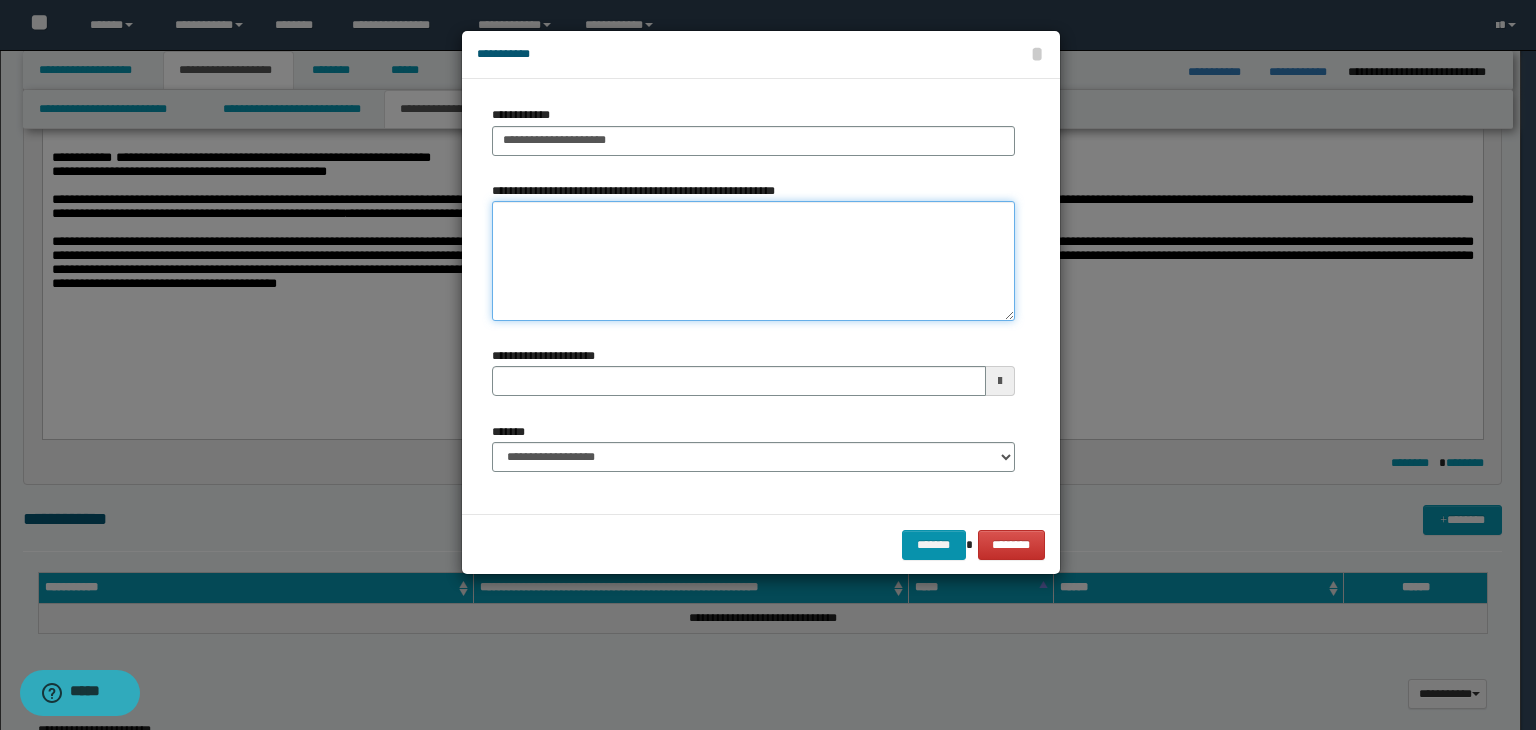 click on "**********" at bounding box center [753, 261] 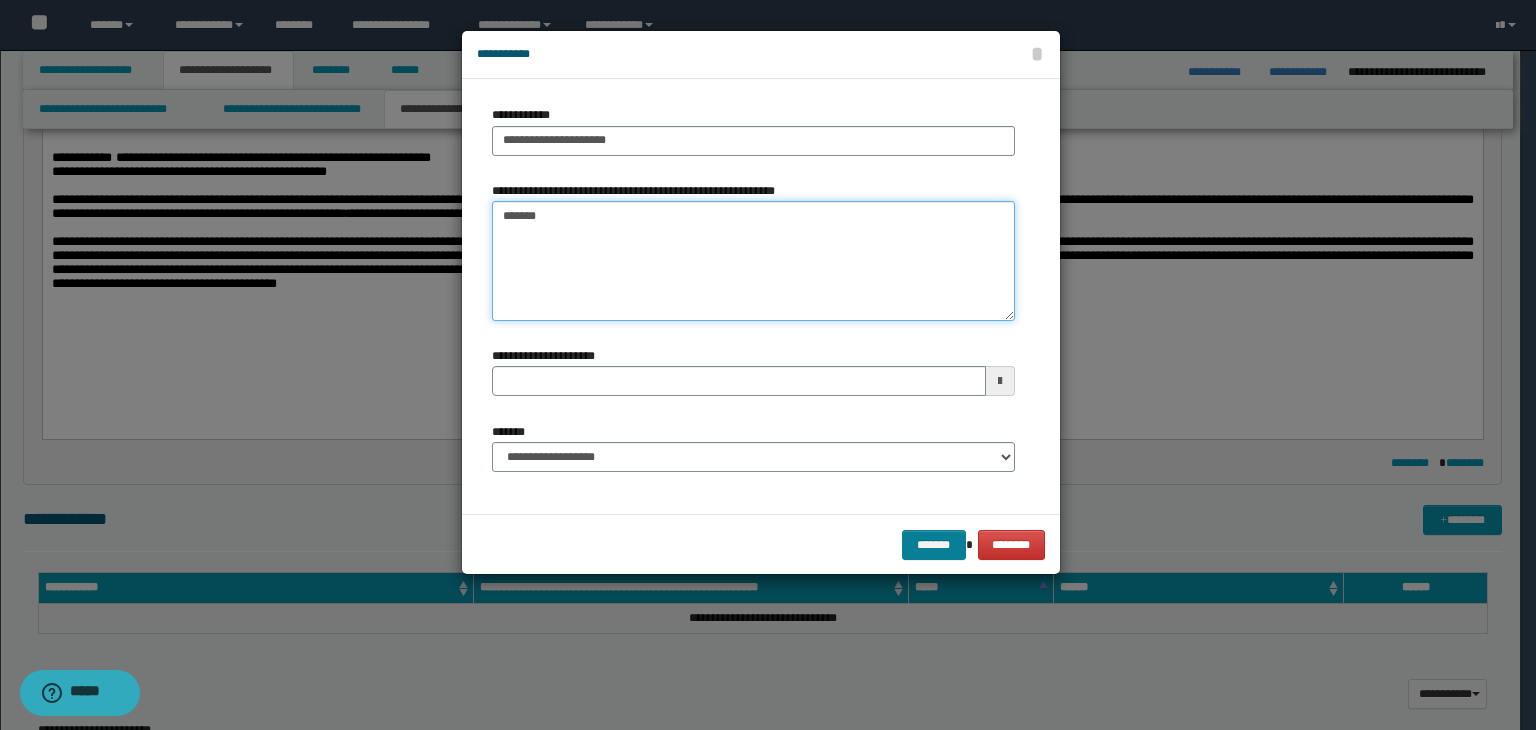 type on "*******" 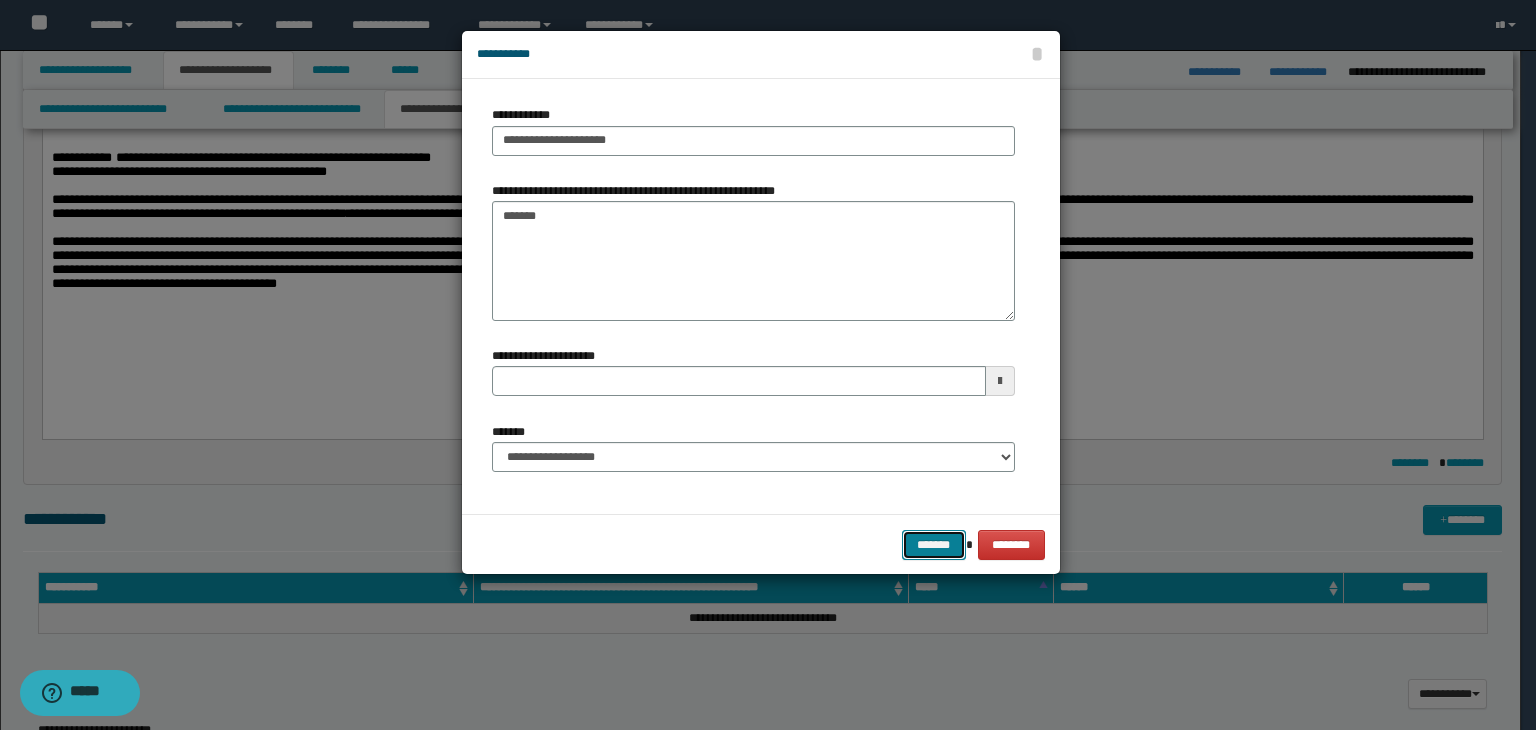 click on "*******" at bounding box center (934, 545) 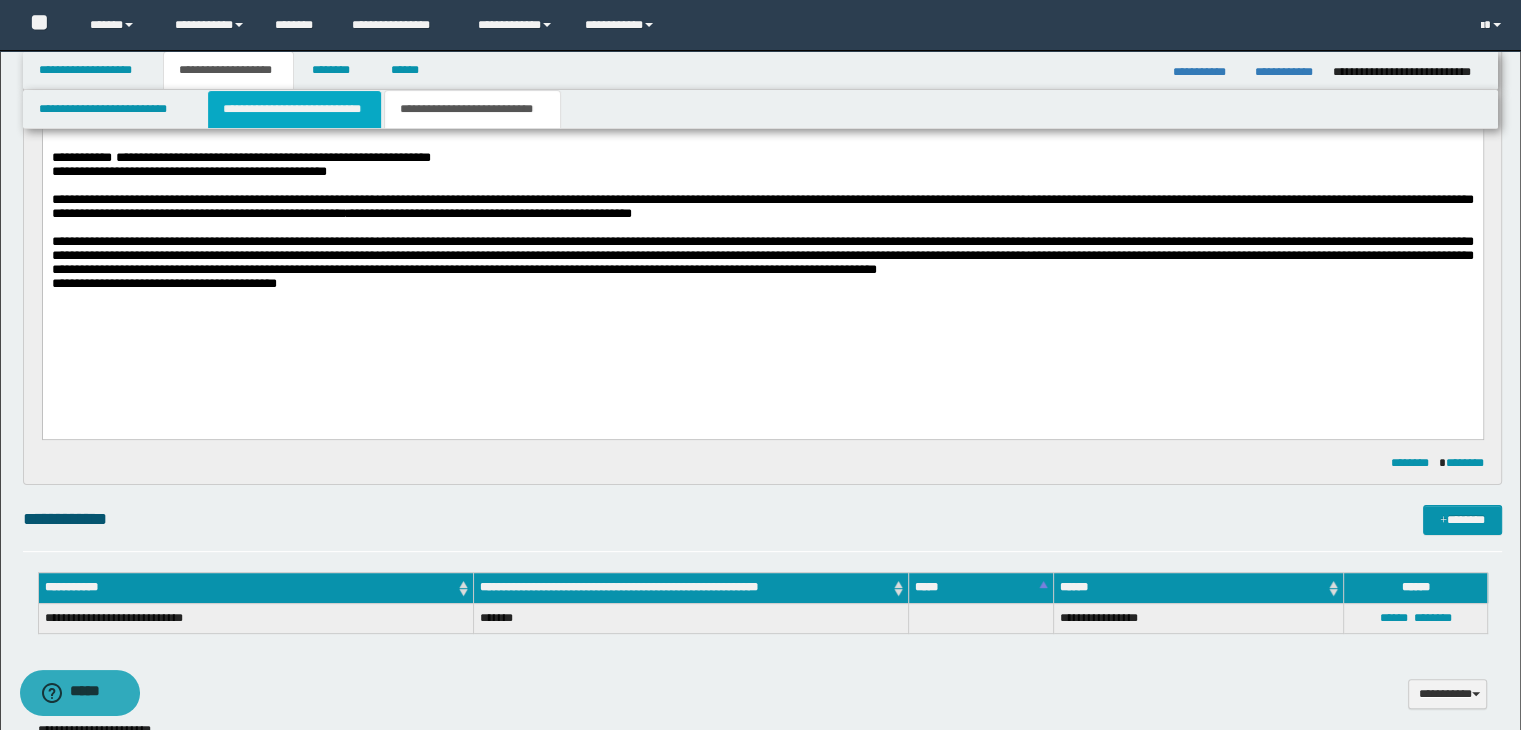 click on "**********" at bounding box center (294, 109) 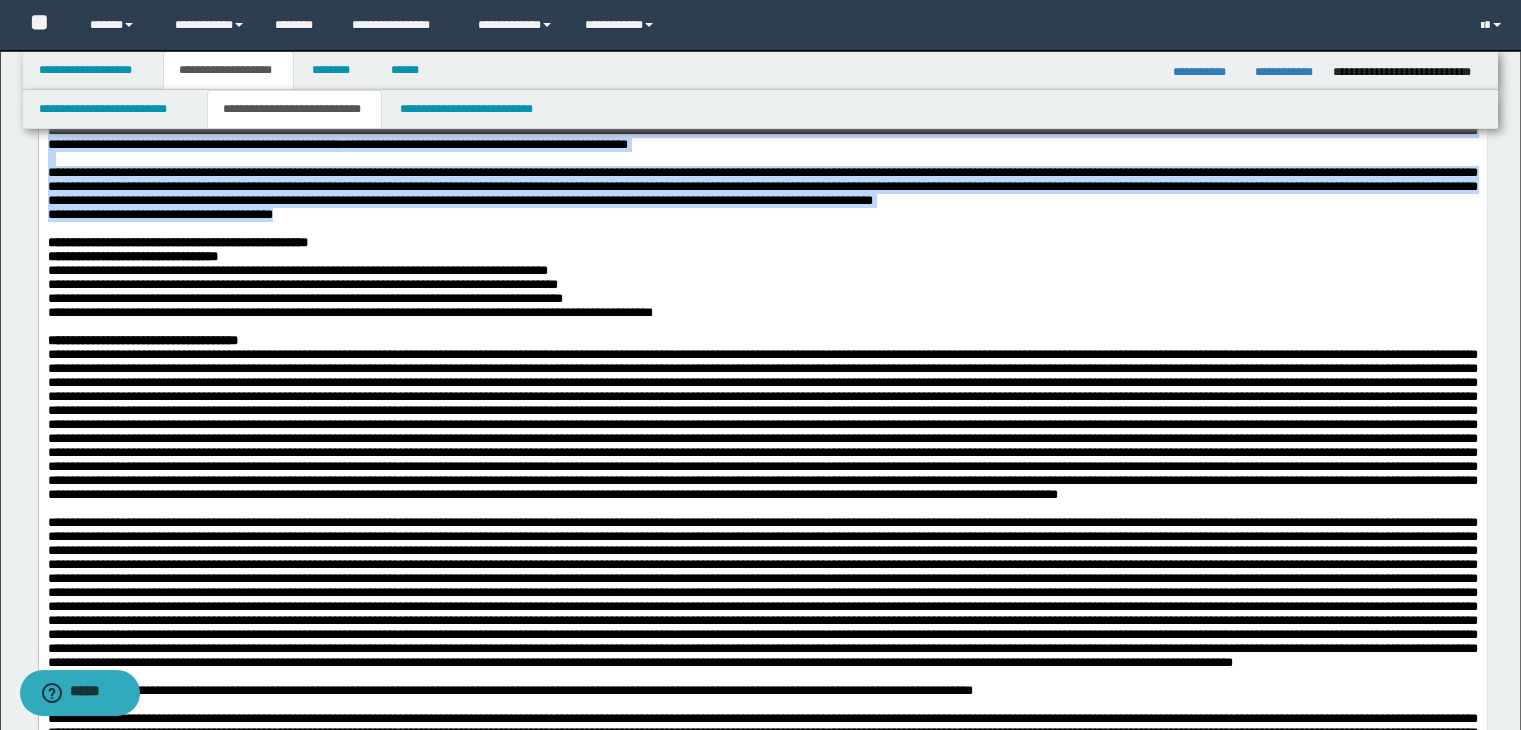 click on "**********" at bounding box center [297, 269] 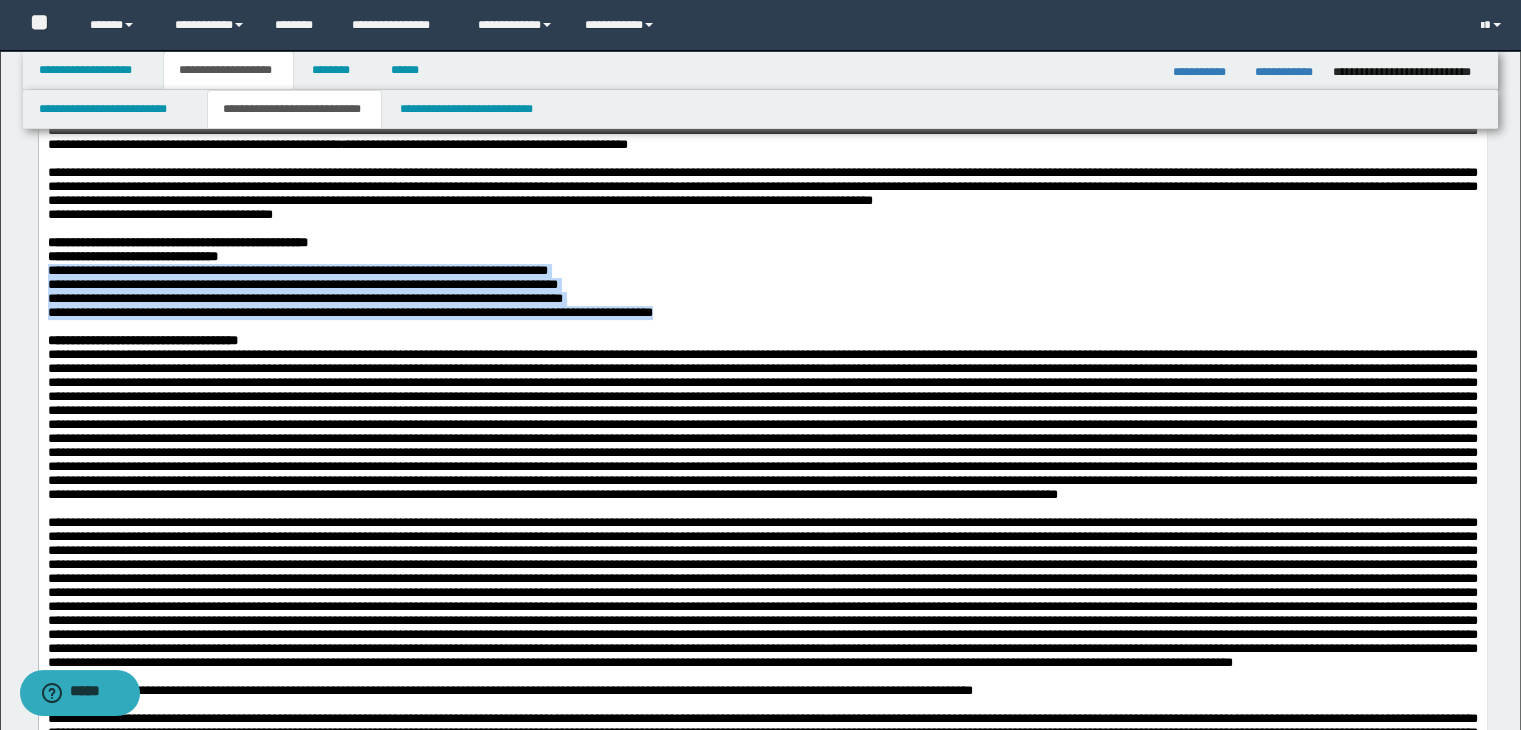 drag, startPoint x: 47, startPoint y: 318, endPoint x: 907, endPoint y: 370, distance: 861.5707 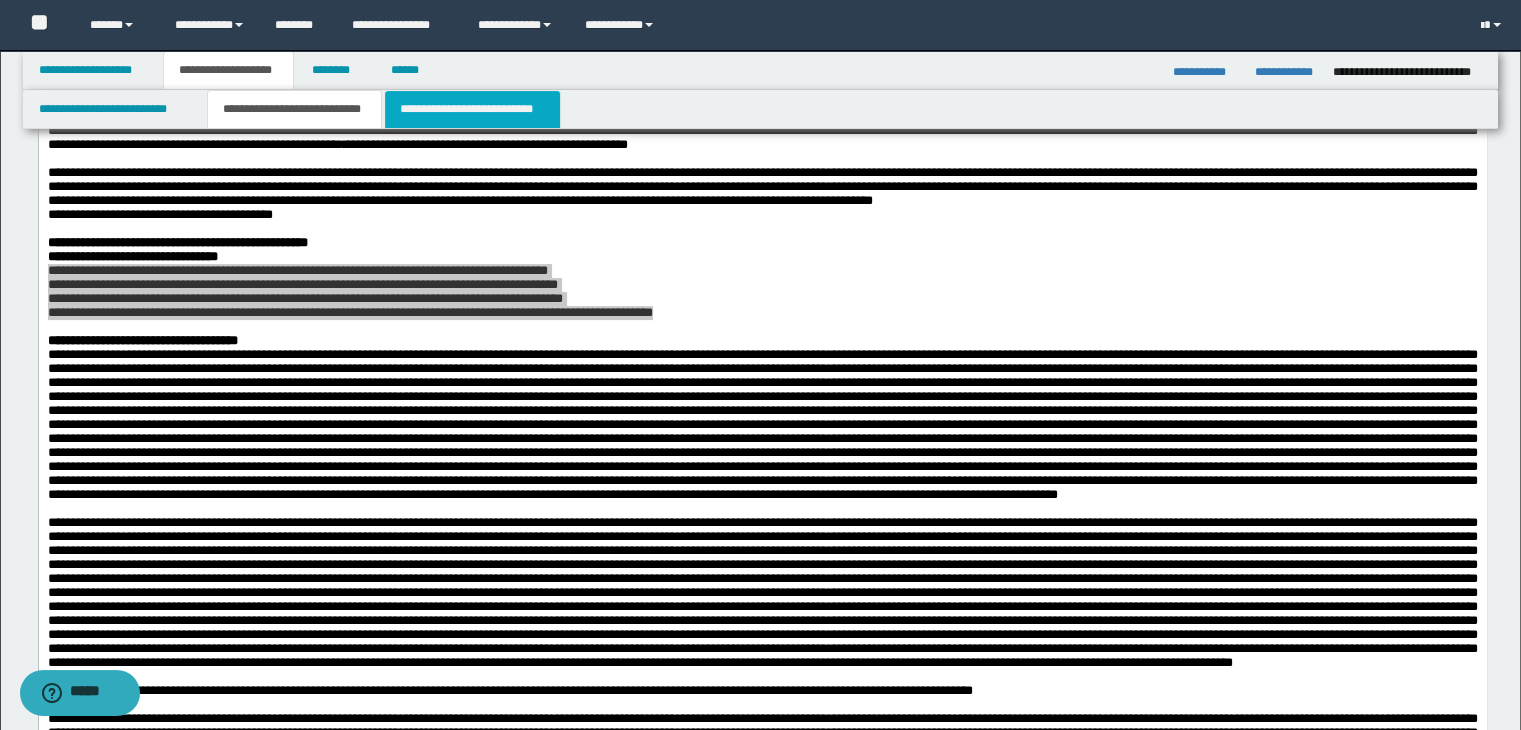 click on "**********" at bounding box center [472, 109] 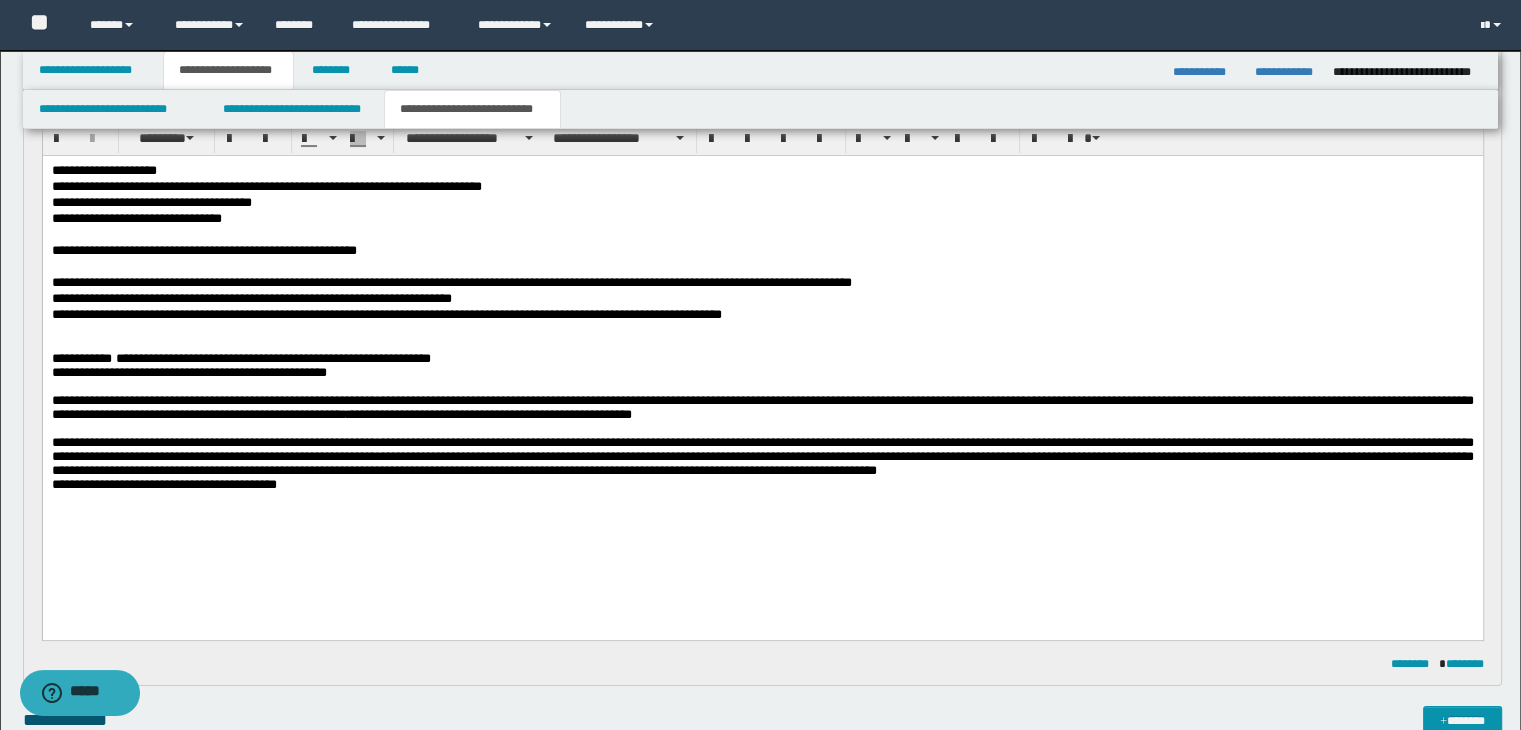scroll, scrollTop: 200, scrollLeft: 0, axis: vertical 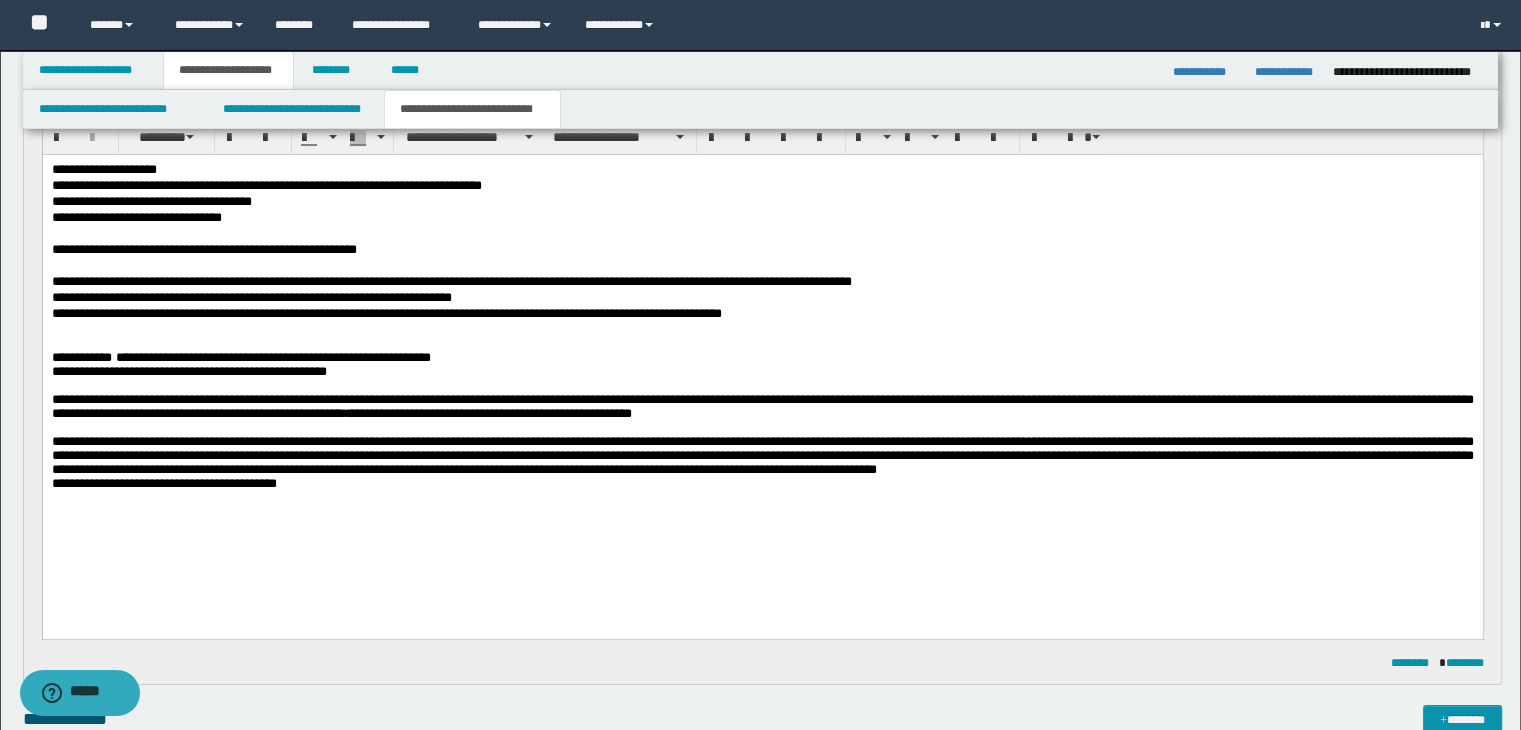 click at bounding box center [762, 329] 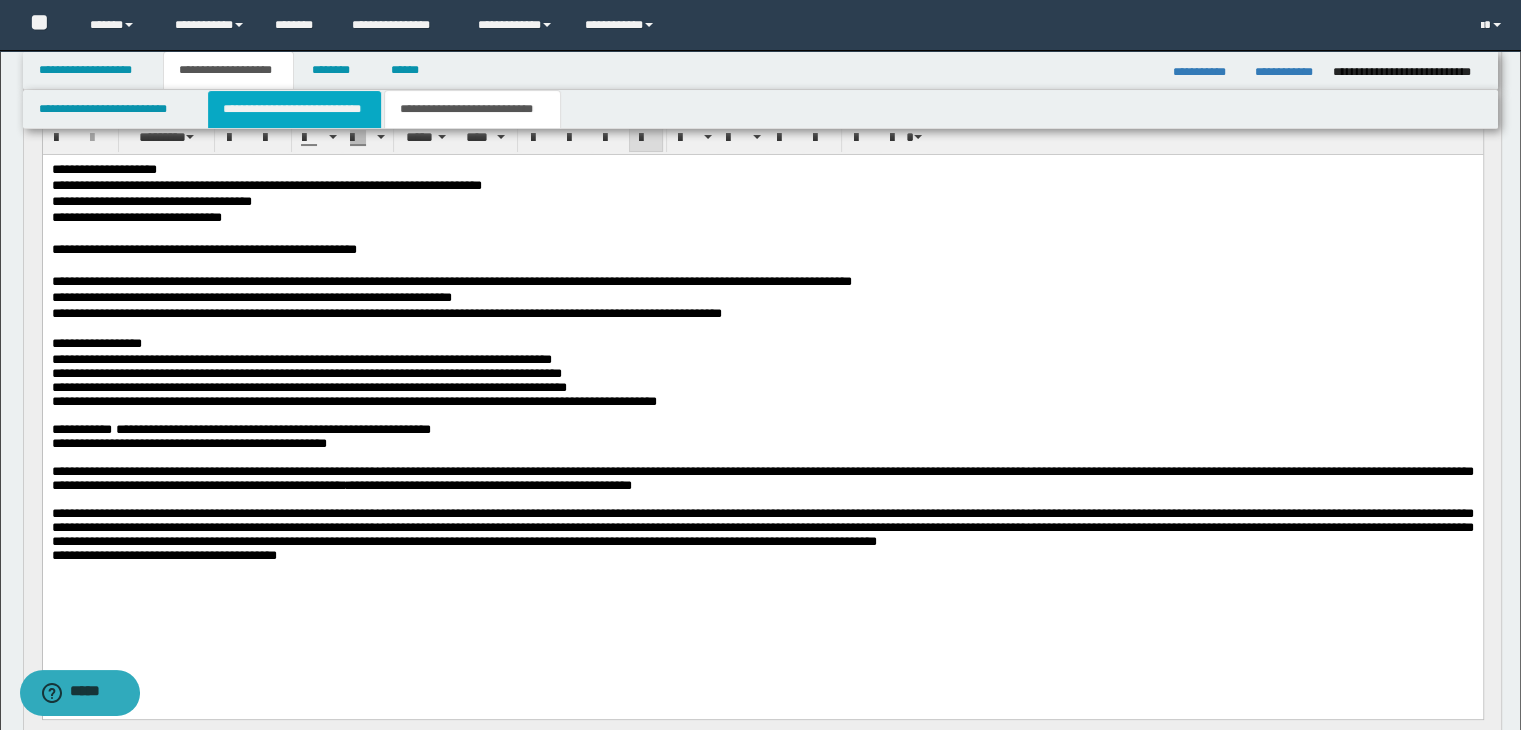 click on "**********" at bounding box center (294, 109) 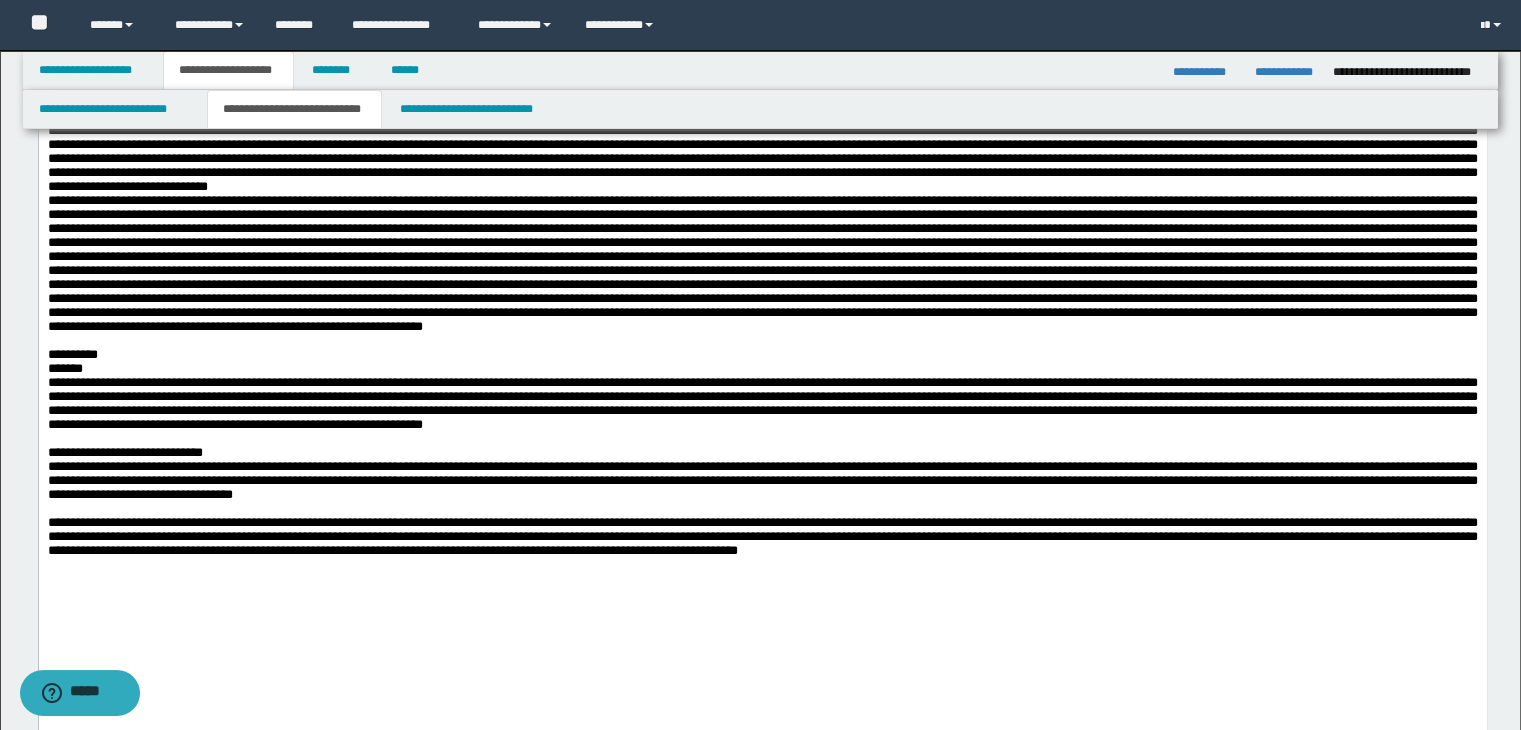 scroll, scrollTop: 1300, scrollLeft: 0, axis: vertical 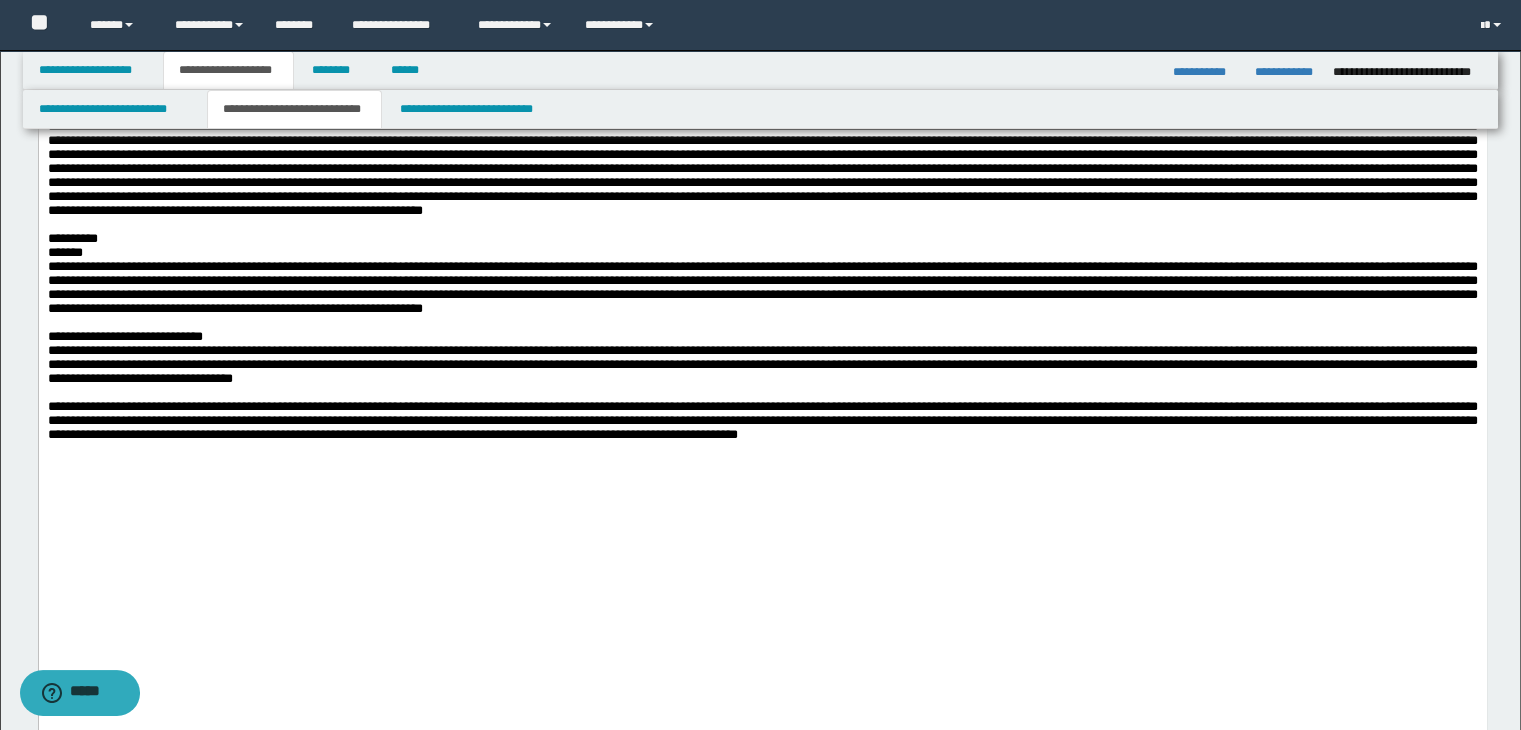 click at bounding box center [762, 14] 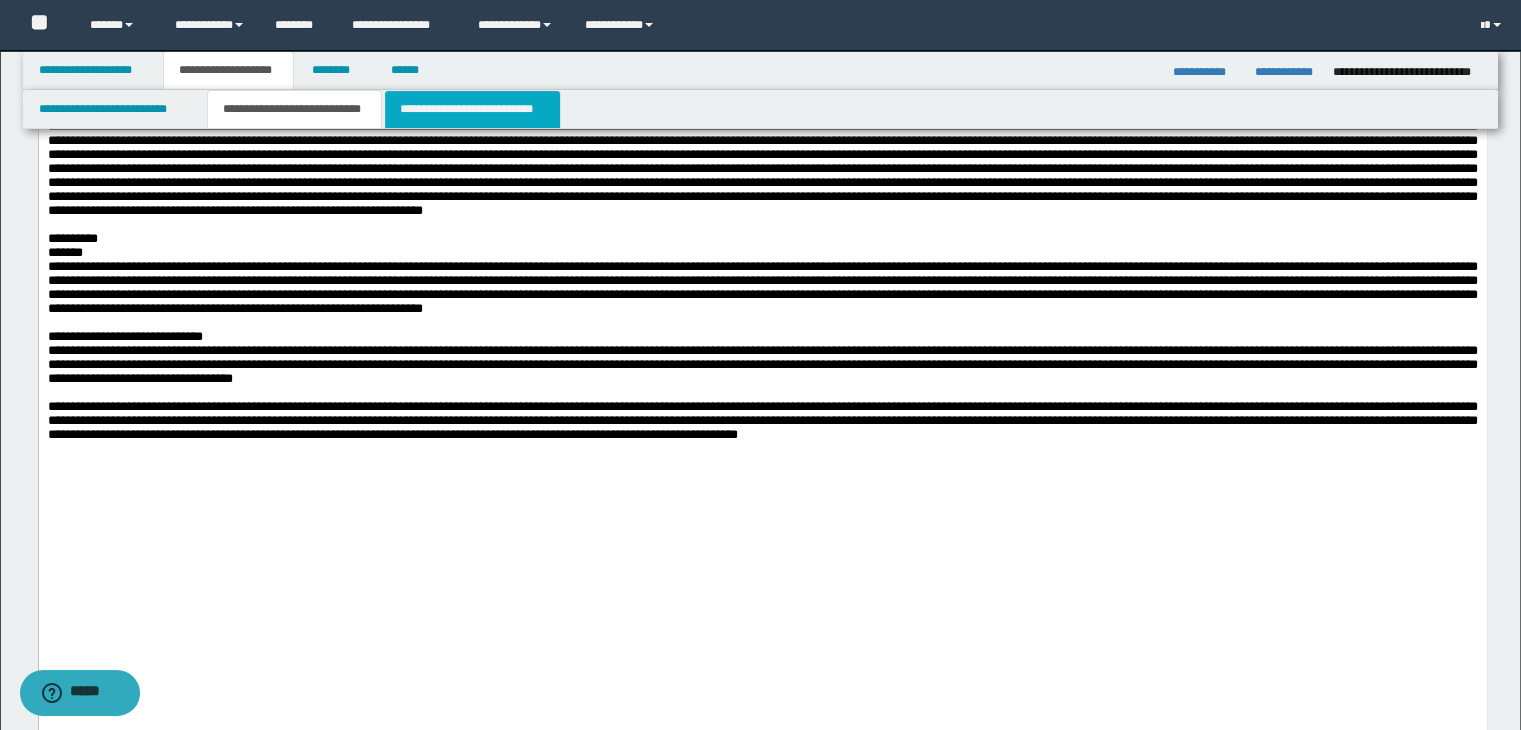 click on "**********" at bounding box center [472, 109] 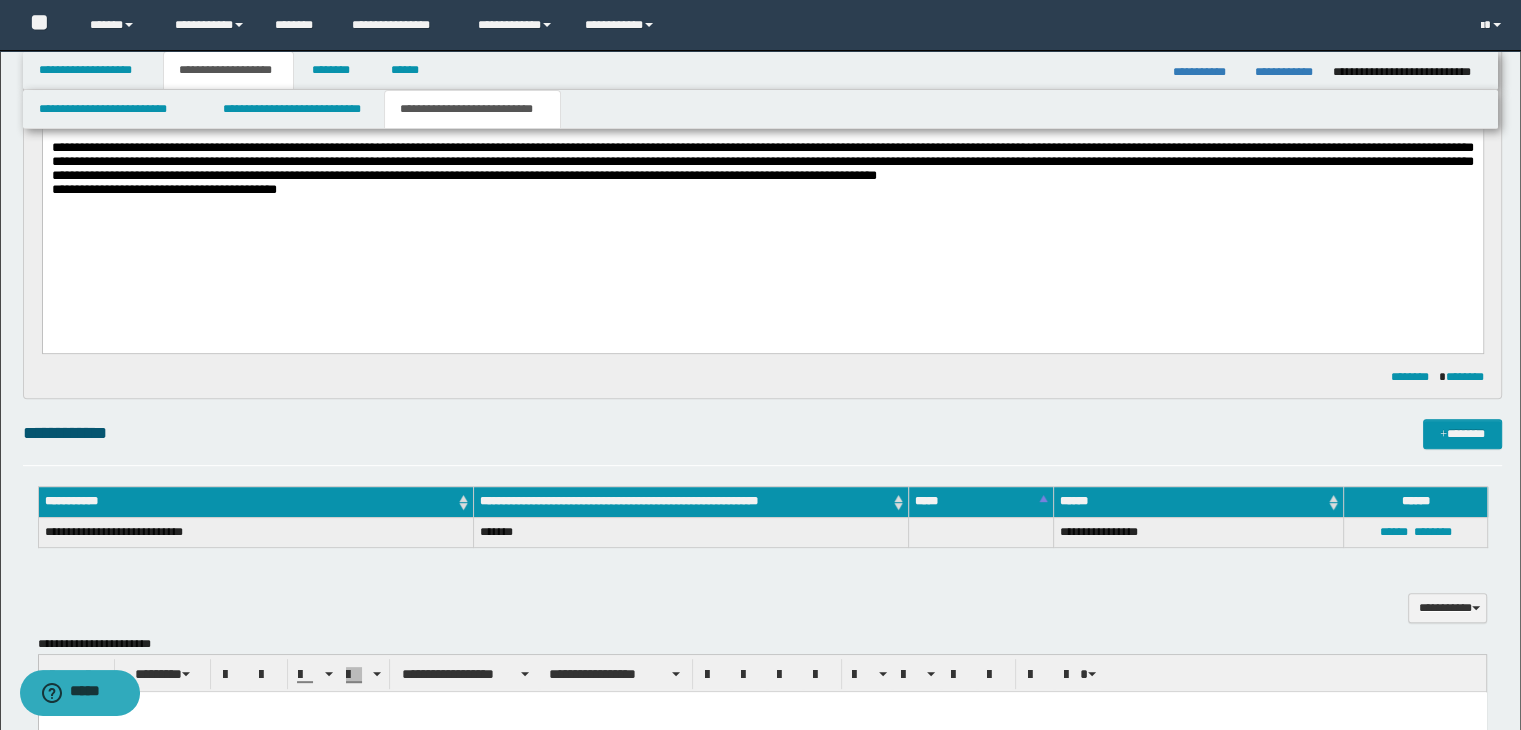 scroll, scrollTop: 266, scrollLeft: 0, axis: vertical 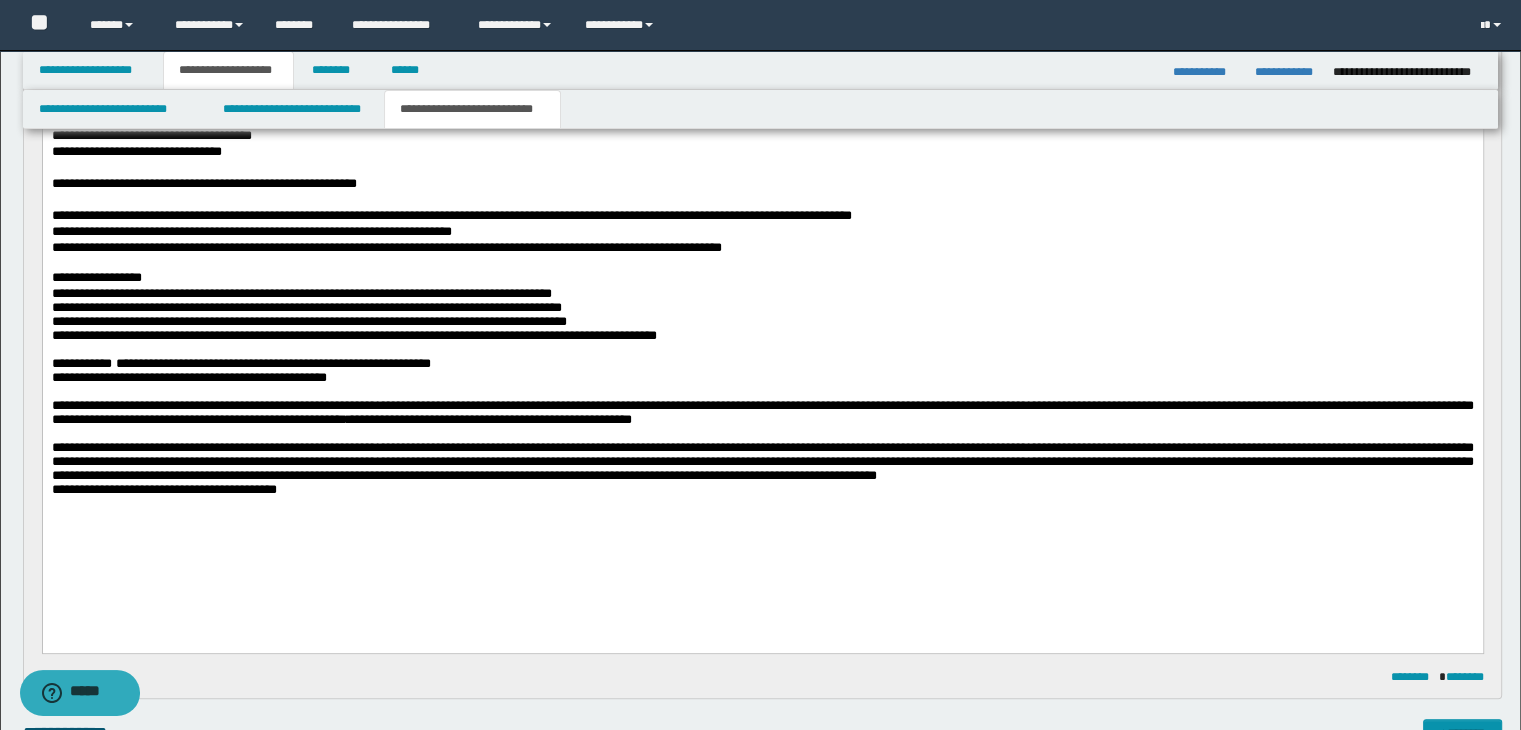click at bounding box center (762, 349) 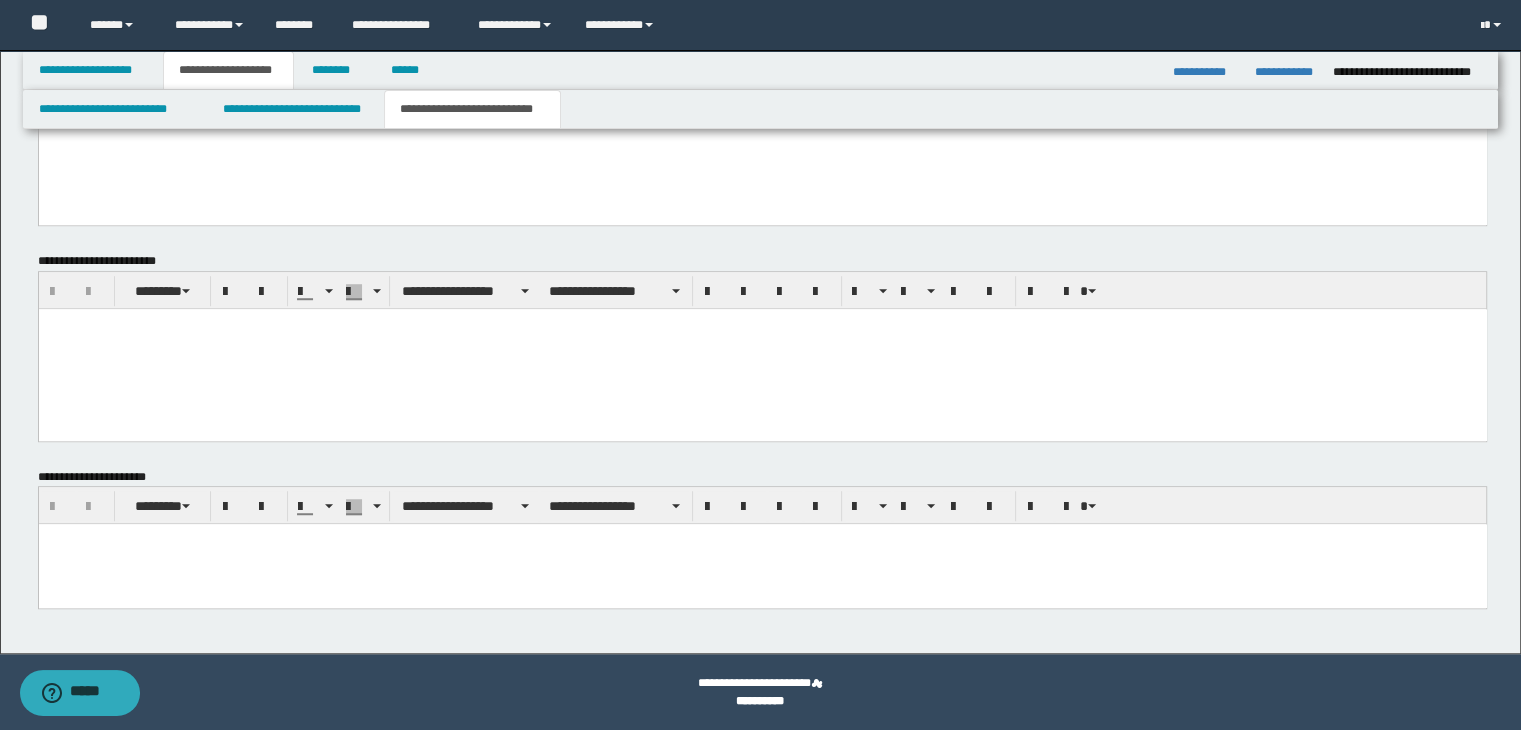 scroll, scrollTop: 1326, scrollLeft: 0, axis: vertical 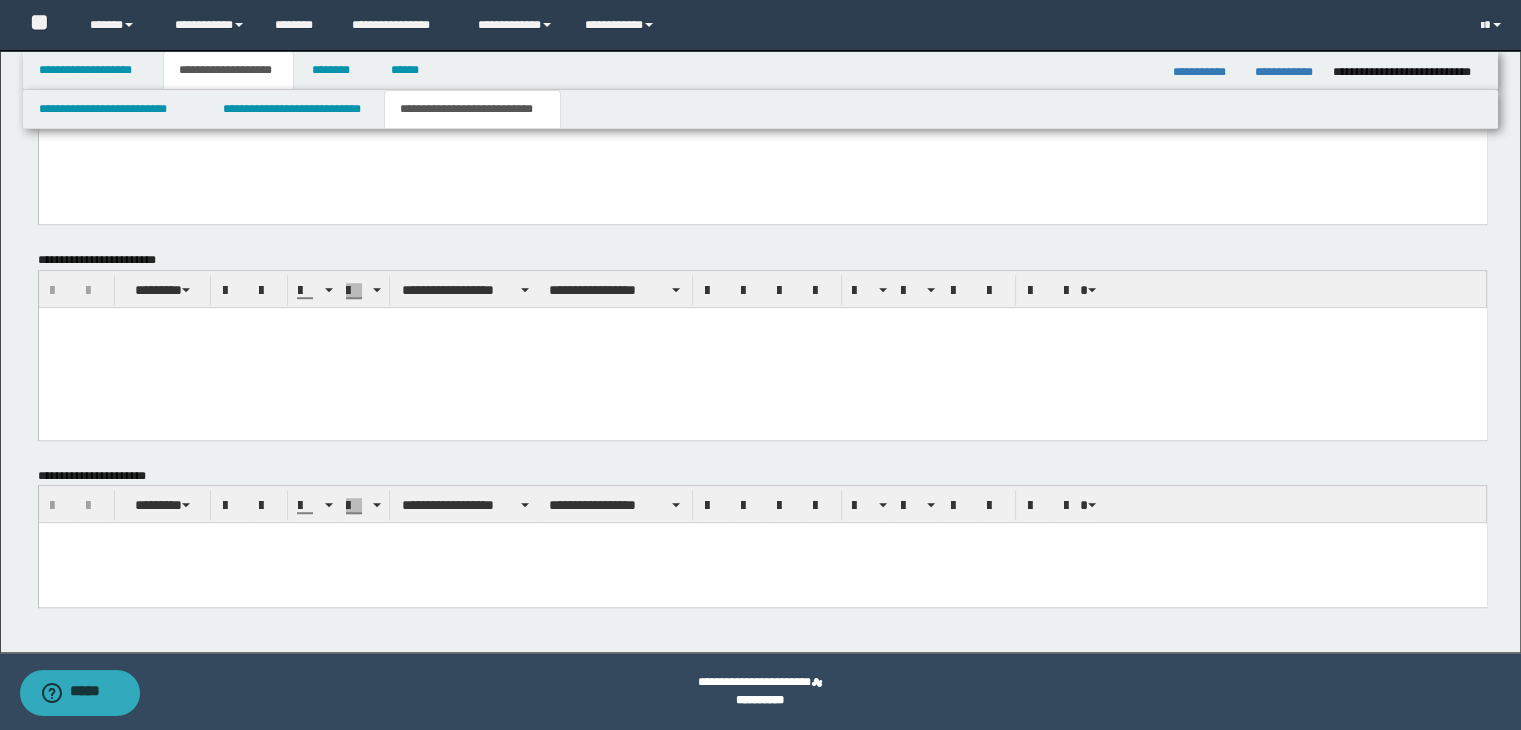 click at bounding box center [762, 563] 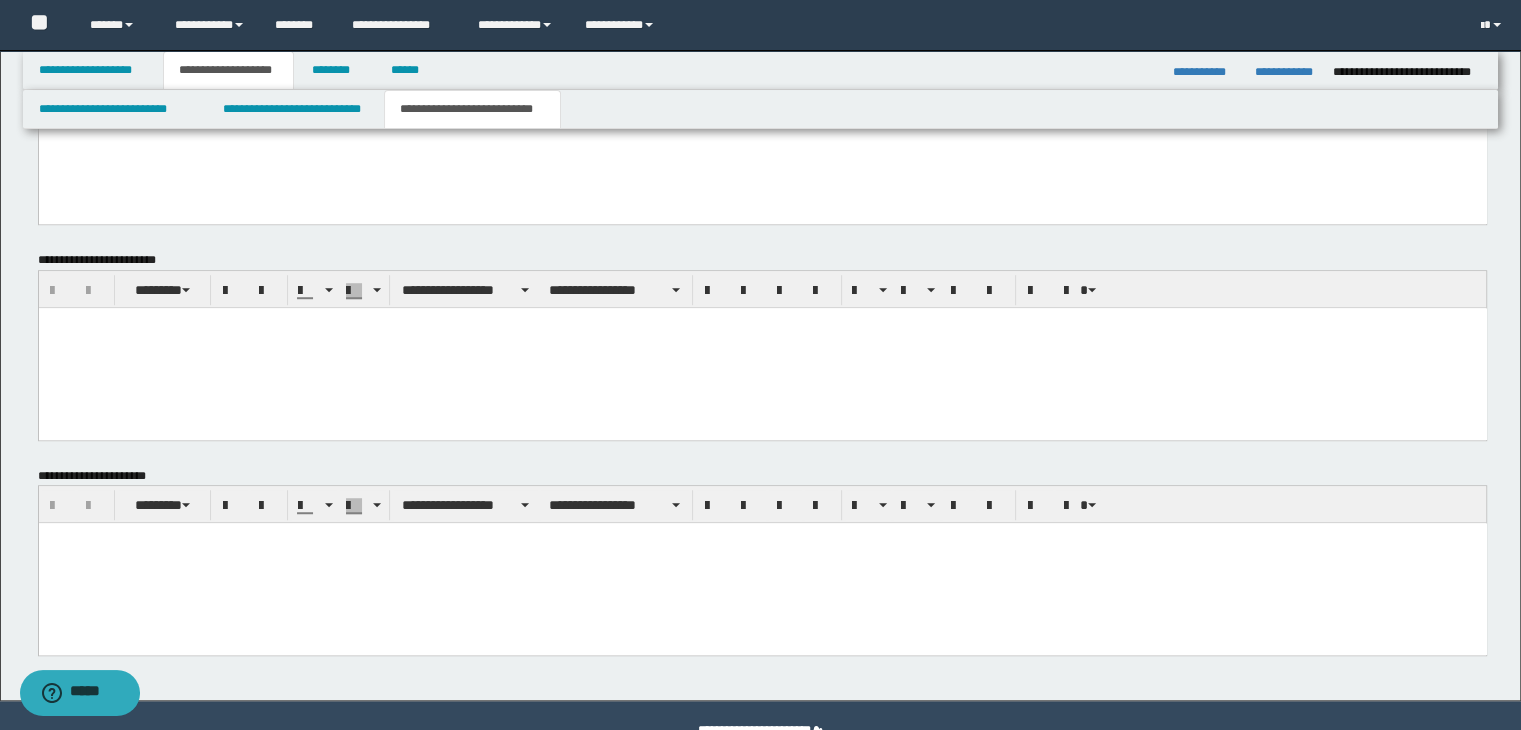 type 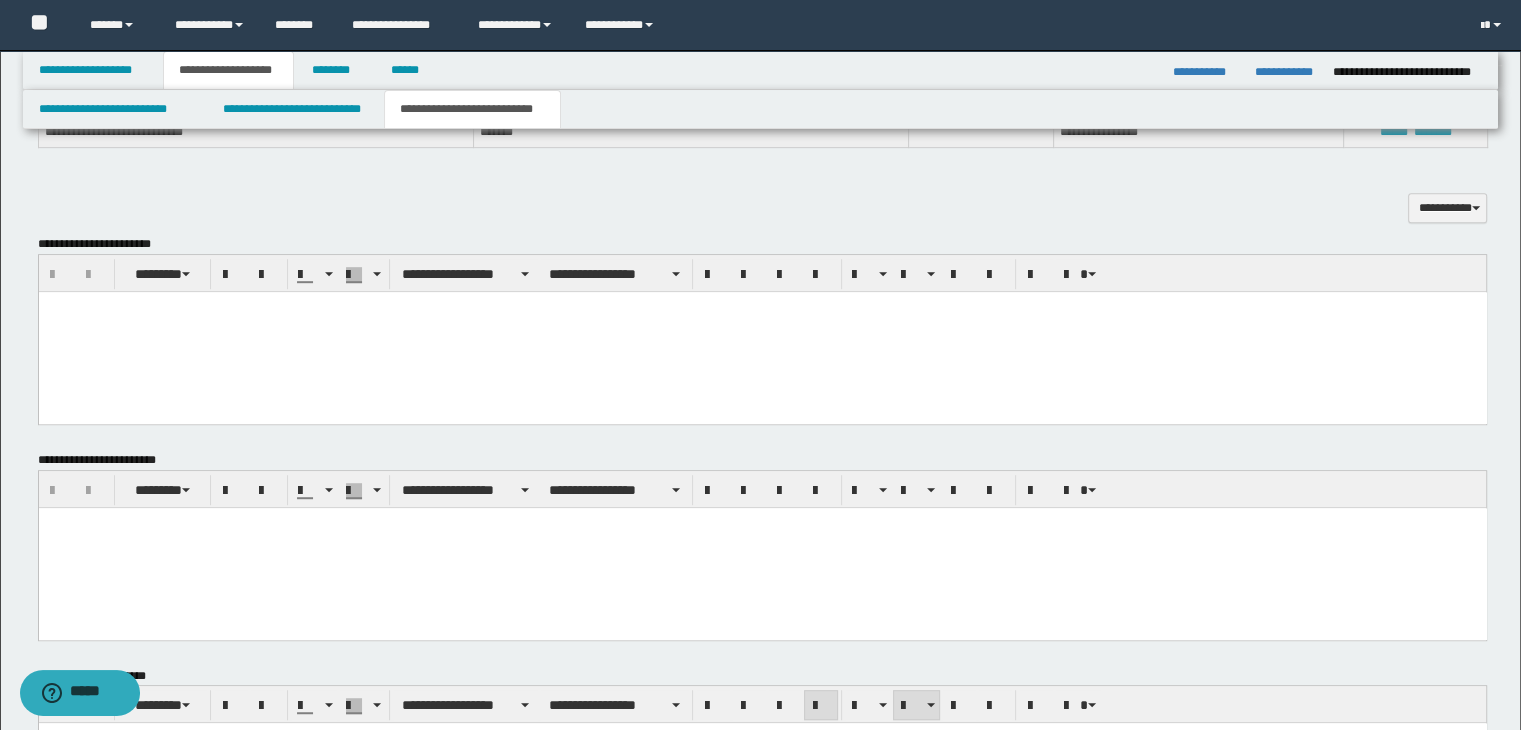scroll, scrollTop: 1026, scrollLeft: 0, axis: vertical 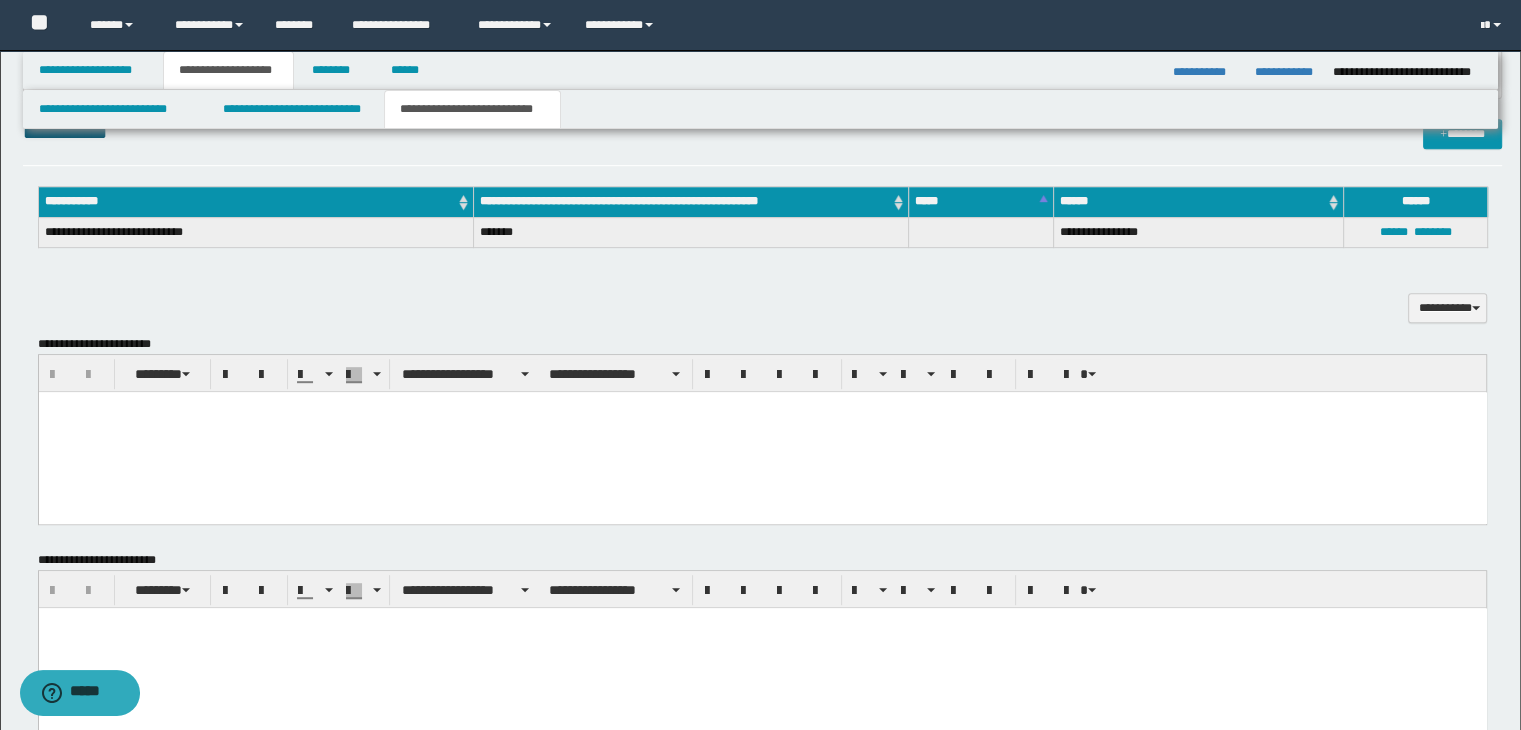 click at bounding box center (762, 647) 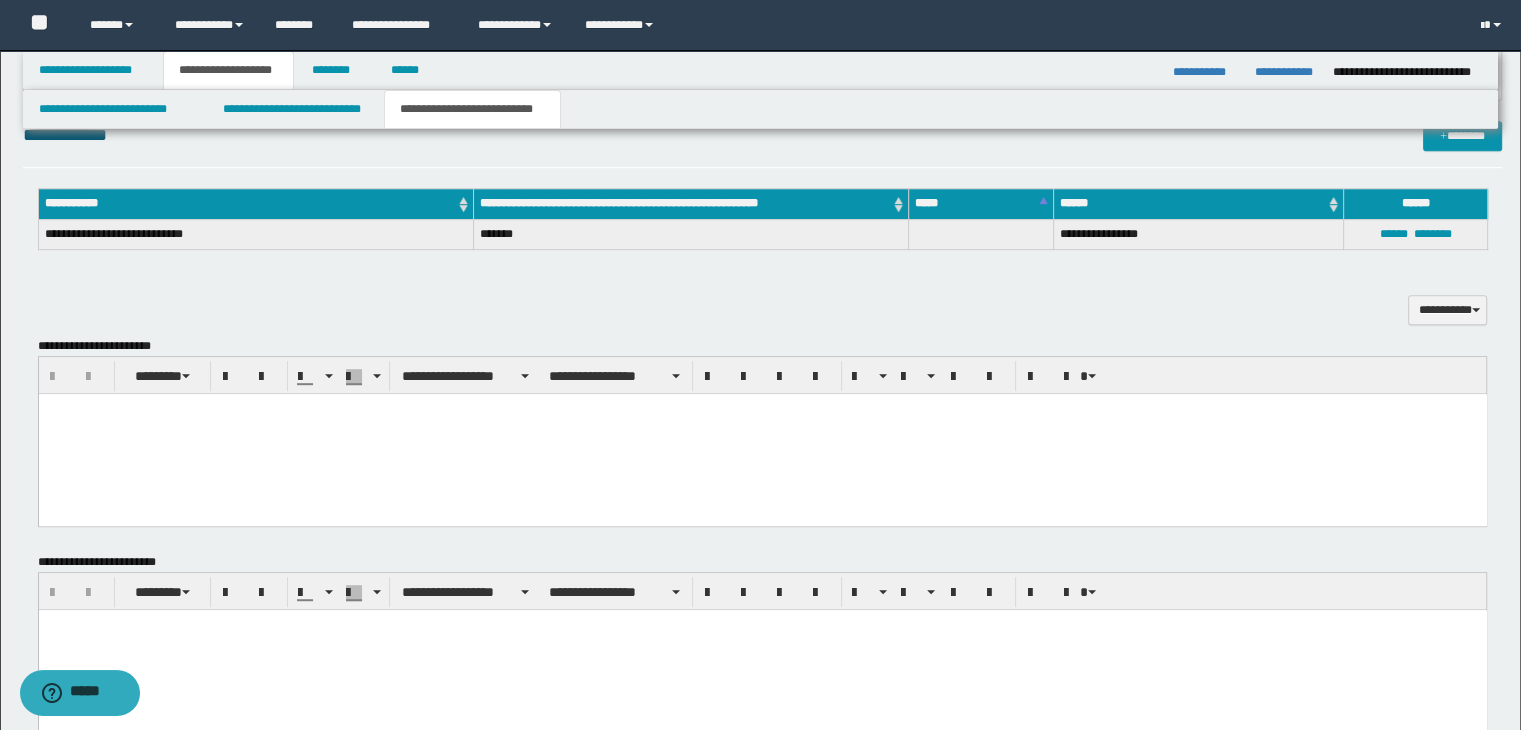 scroll, scrollTop: 1026, scrollLeft: 0, axis: vertical 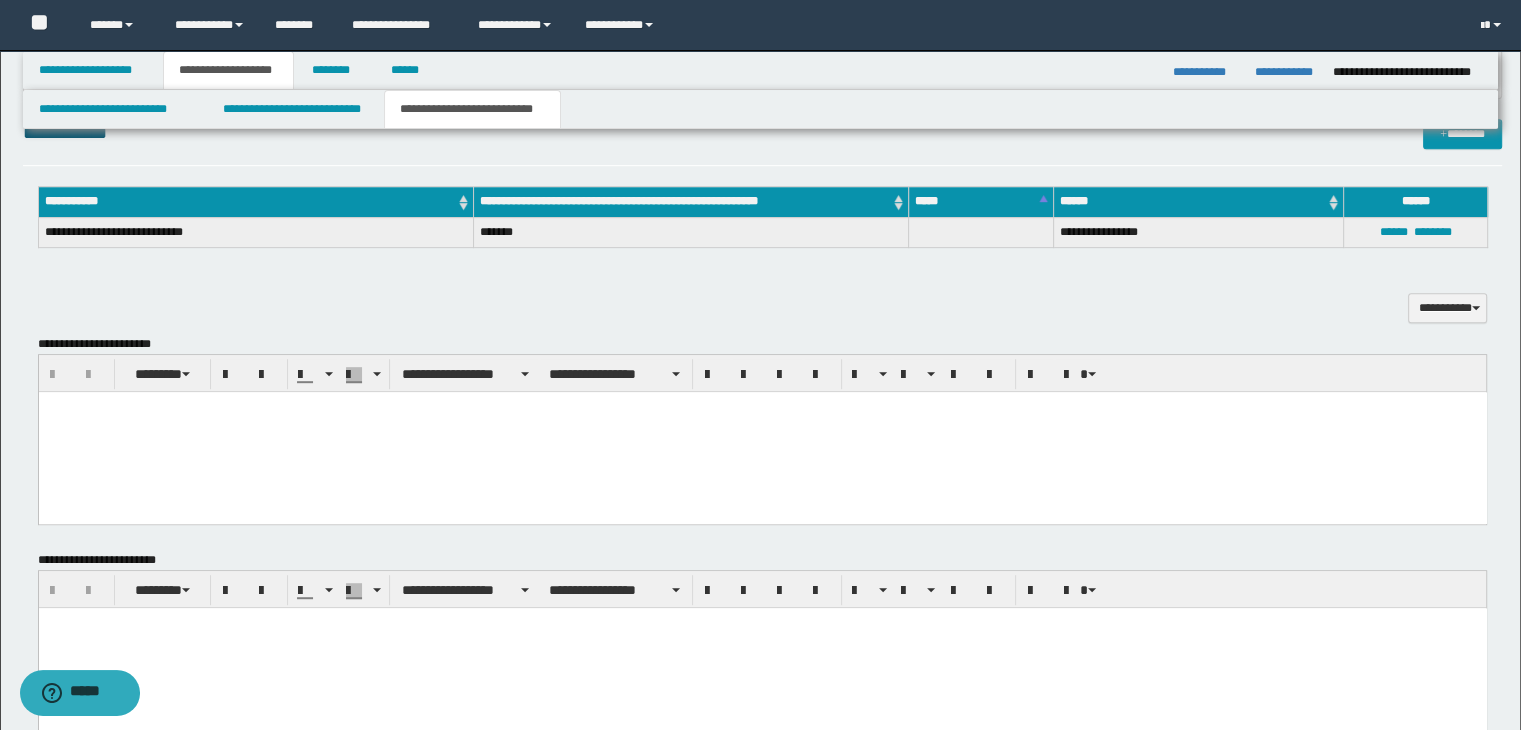 click at bounding box center (762, 431) 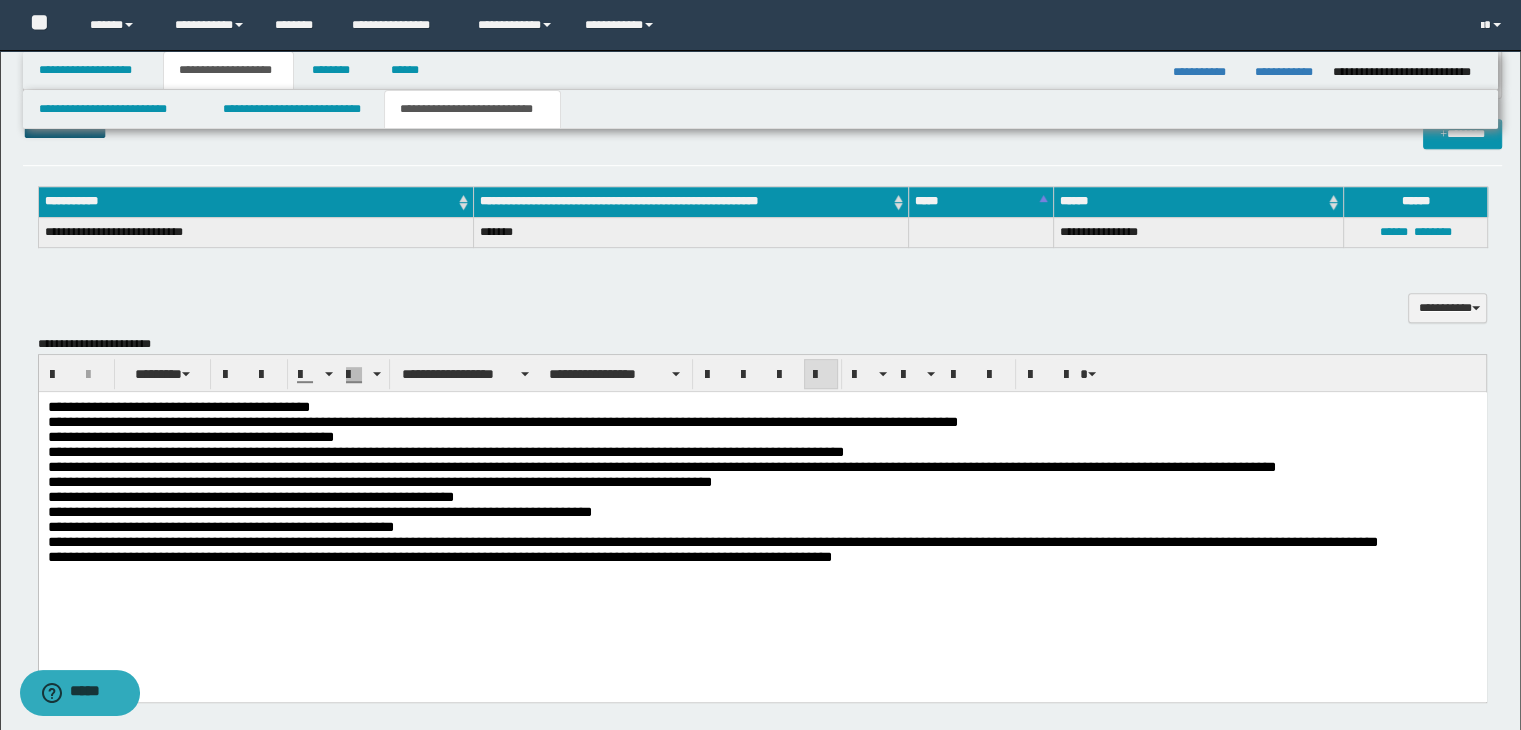 click on "**********" at bounding box center (762, 421) 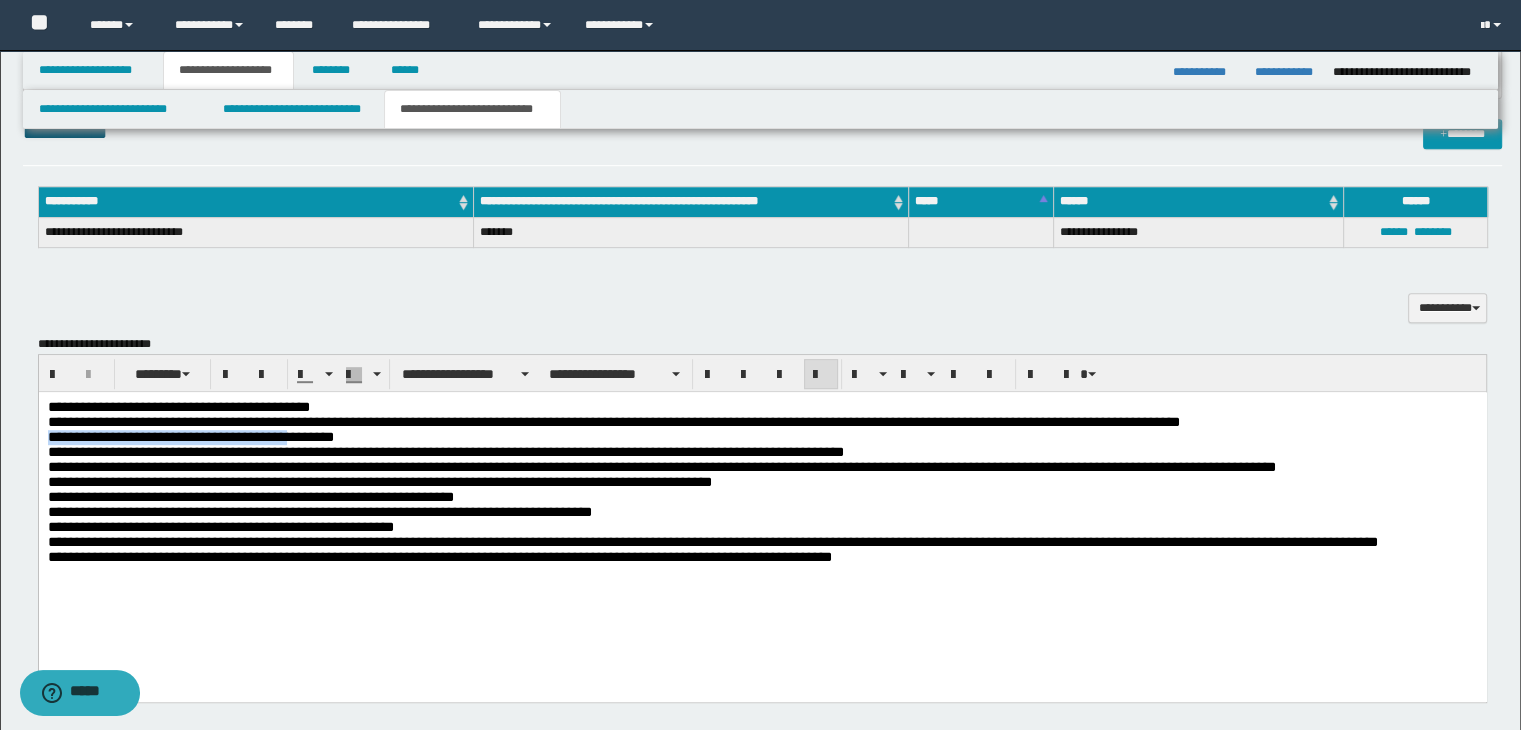 drag, startPoint x: 49, startPoint y: 446, endPoint x: 295, endPoint y: 437, distance: 246.16458 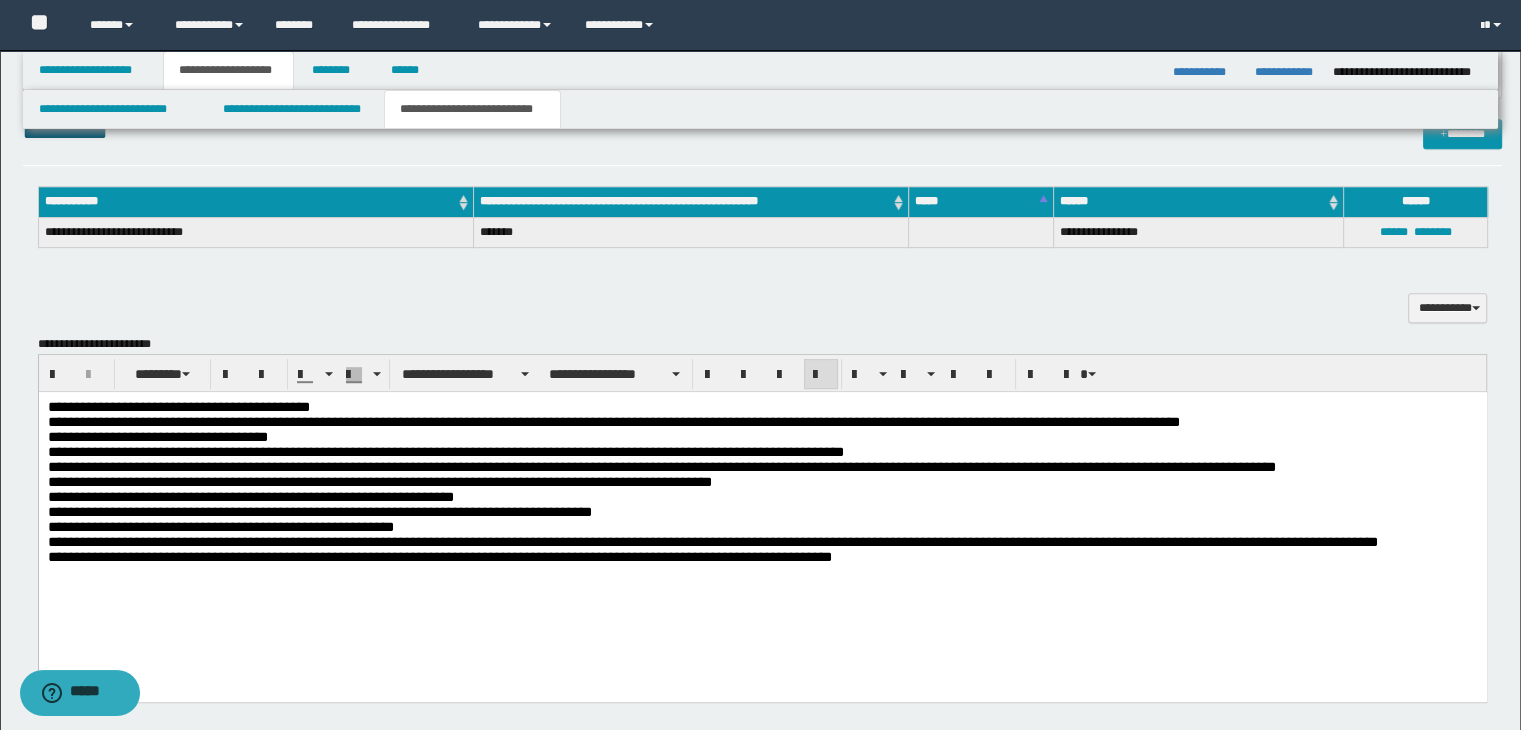 click on "**********" at bounding box center [157, 436] 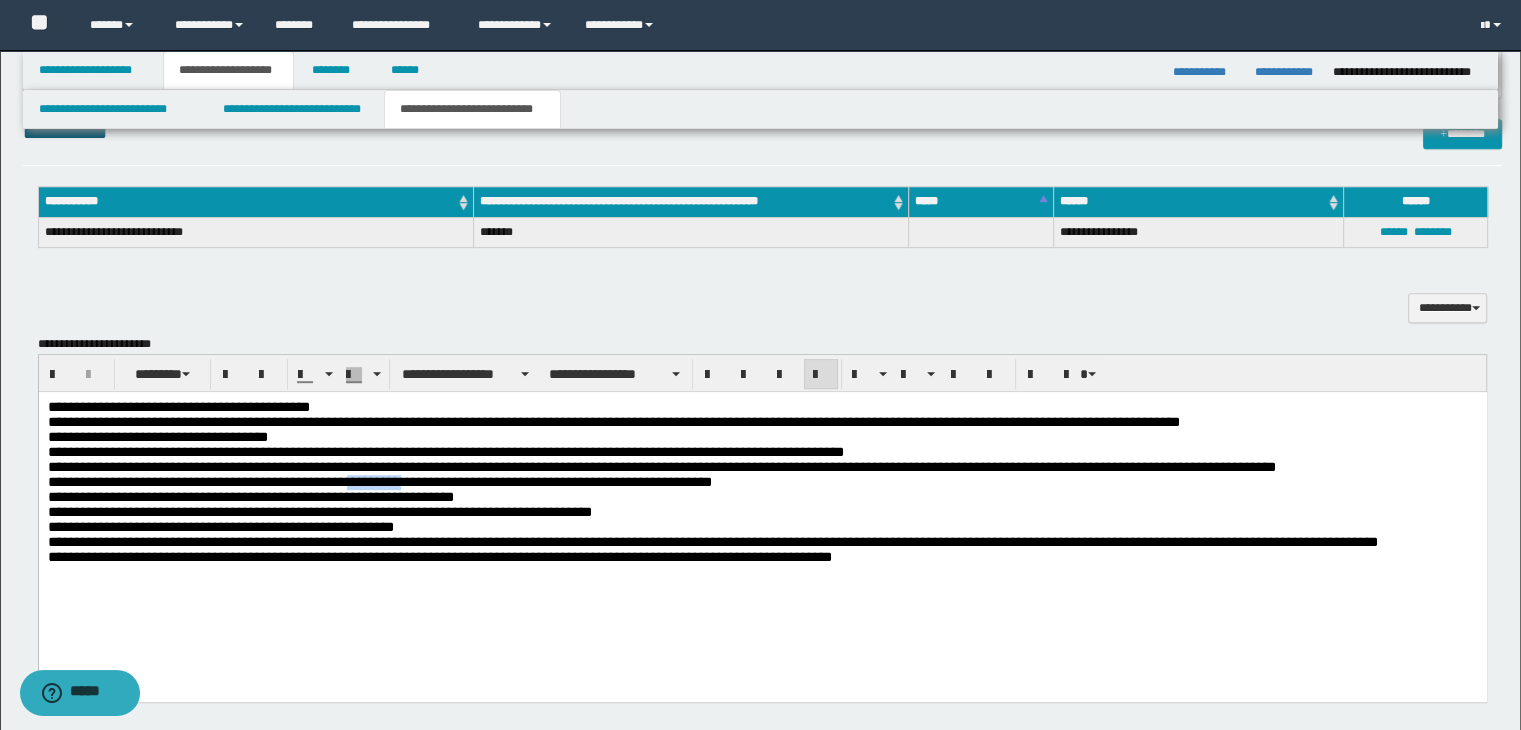 drag, startPoint x: 362, startPoint y: 498, endPoint x: 407, endPoint y: 496, distance: 45.044422 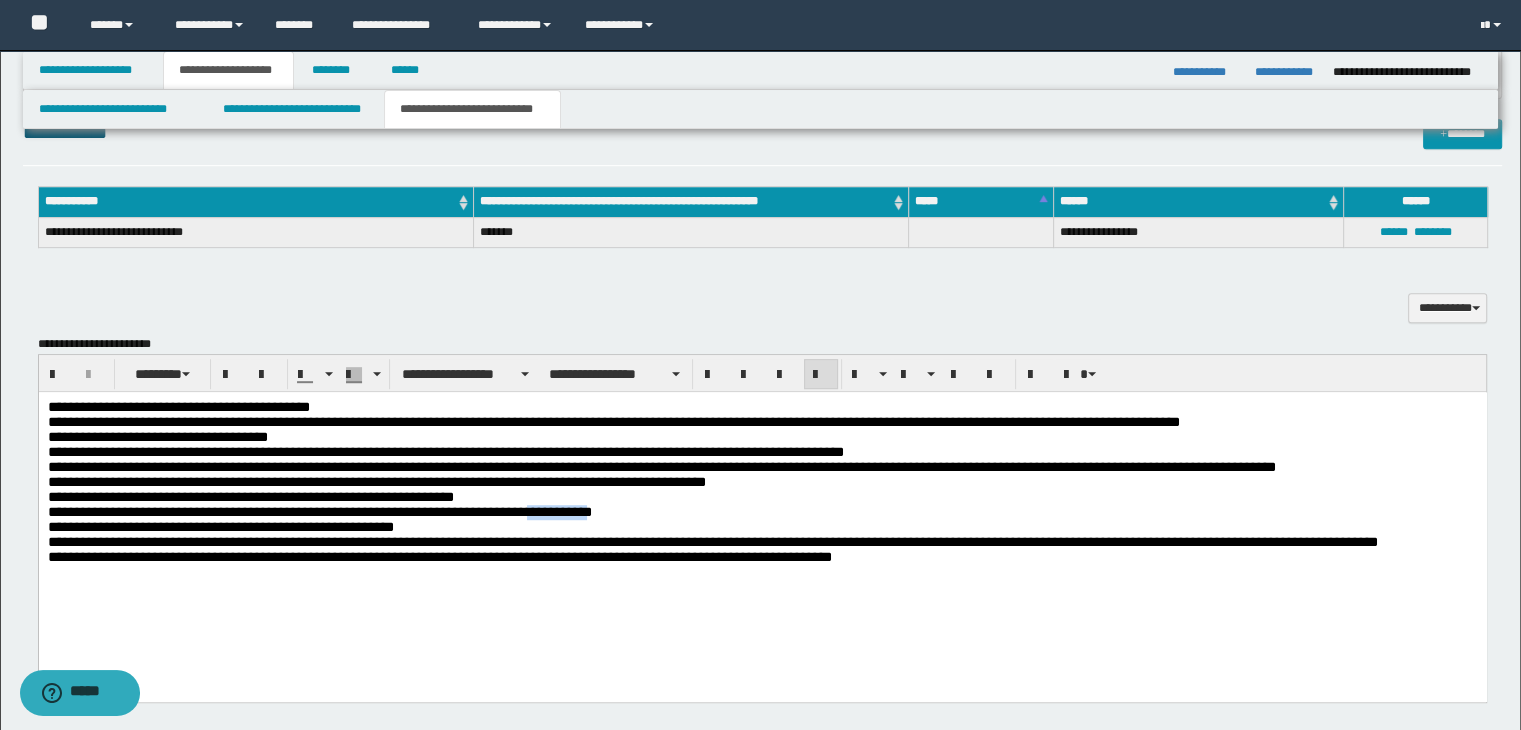 drag, startPoint x: 501, startPoint y: 528, endPoint x: 559, endPoint y: 536, distance: 58.549126 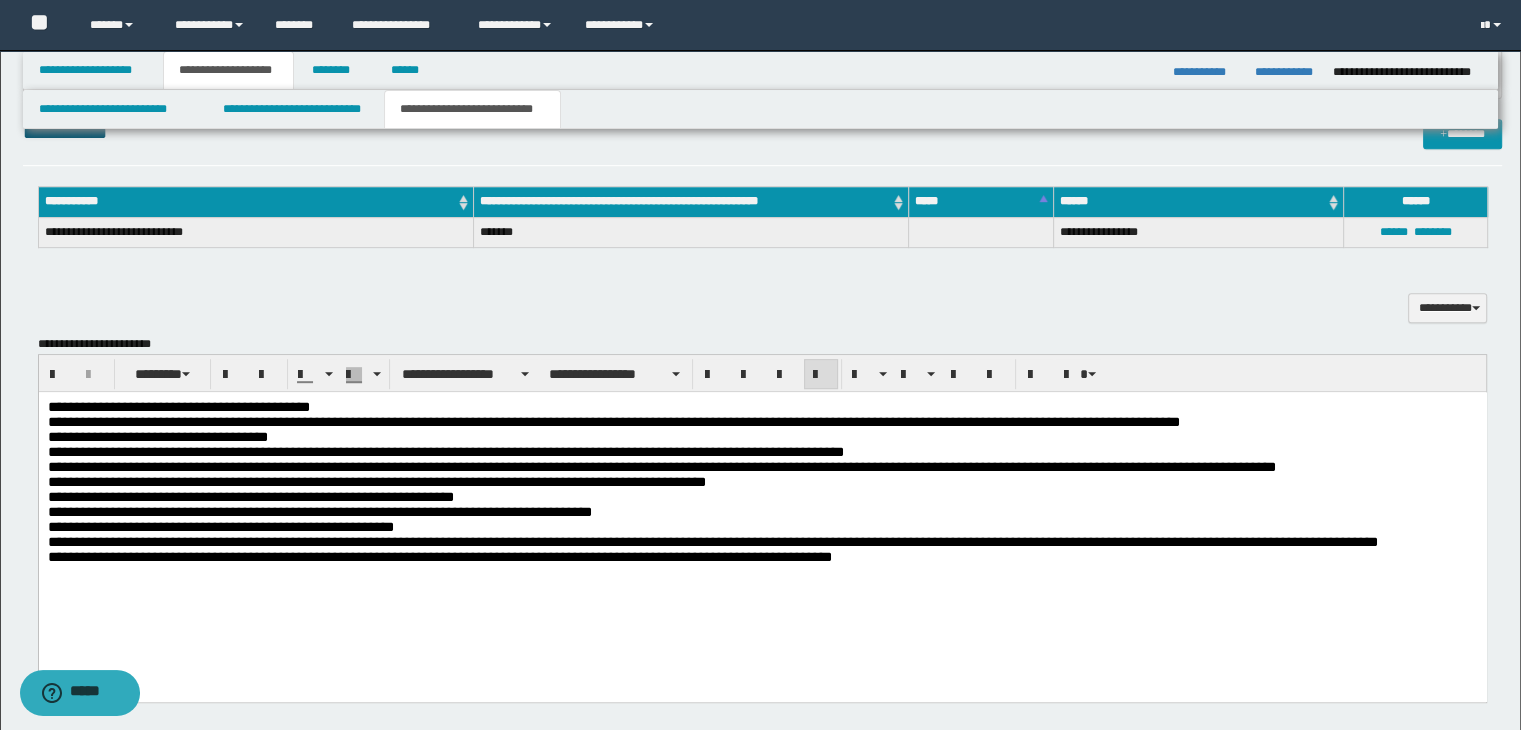 click on "**********" at bounding box center [712, 541] 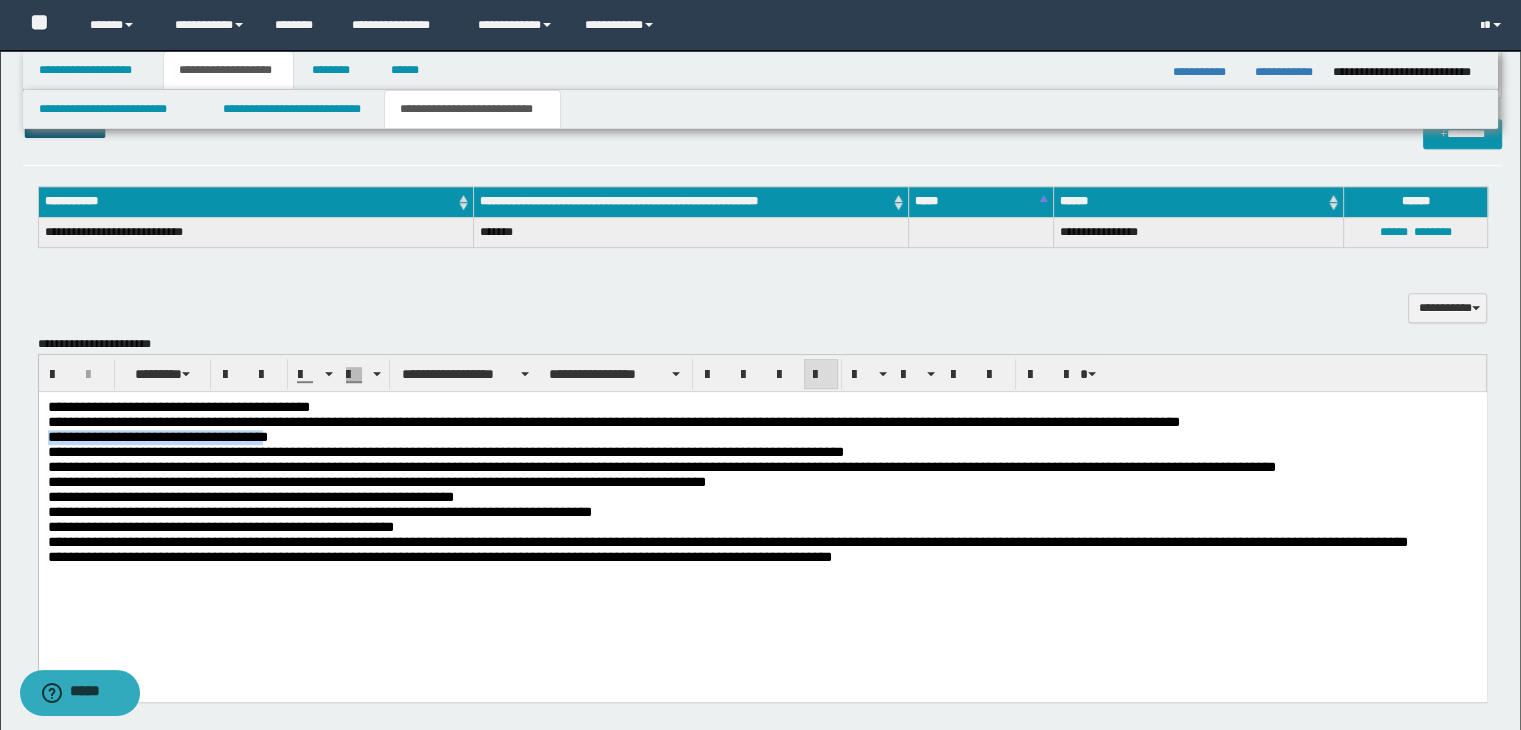 drag, startPoint x: 47, startPoint y: 441, endPoint x: 259, endPoint y: 434, distance: 212.11554 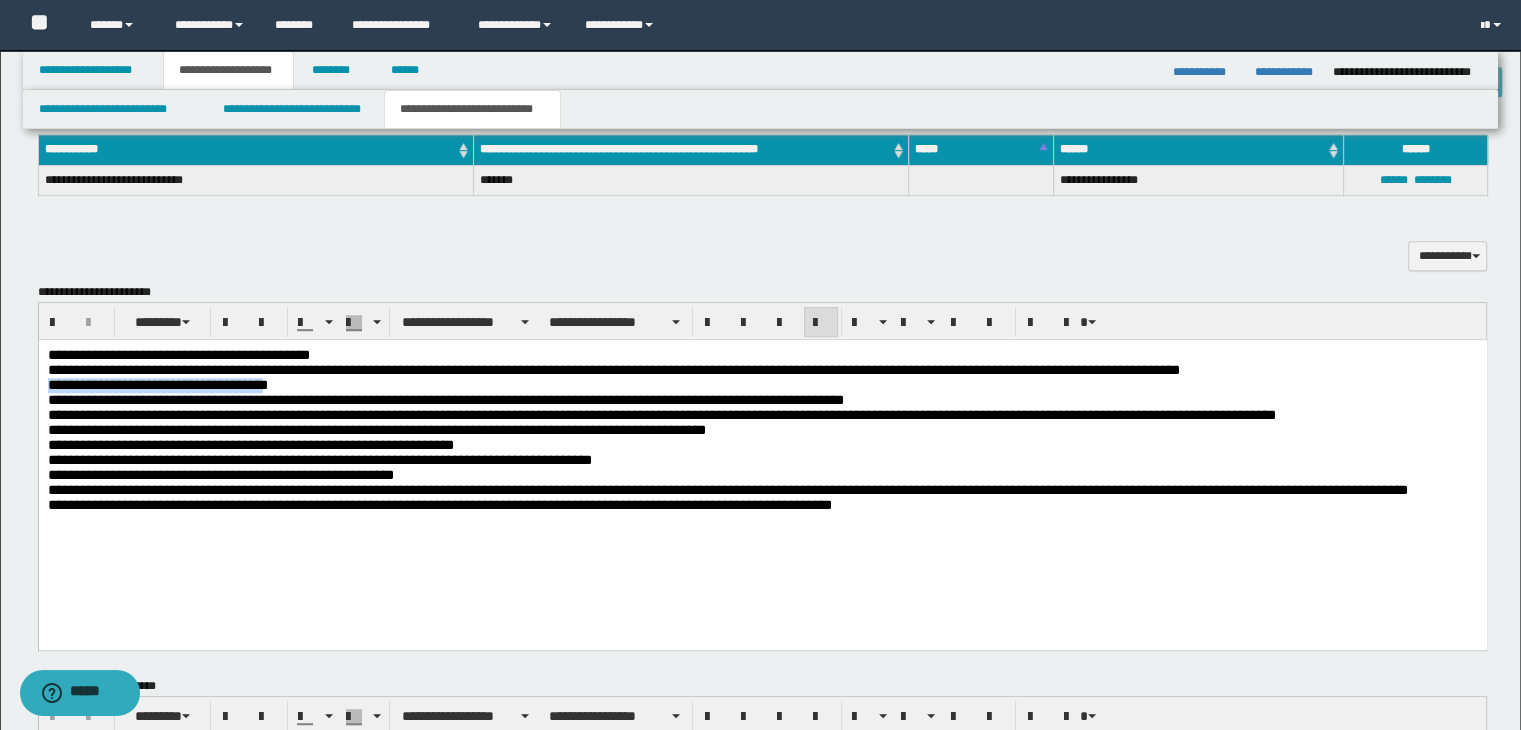 scroll, scrollTop: 1126, scrollLeft: 0, axis: vertical 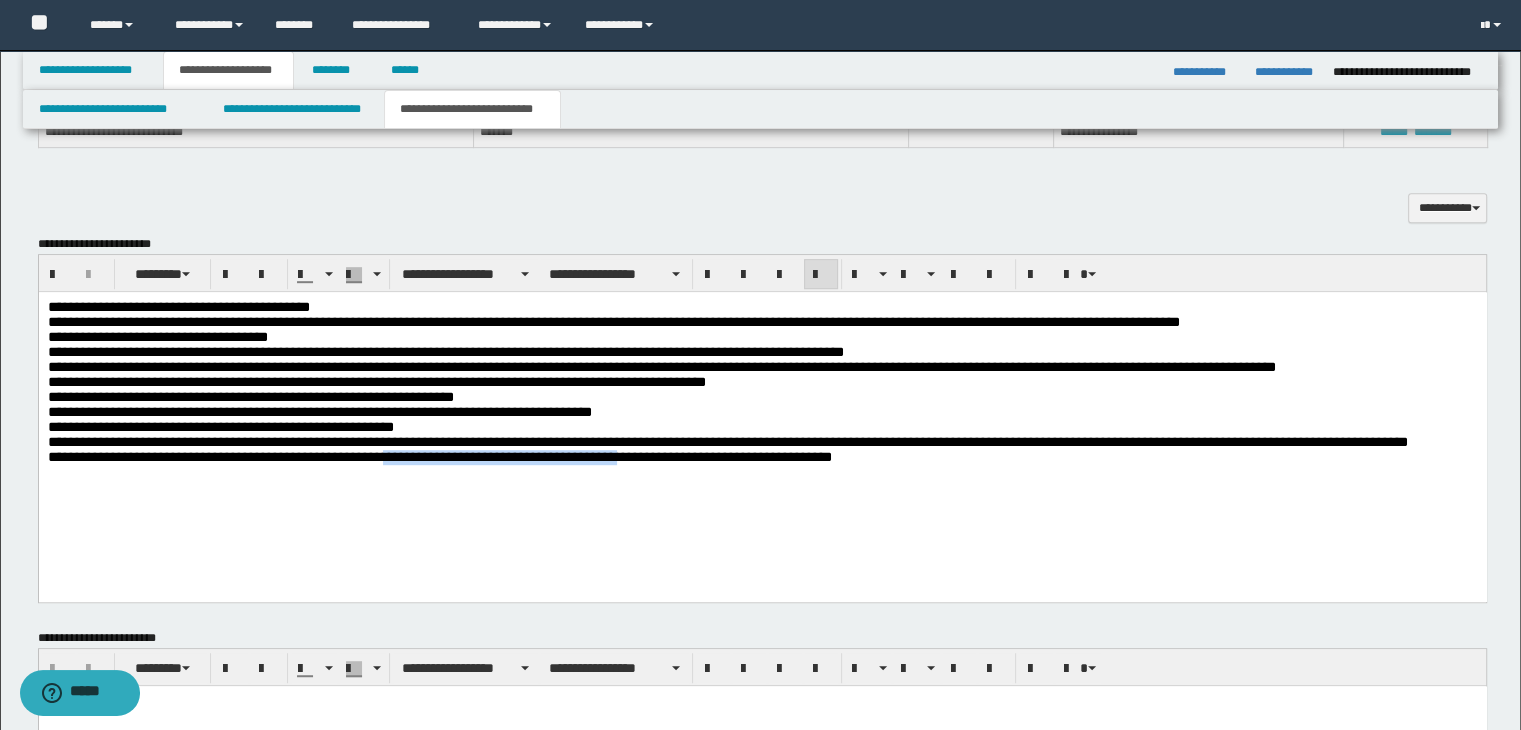 drag, startPoint x: 363, startPoint y: 487, endPoint x: 605, endPoint y: 486, distance: 242.00206 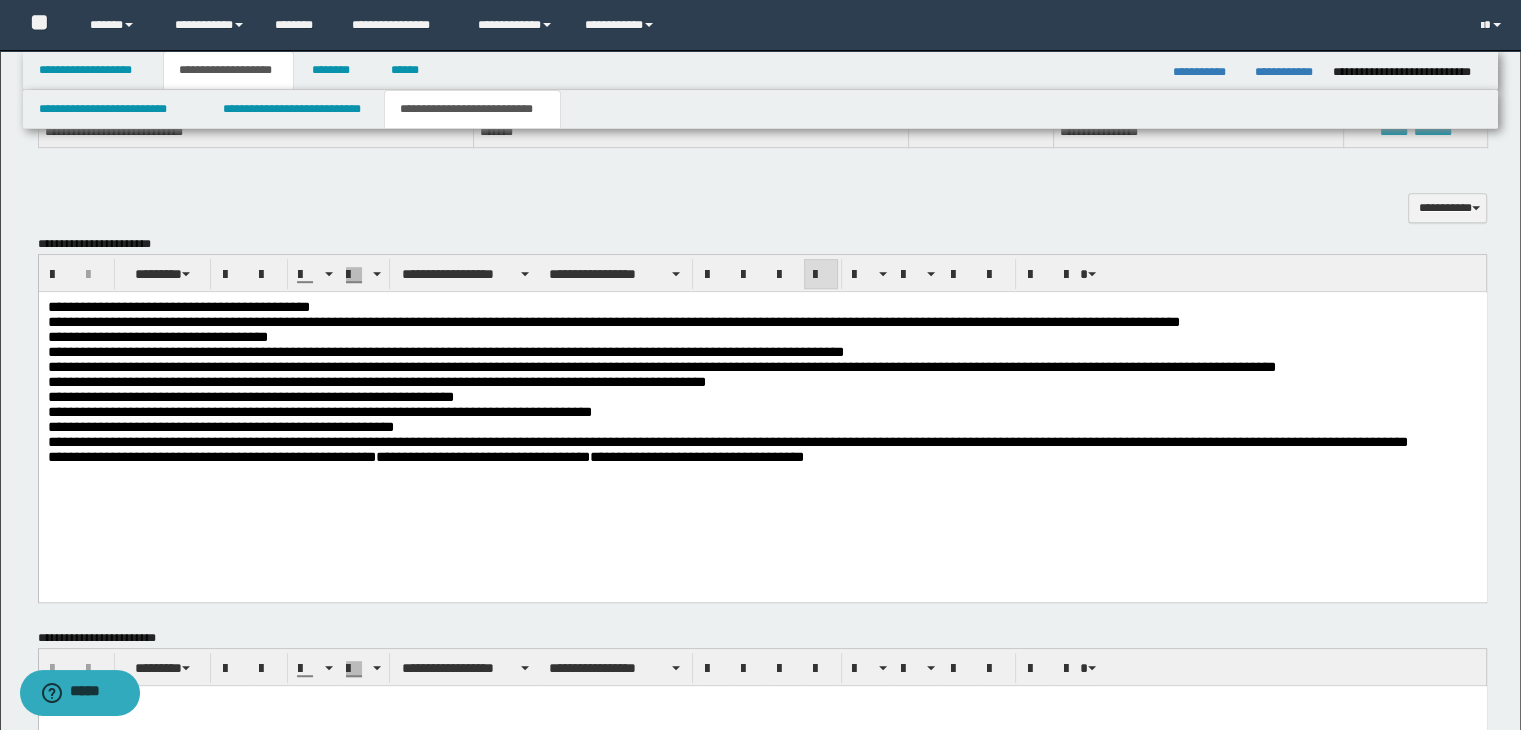click on "**********" at bounding box center (425, 456) 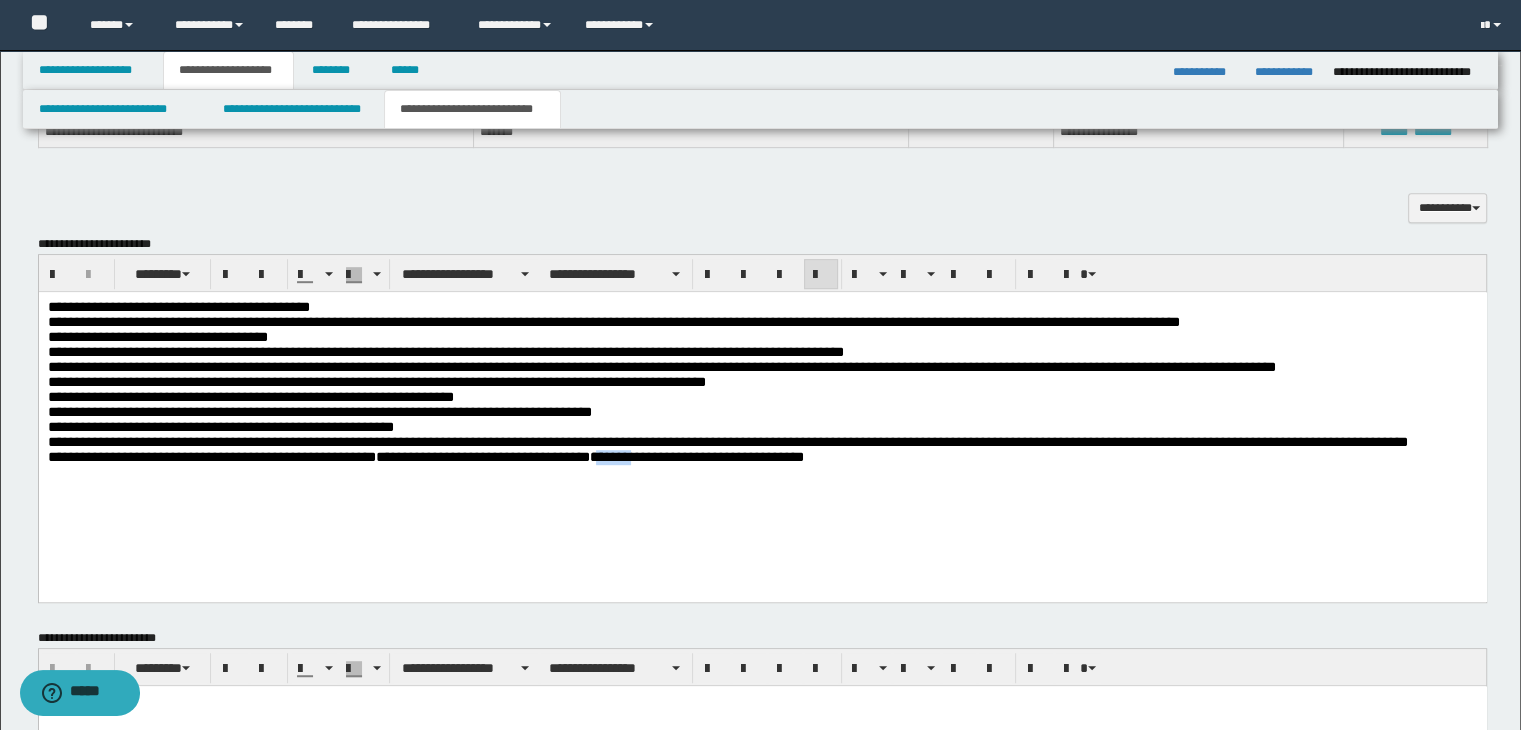 drag, startPoint x: 575, startPoint y: 484, endPoint x: 621, endPoint y: 492, distance: 46.69047 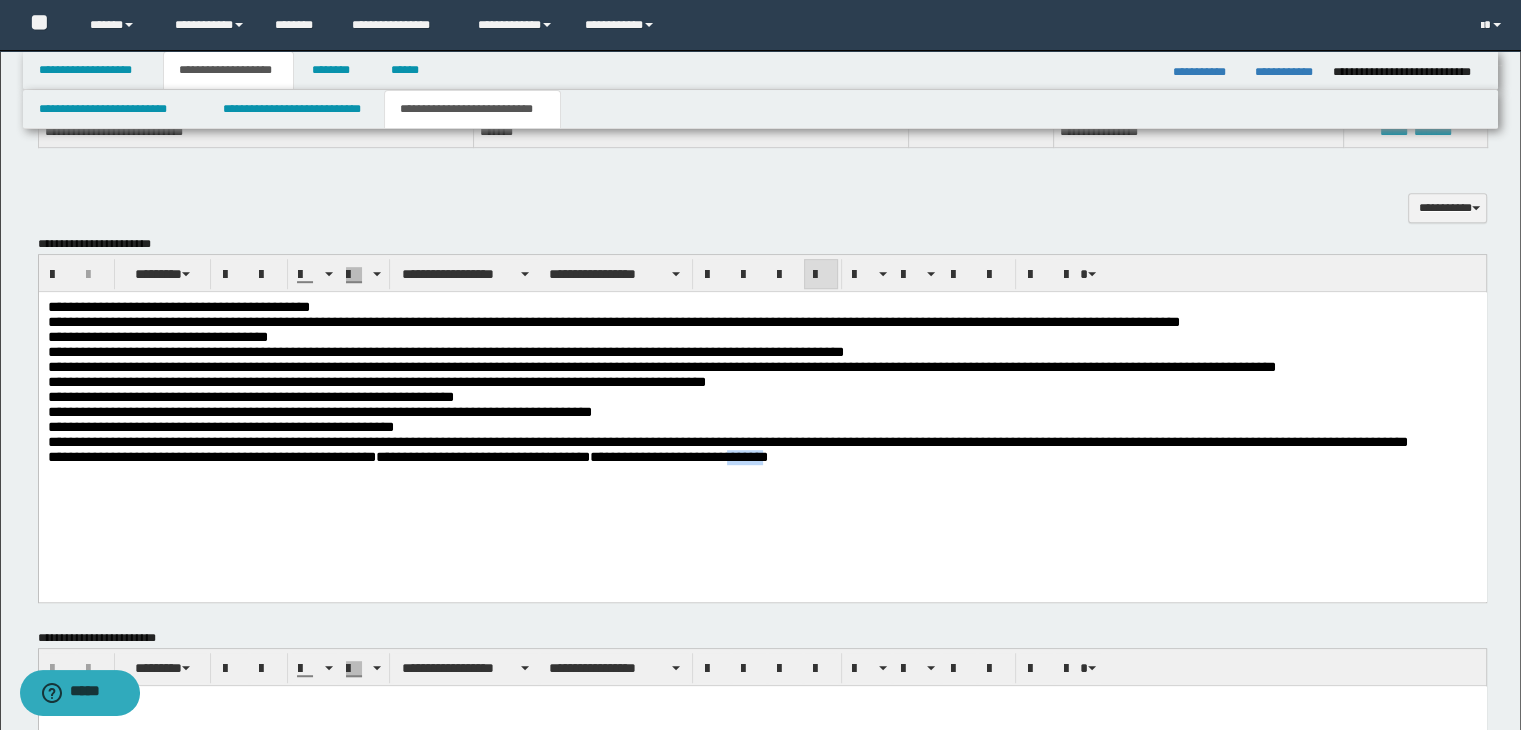 drag, startPoint x: 694, startPoint y: 482, endPoint x: 731, endPoint y: 489, distance: 37.65634 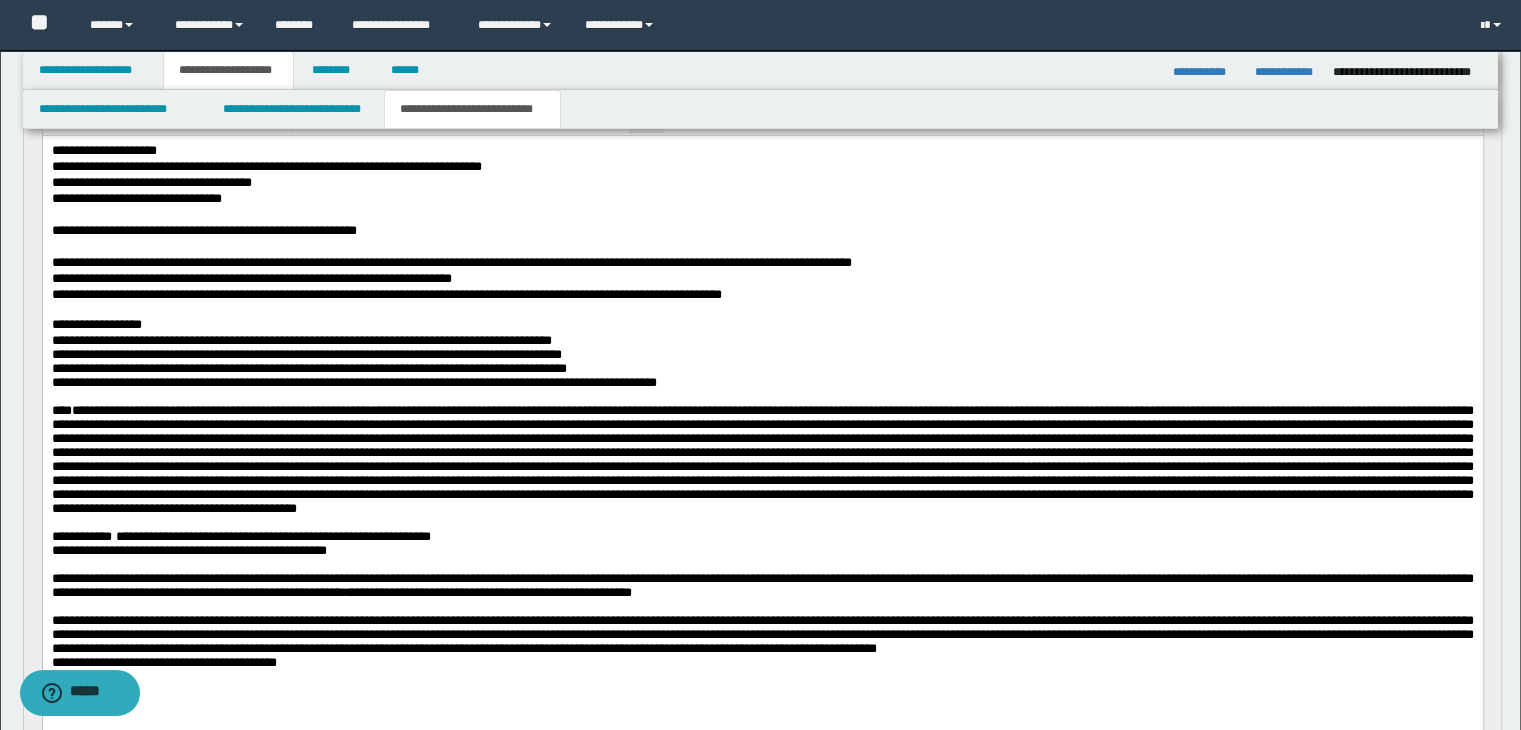 scroll, scrollTop: 226, scrollLeft: 0, axis: vertical 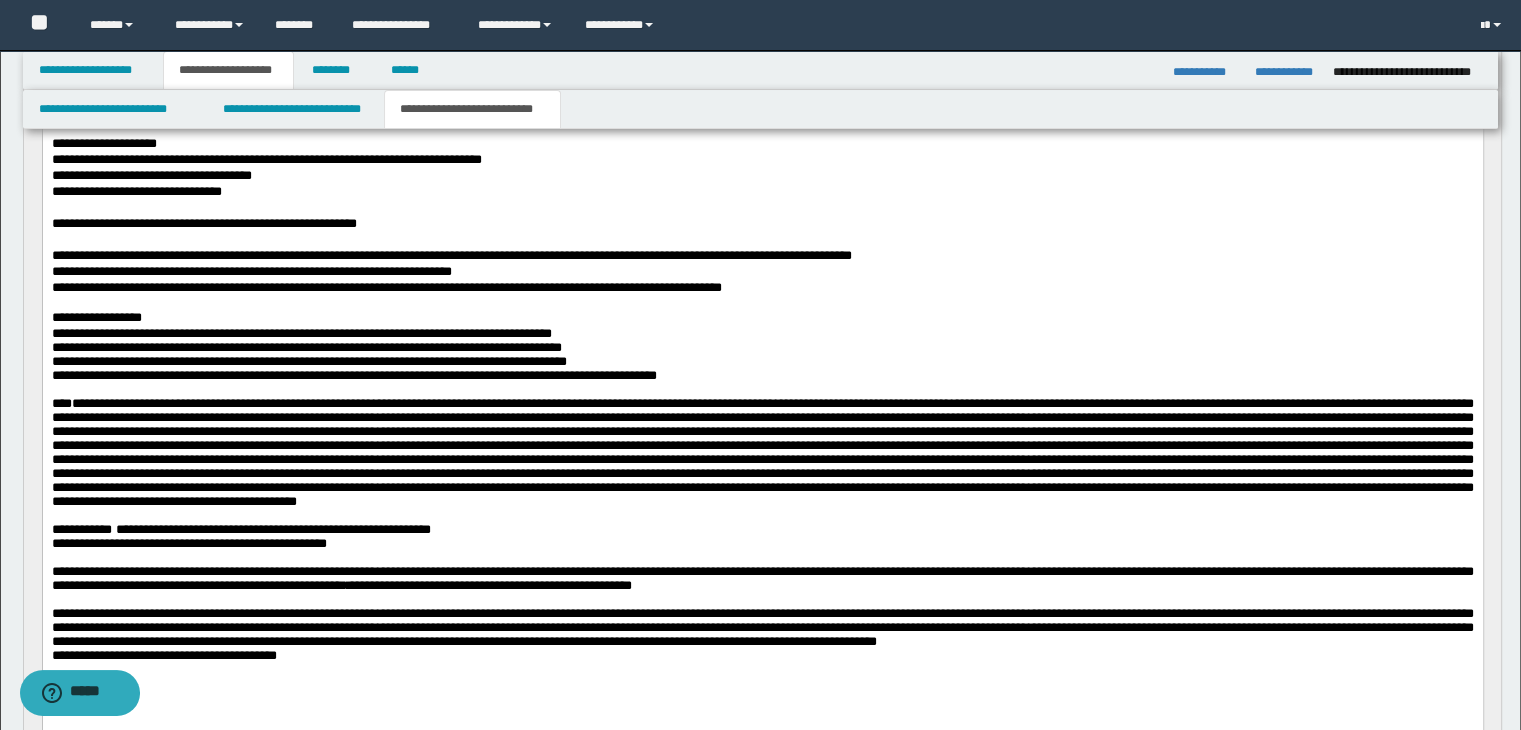 click on "**********" at bounding box center (762, 272) 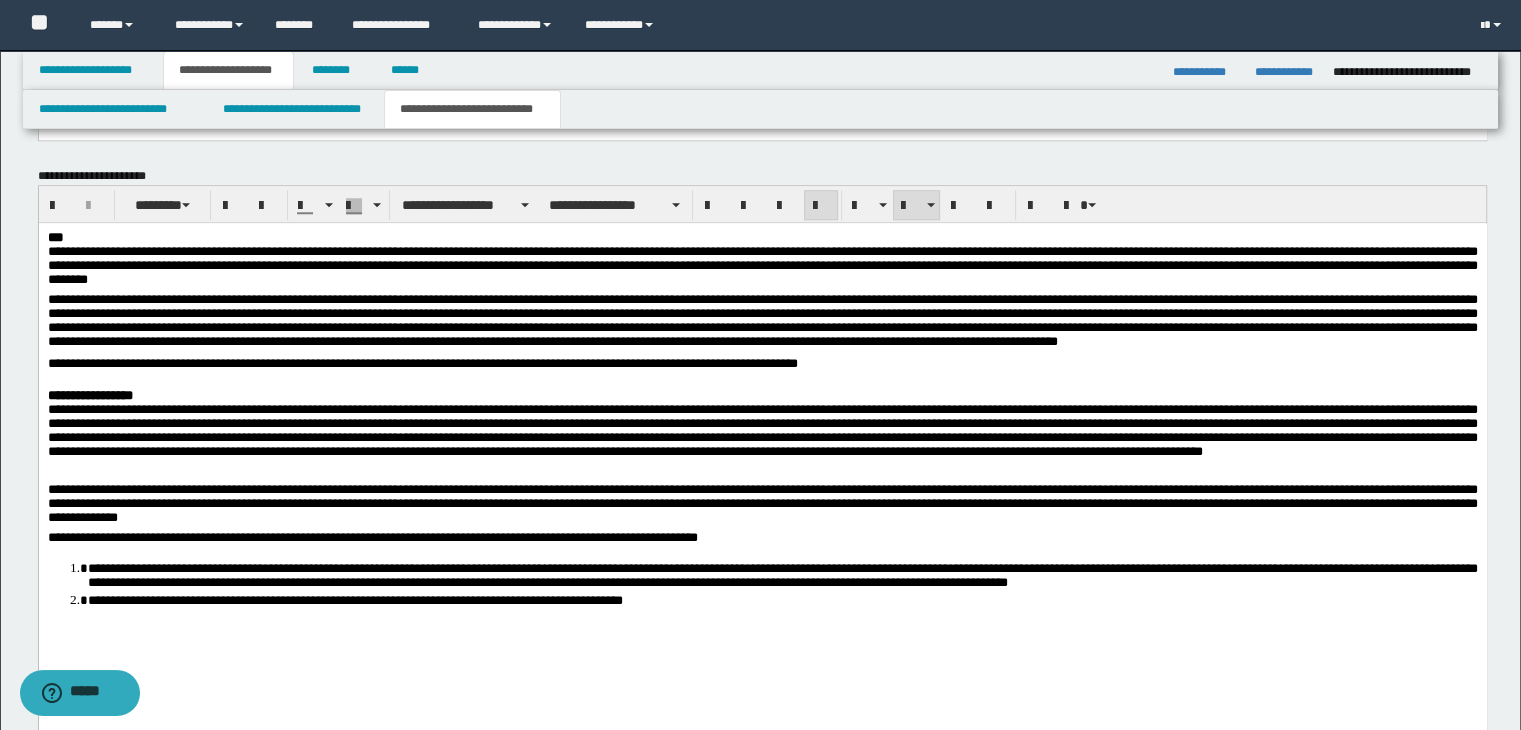 scroll, scrollTop: 1632, scrollLeft: 0, axis: vertical 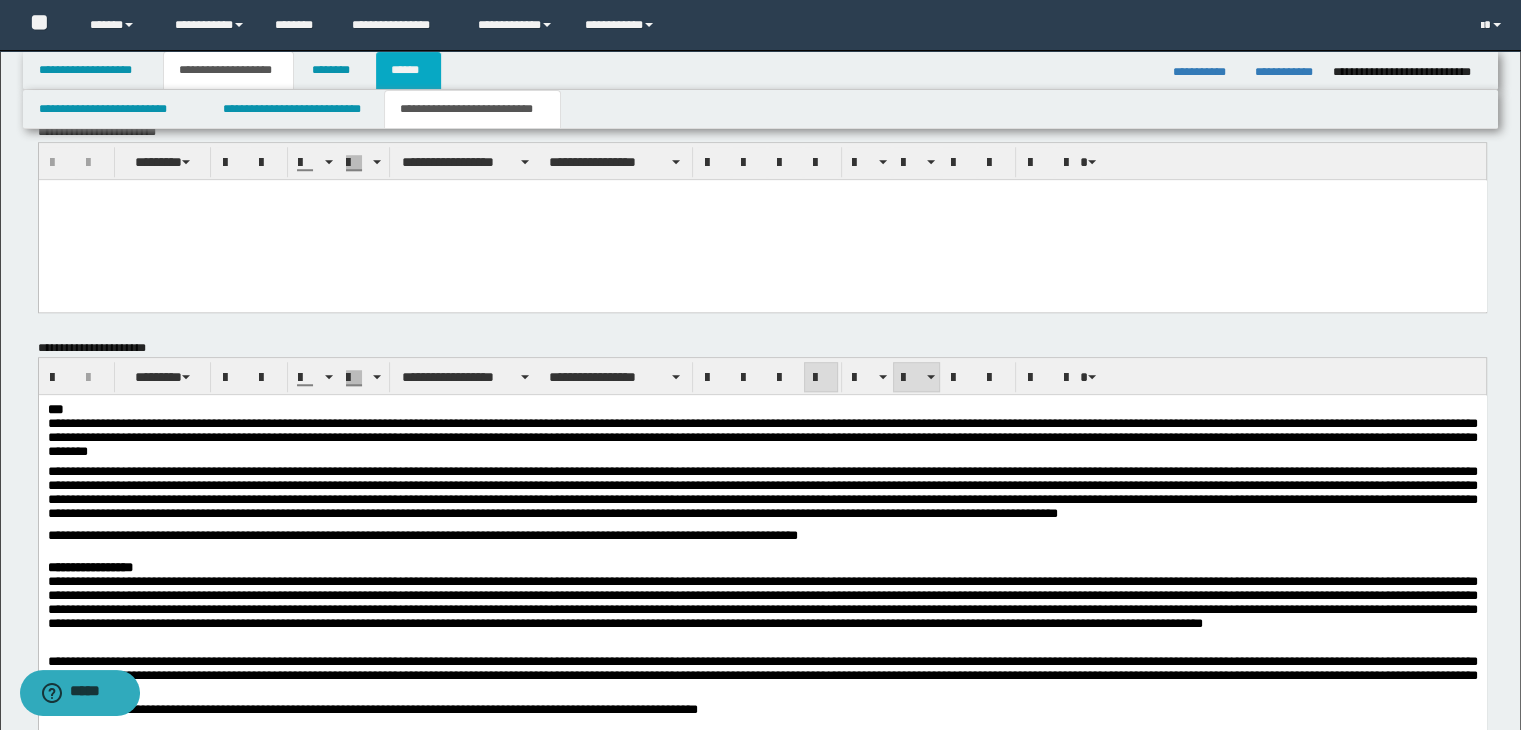 click on "******" at bounding box center [409, 70] 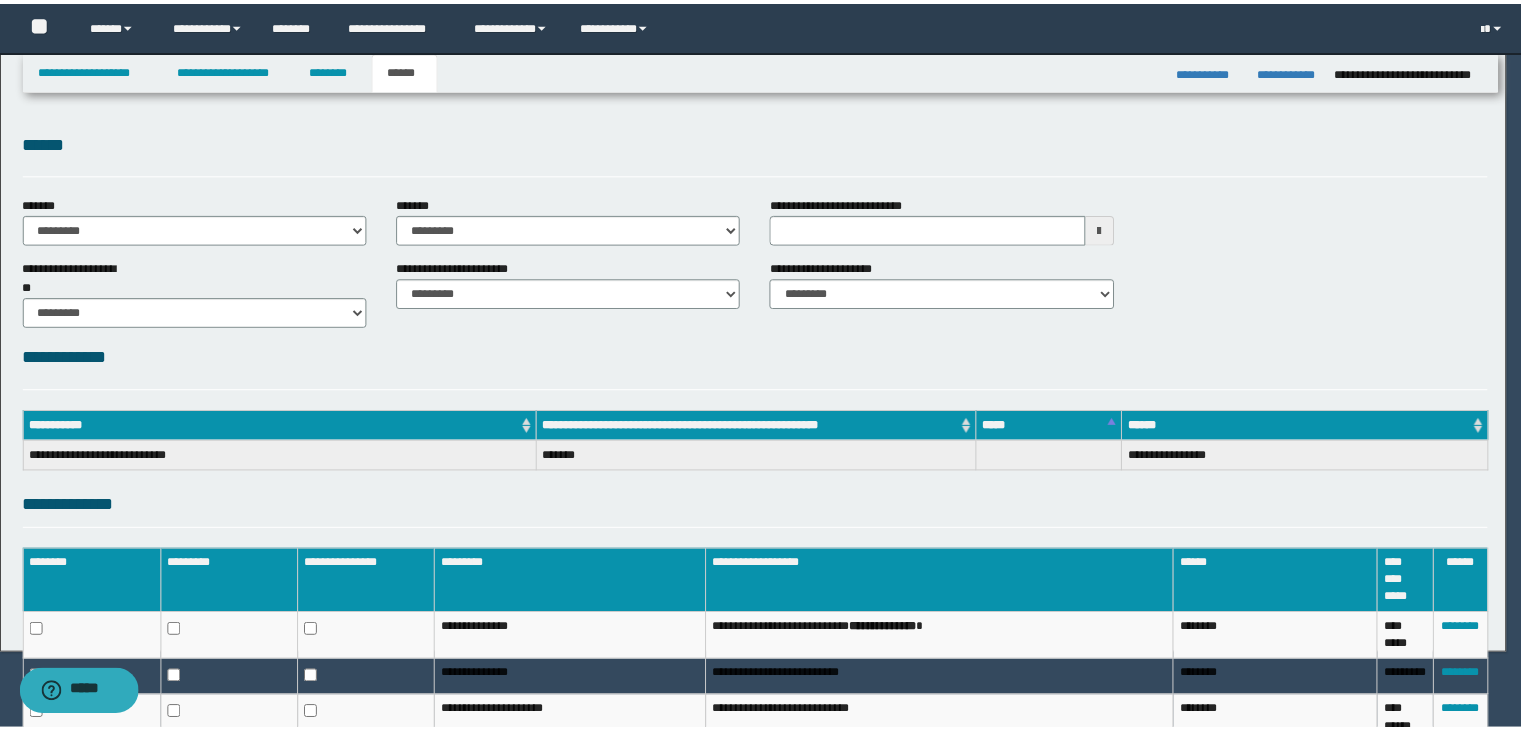 scroll, scrollTop: 0, scrollLeft: 0, axis: both 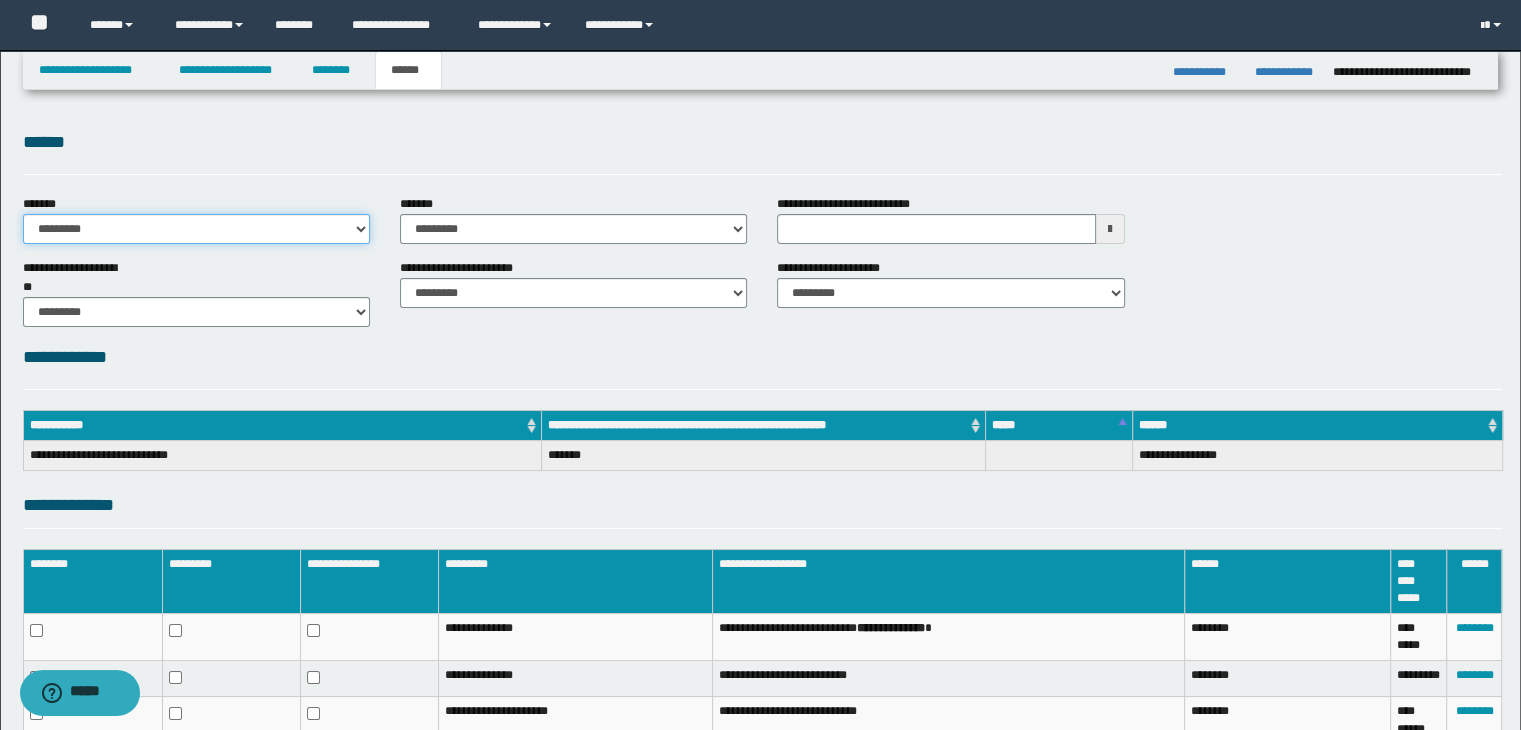 click on "**********" at bounding box center [196, 229] 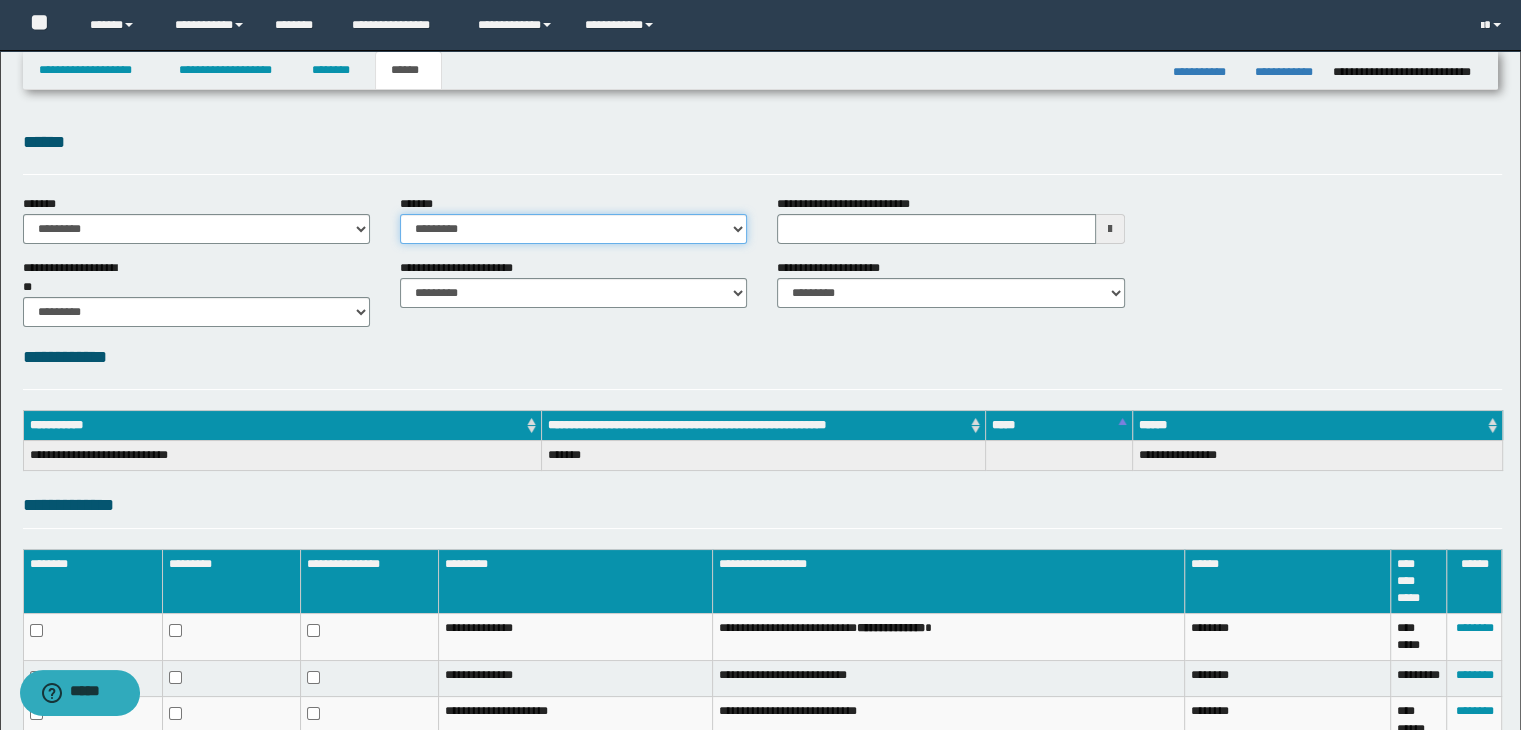 click on "**********" at bounding box center (573, 229) 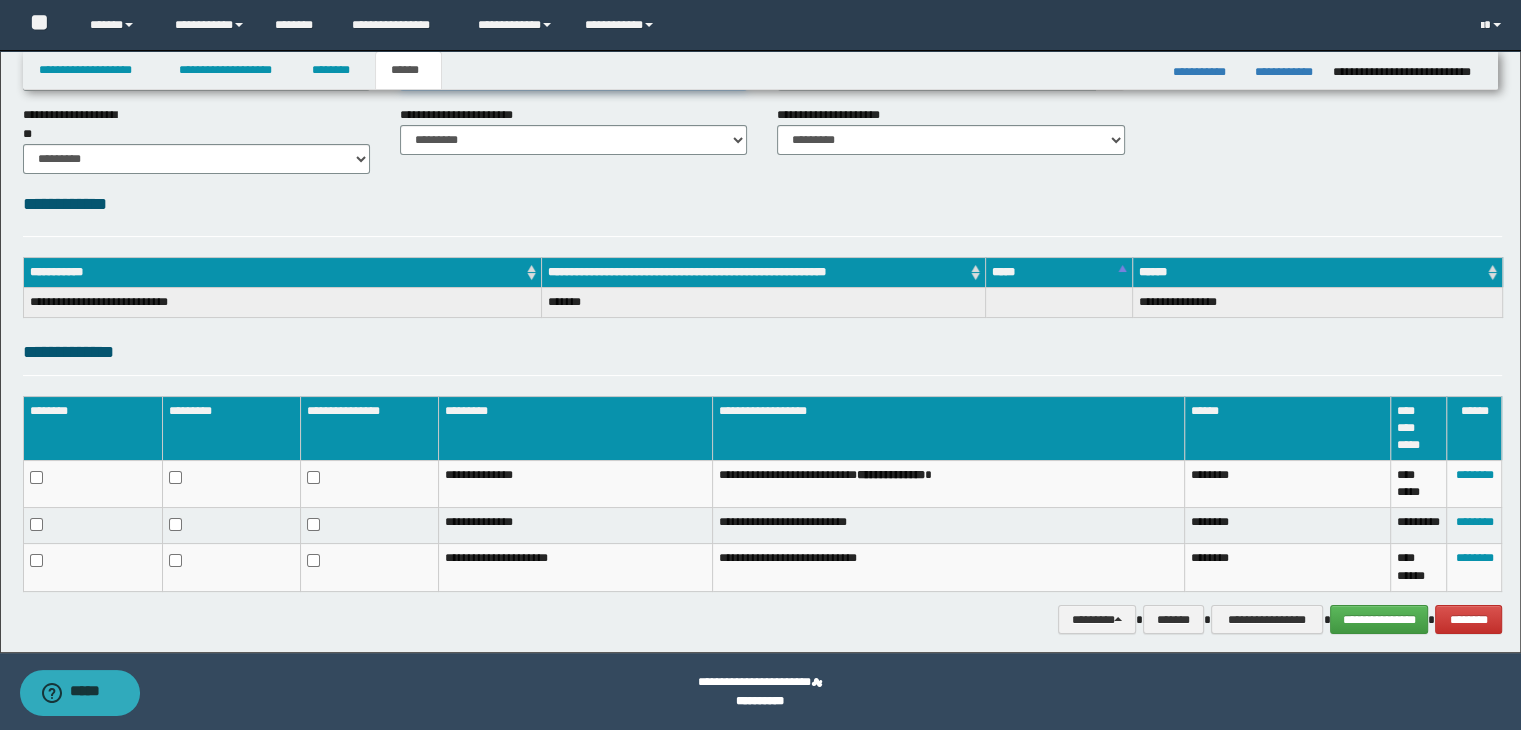 scroll, scrollTop: 154, scrollLeft: 0, axis: vertical 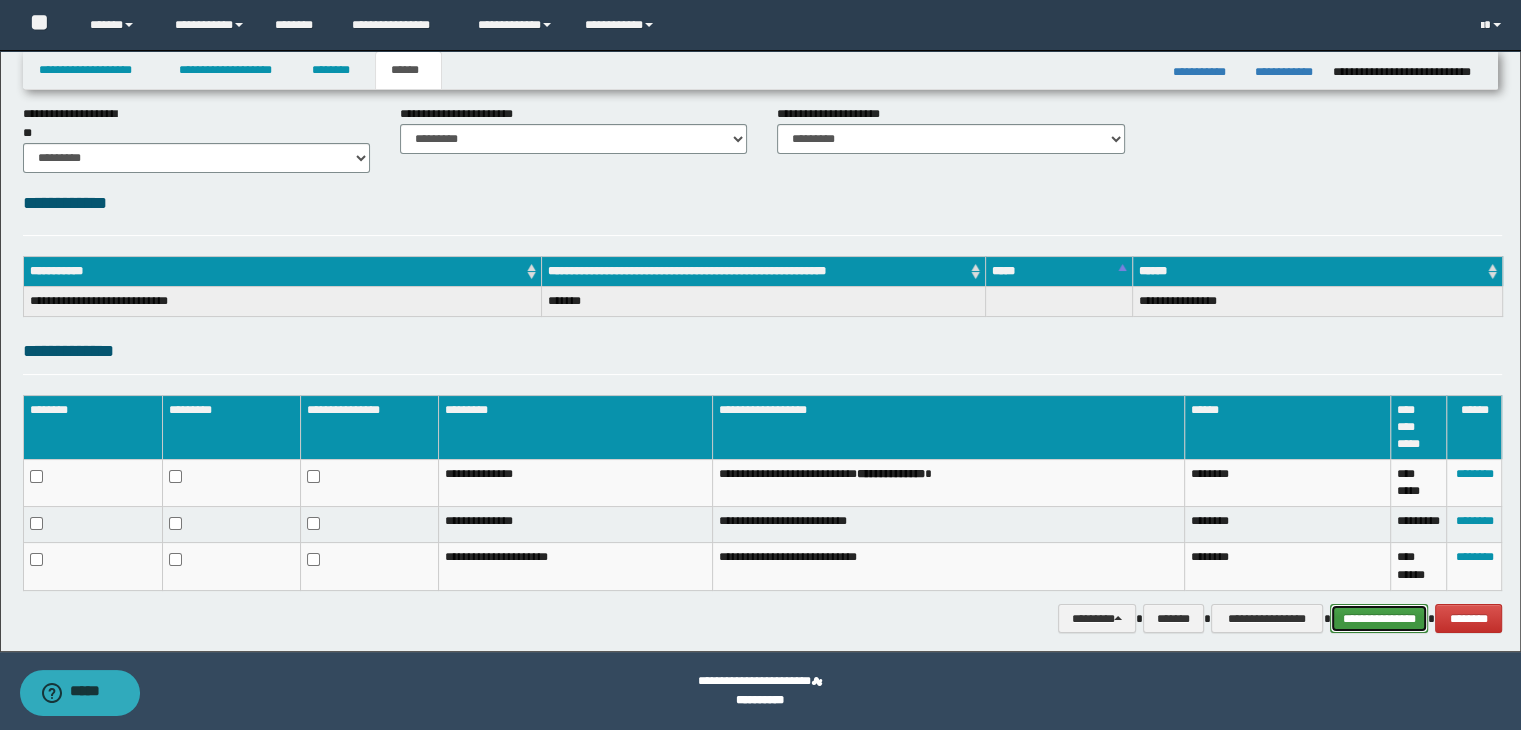 click on "**********" at bounding box center [1379, 619] 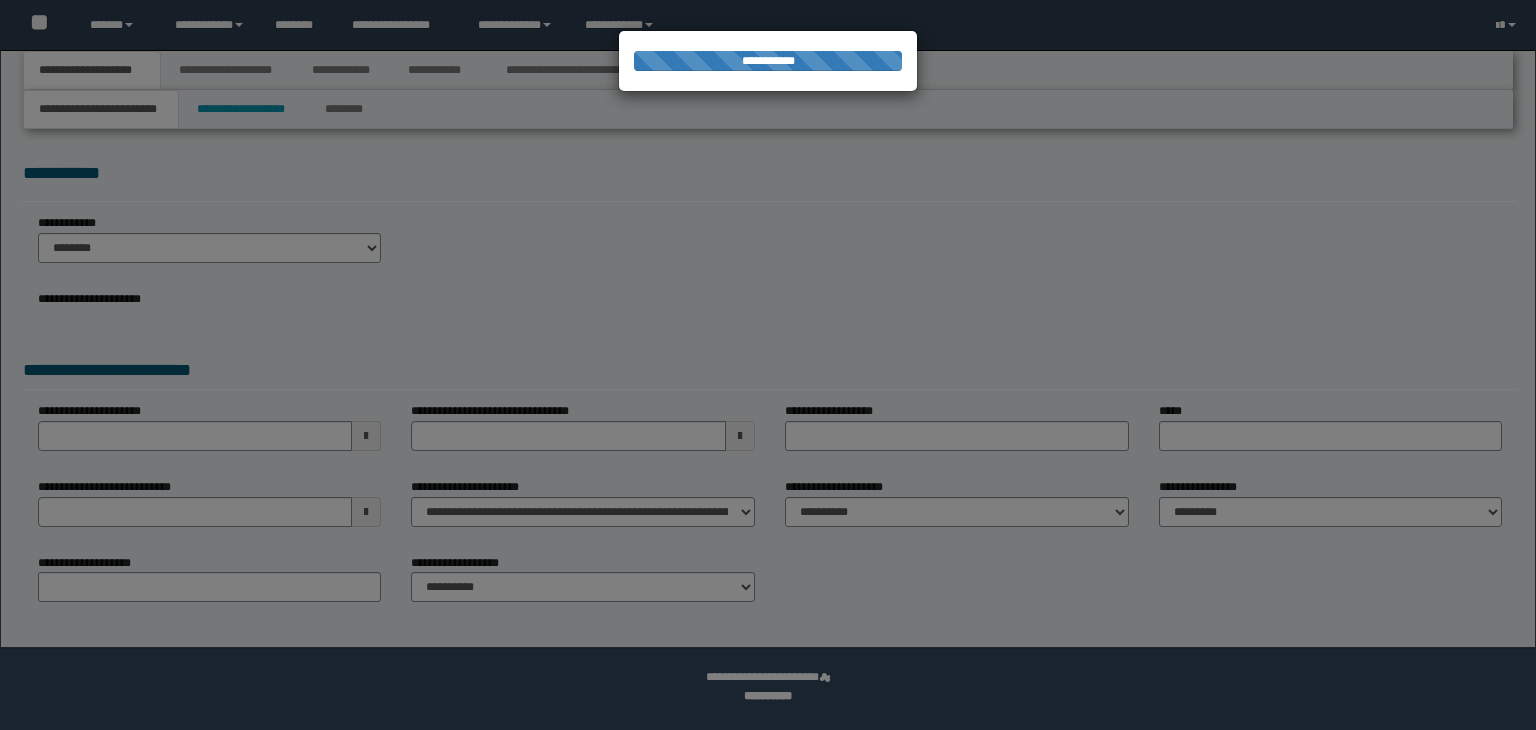 scroll, scrollTop: 0, scrollLeft: 0, axis: both 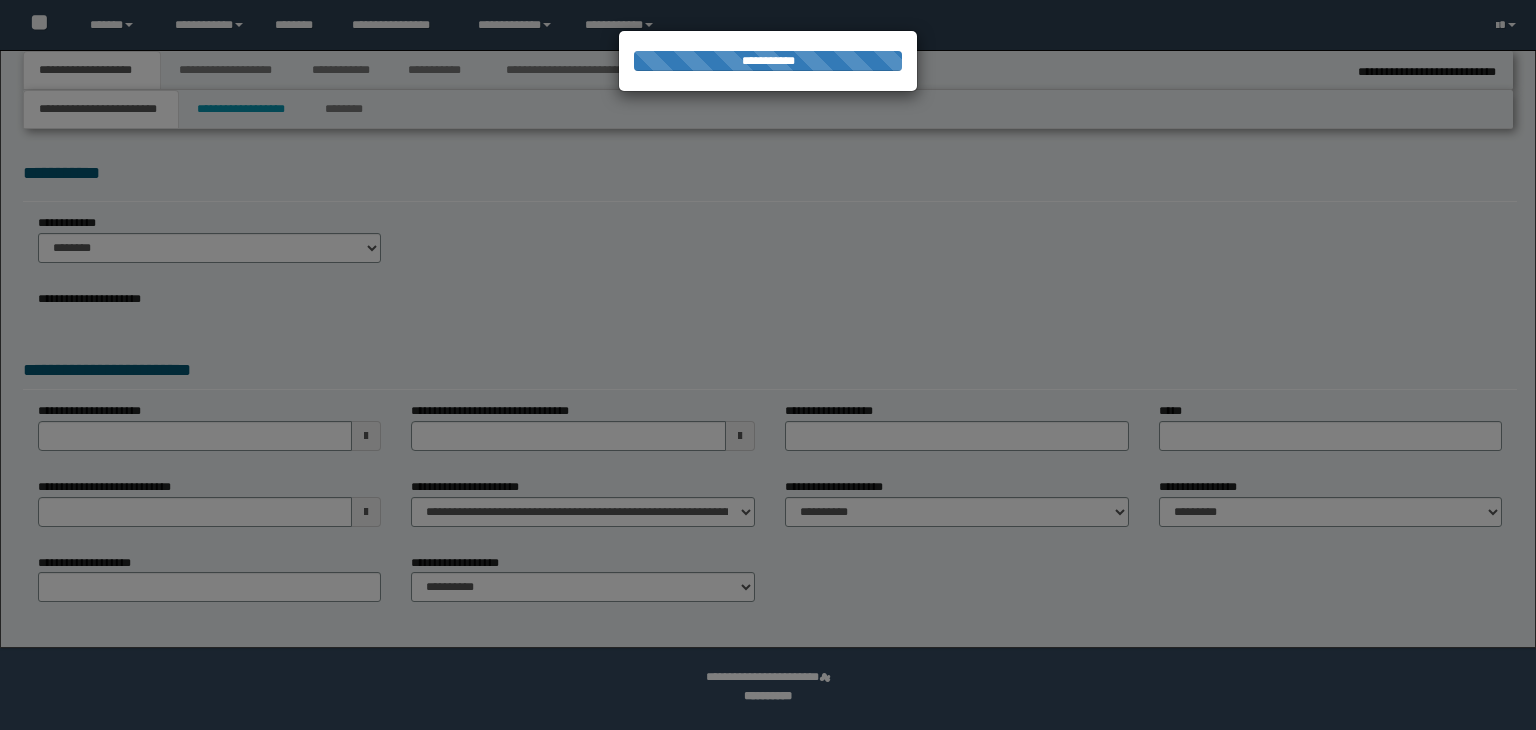 select on "*" 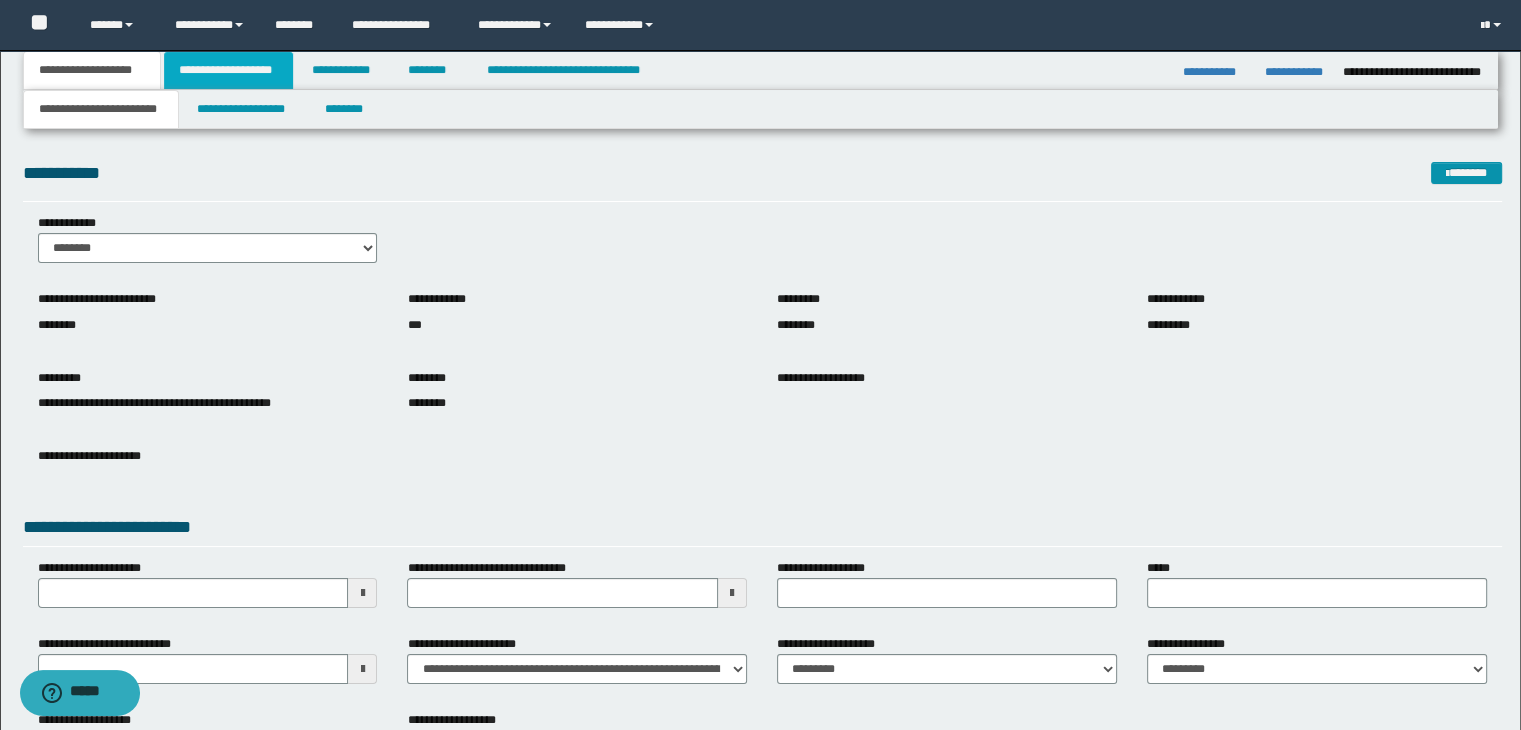 click on "**********" at bounding box center [228, 70] 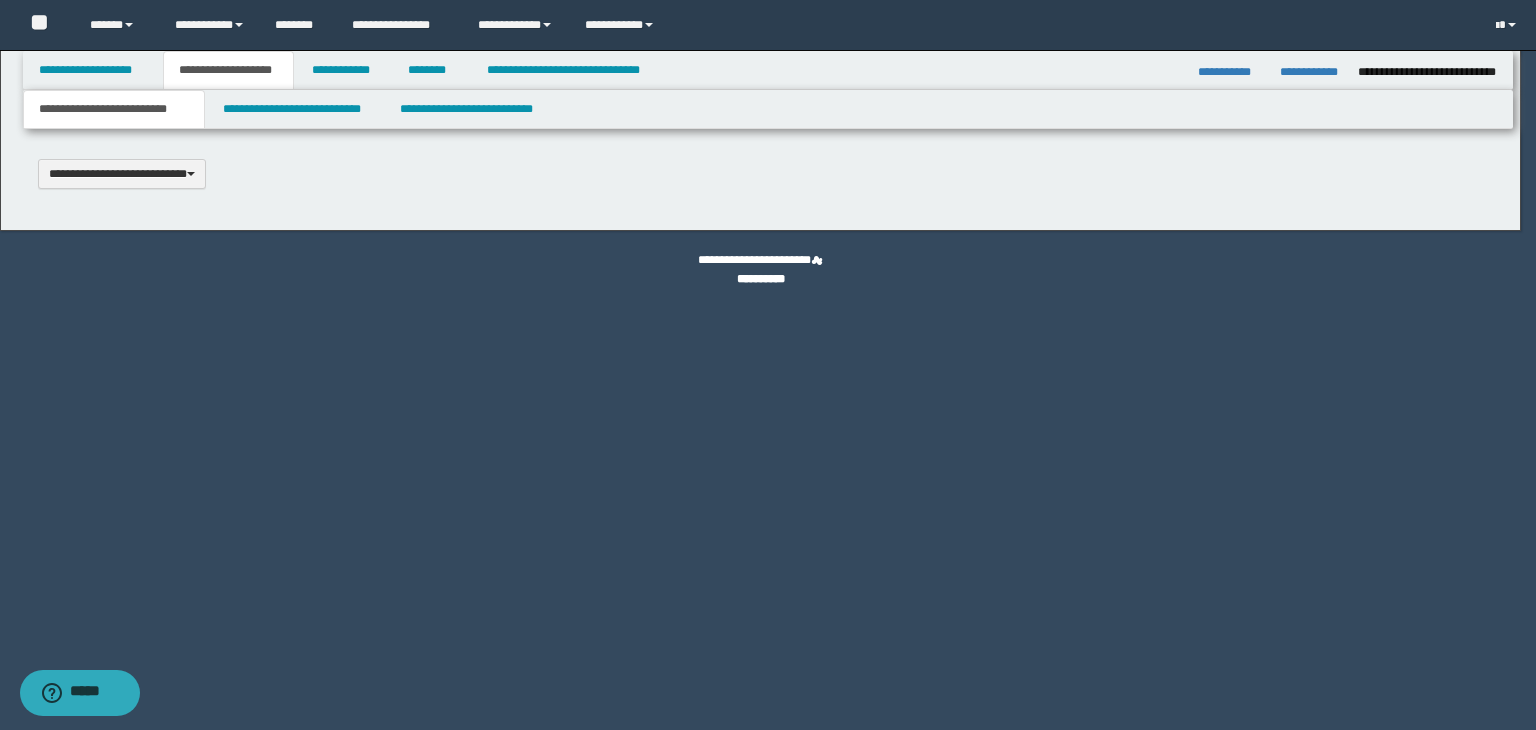 type 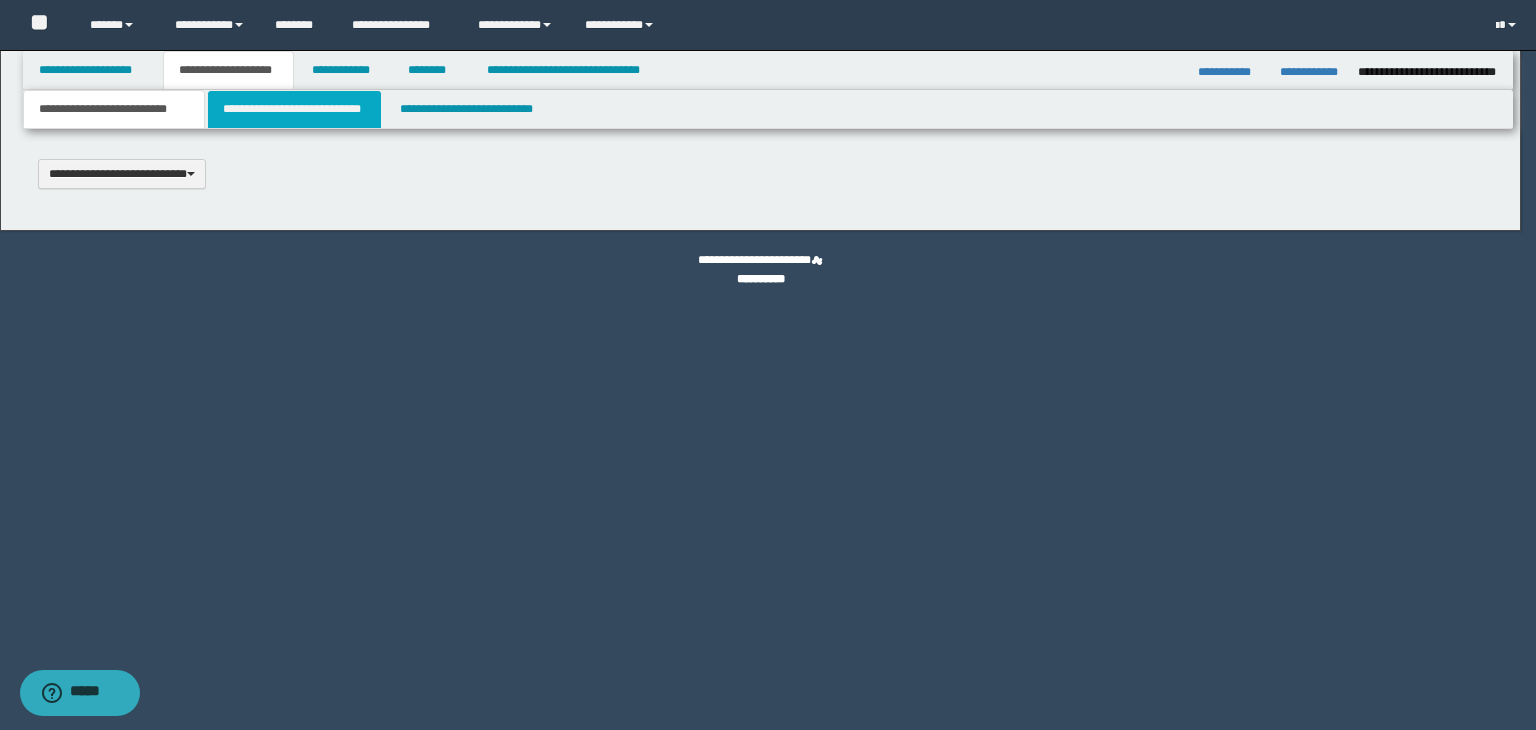 select on "*" 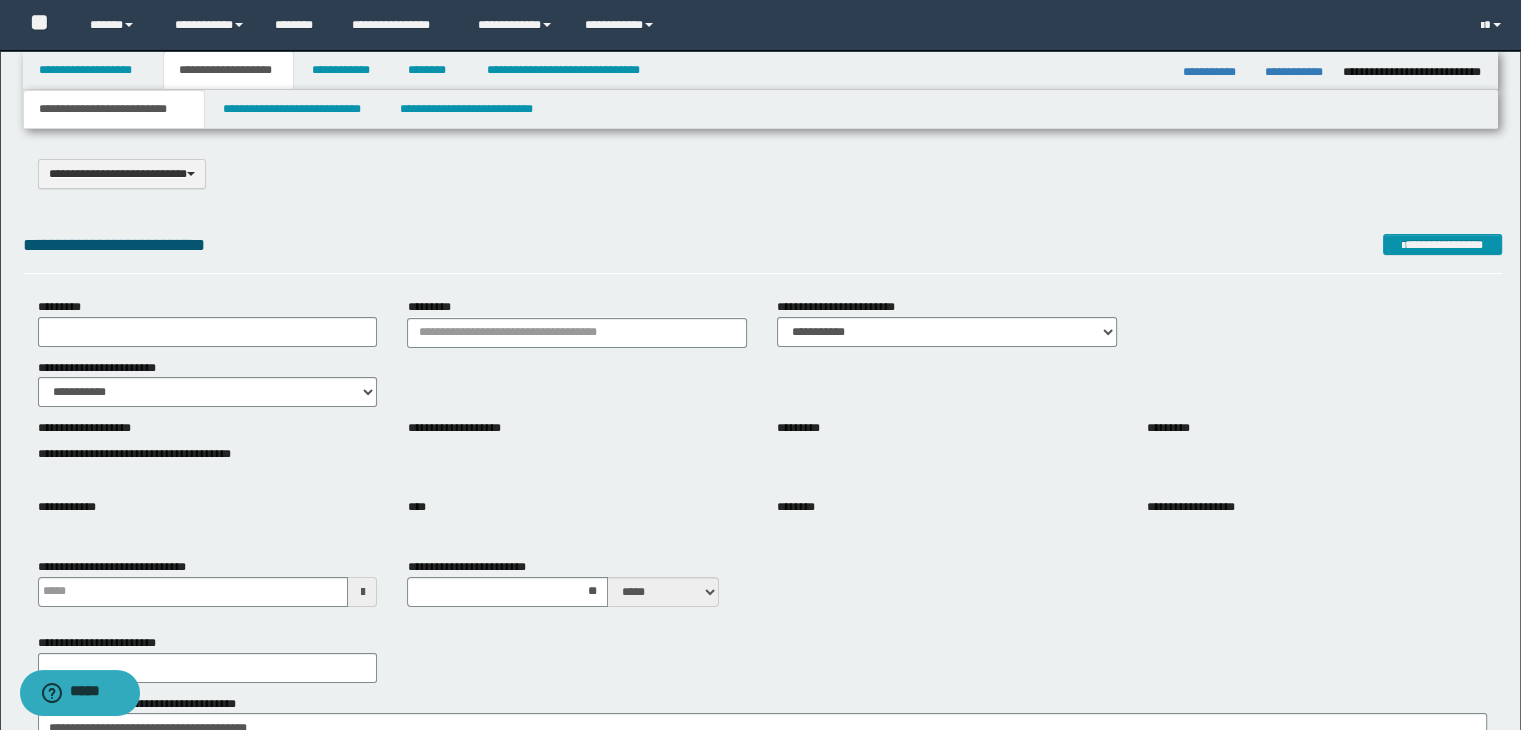drag, startPoint x: 292, startPoint y: 122, endPoint x: 256, endPoint y: 62, distance: 69.97142 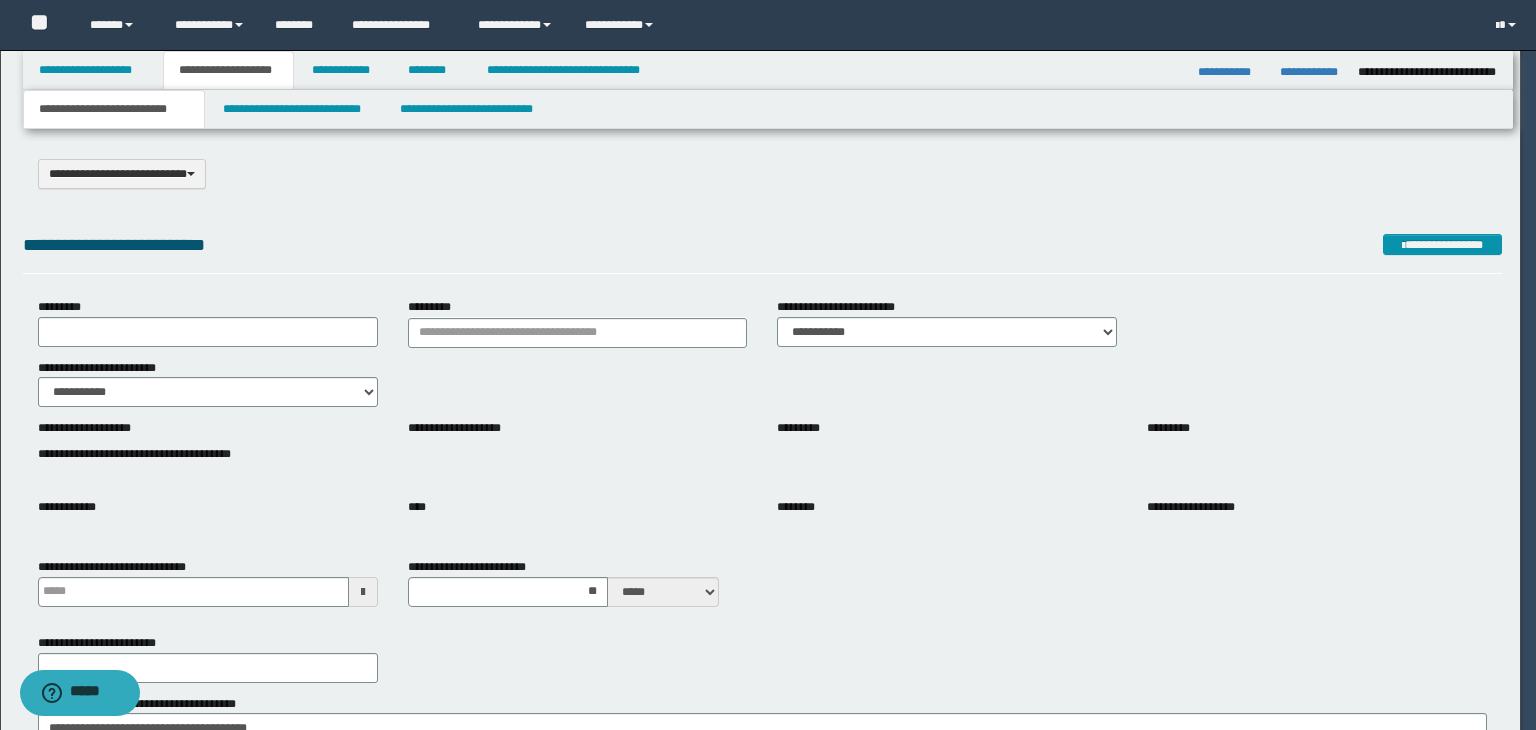 type 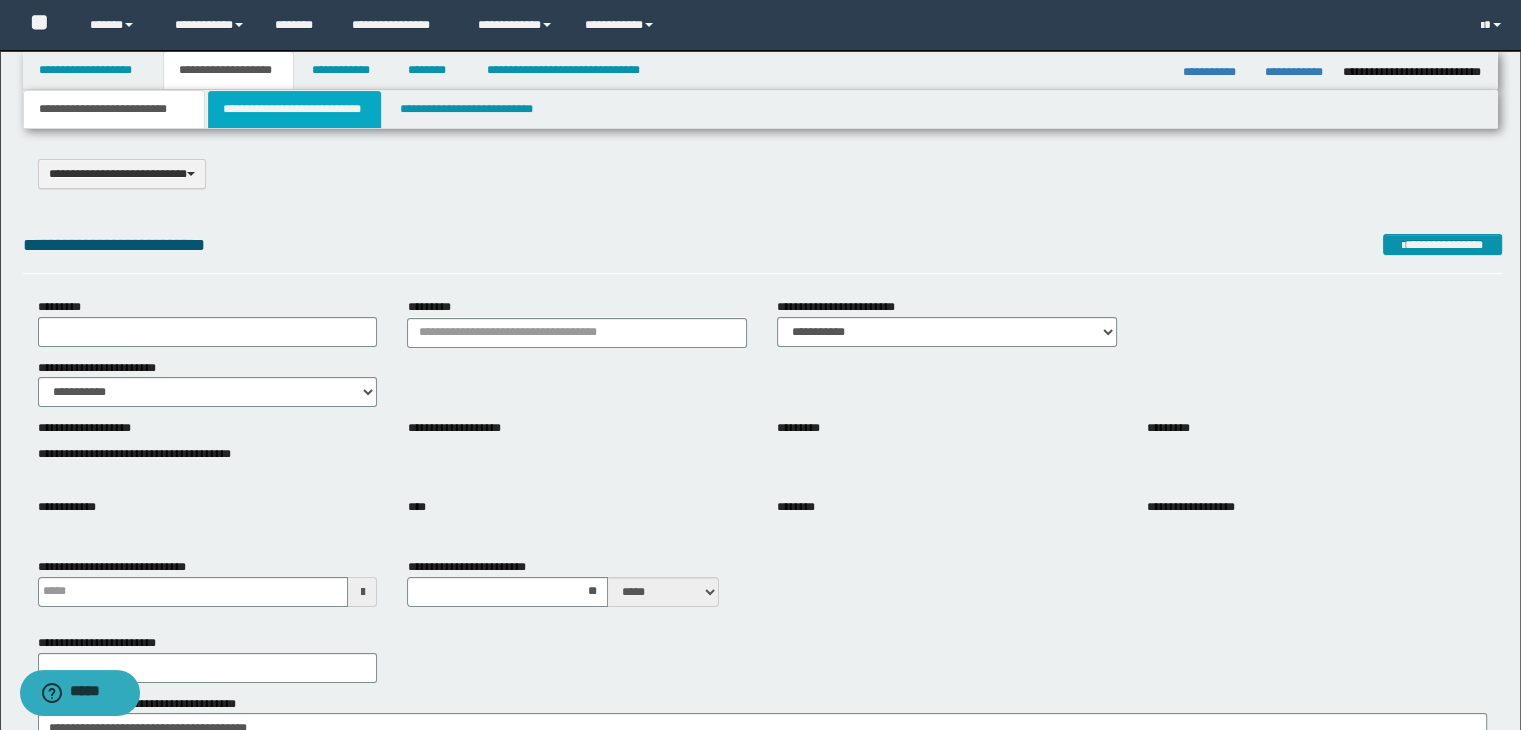 click on "**********" at bounding box center (294, 109) 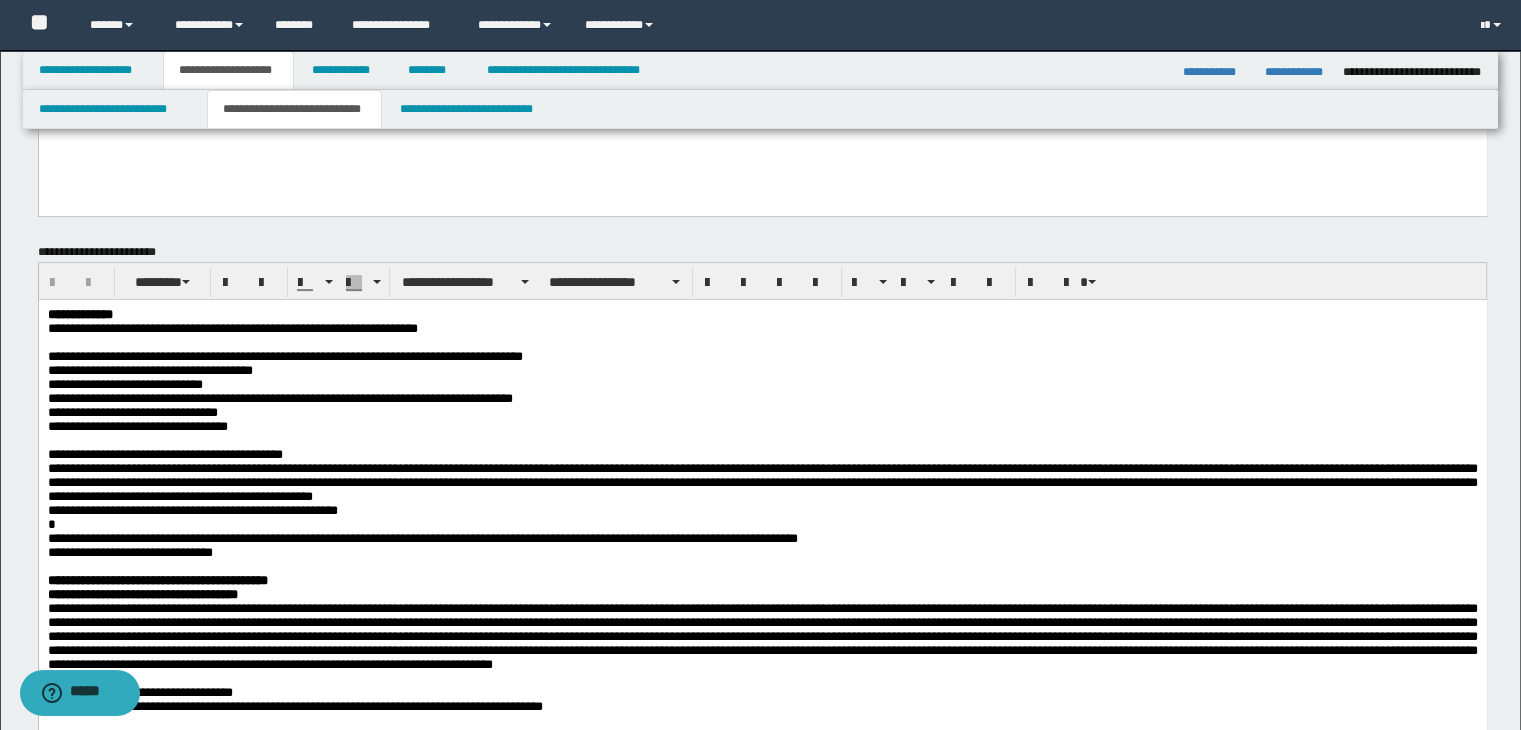 scroll, scrollTop: 500, scrollLeft: 0, axis: vertical 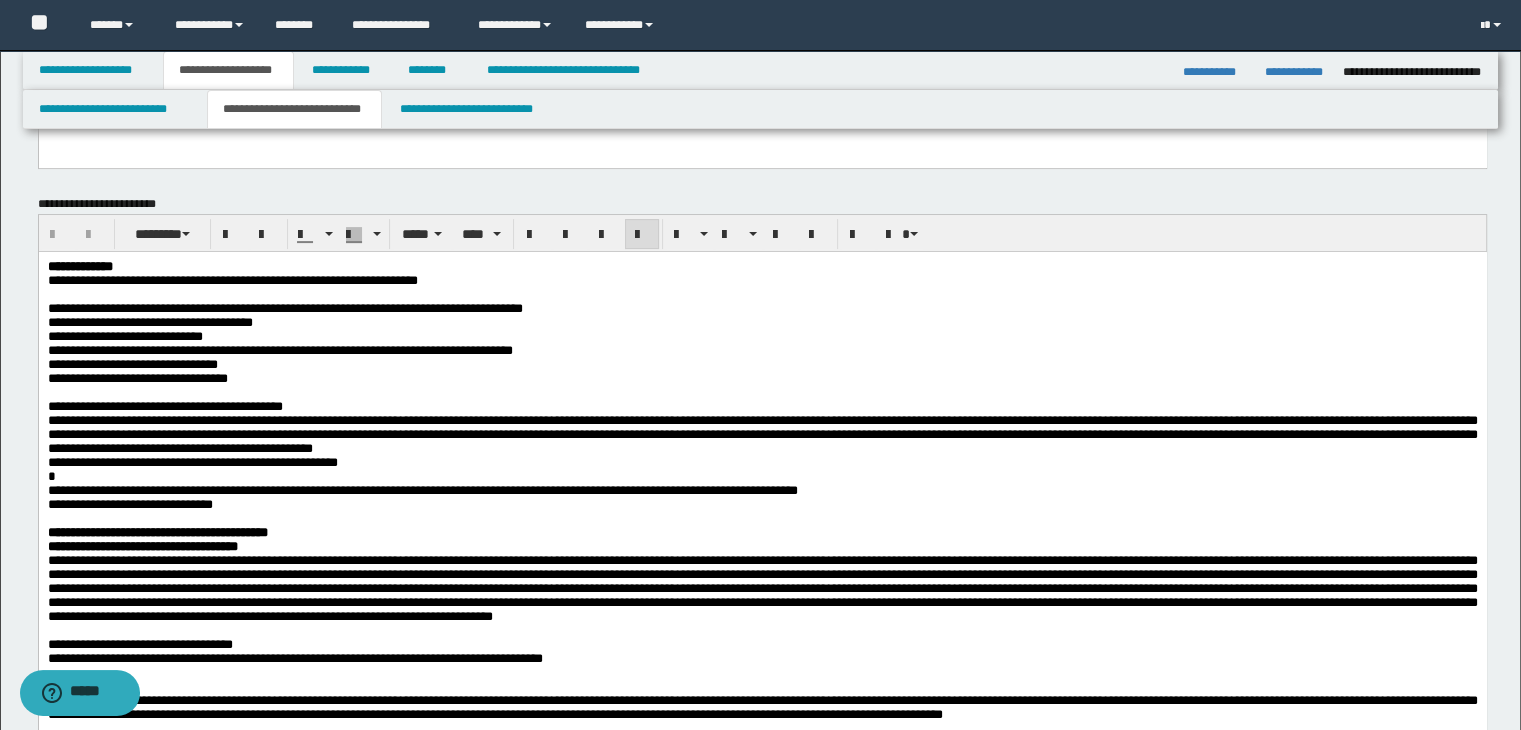 click on "**********" at bounding box center [164, 307] 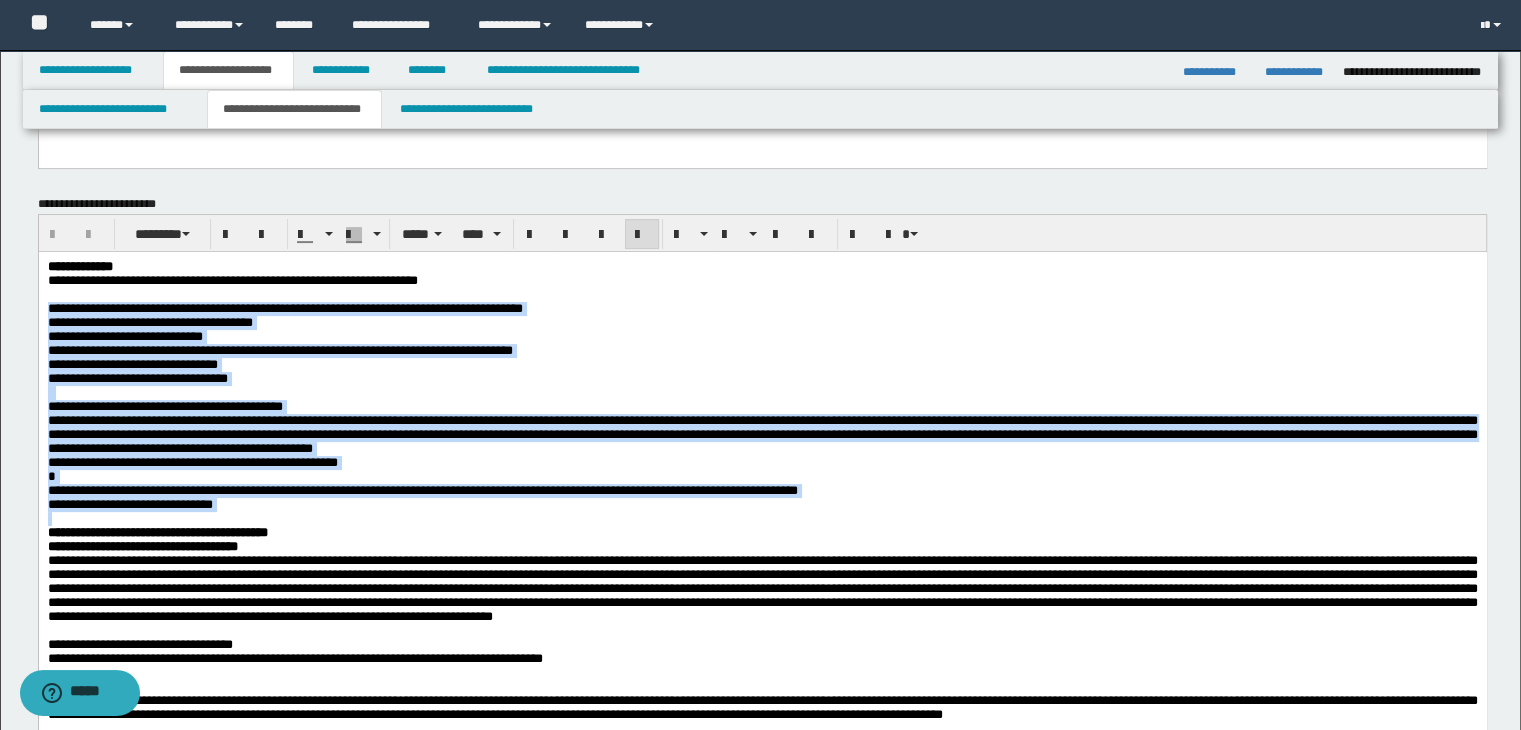 drag, startPoint x: 47, startPoint y: 312, endPoint x: 303, endPoint y: 547, distance: 347.50684 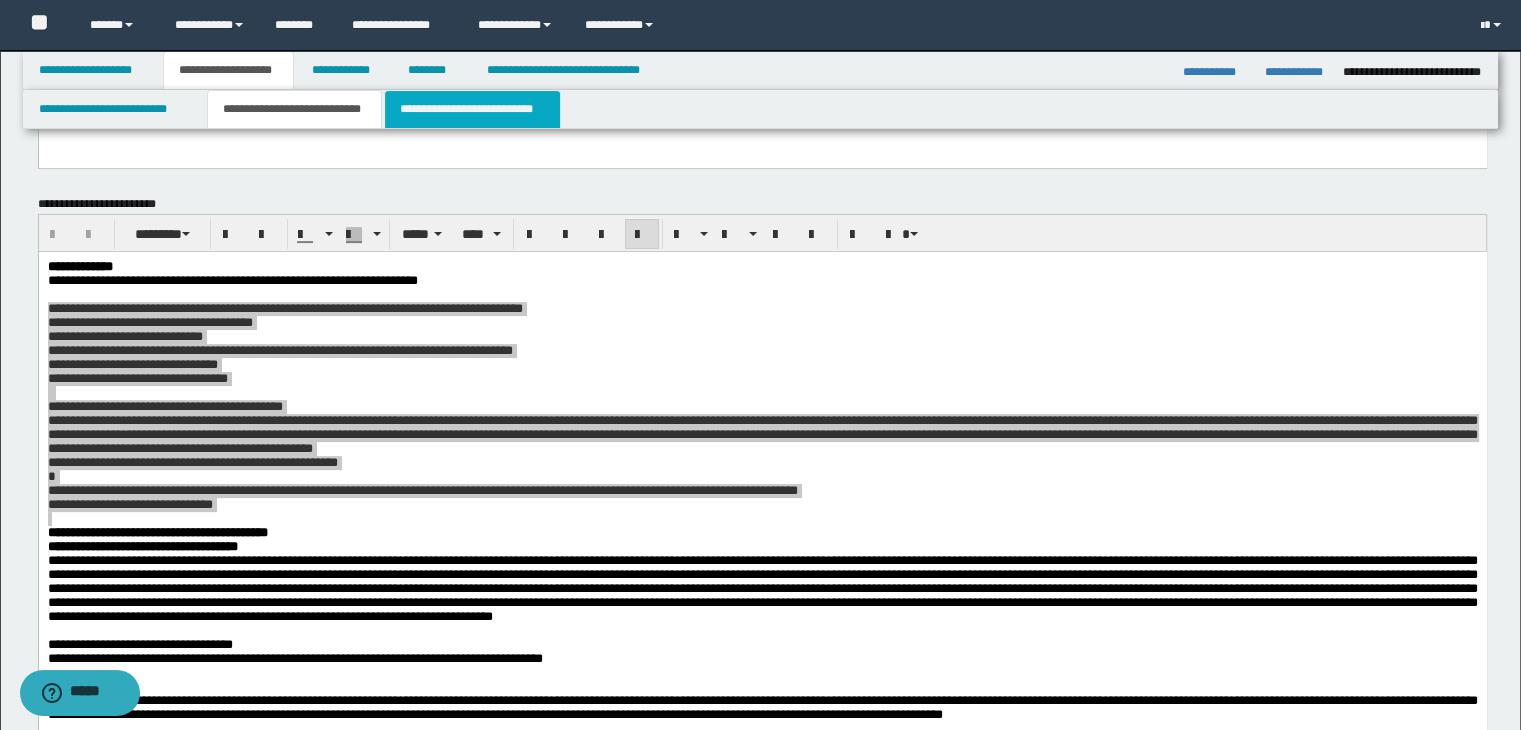click on "**********" at bounding box center (472, 109) 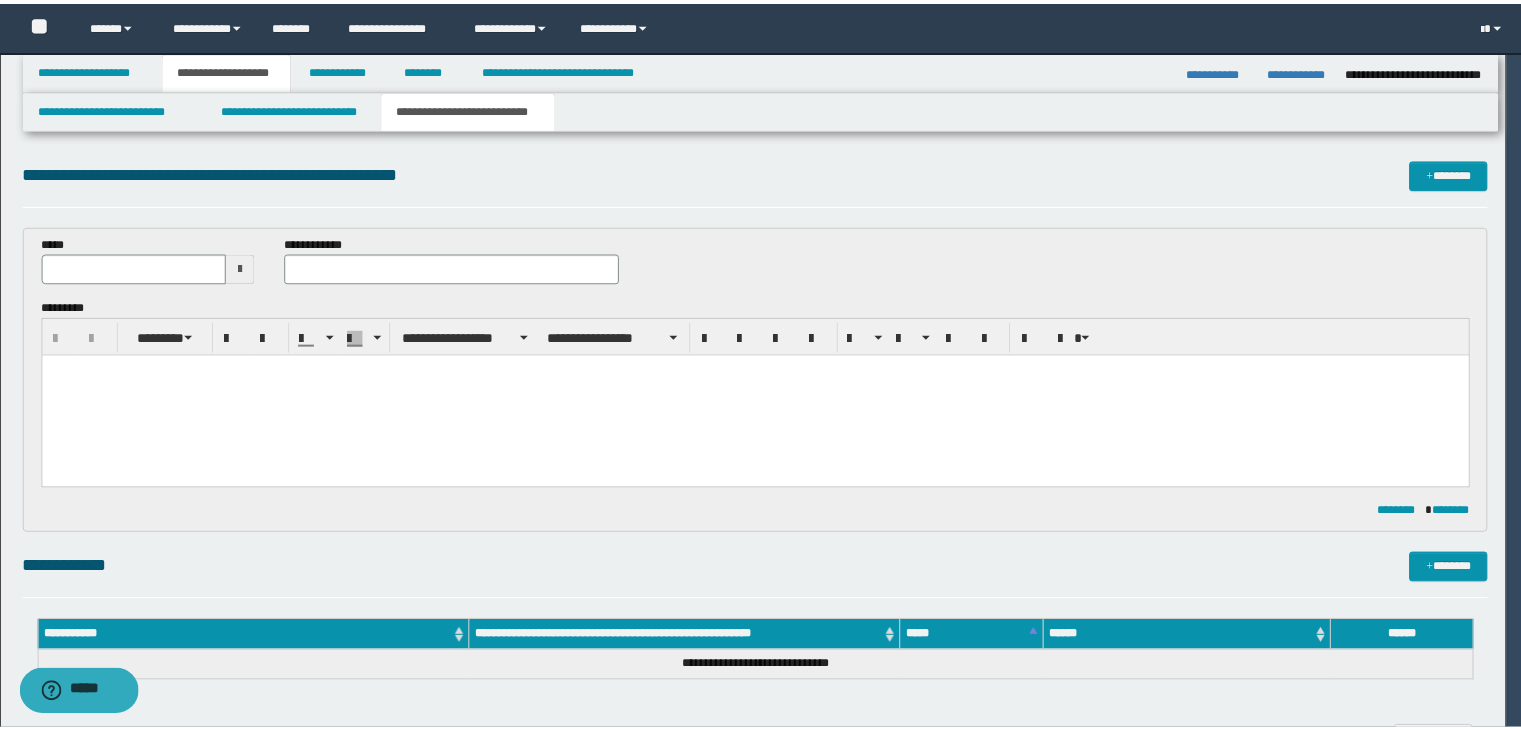scroll, scrollTop: 0, scrollLeft: 0, axis: both 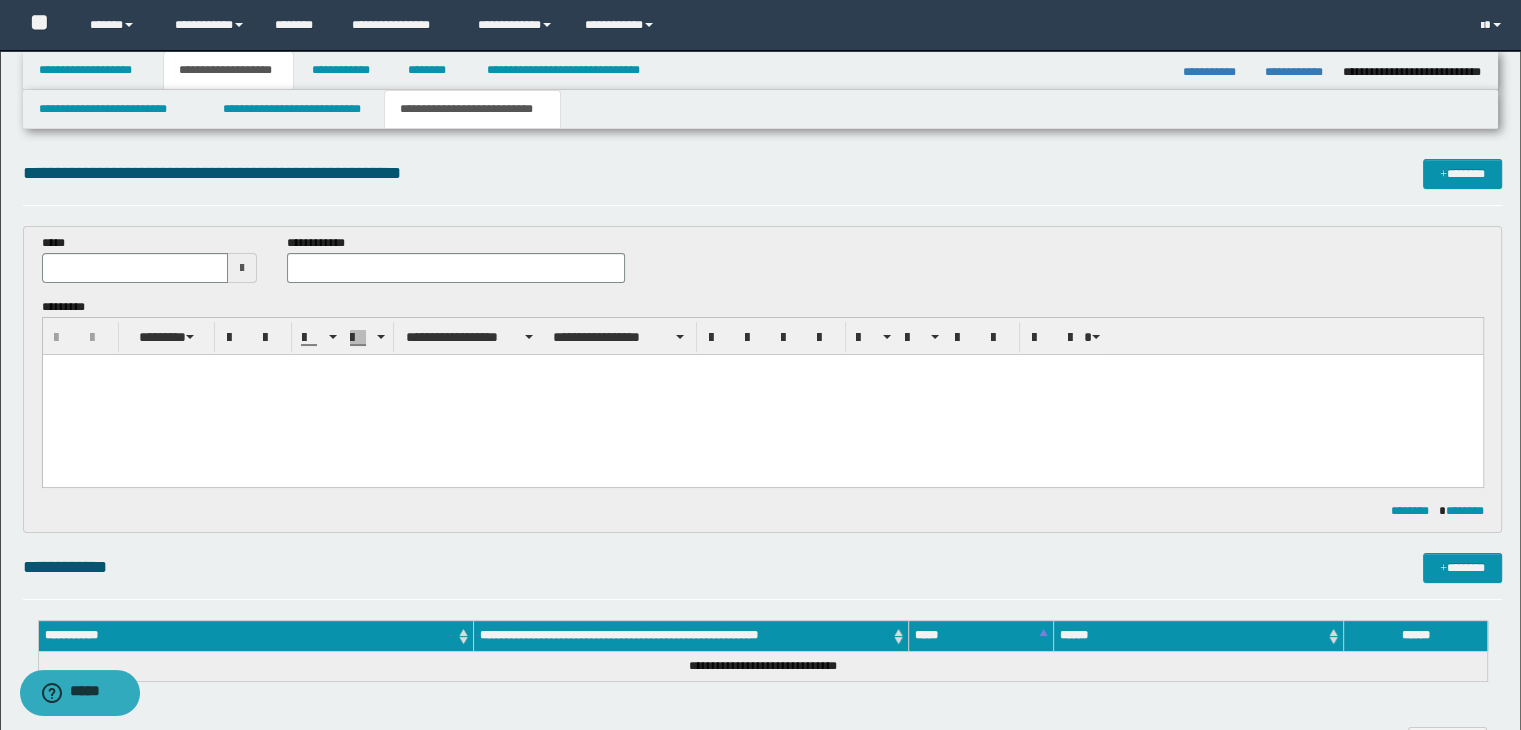 click at bounding box center (242, 268) 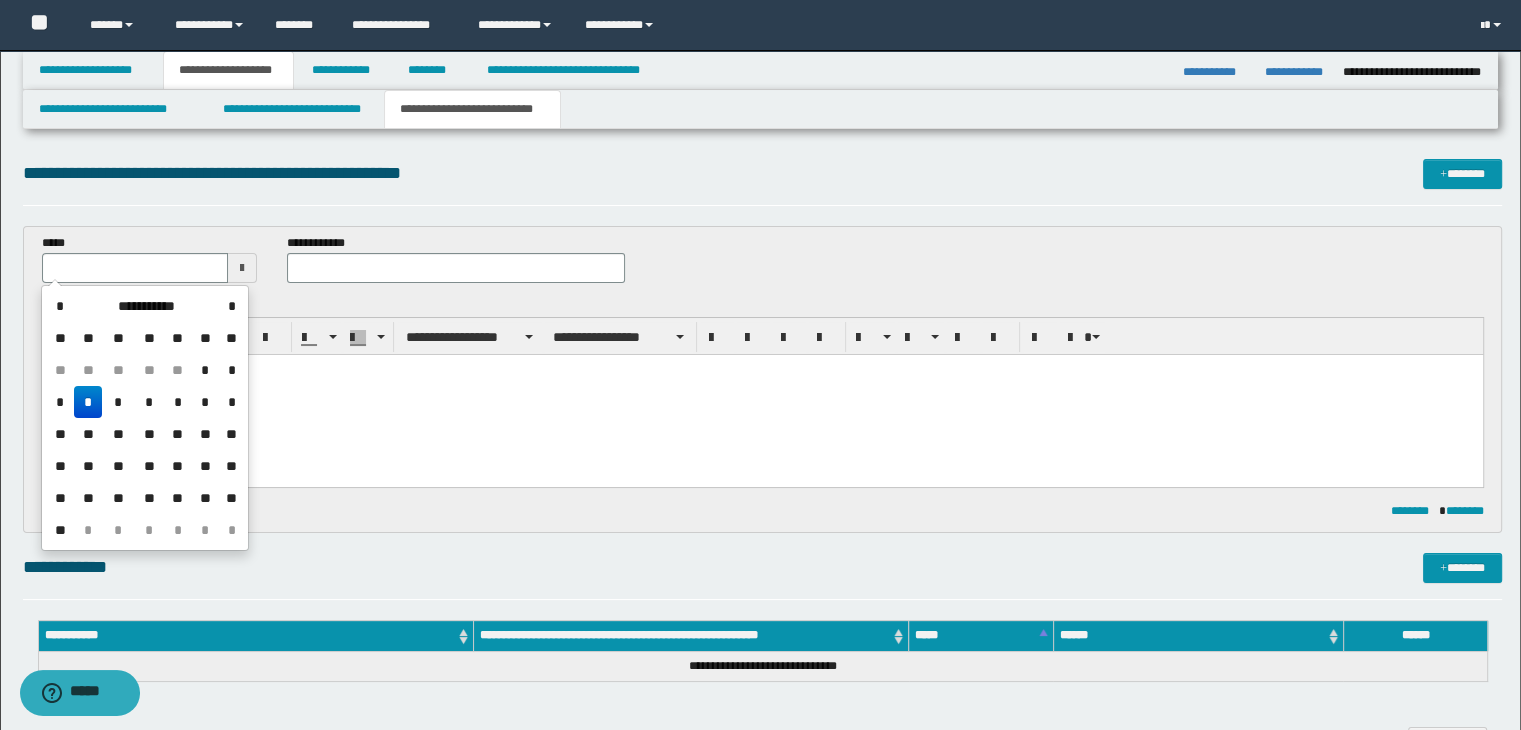 click on "*" at bounding box center [88, 402] 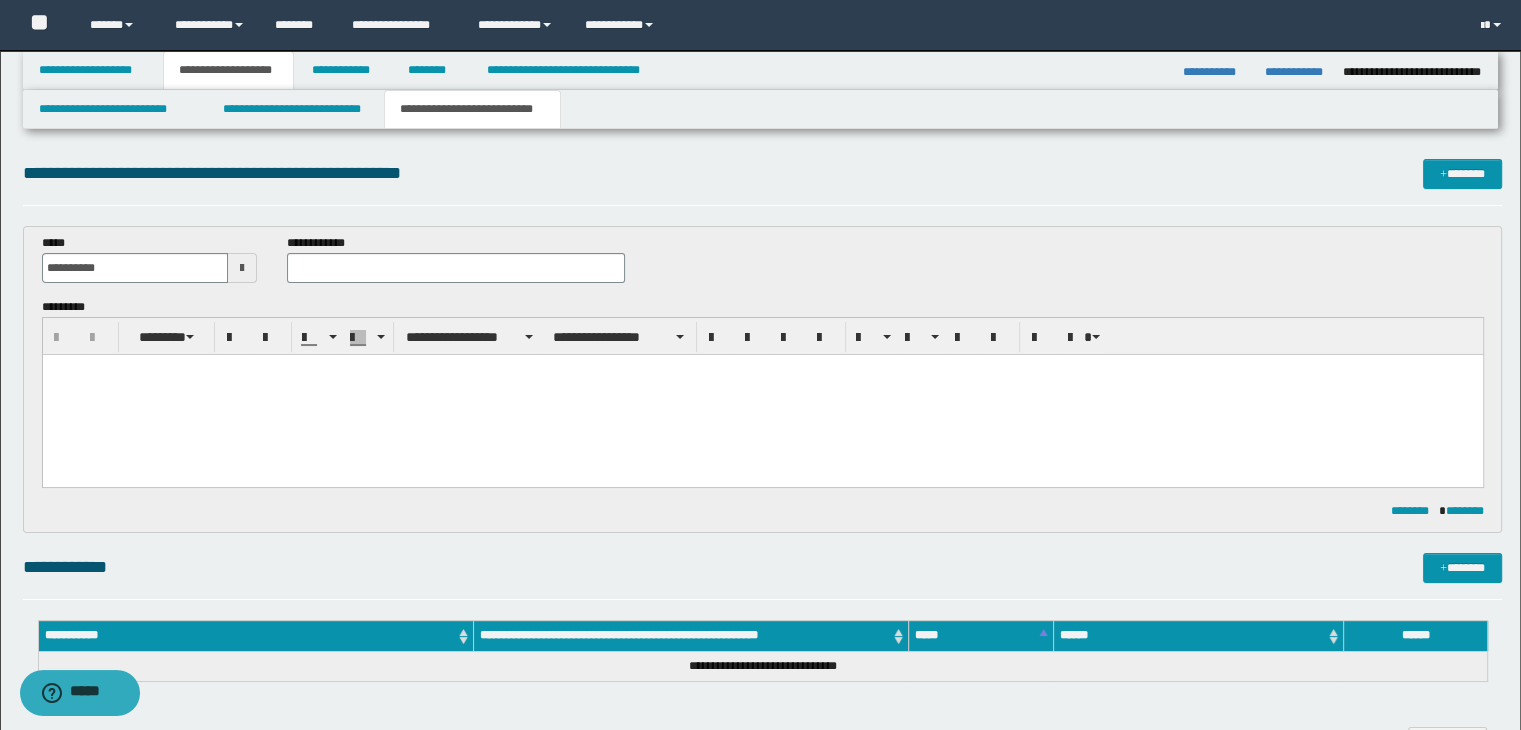 click at bounding box center (762, 394) 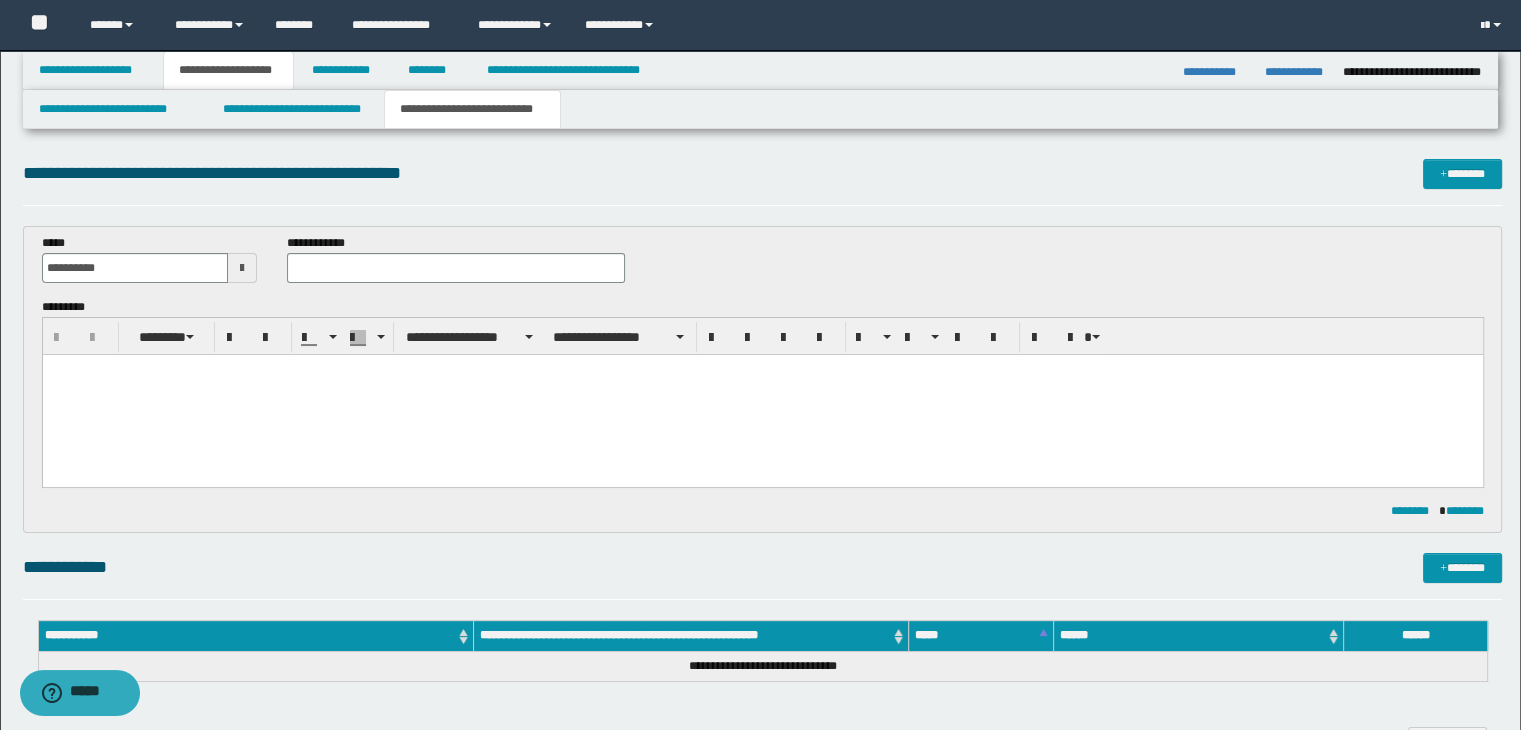 type 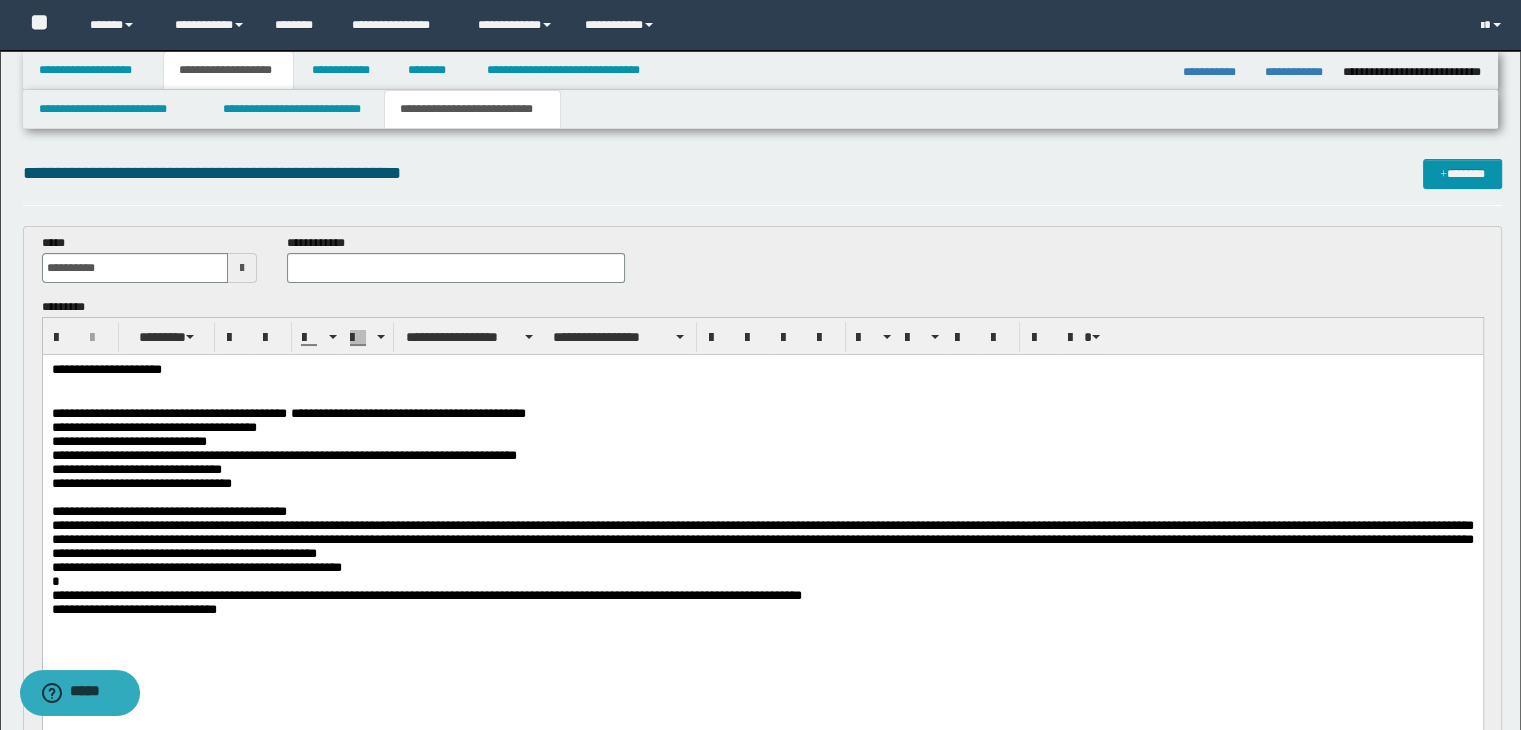 click on "**********" at bounding box center [762, 370] 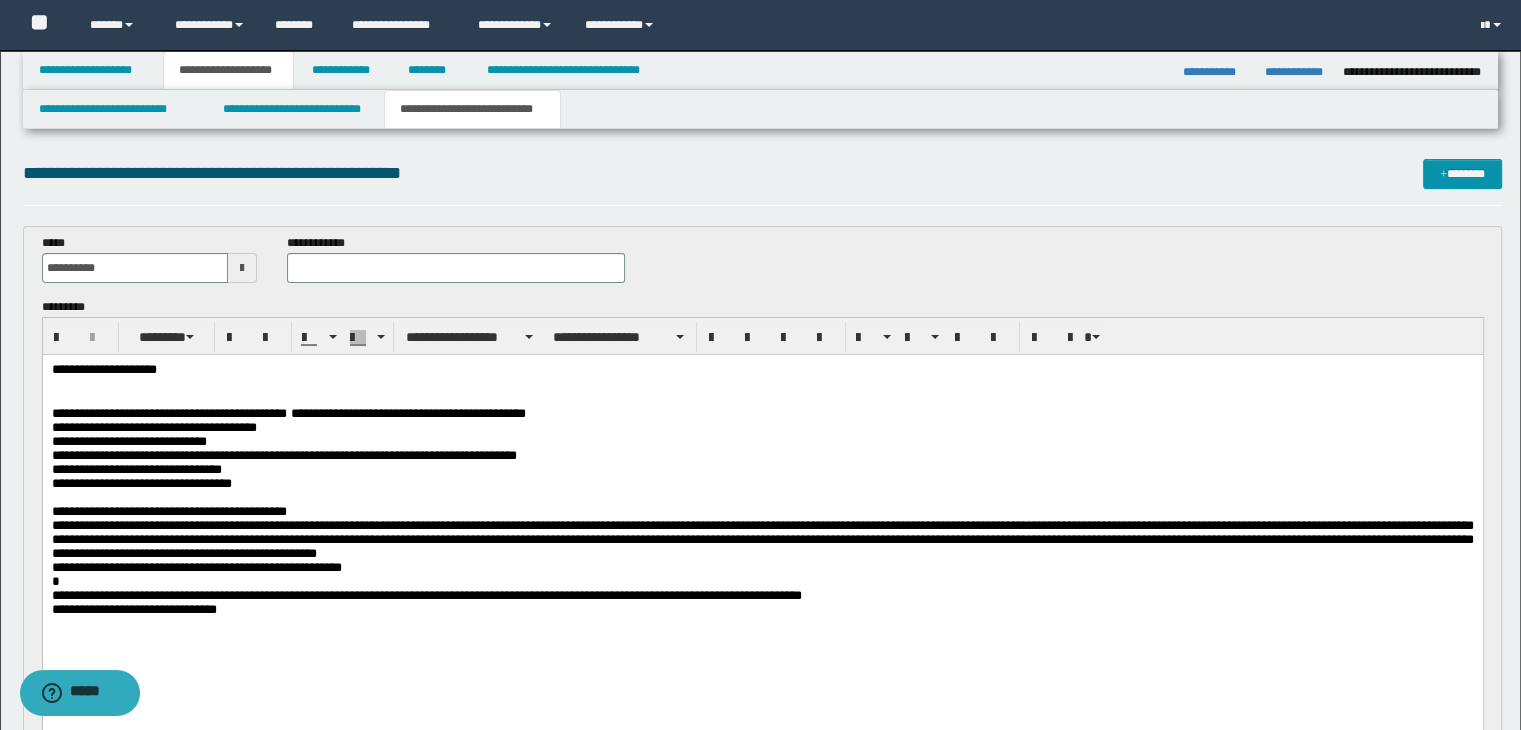 click on "**********" at bounding box center (762, 370) 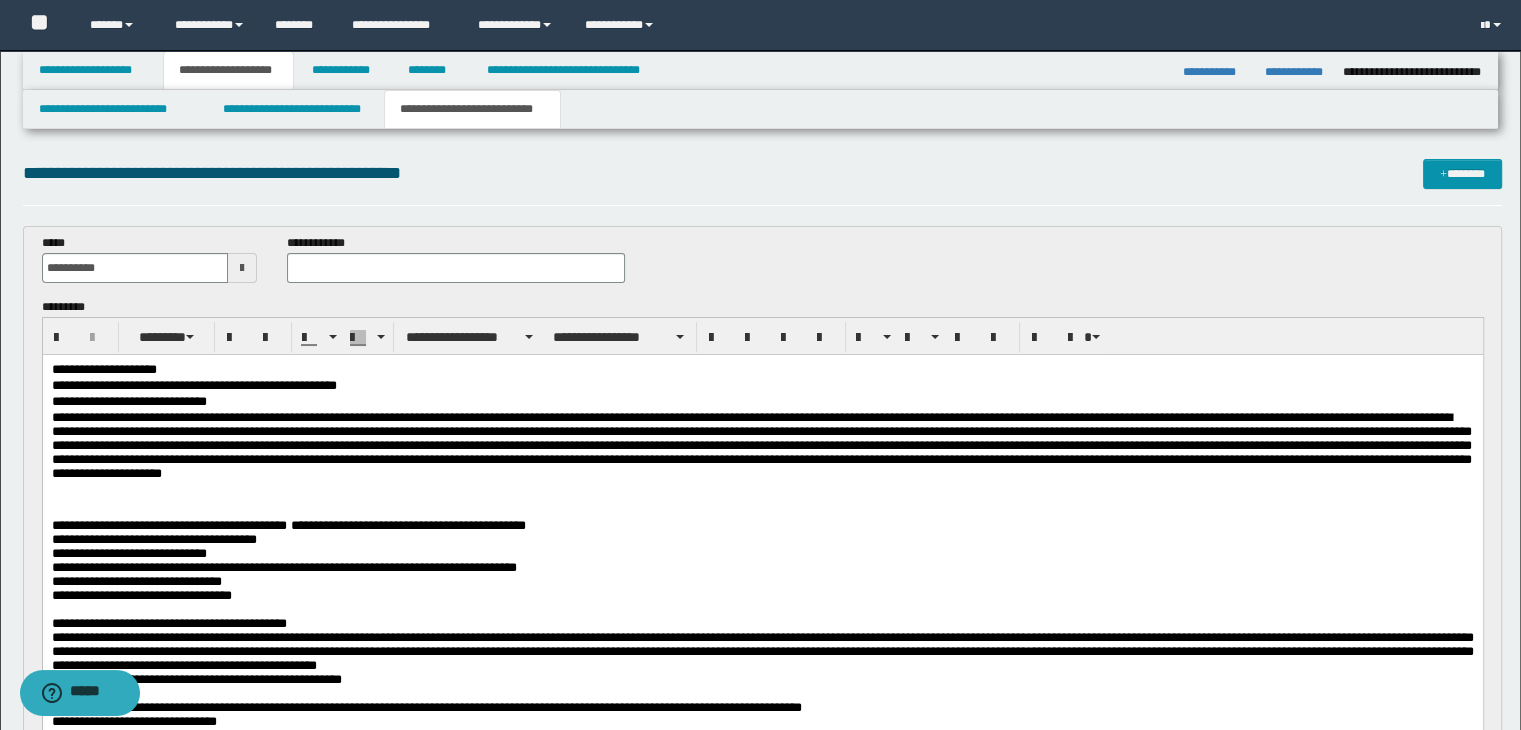 click at bounding box center [762, 511] 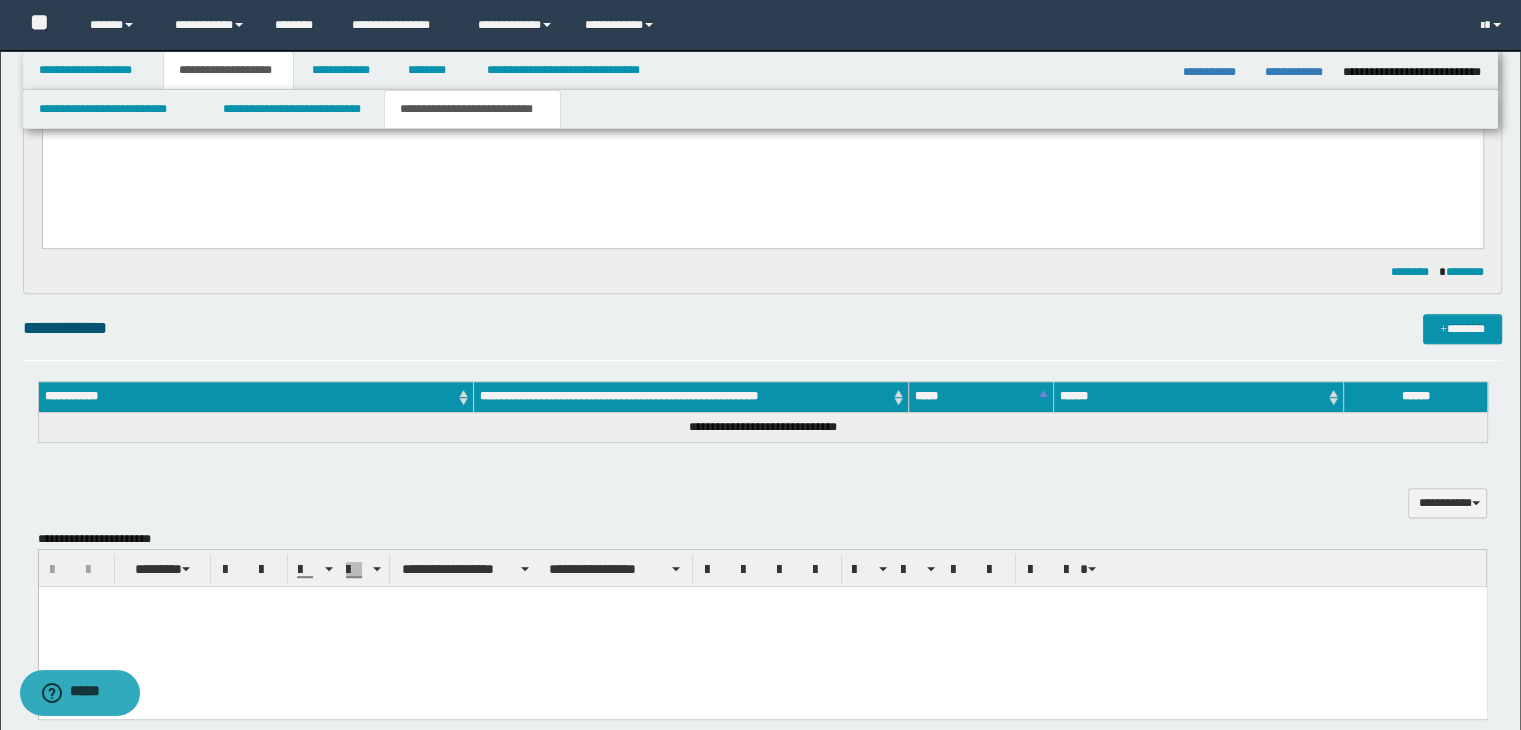 scroll, scrollTop: 700, scrollLeft: 0, axis: vertical 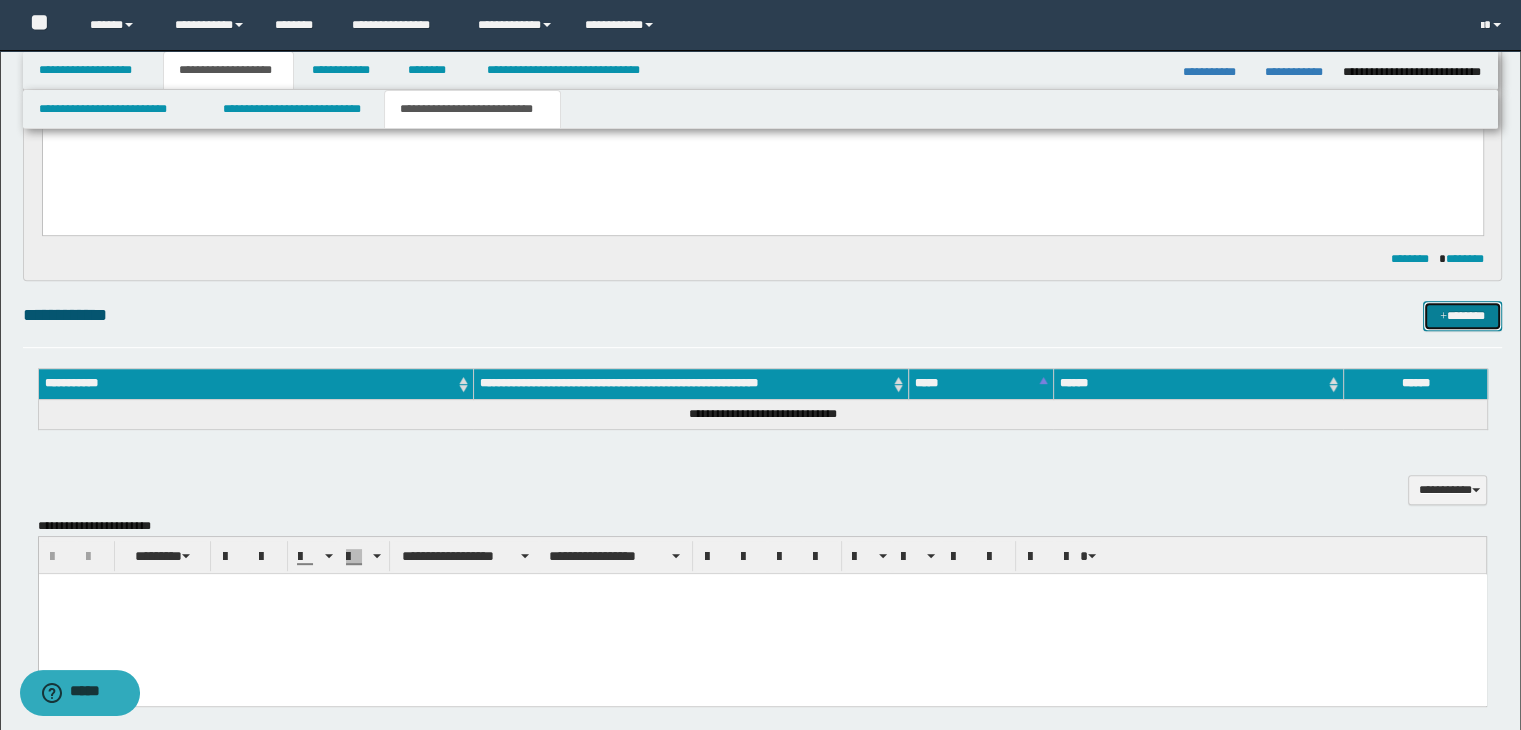 click on "*******" at bounding box center (1462, 316) 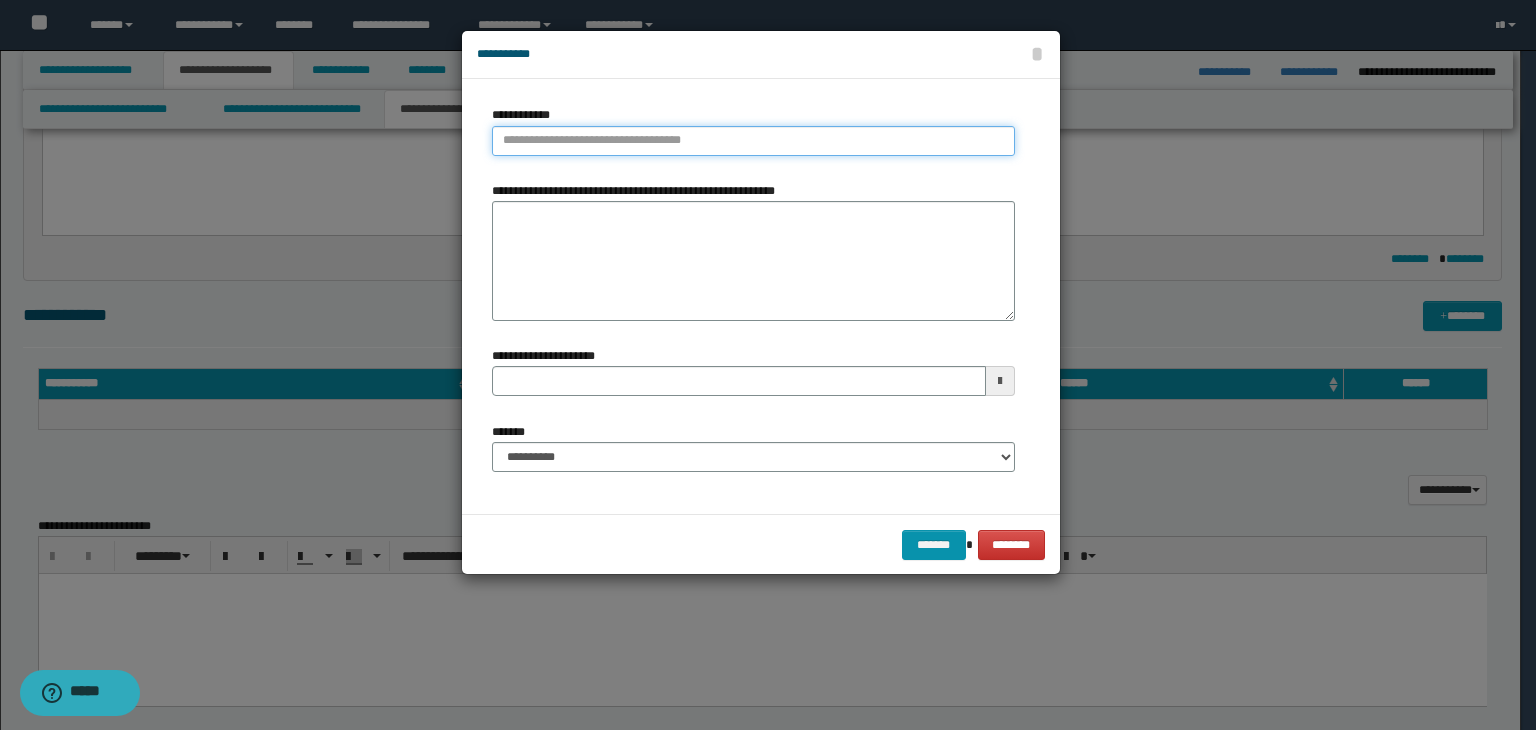click on "**********" at bounding box center (753, 141) 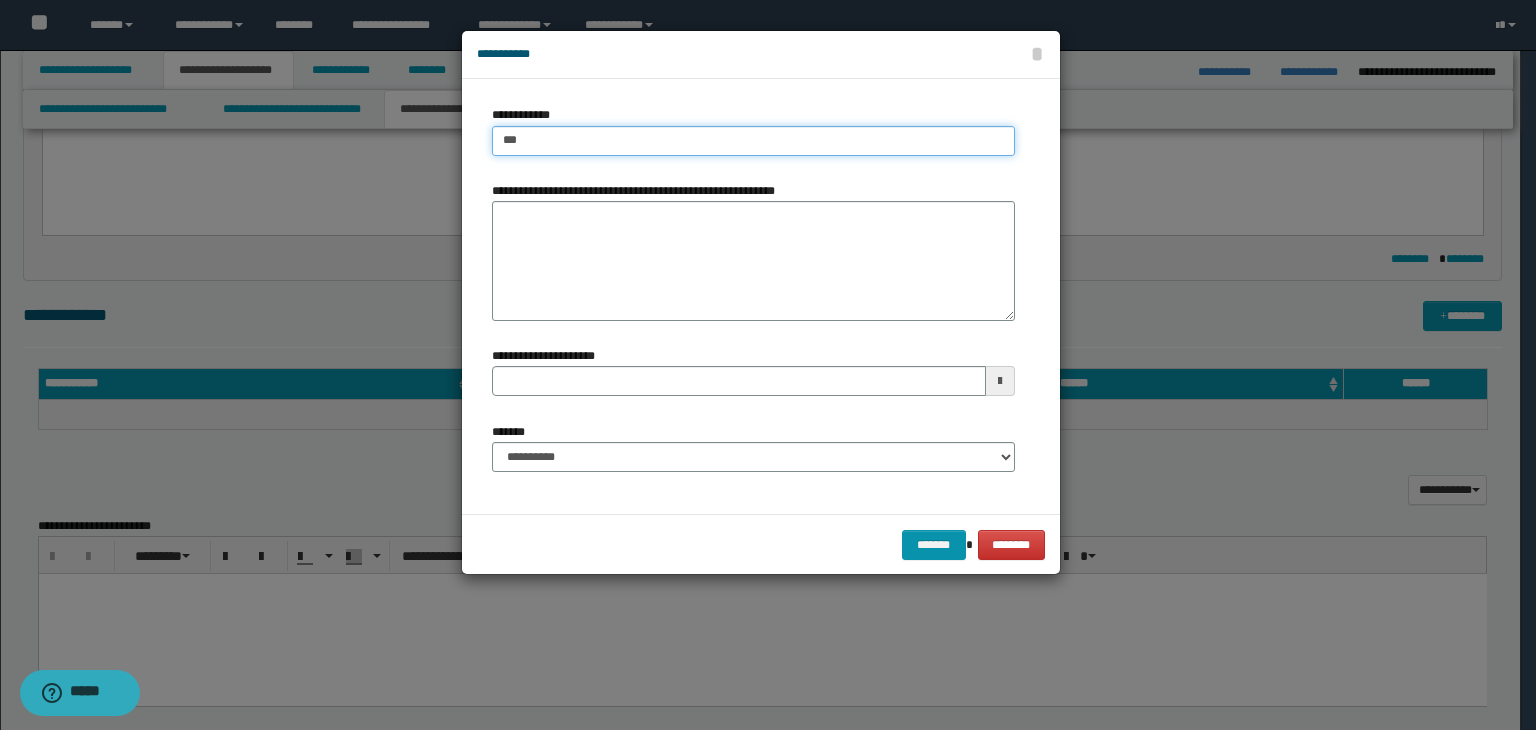 type on "****" 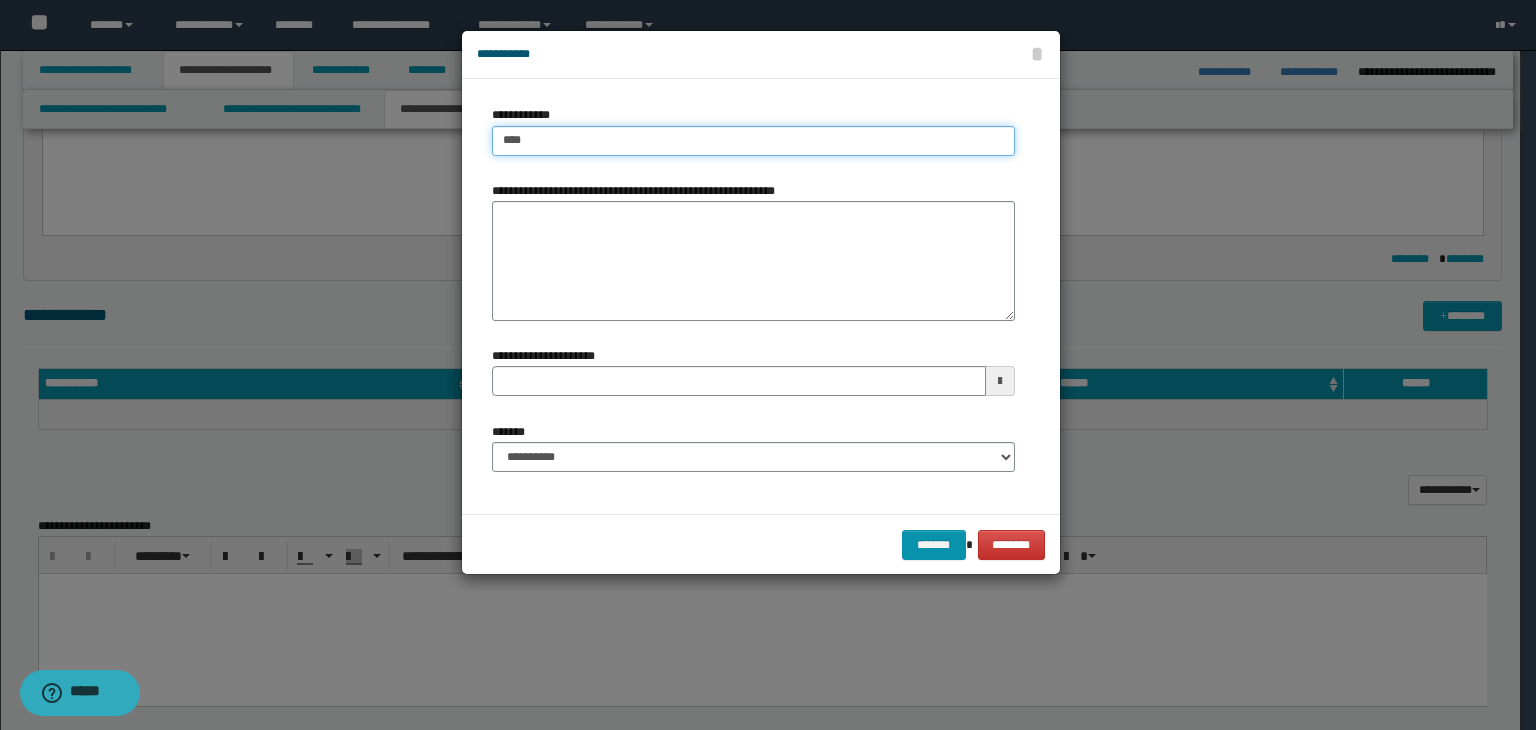 type on "****" 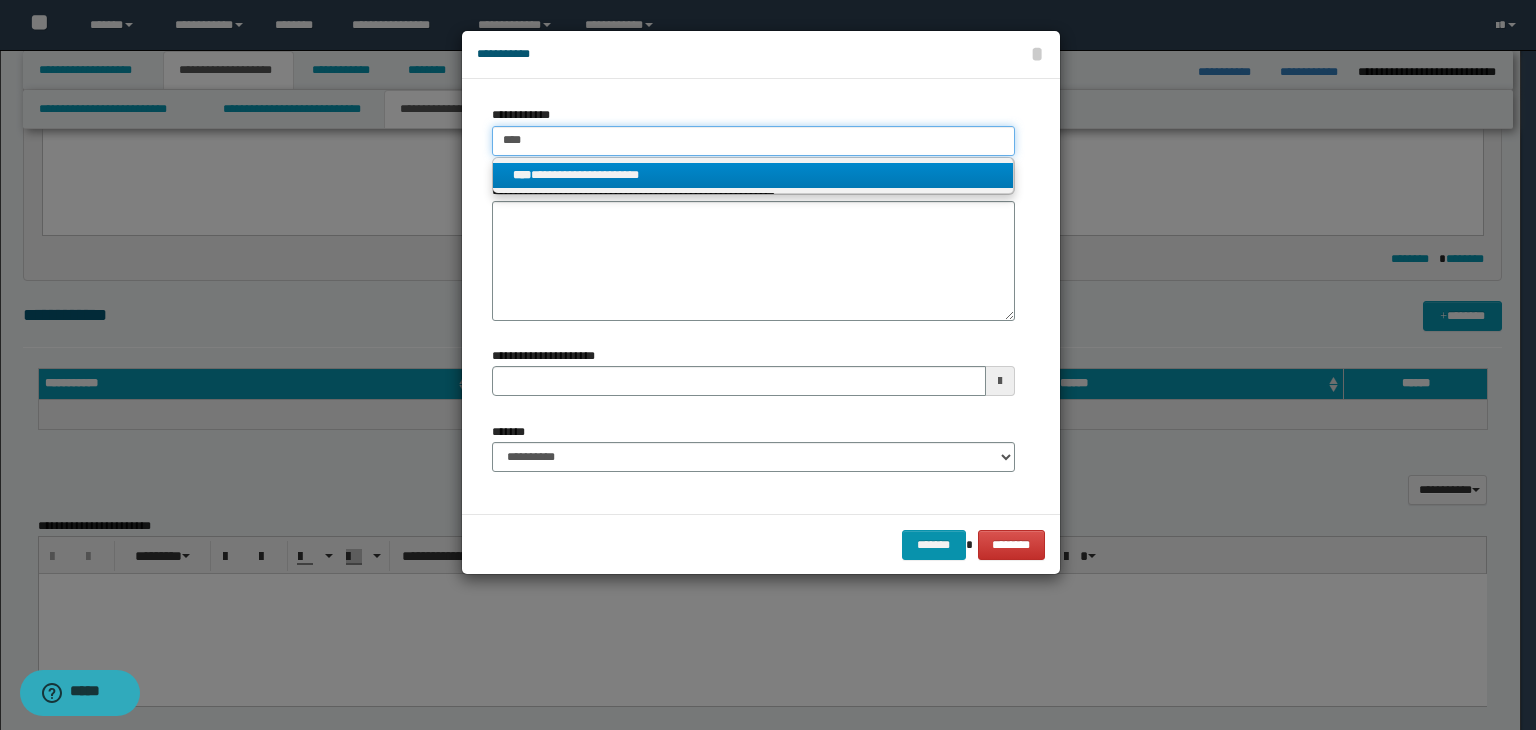 type on "****" 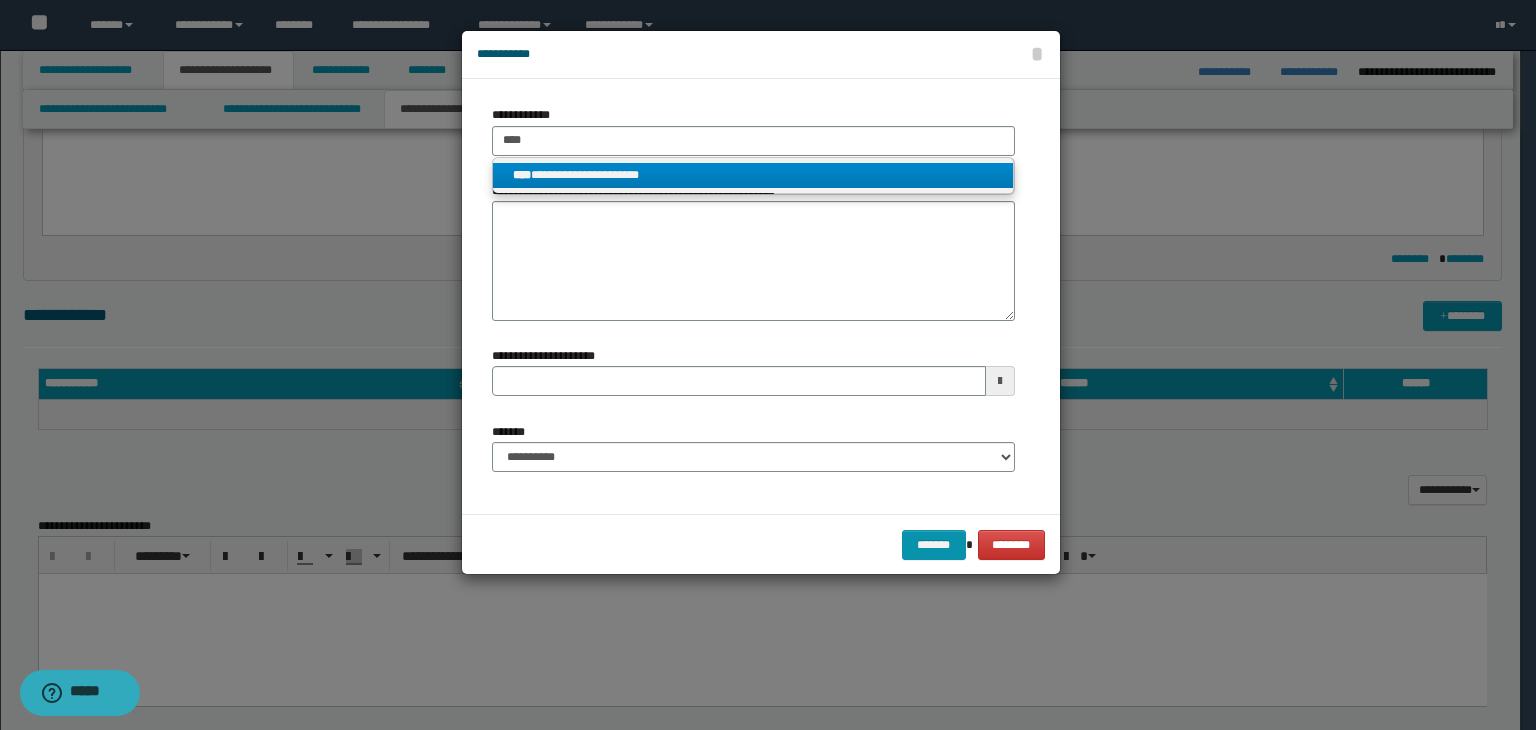 click on "**********" at bounding box center [753, 175] 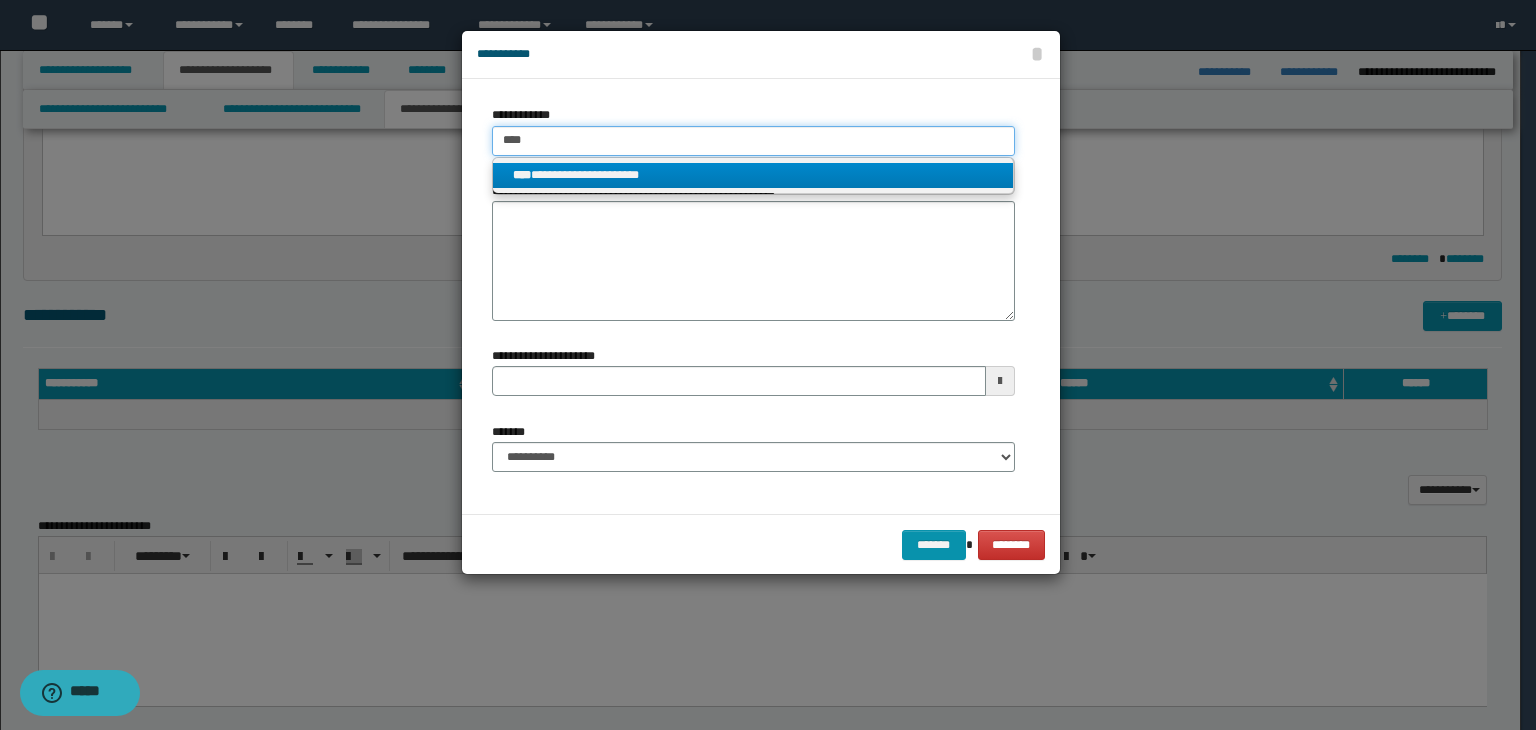 type 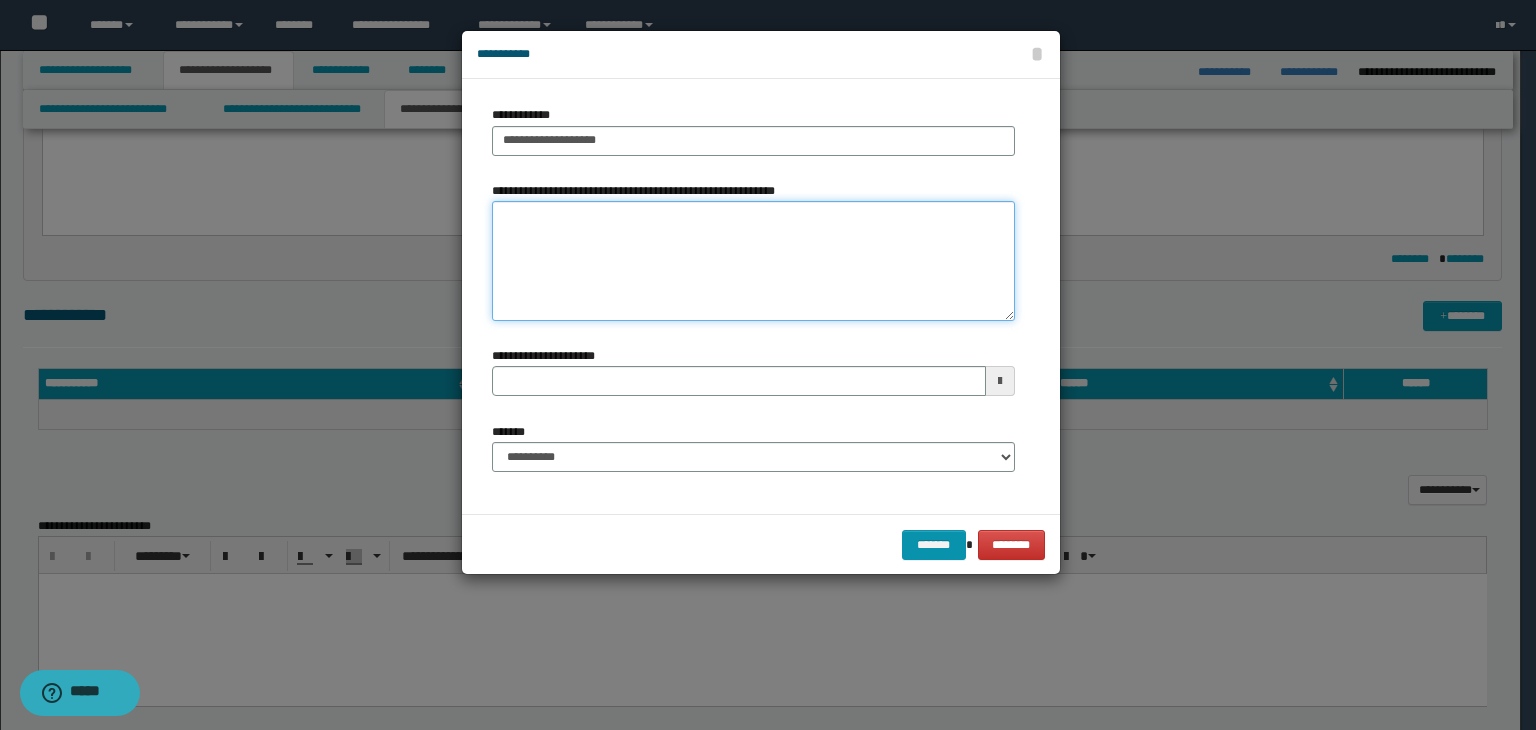 click on "**********" at bounding box center [753, 261] 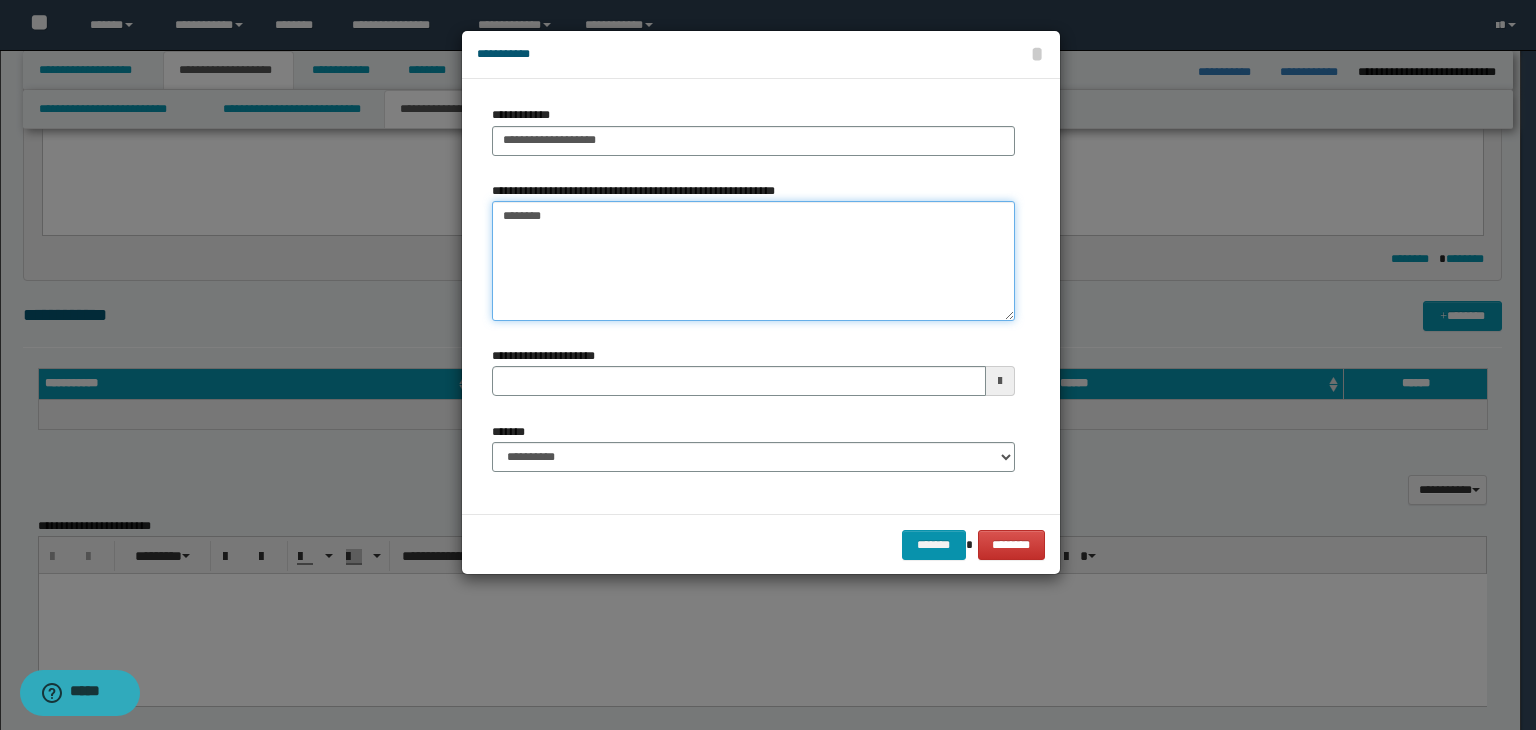 type on "*********" 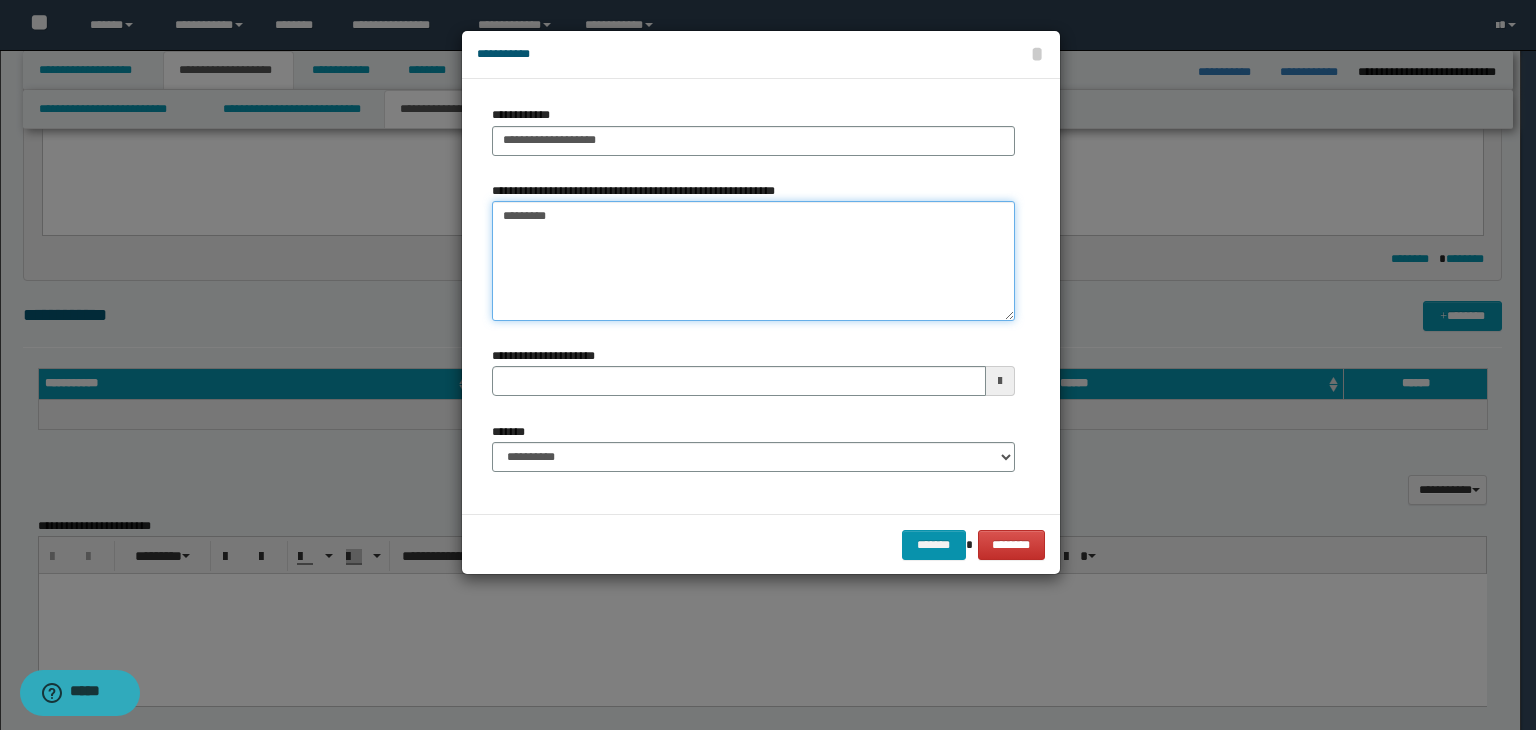 type 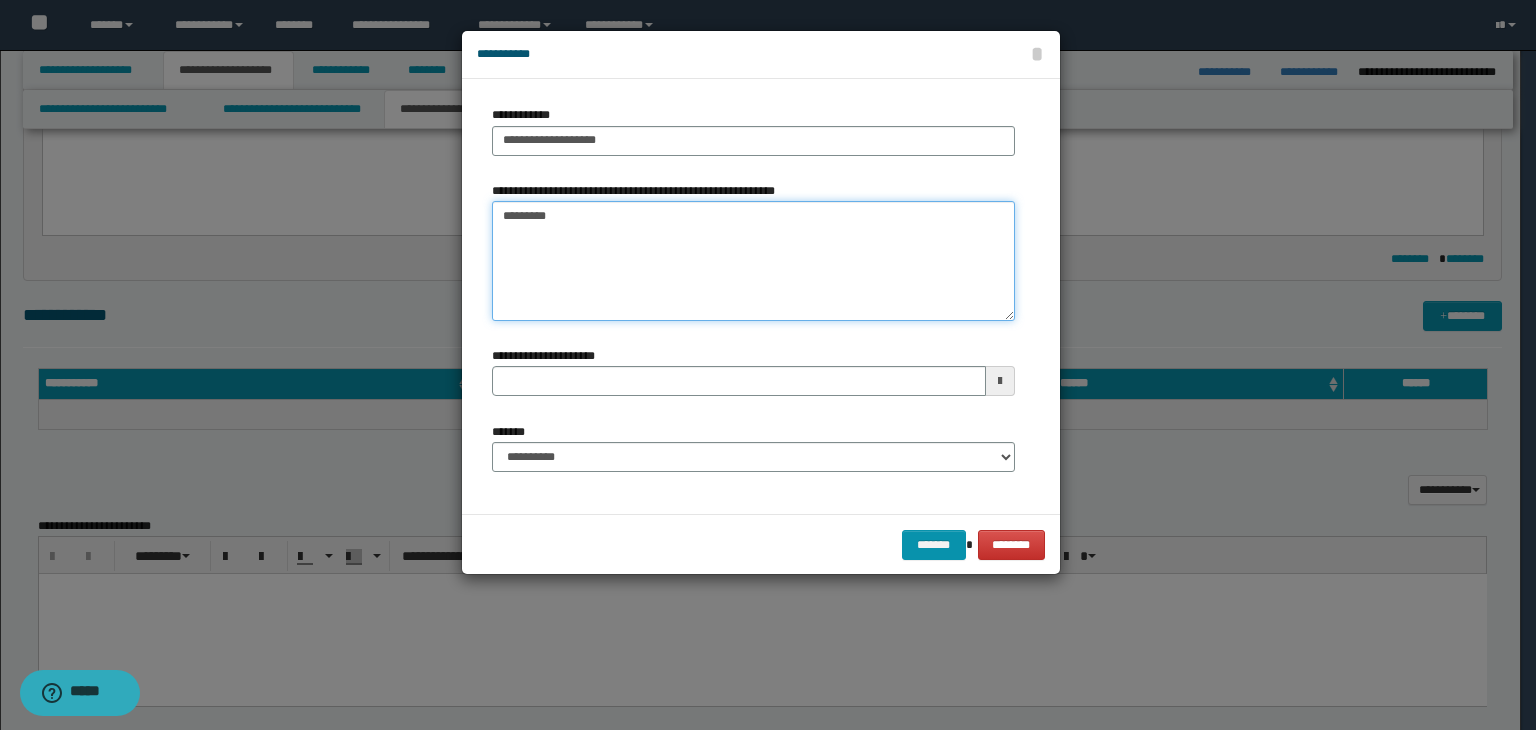 type on "*********" 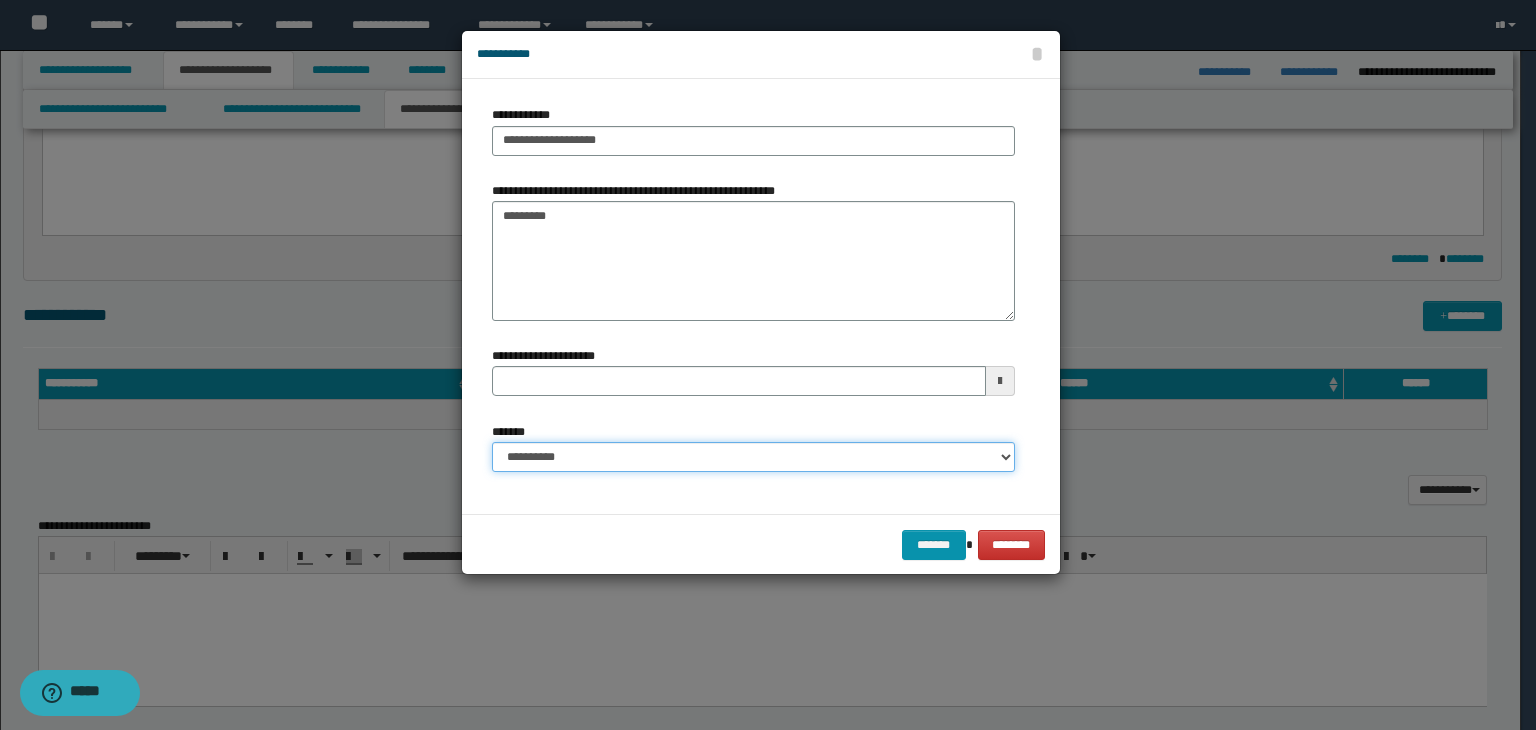 click on "**********" at bounding box center (753, 457) 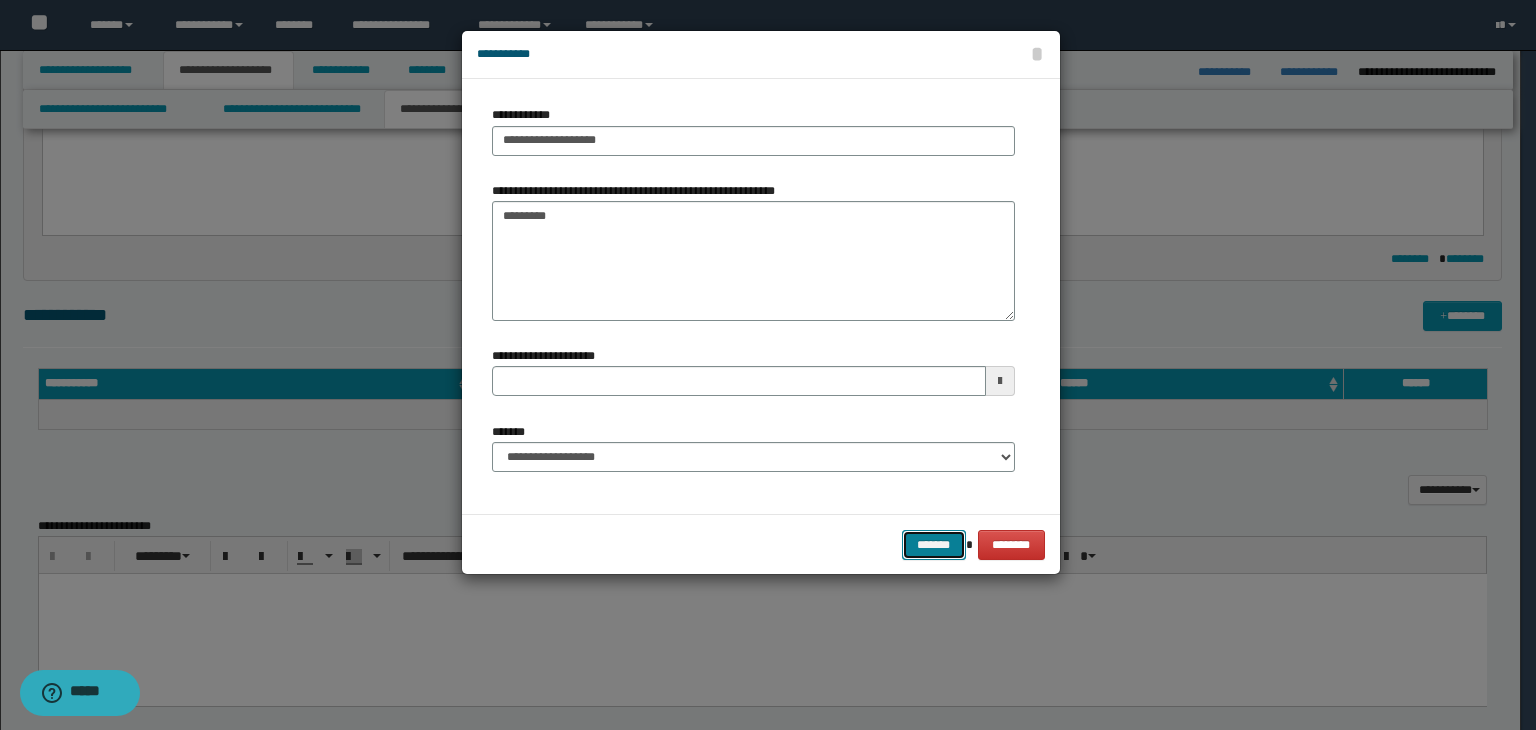 click on "*******" at bounding box center (934, 545) 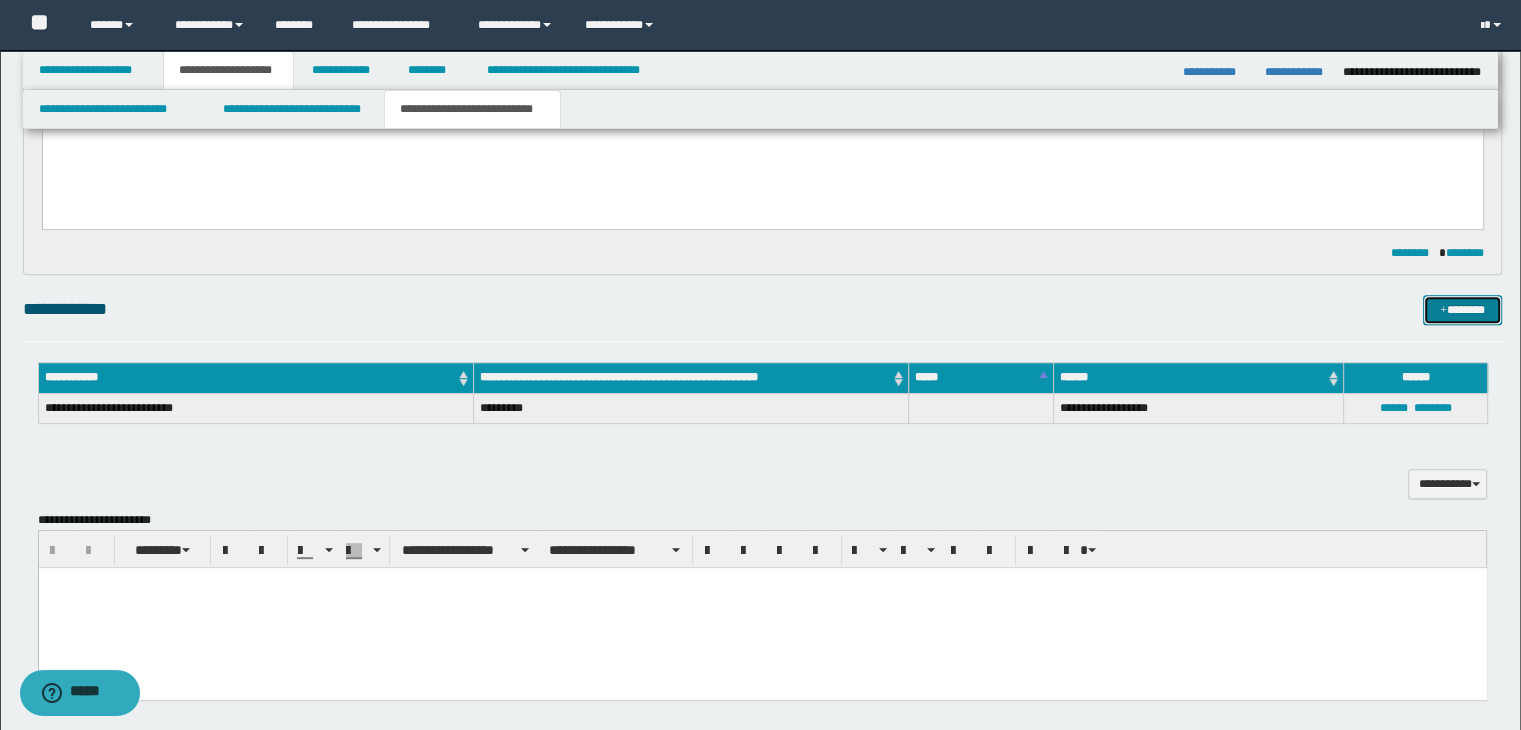 scroll, scrollTop: 700, scrollLeft: 0, axis: vertical 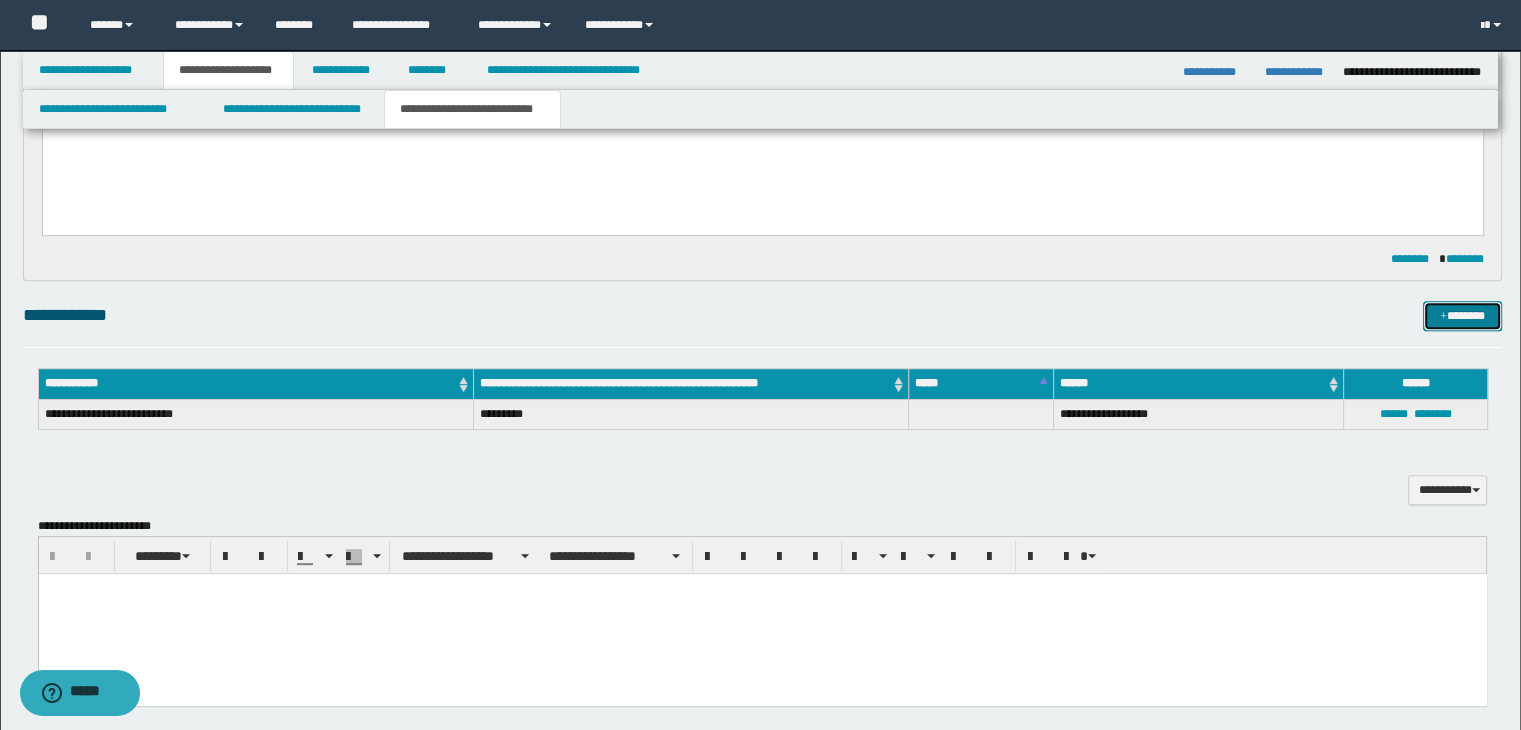 click on "*******" at bounding box center [1462, 316] 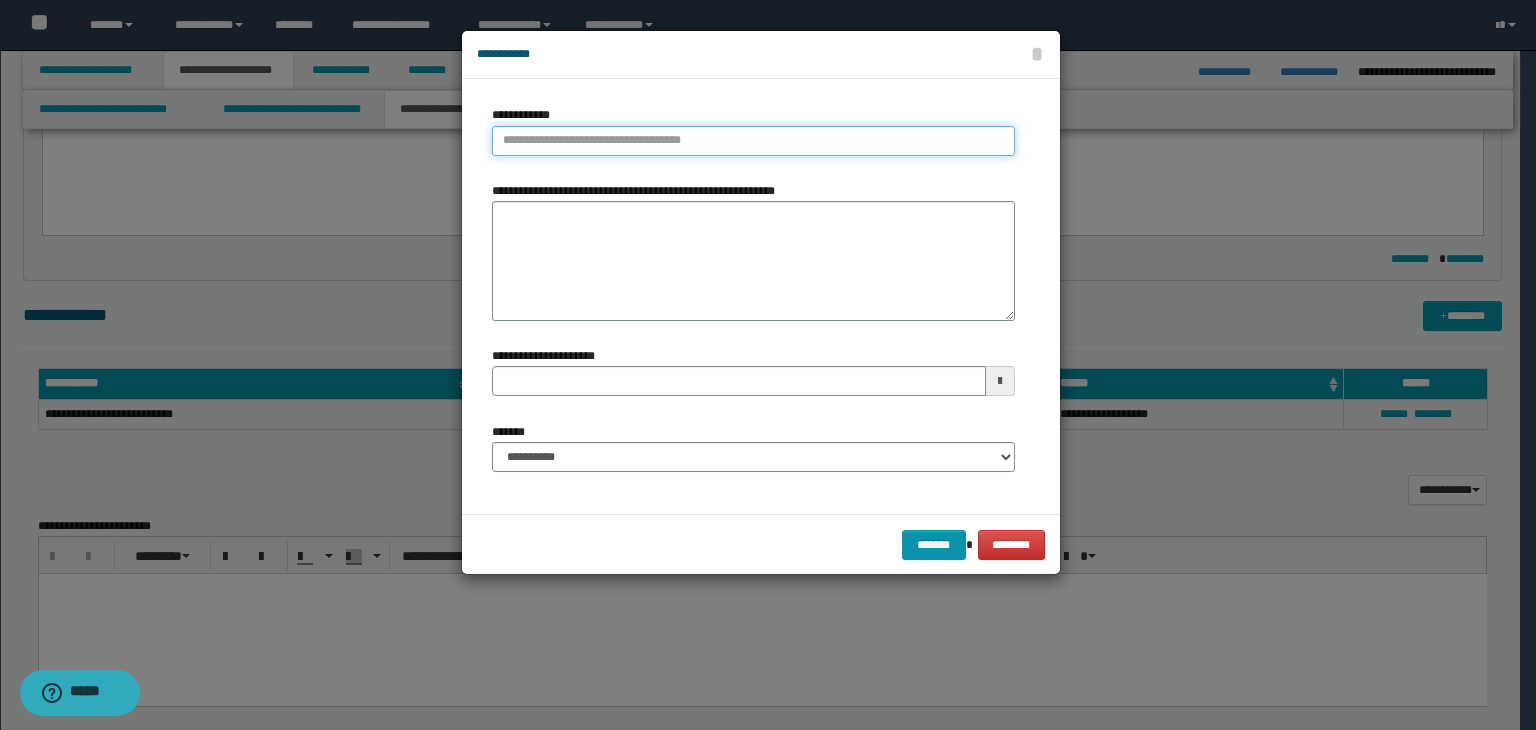 type on "**********" 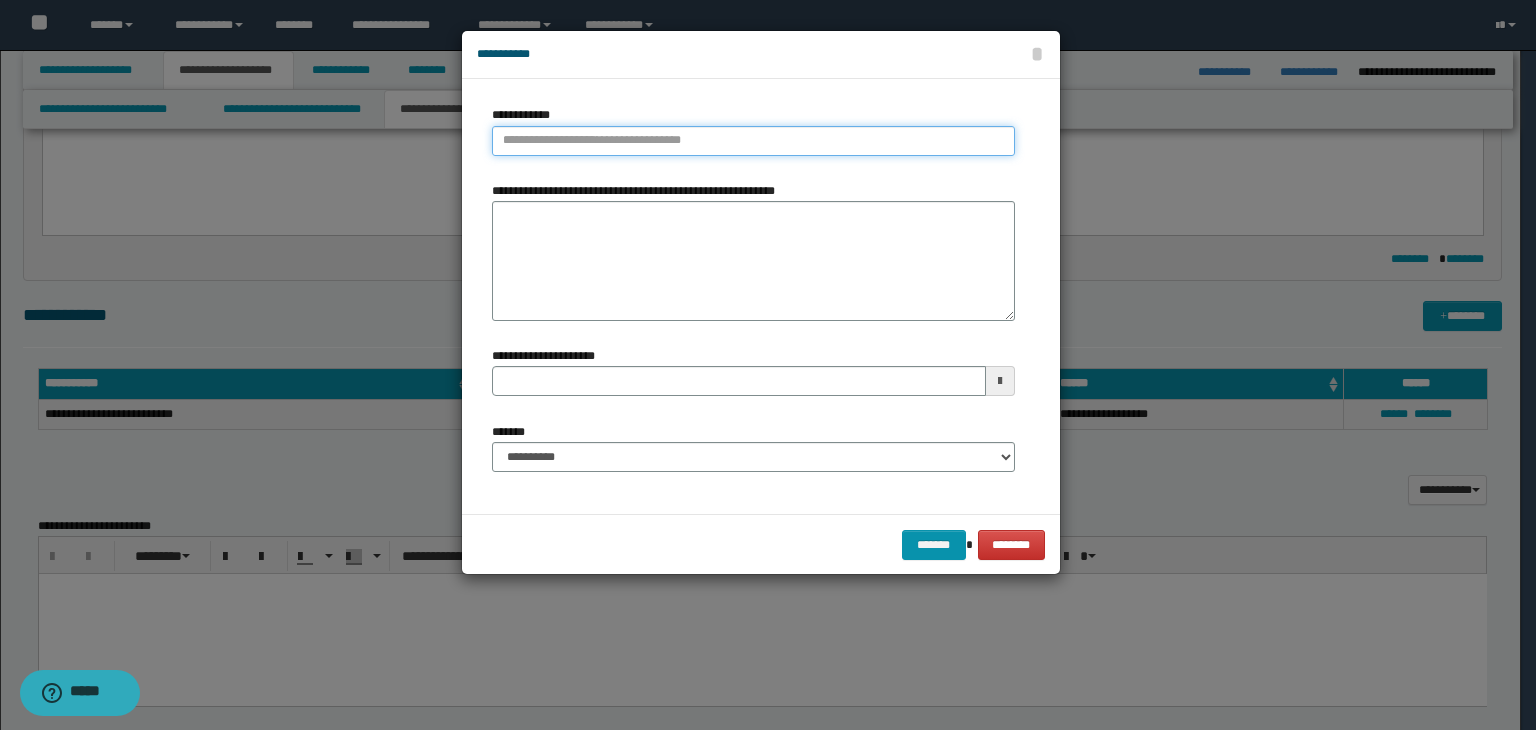 click on "**********" at bounding box center (753, 141) 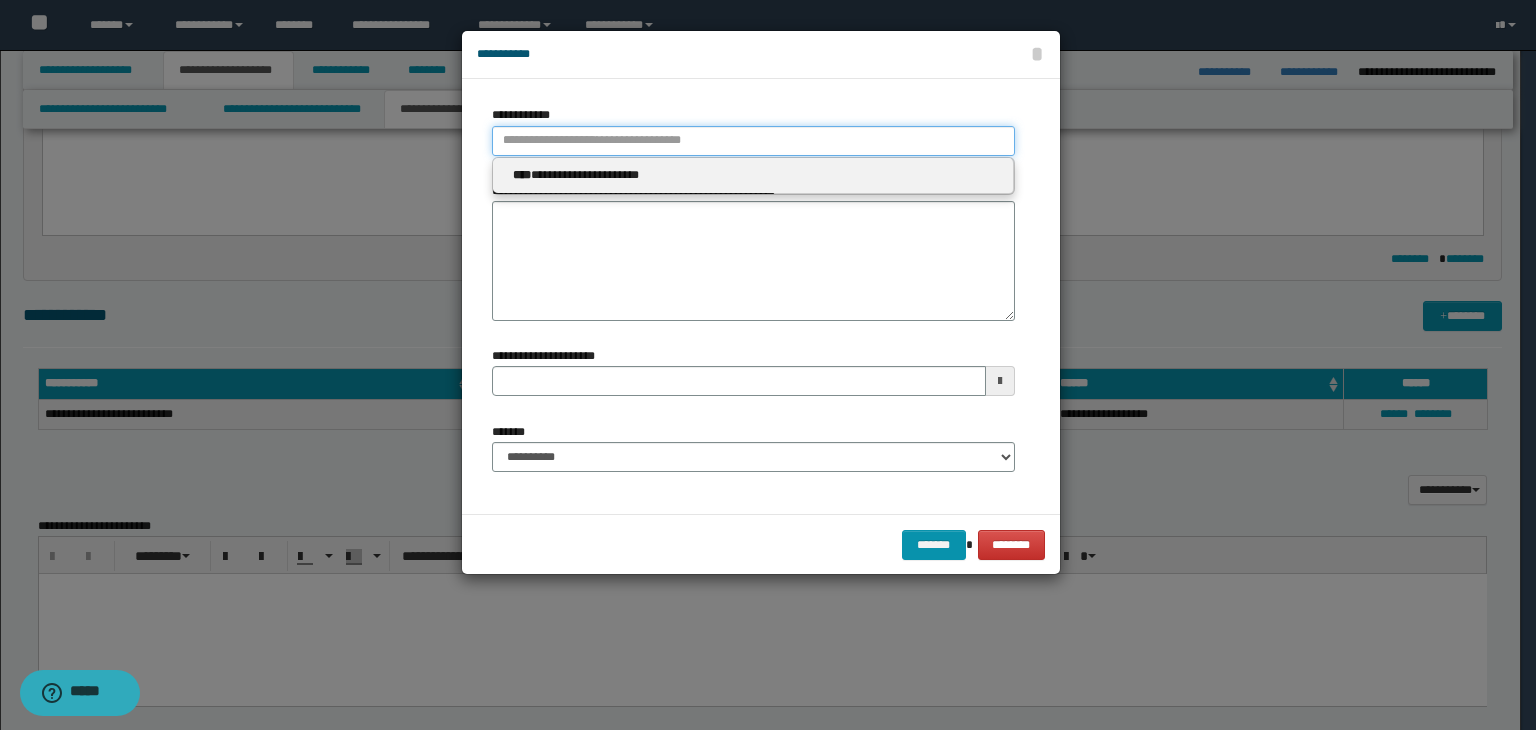type 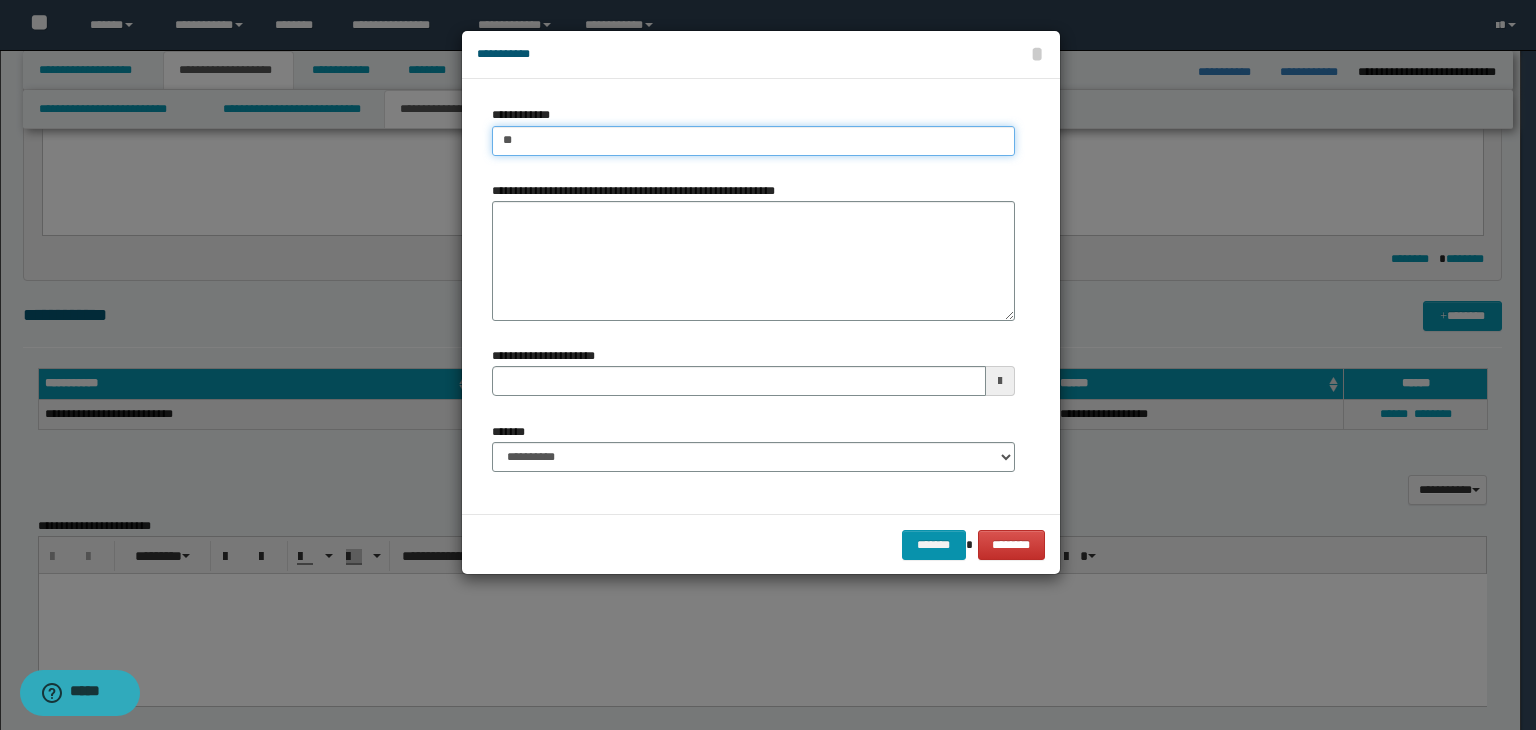 type on "***" 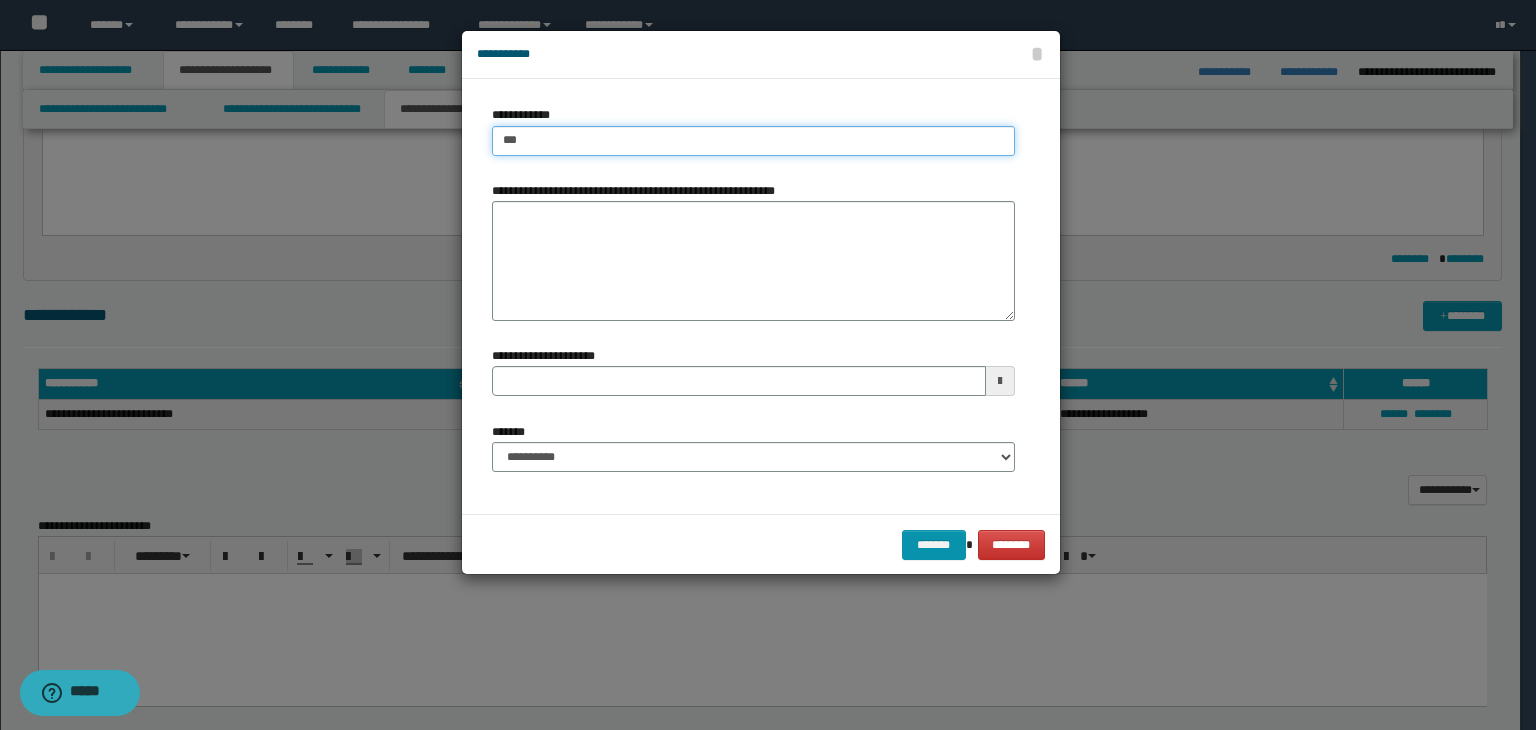 type on "***" 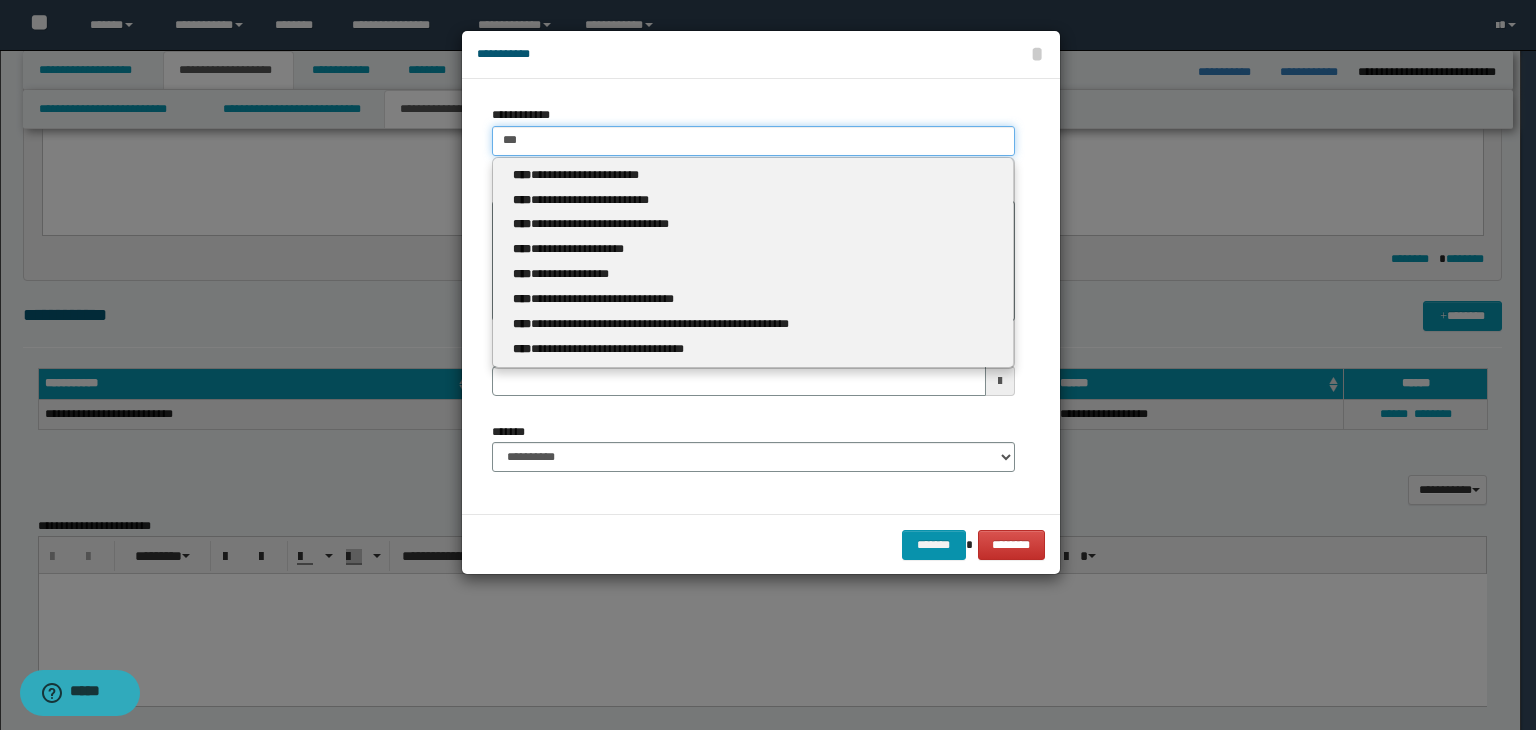 type 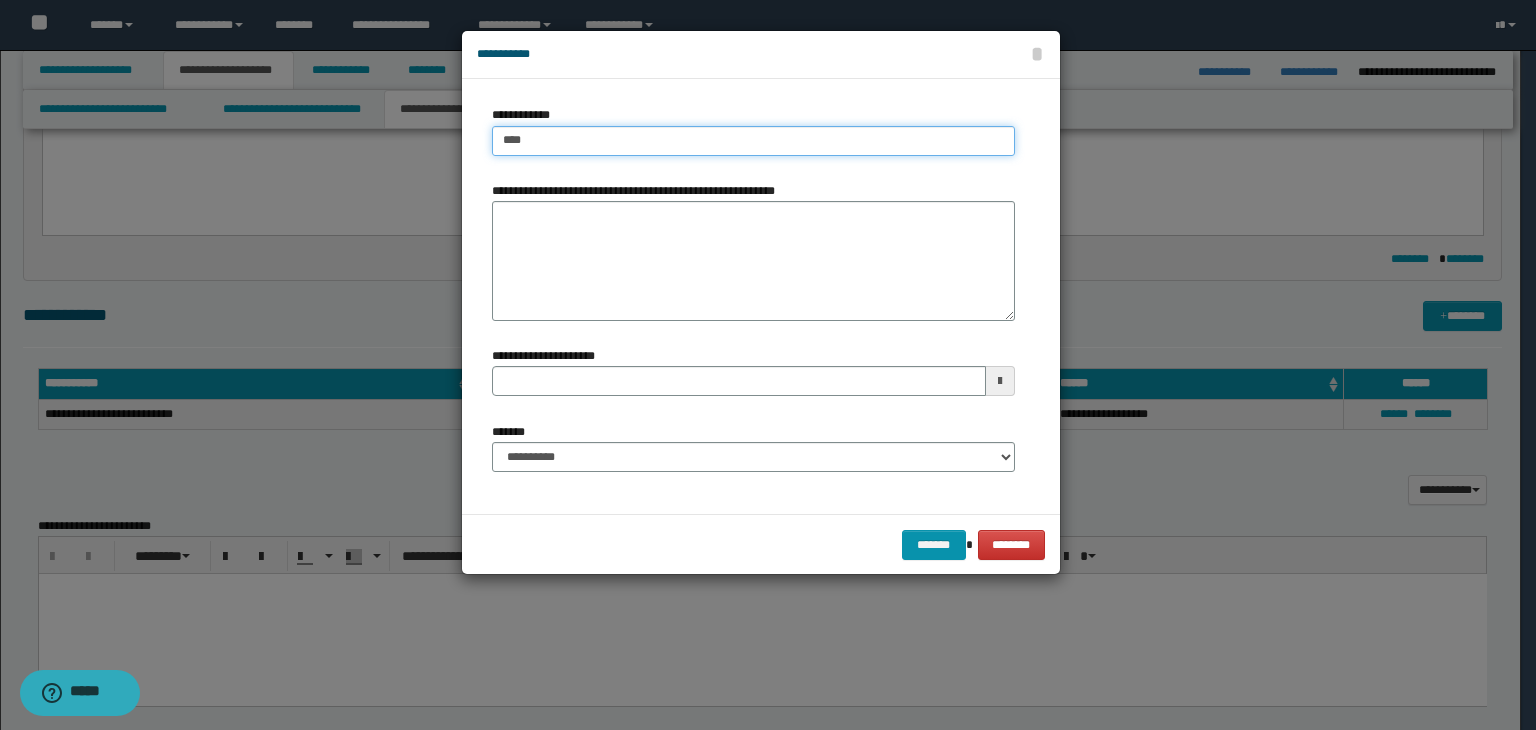 type on "****" 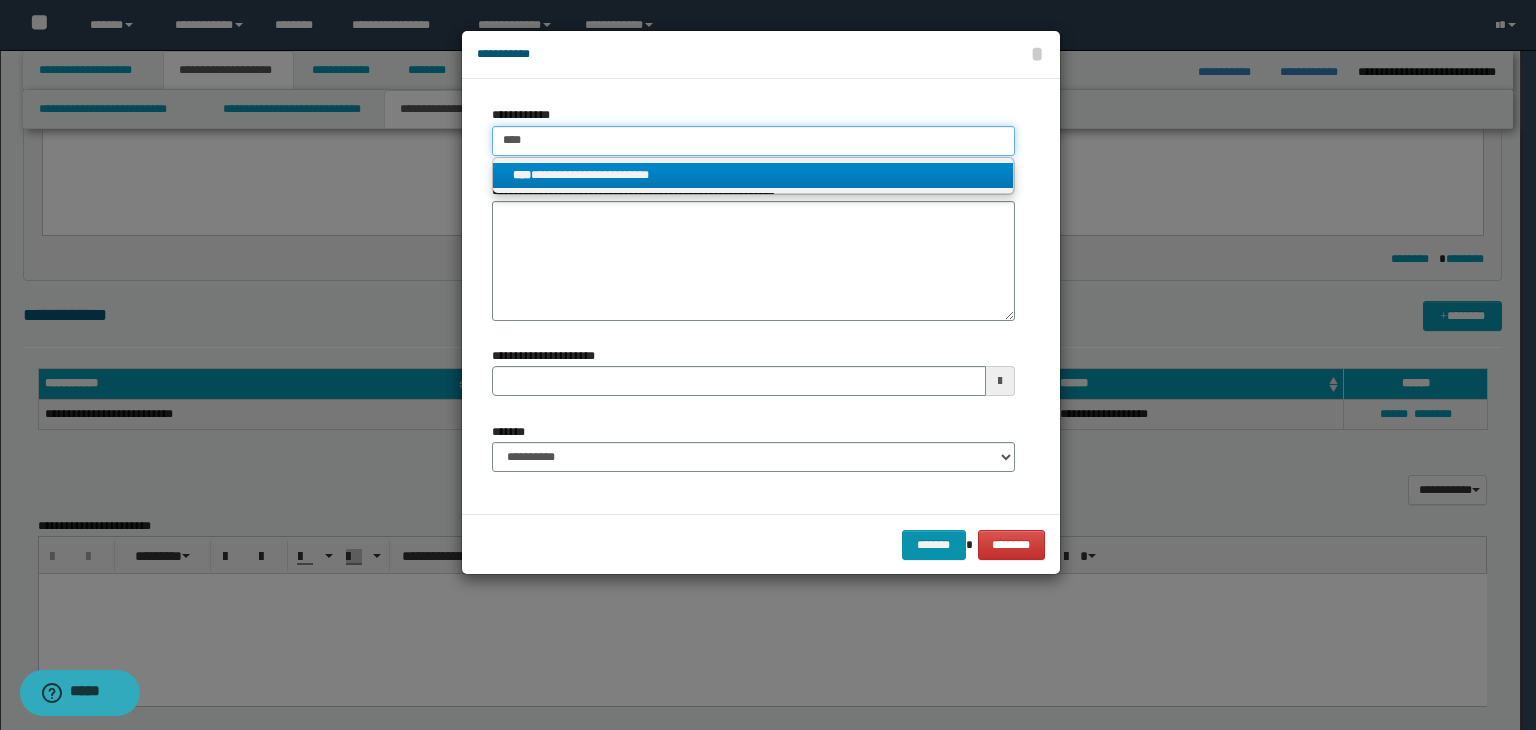 type on "****" 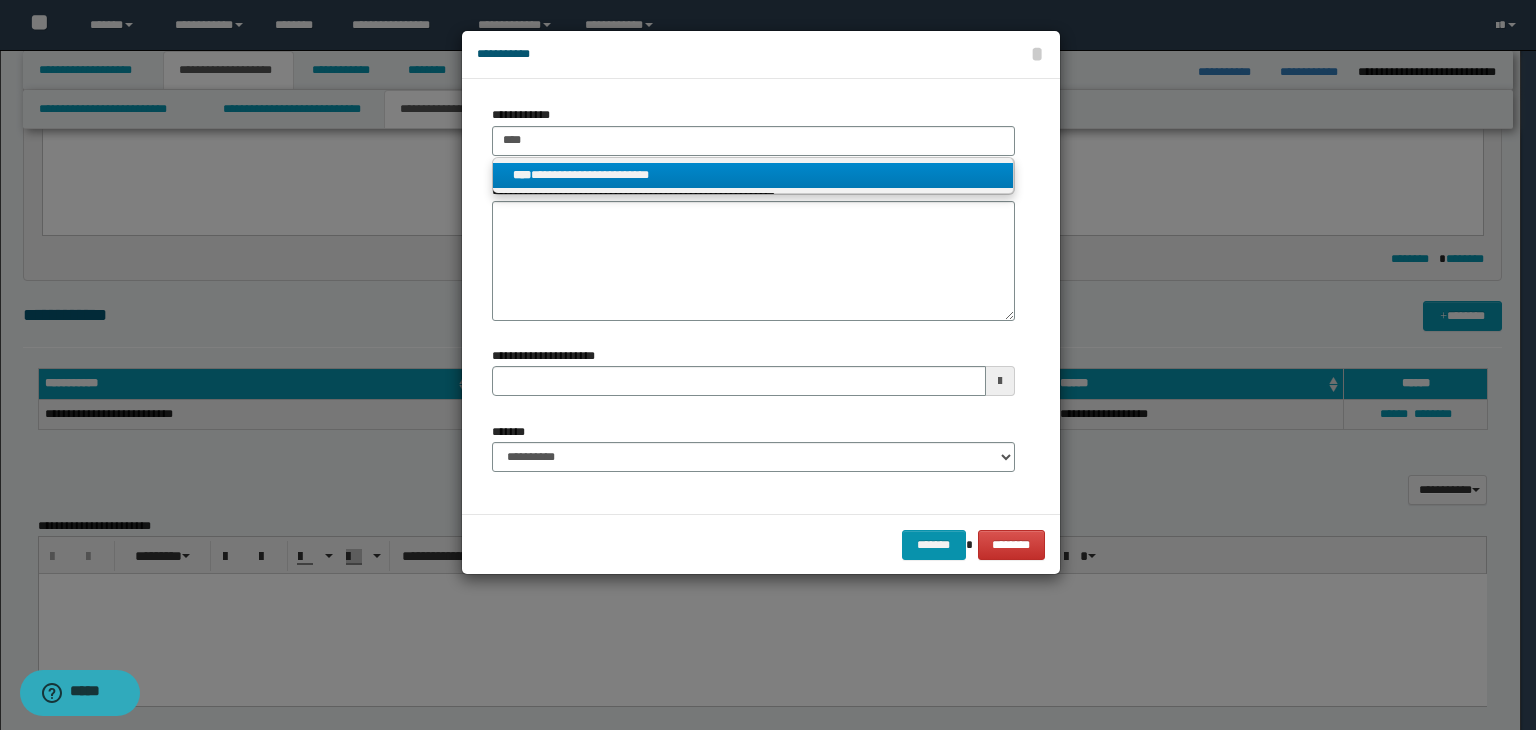 click on "**********" at bounding box center [753, 175] 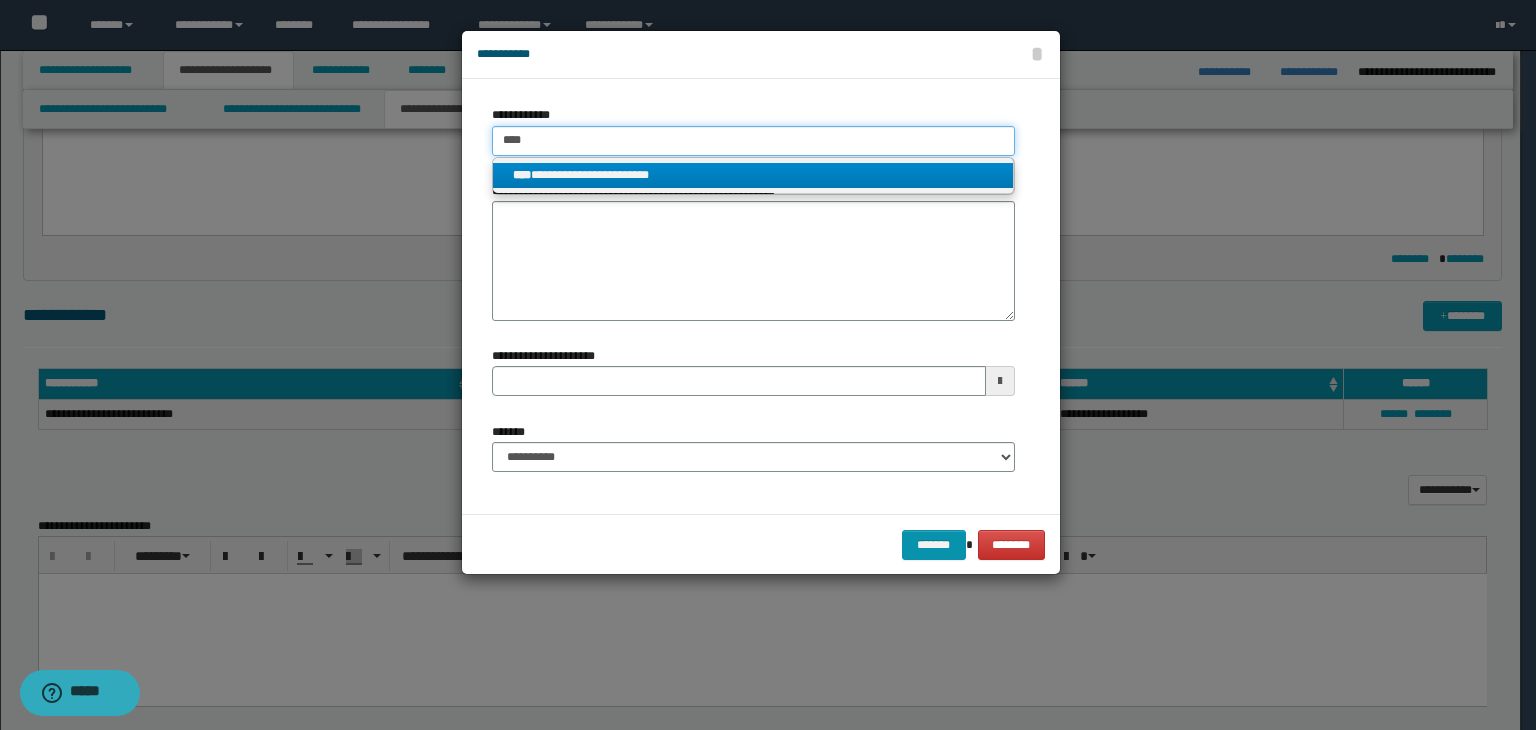 type 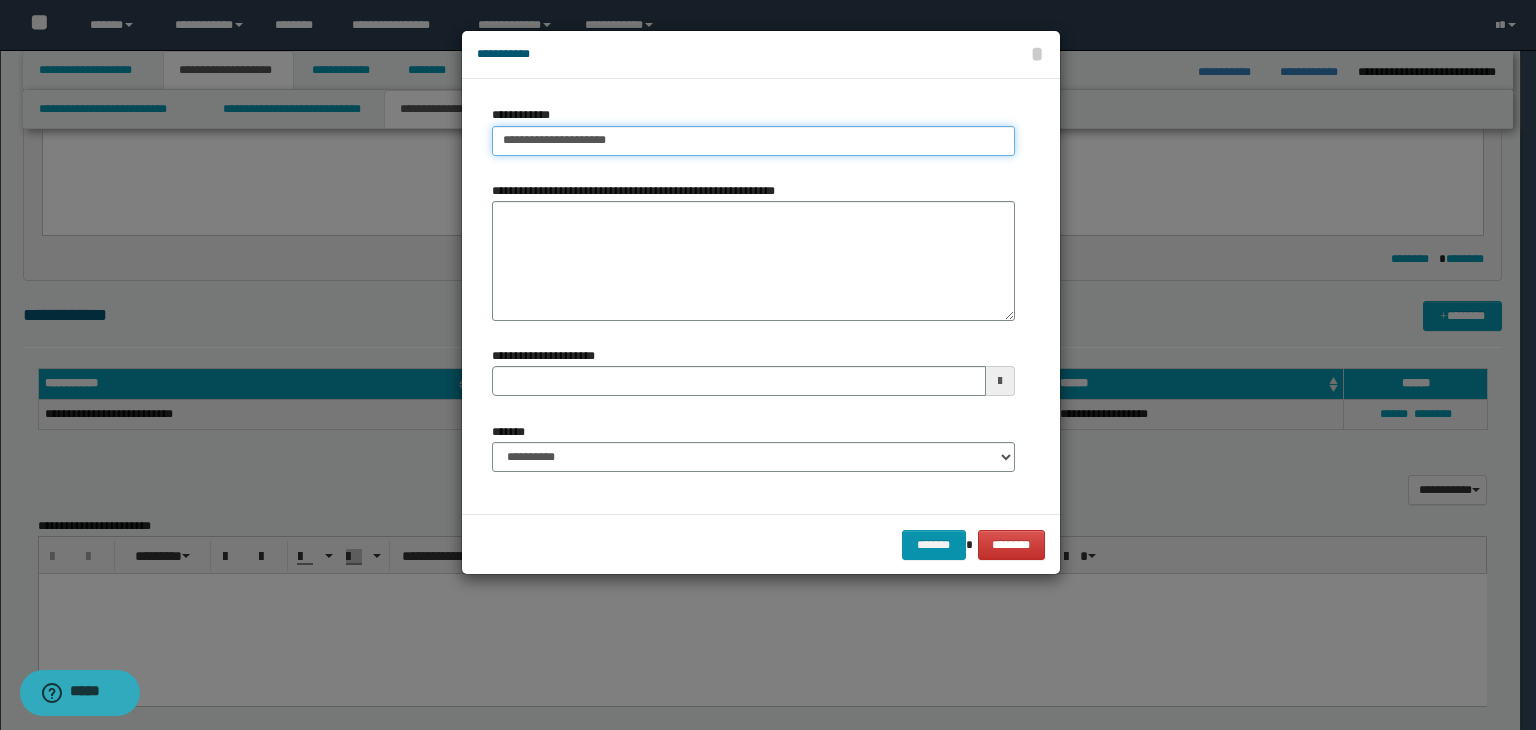 type 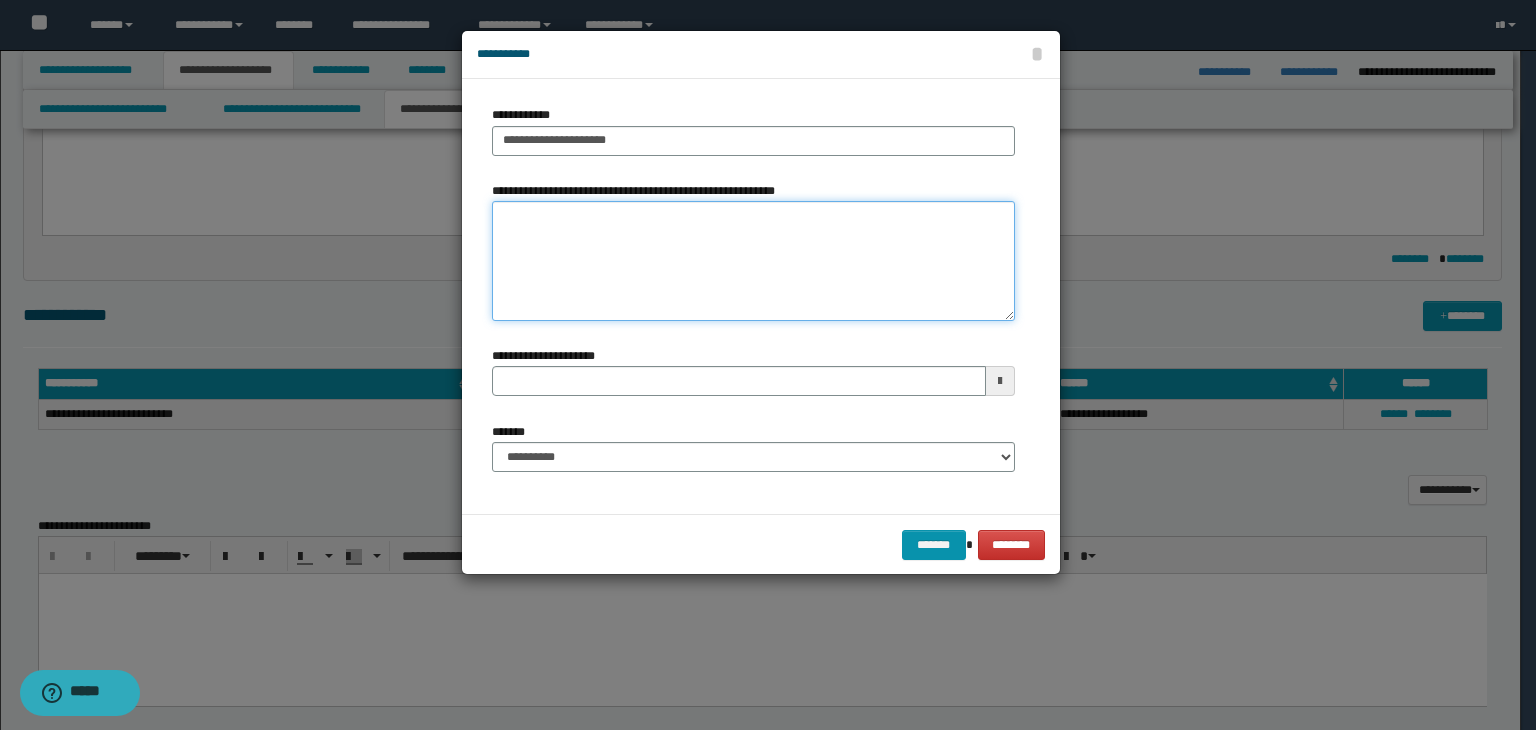 click on "**********" at bounding box center (753, 261) 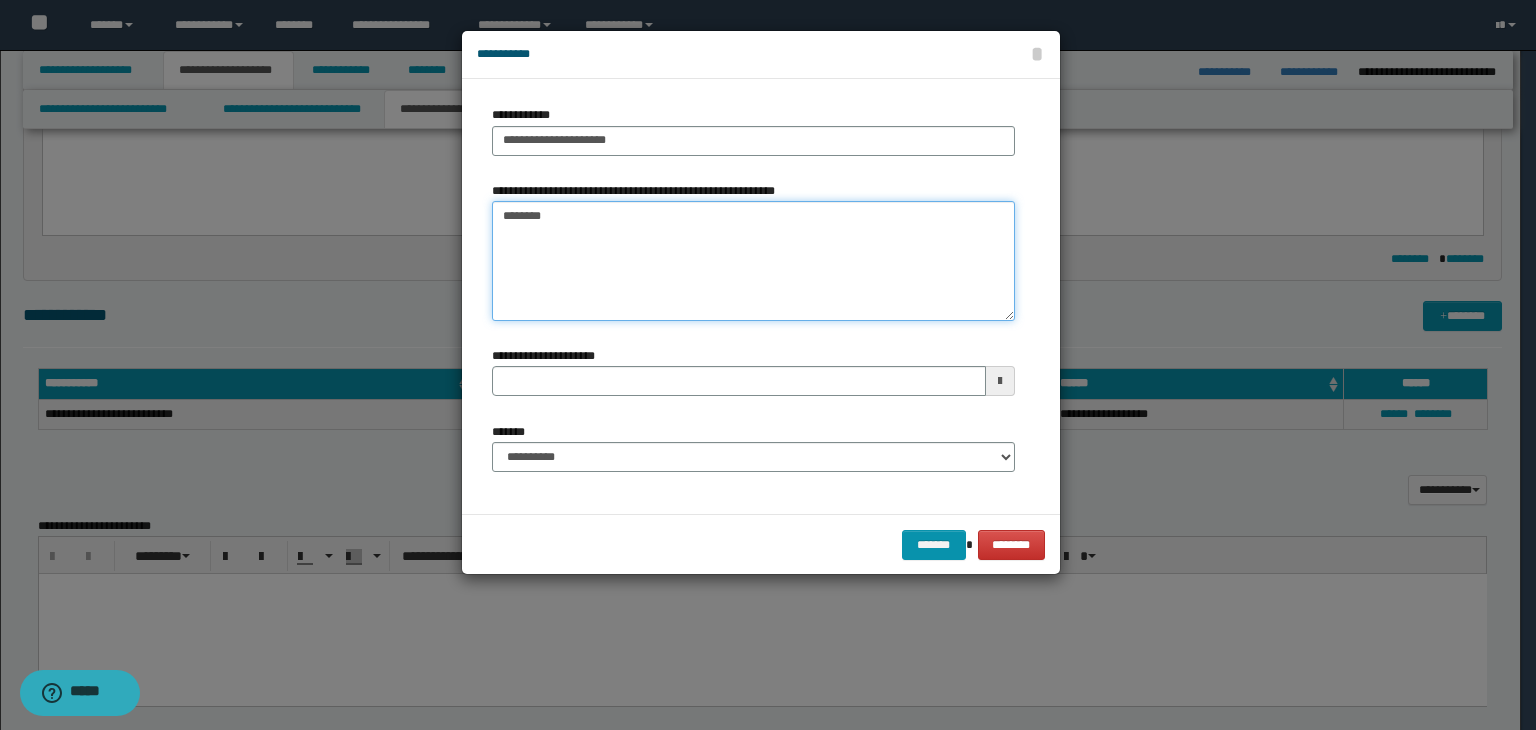 type on "*********" 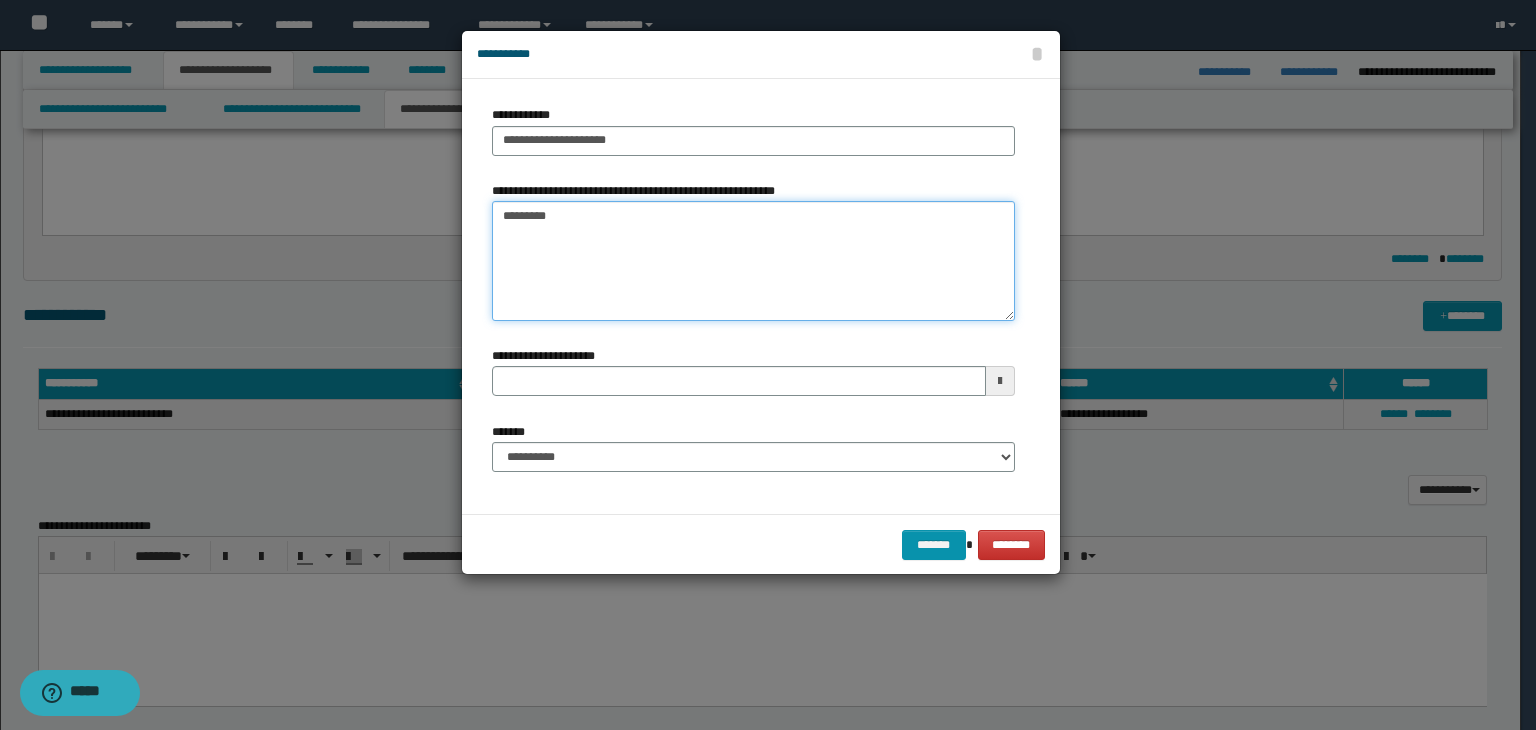 type 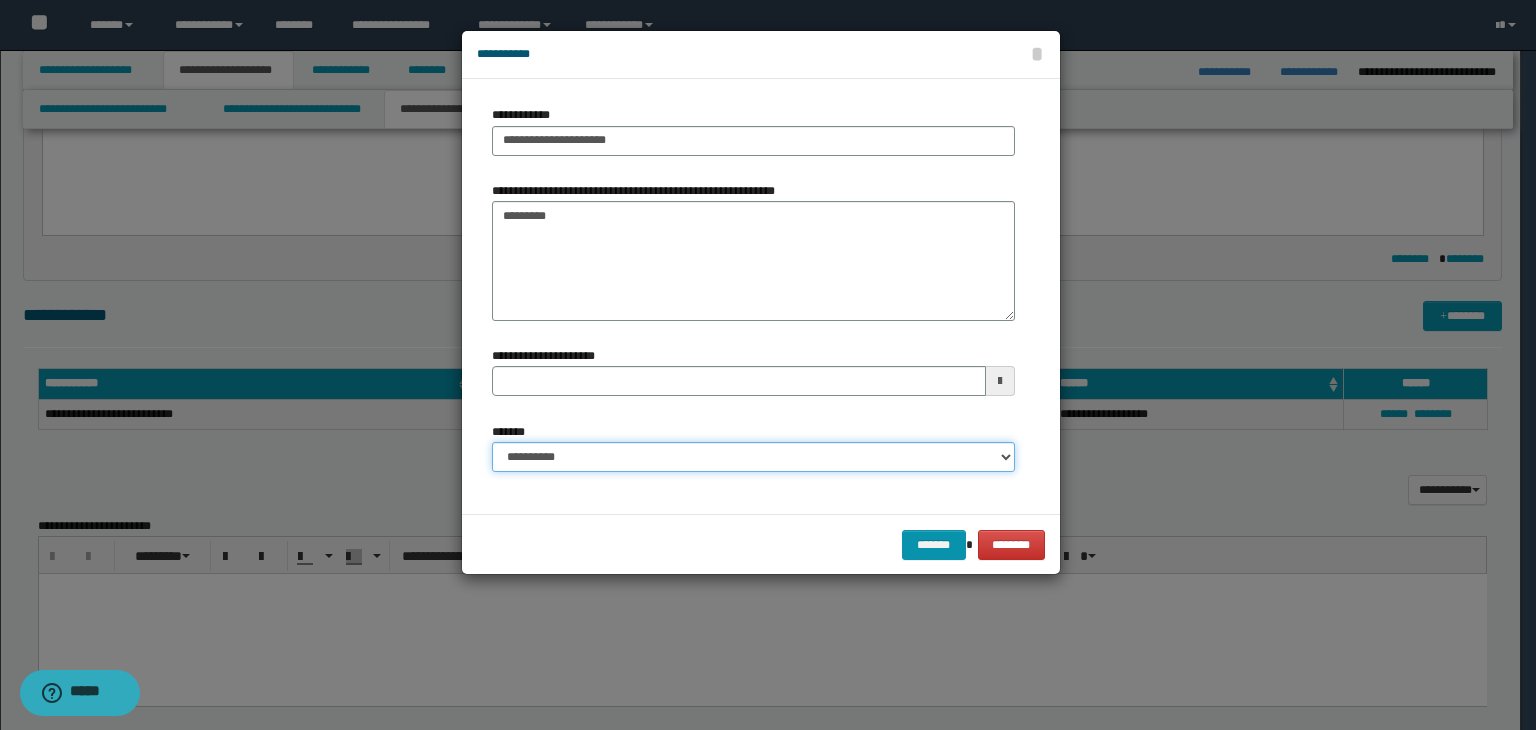 click on "**********" at bounding box center (753, 457) 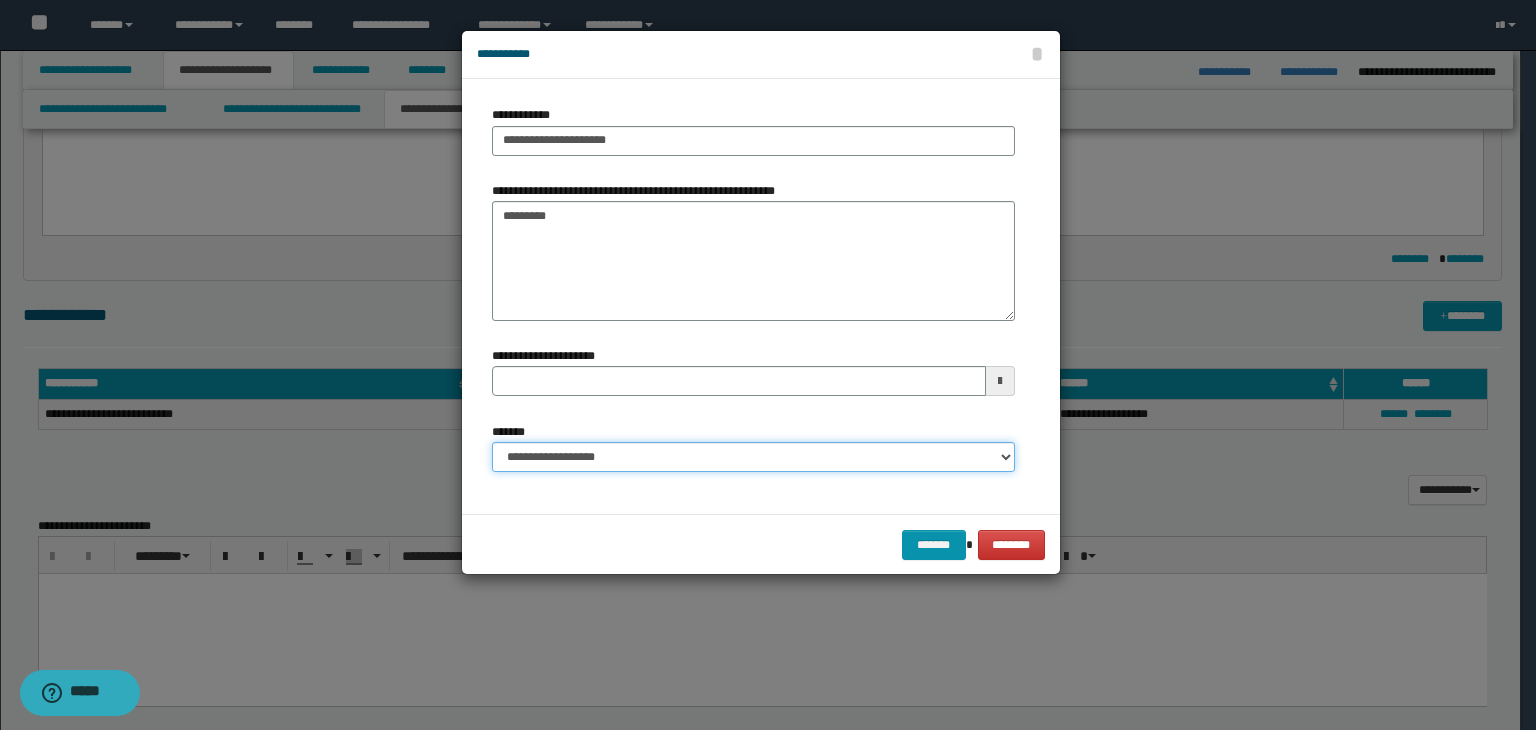 click on "**********" at bounding box center (753, 457) 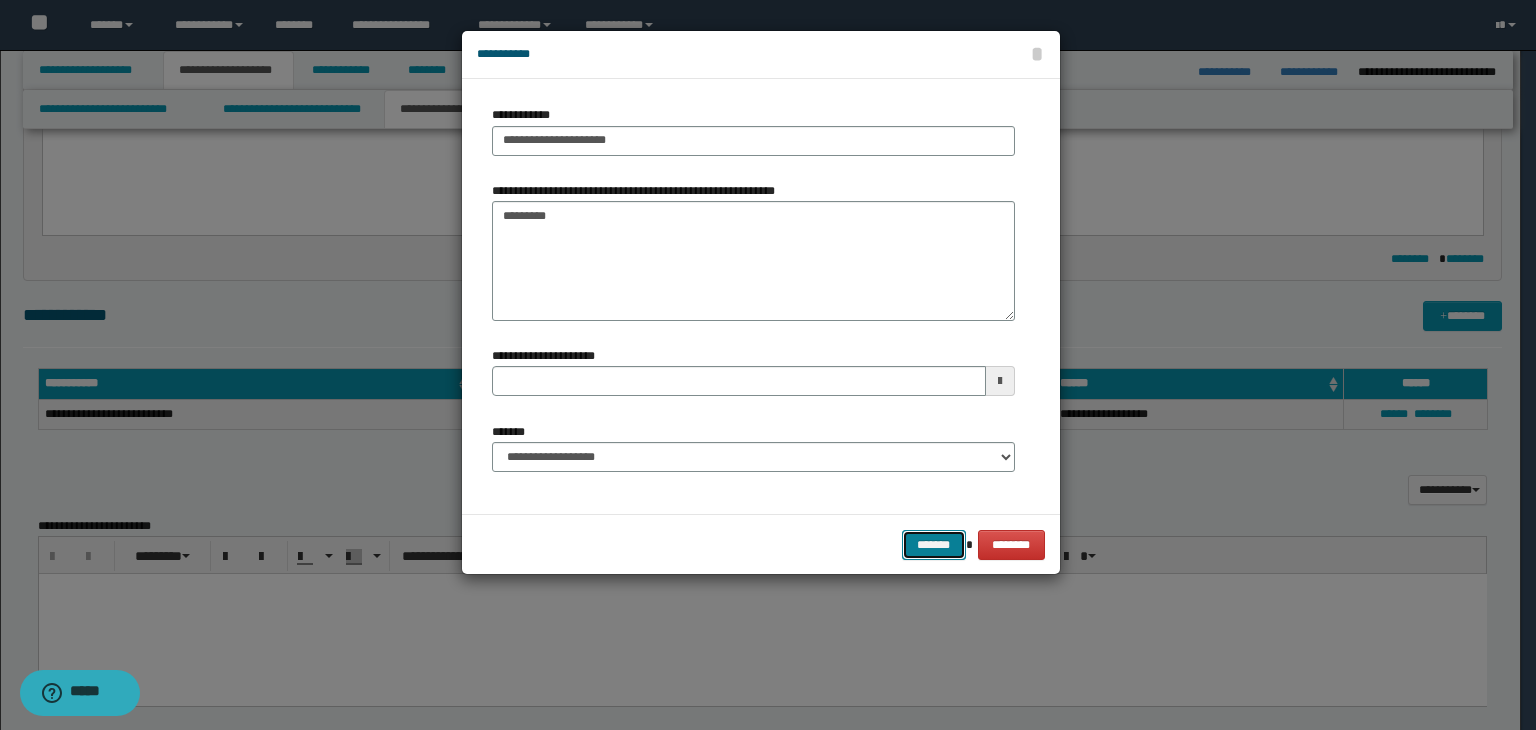 click on "*******" at bounding box center (934, 545) 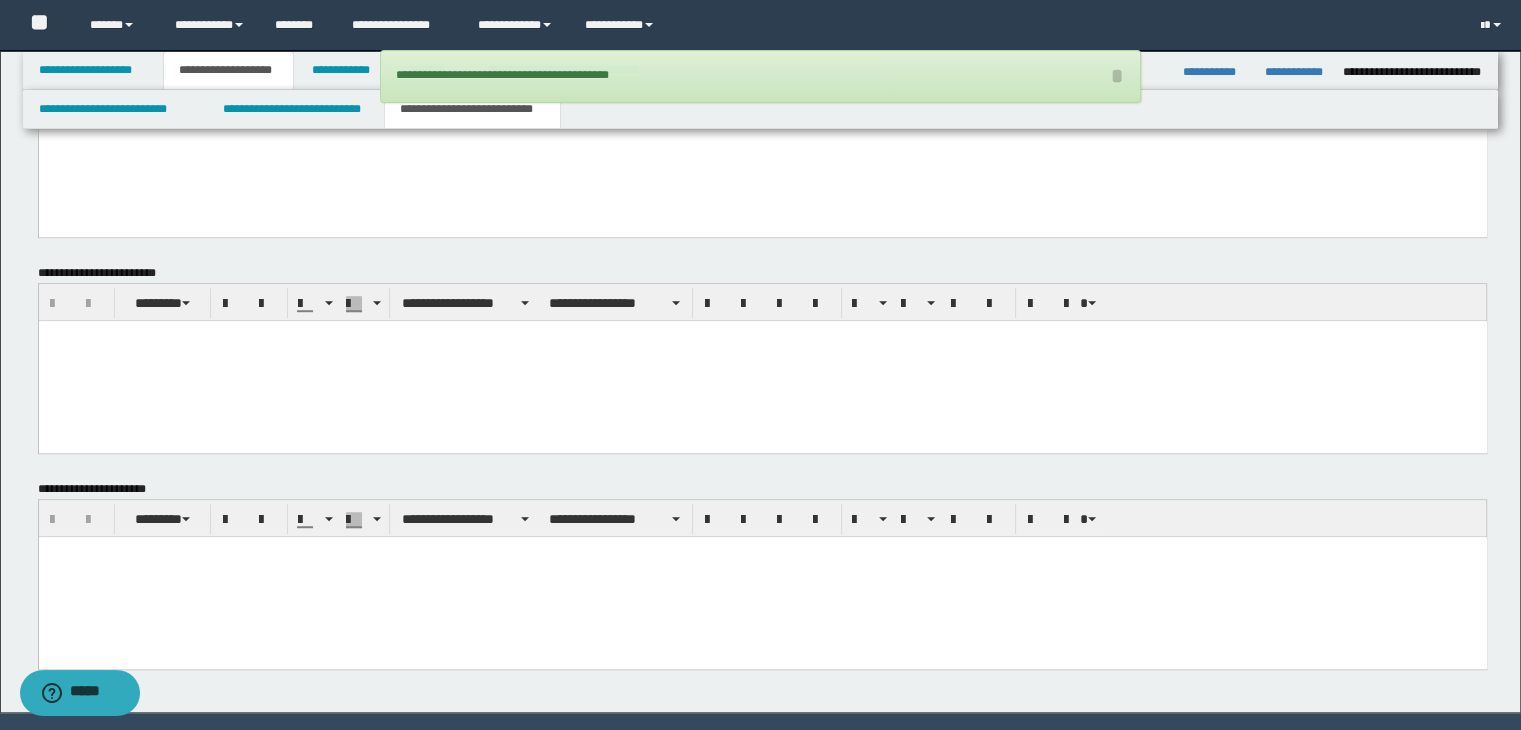 scroll, scrollTop: 1200, scrollLeft: 0, axis: vertical 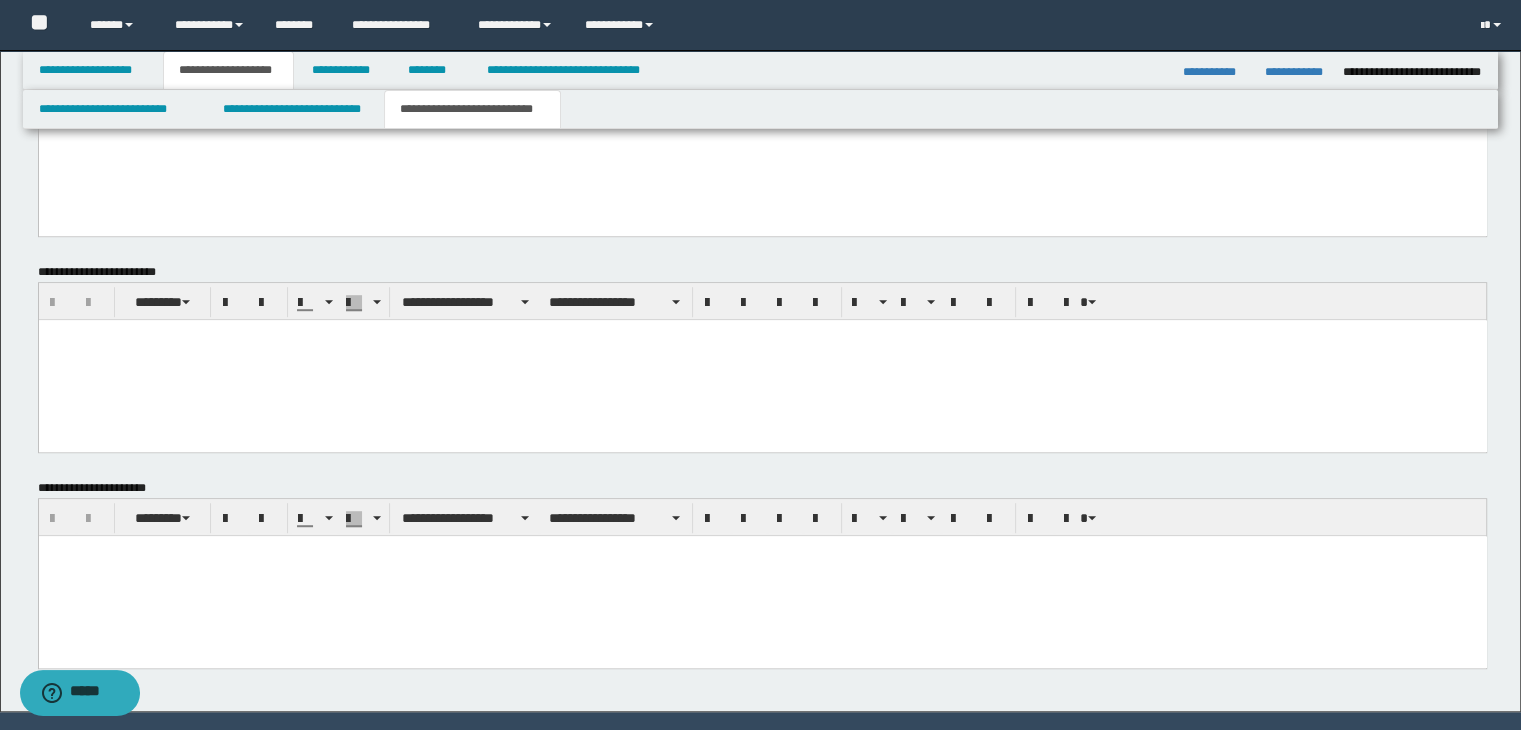 click at bounding box center (762, 575) 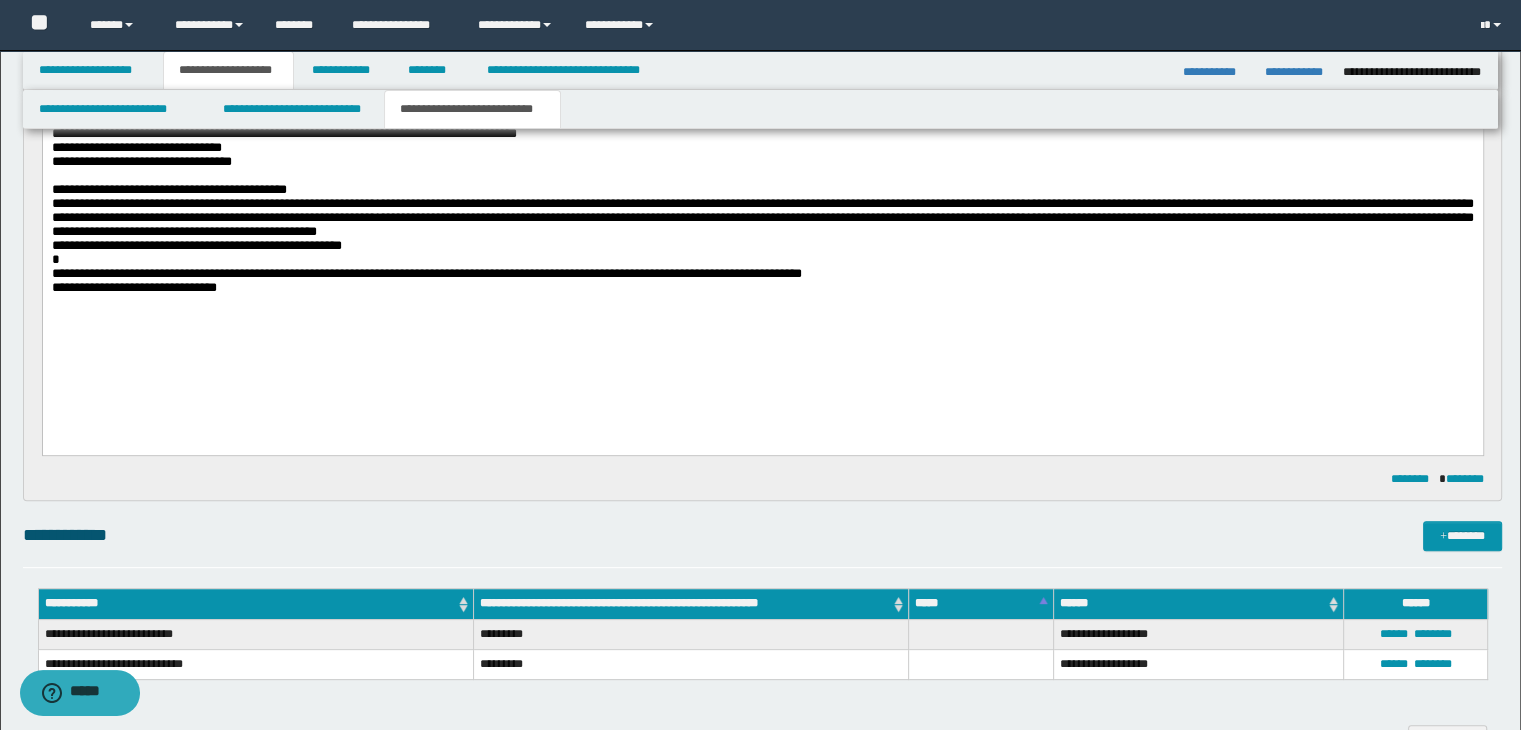 scroll, scrollTop: 600, scrollLeft: 0, axis: vertical 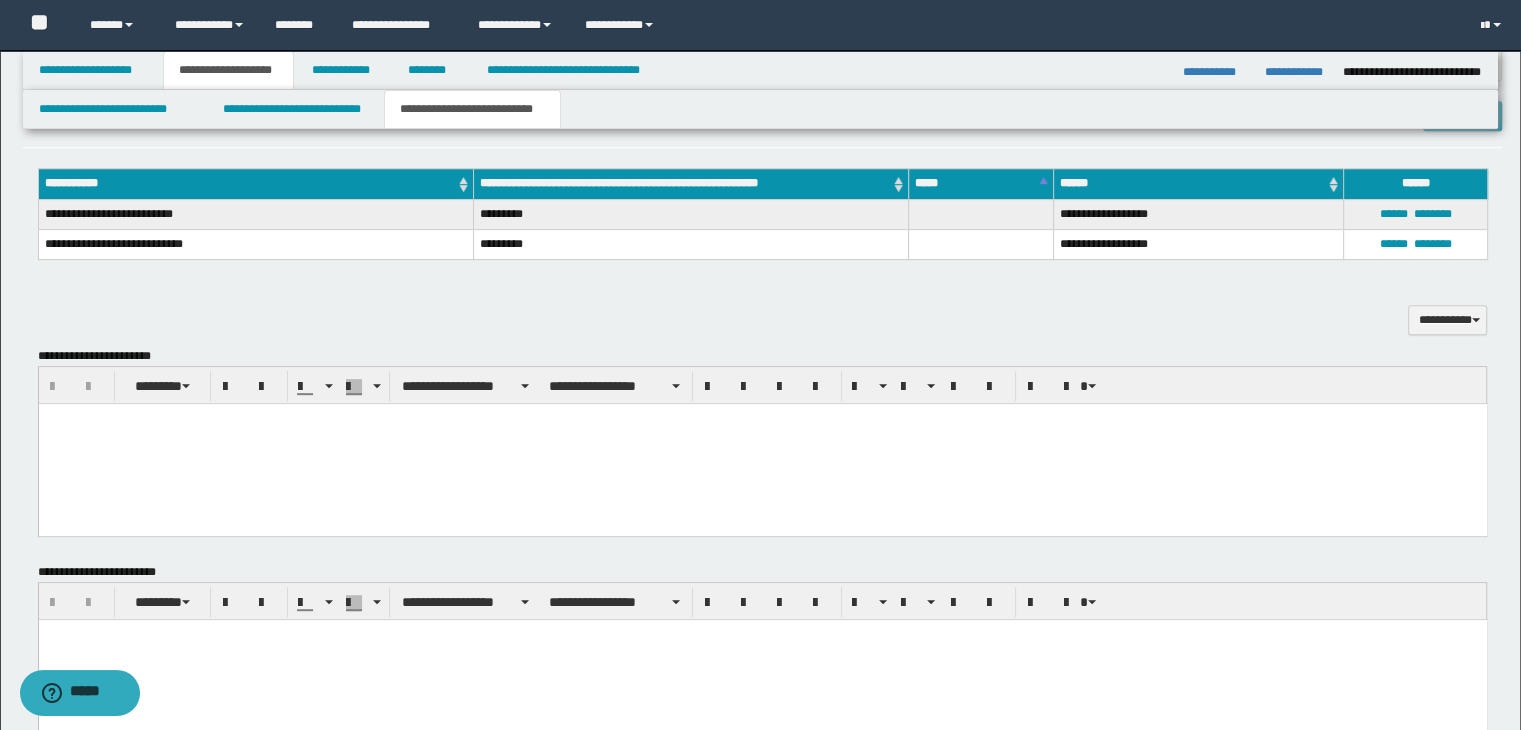click at bounding box center [762, 443] 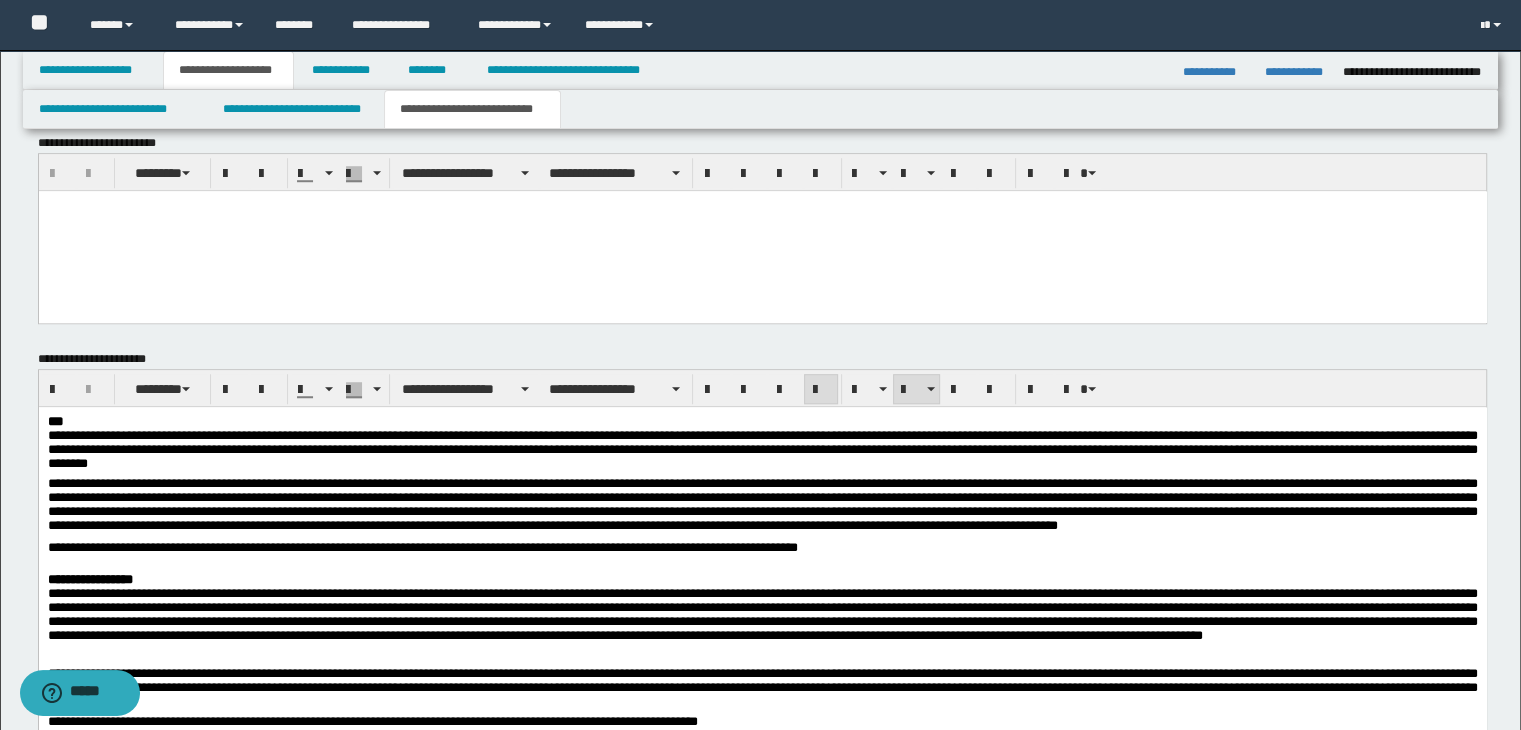 scroll, scrollTop: 1200, scrollLeft: 0, axis: vertical 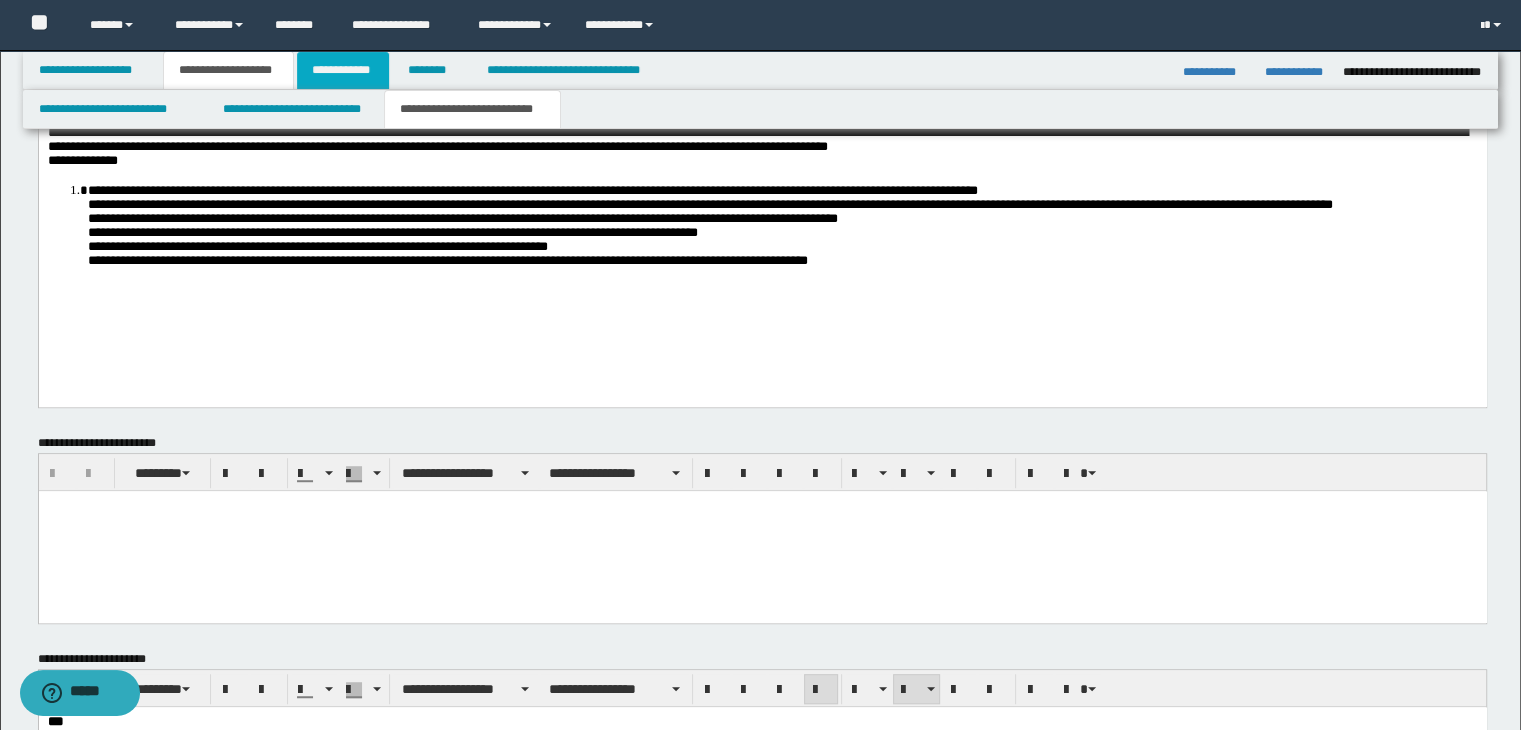 click on "**********" at bounding box center (343, 70) 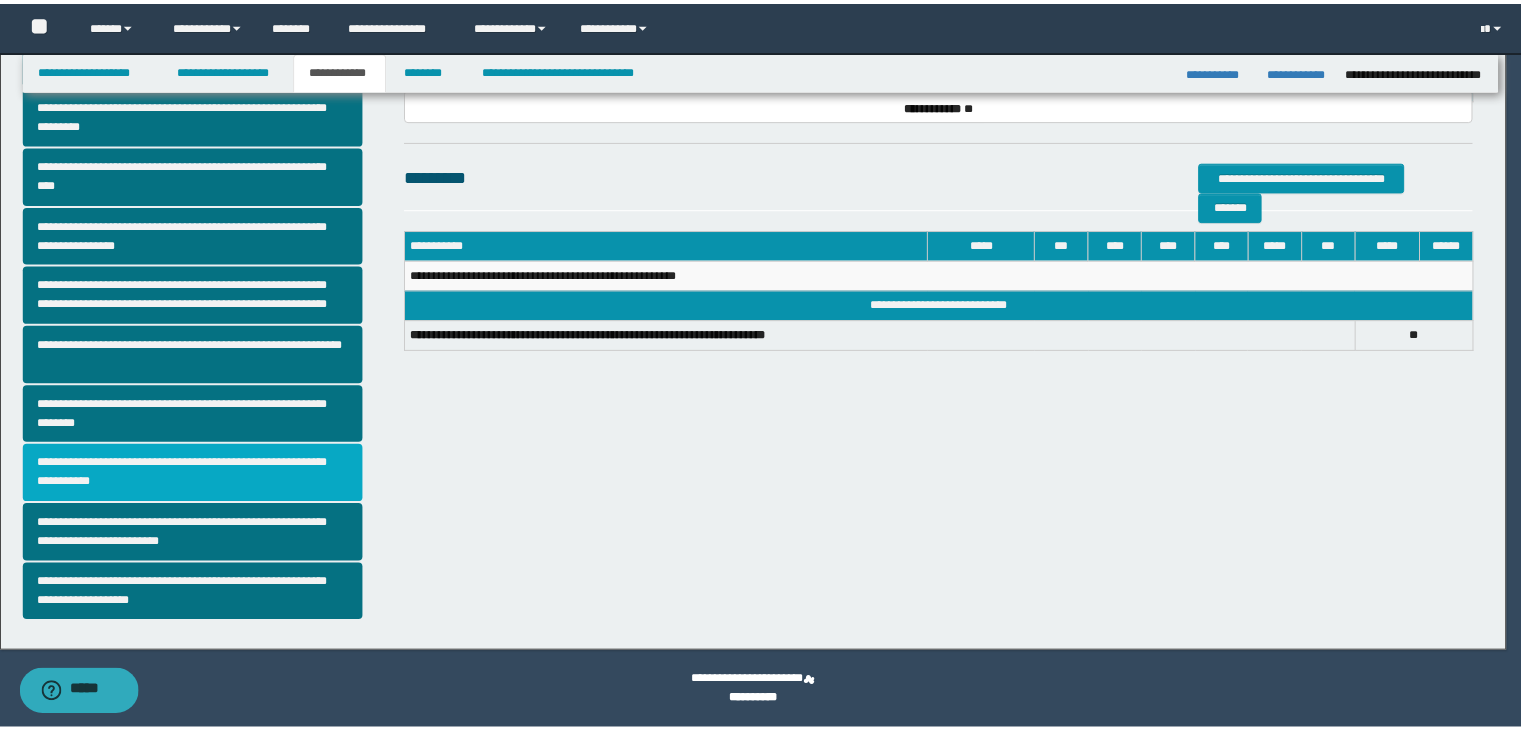 scroll, scrollTop: 344, scrollLeft: 0, axis: vertical 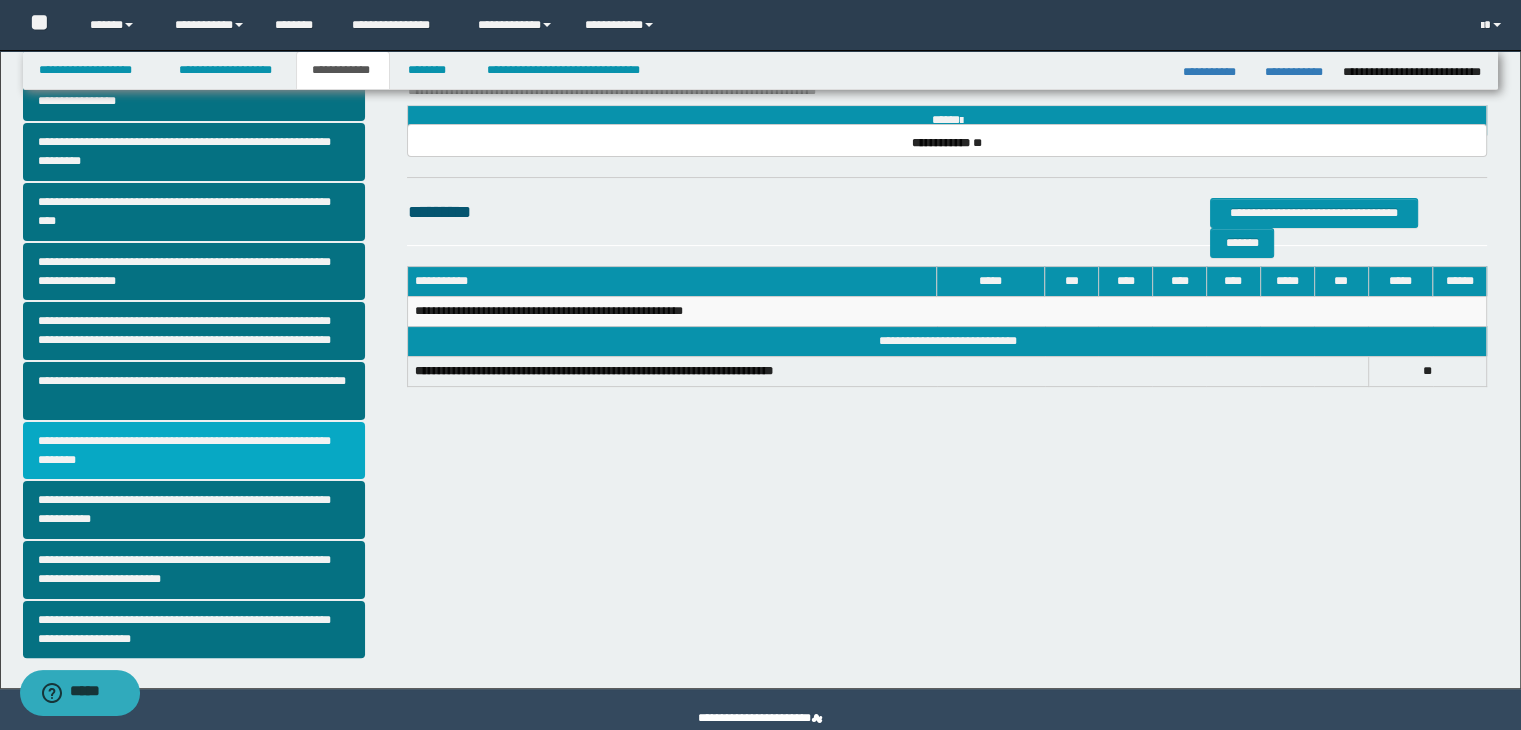 drag, startPoint x: 236, startPoint y: 444, endPoint x: 511, endPoint y: 449, distance: 275.04544 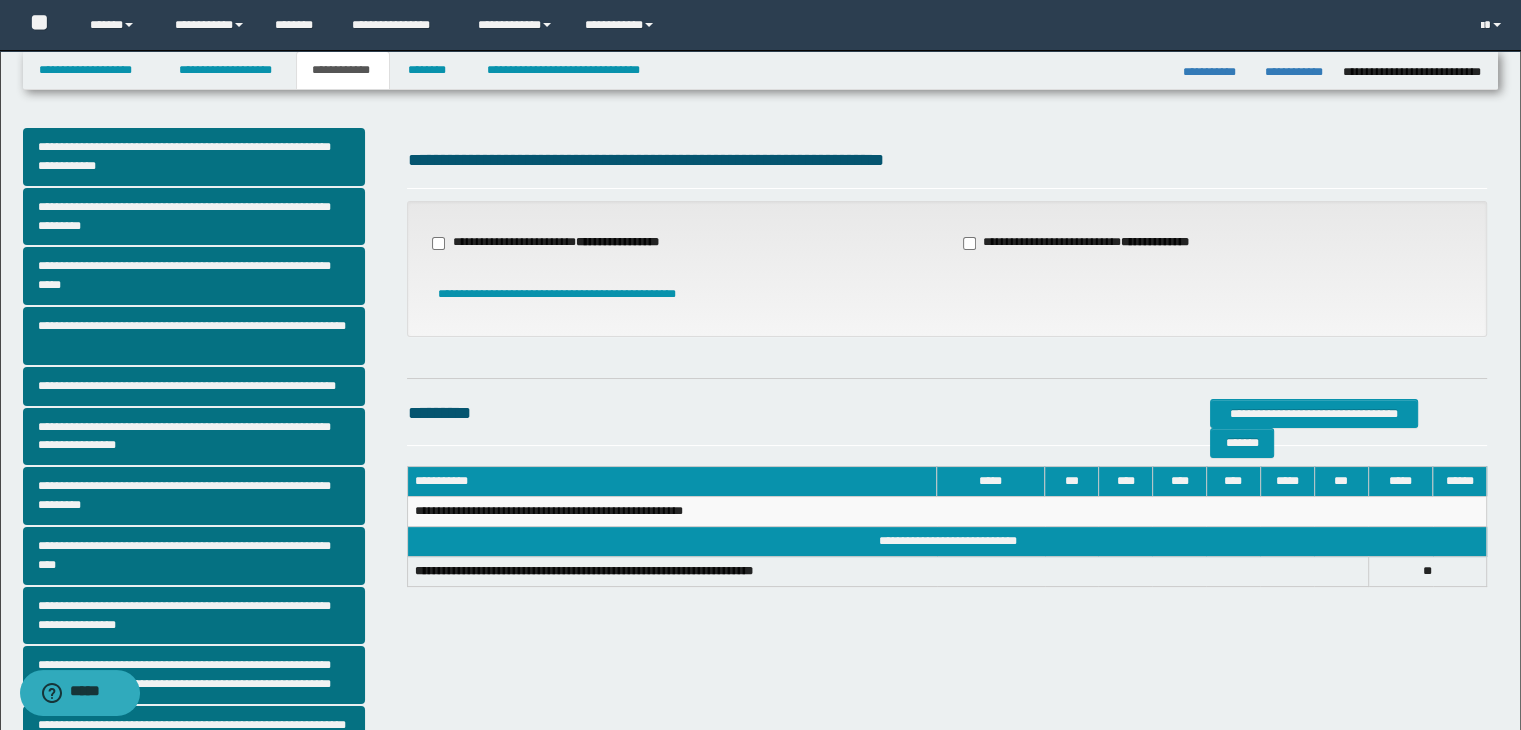 click on "**********" at bounding box center (557, 243) 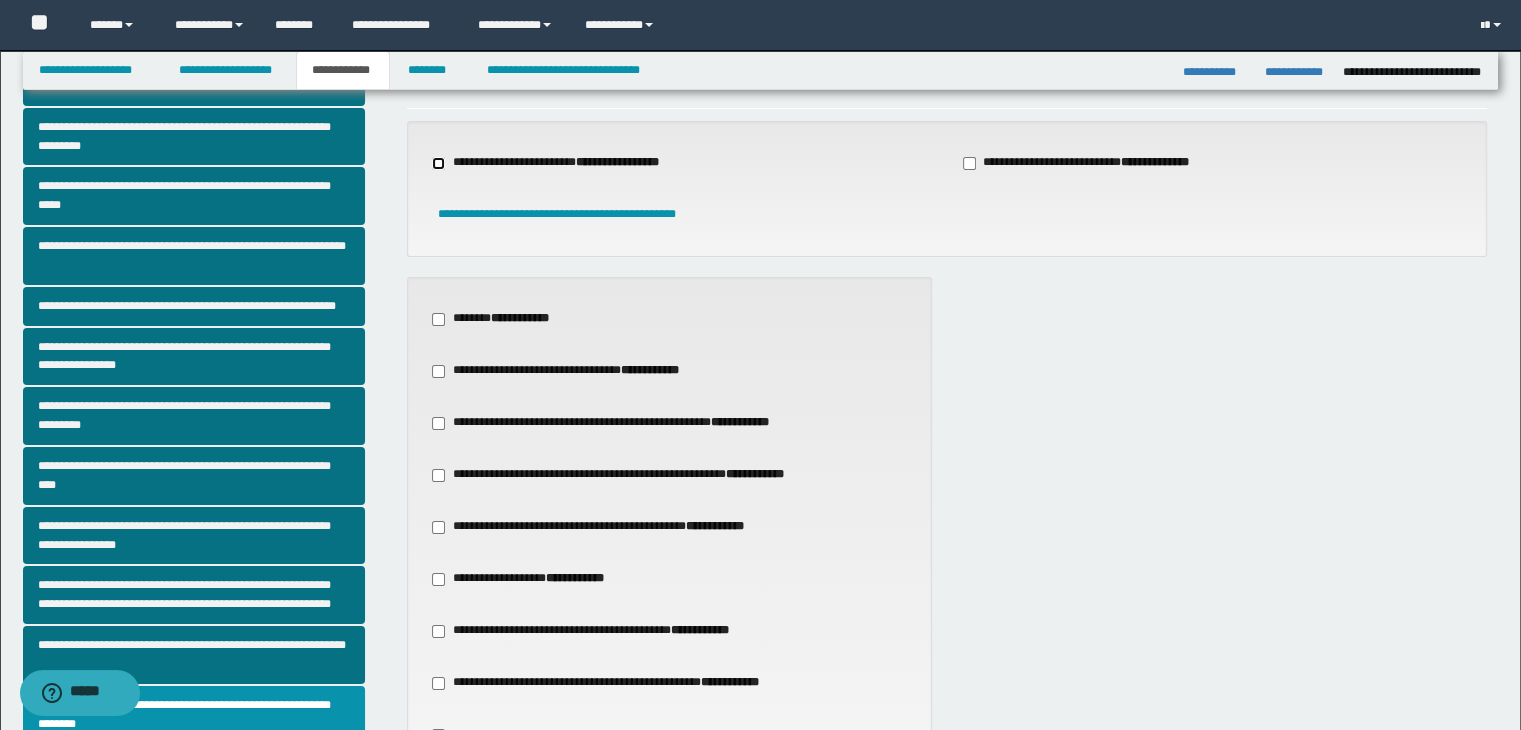 scroll, scrollTop: 200, scrollLeft: 0, axis: vertical 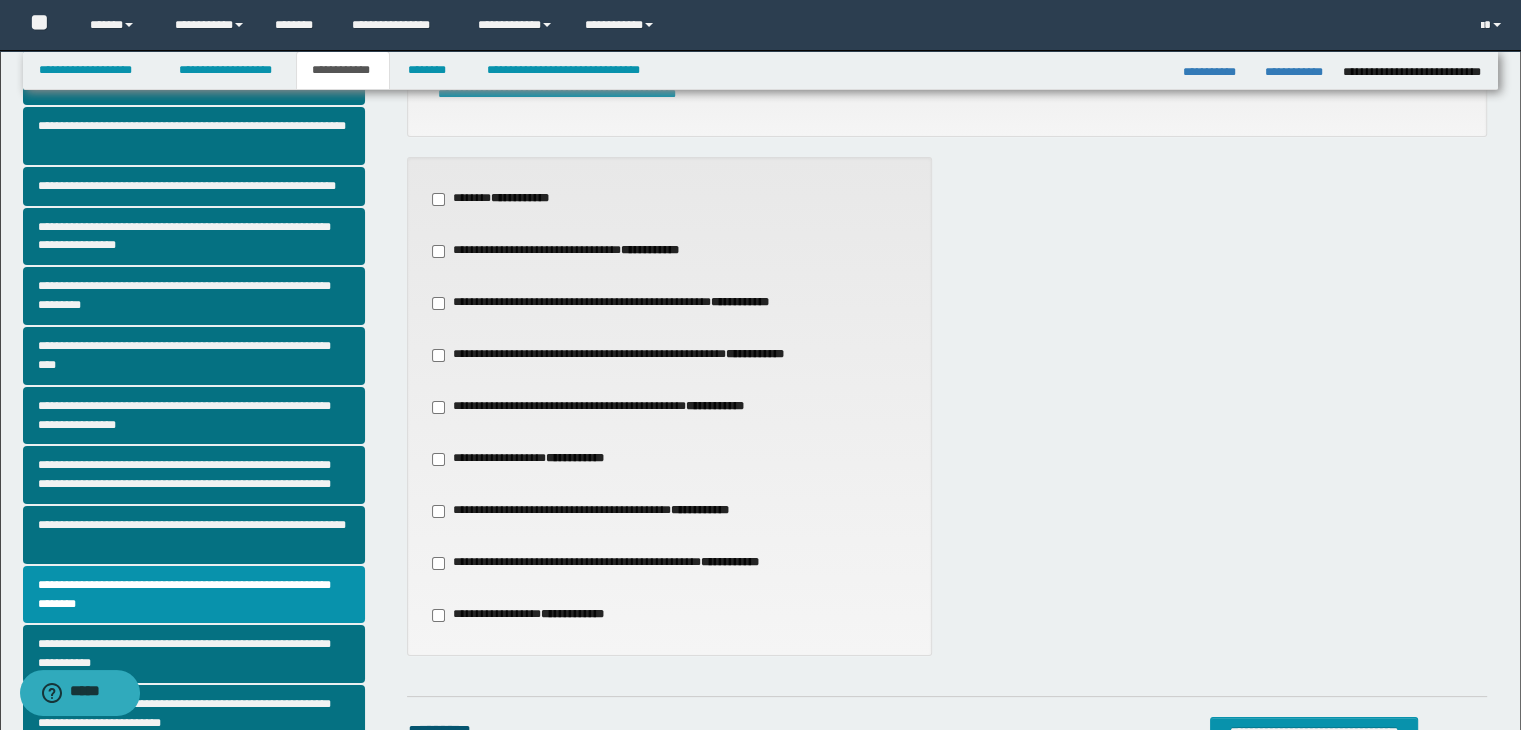 click on "**********" at bounding box center [669, 407] 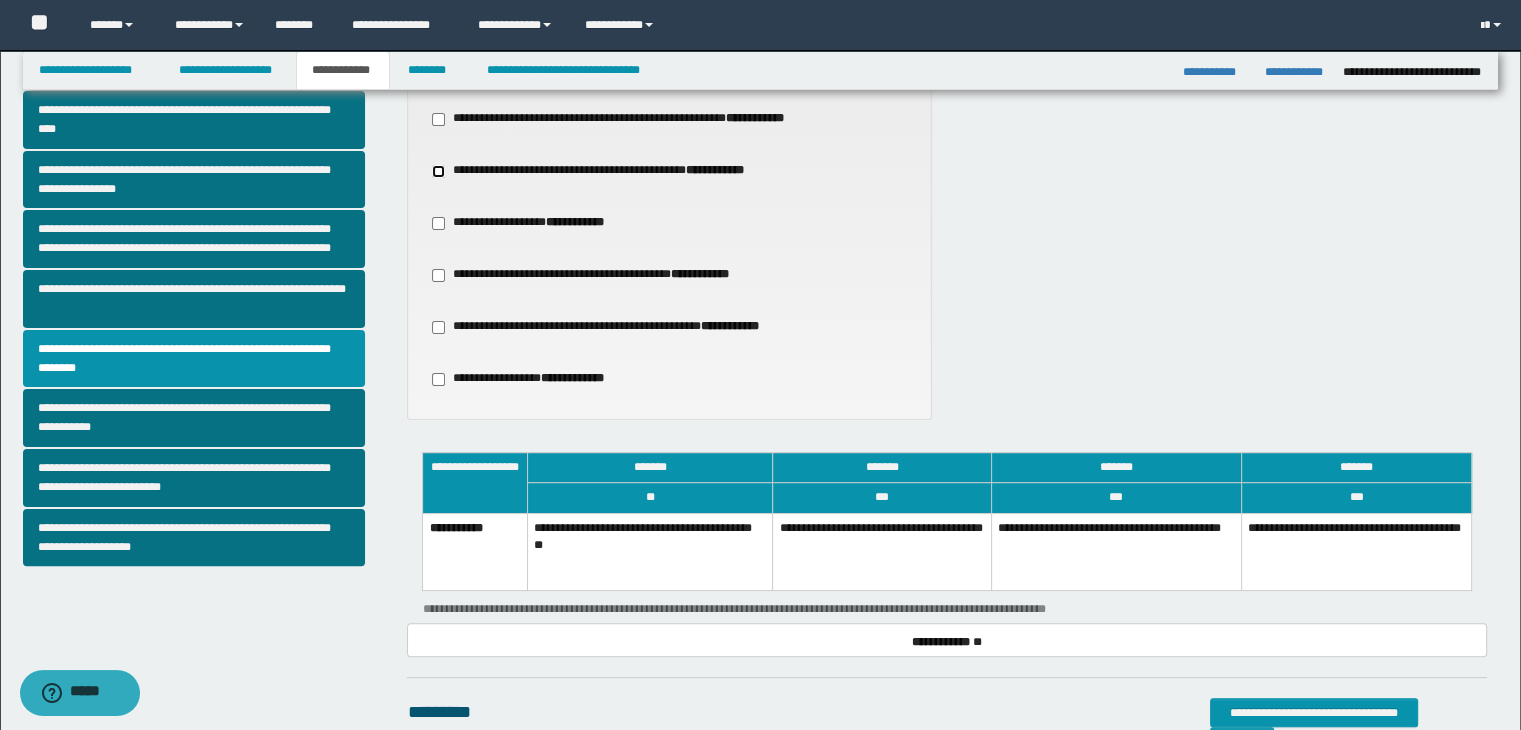 scroll, scrollTop: 600, scrollLeft: 0, axis: vertical 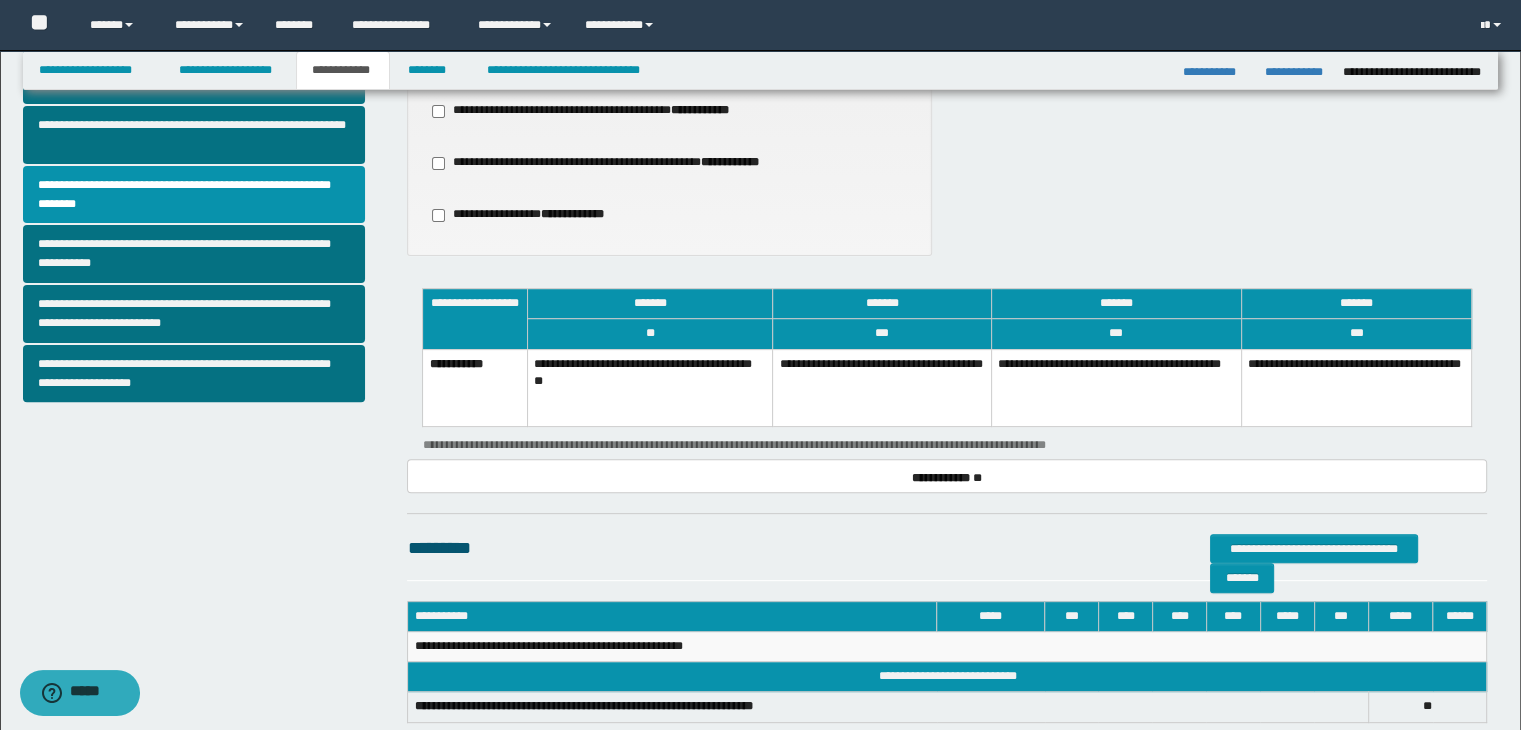 click on "**********" at bounding box center (882, 388) 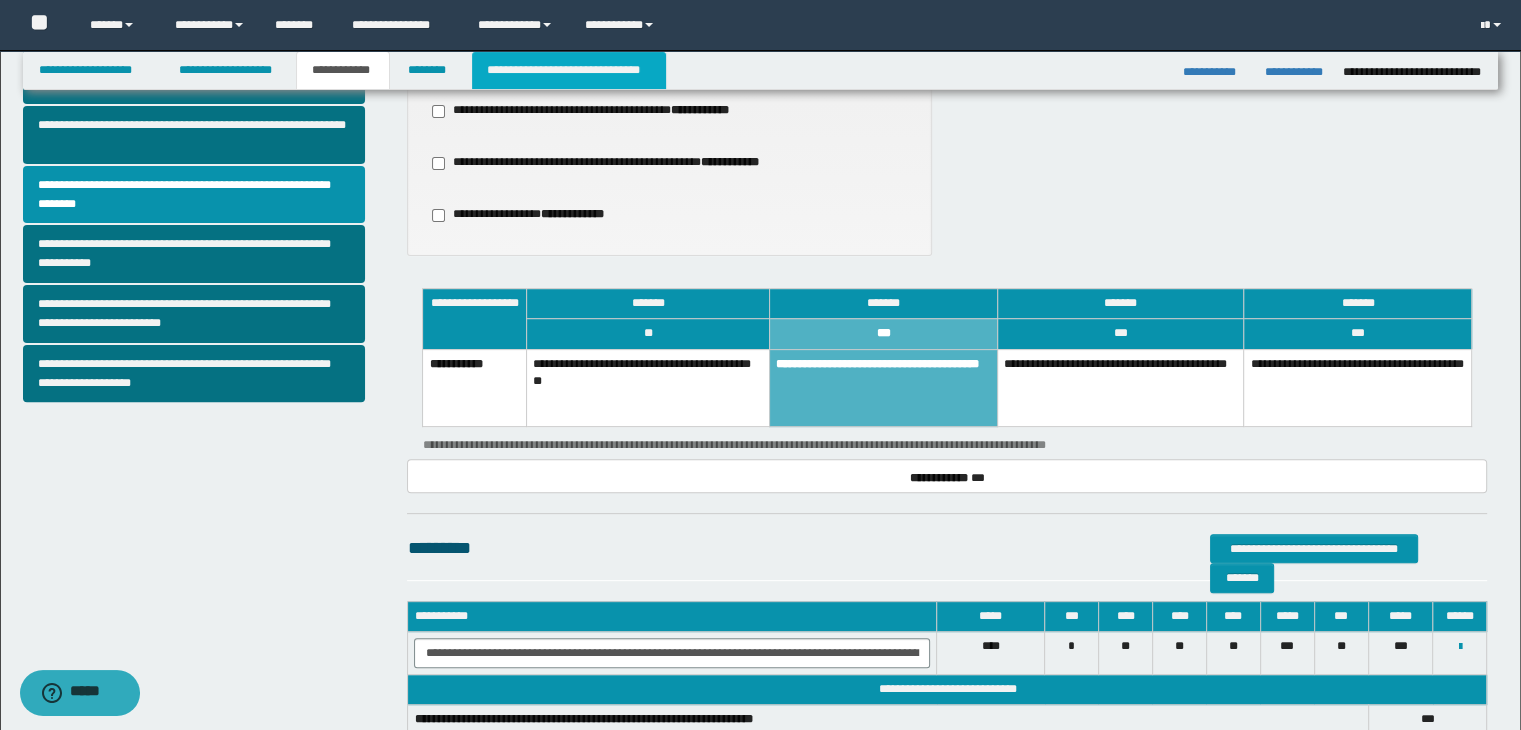 click on "**********" at bounding box center [569, 70] 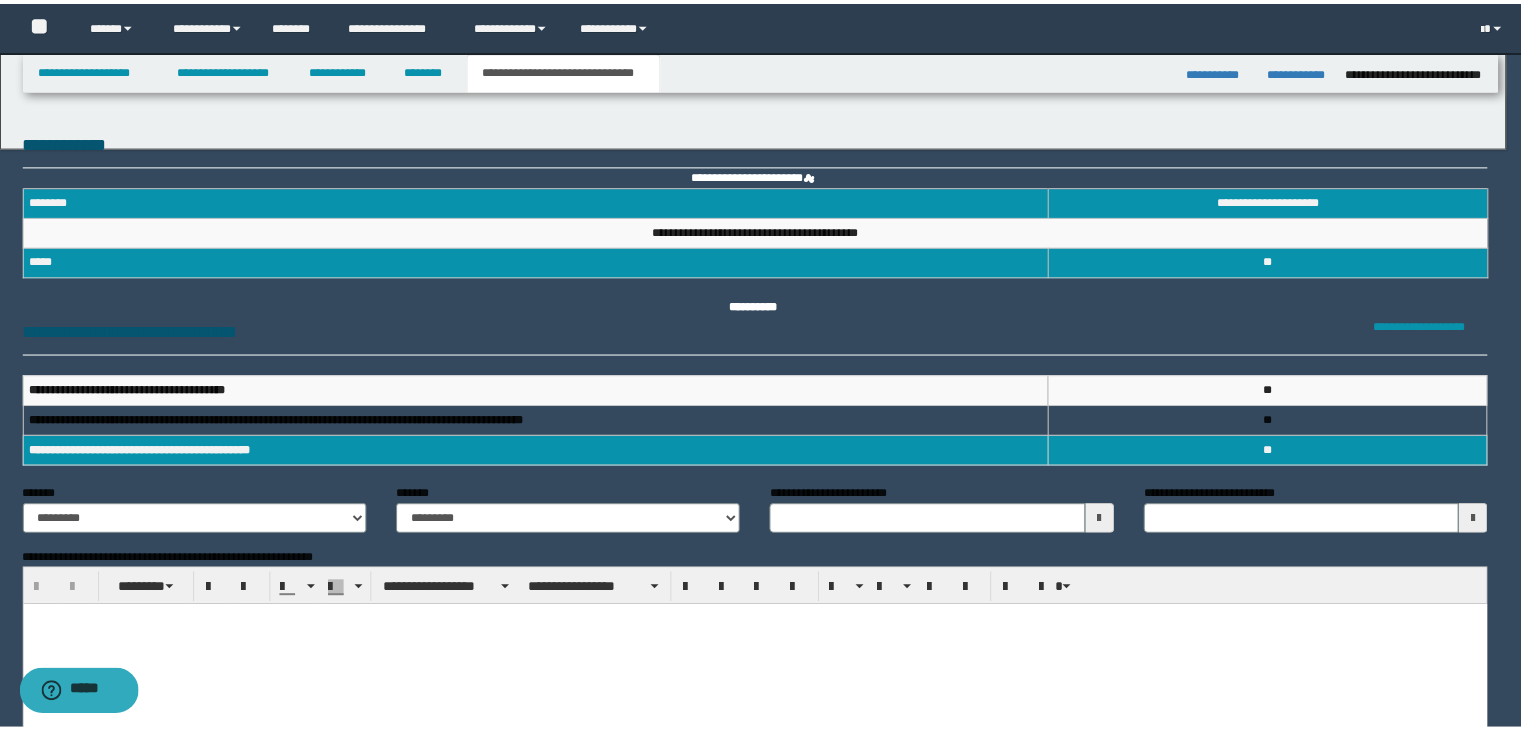 scroll, scrollTop: 0, scrollLeft: 0, axis: both 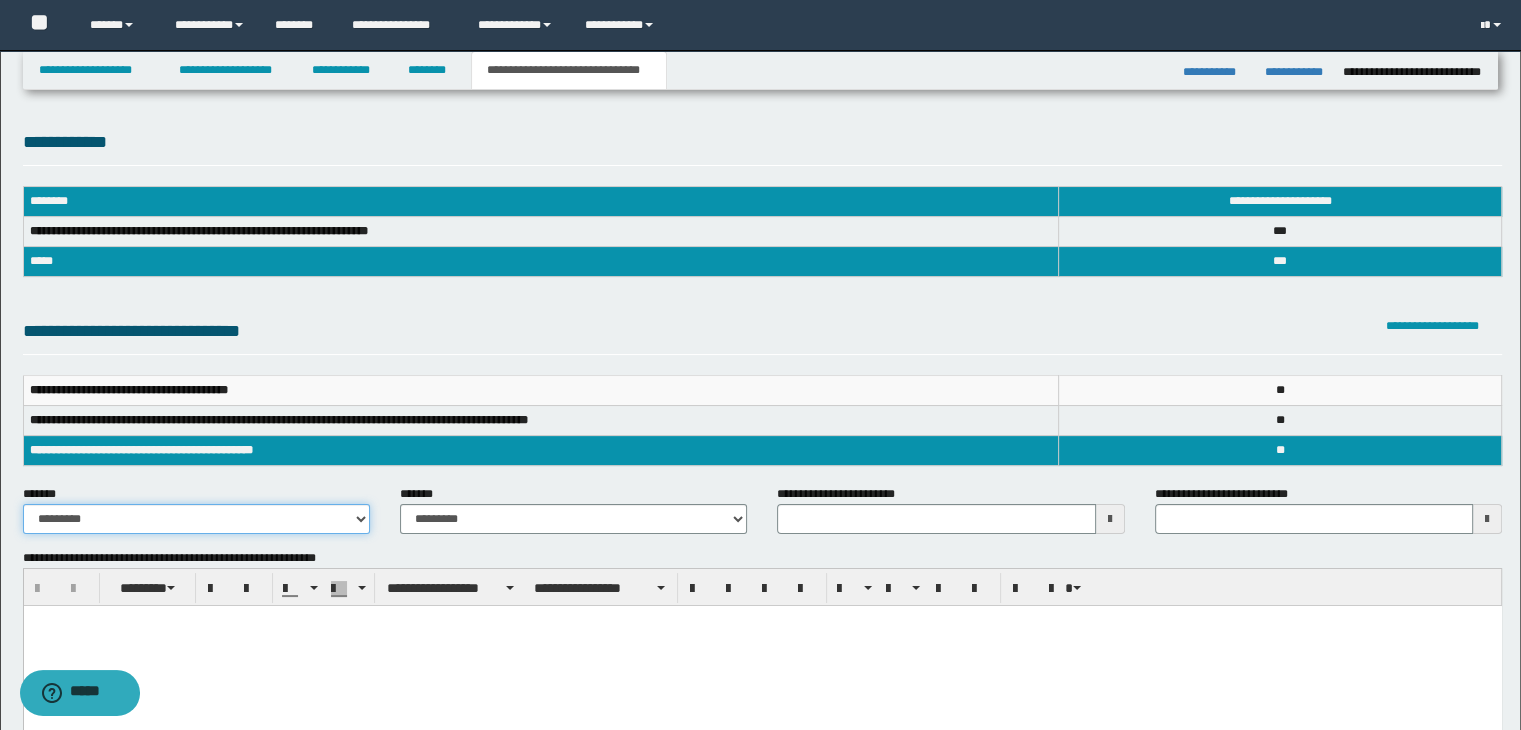 click on "**********" at bounding box center [196, 519] 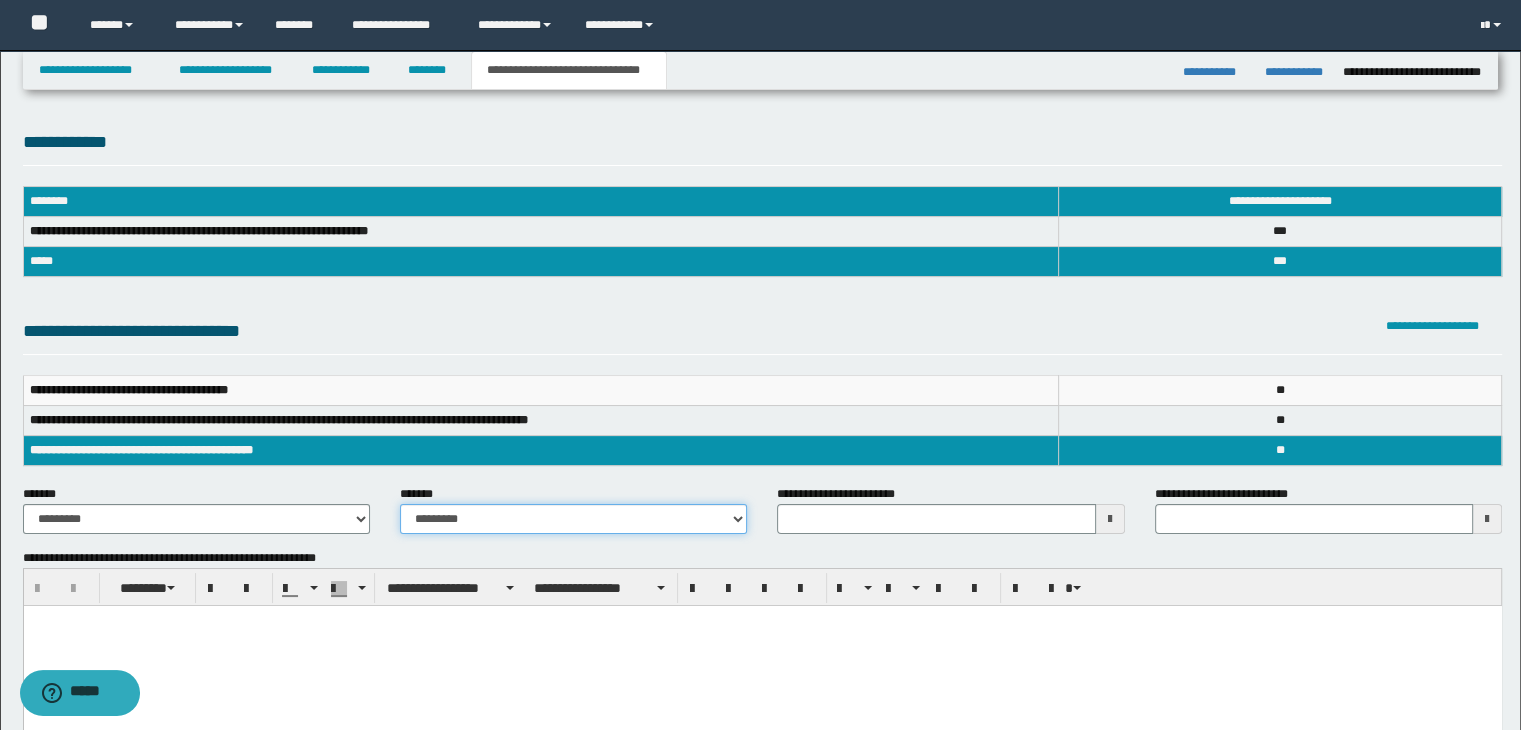 click on "**********" at bounding box center (573, 519) 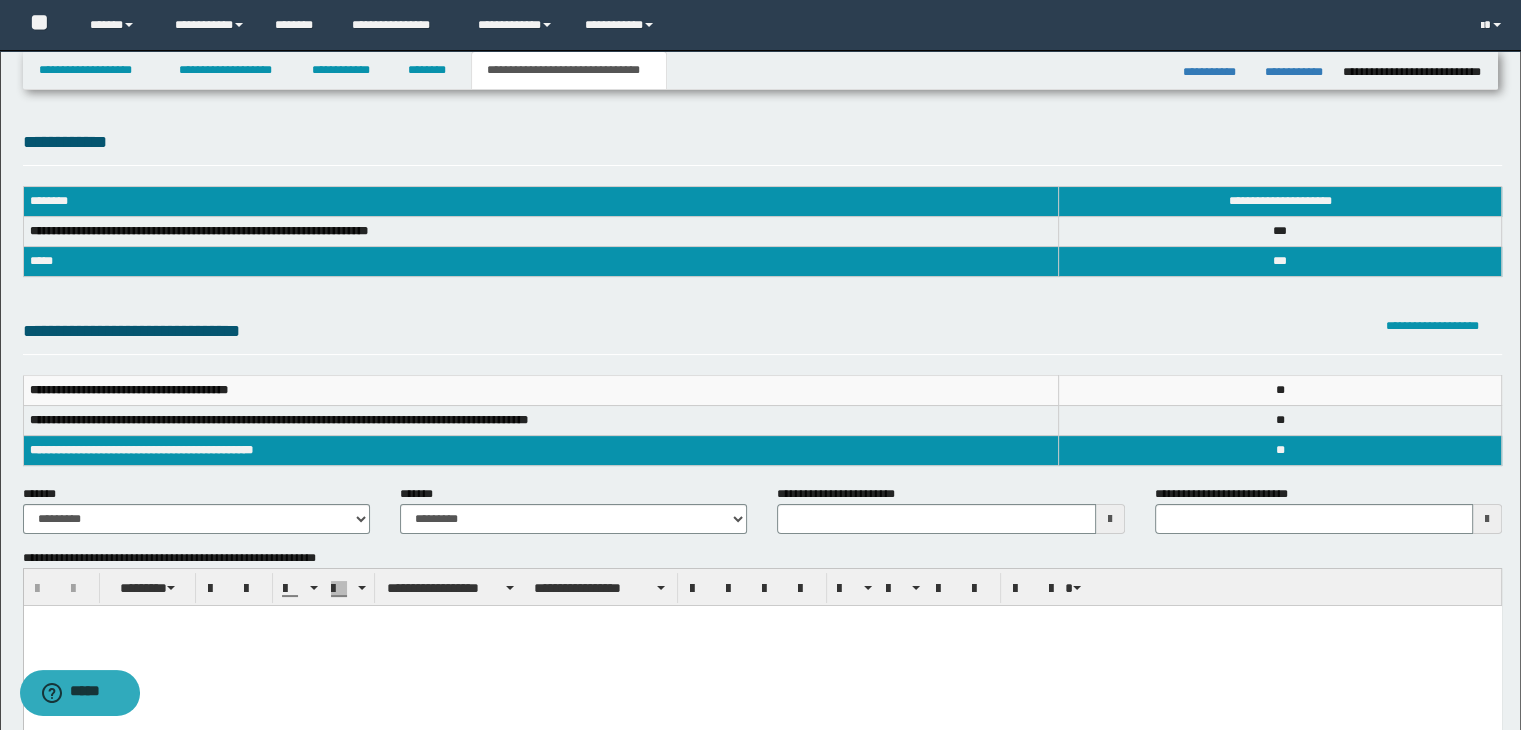 click at bounding box center (1110, 519) 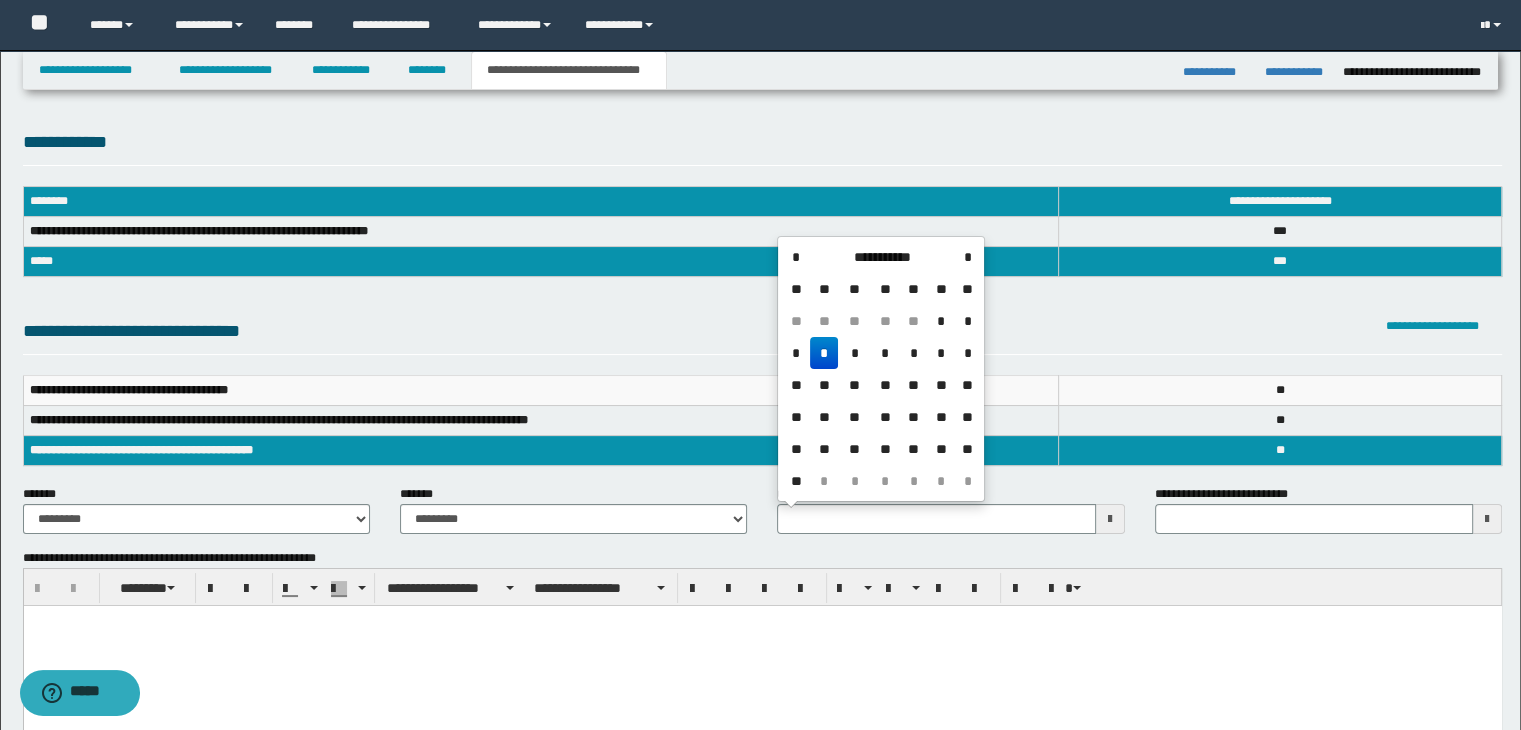 drag, startPoint x: 831, startPoint y: 356, endPoint x: 812, endPoint y: 409, distance: 56.302753 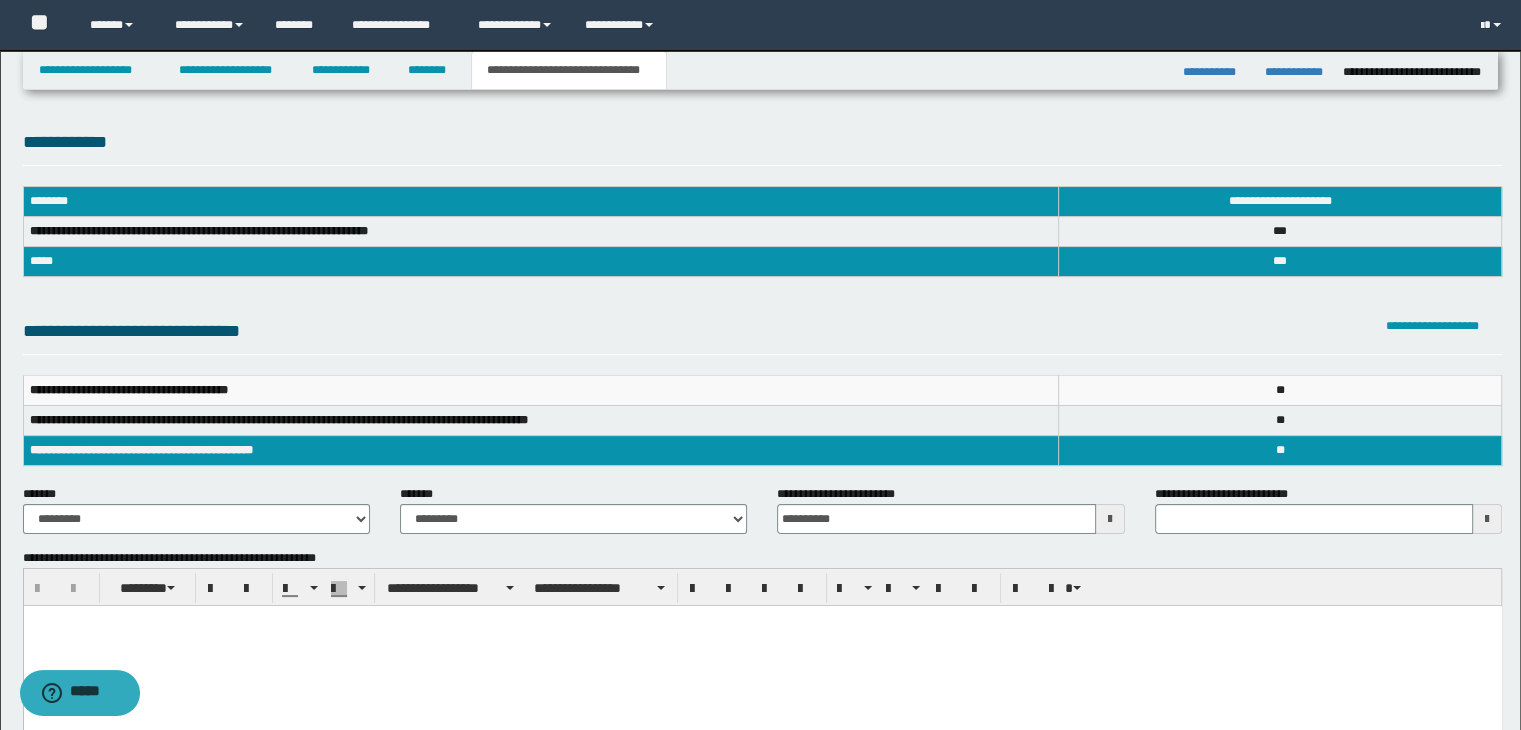 click at bounding box center [762, 646] 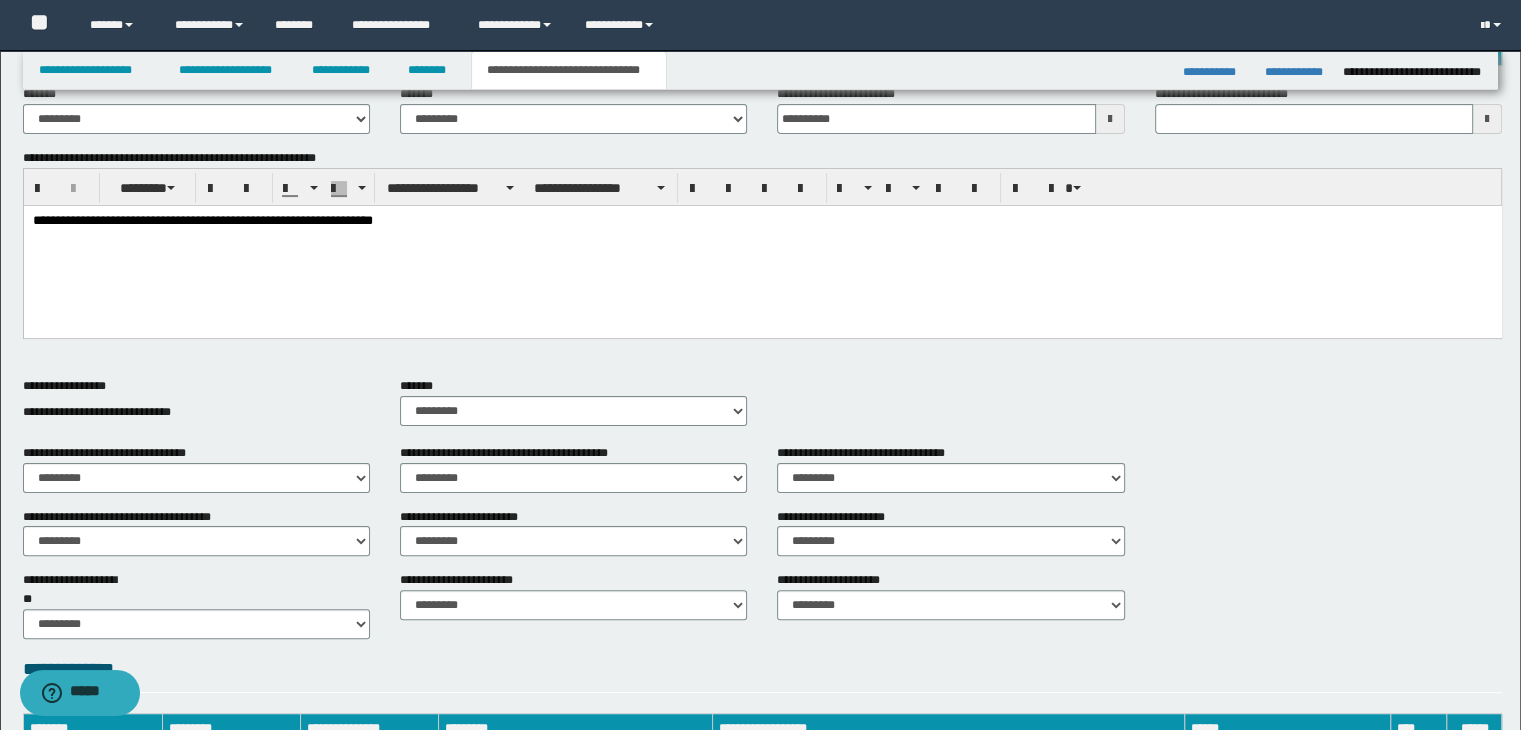 scroll, scrollTop: 719, scrollLeft: 0, axis: vertical 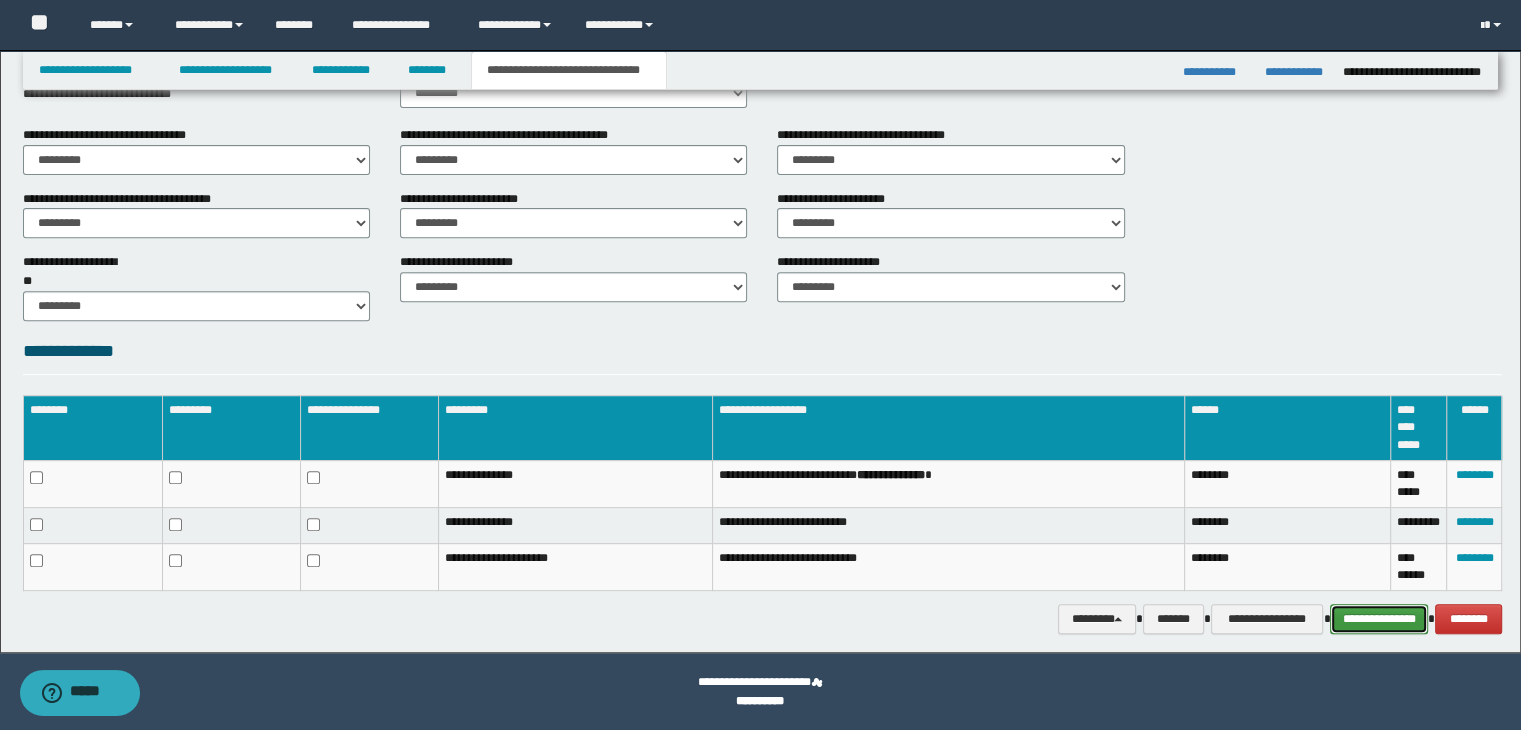 click on "**********" at bounding box center (1379, 619) 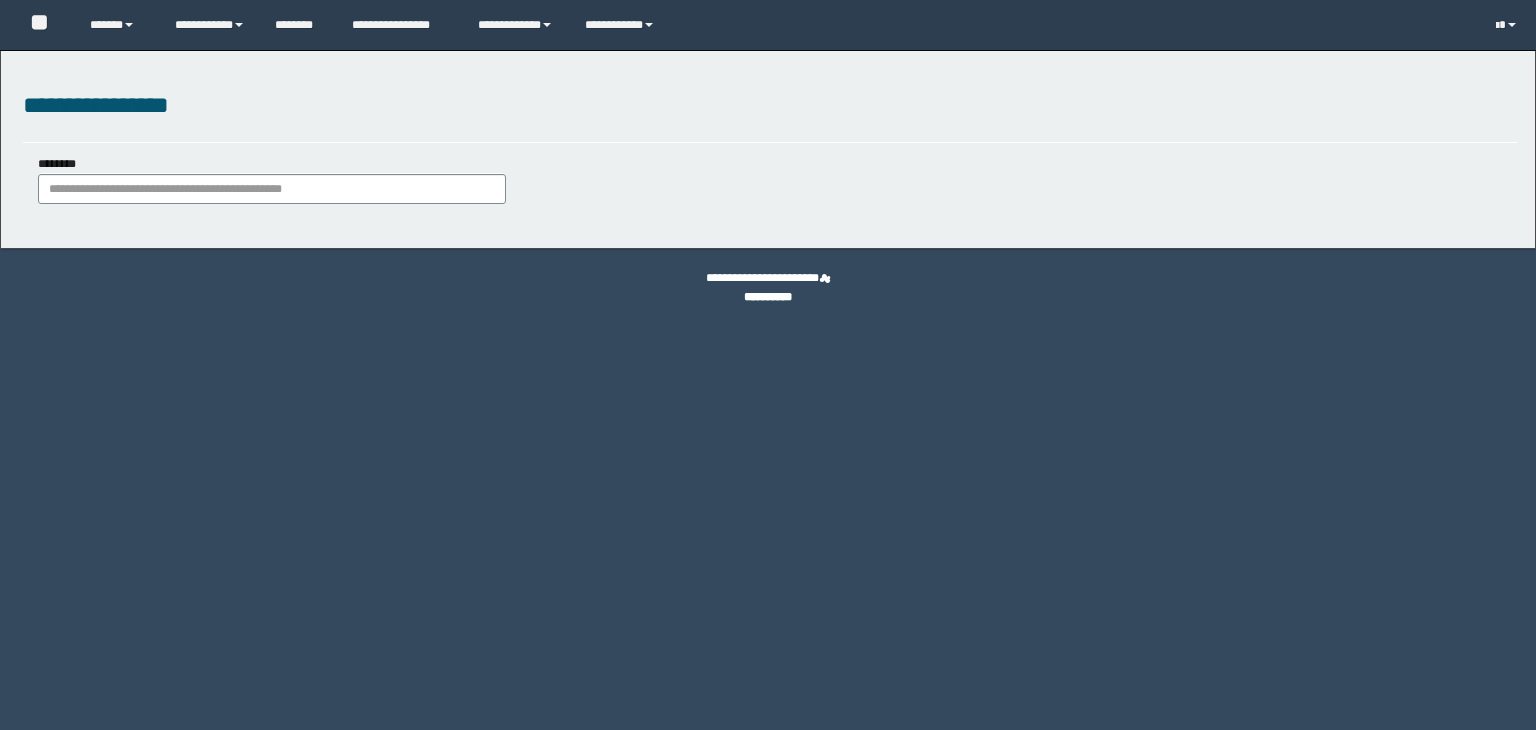 scroll, scrollTop: 0, scrollLeft: 0, axis: both 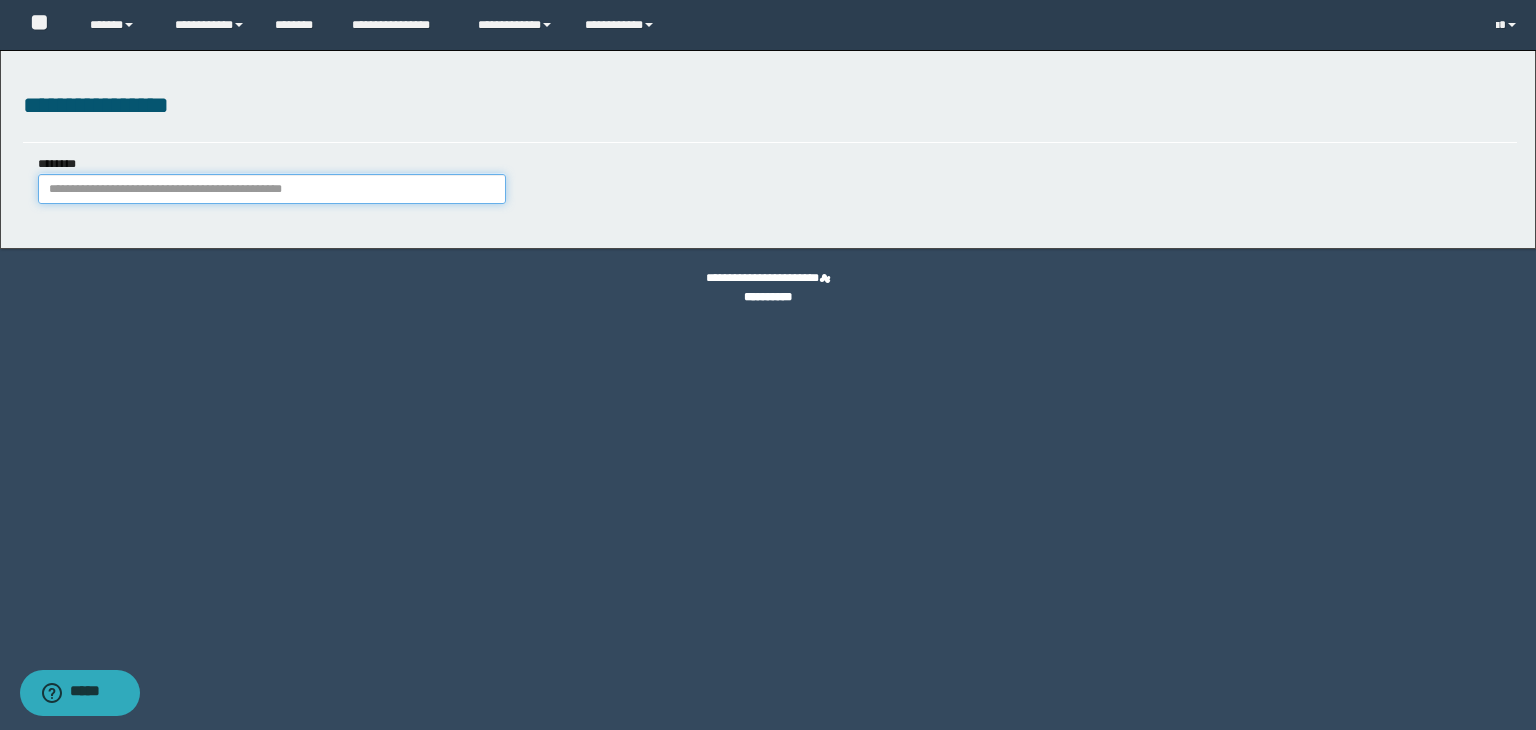 click on "********" at bounding box center [272, 189] 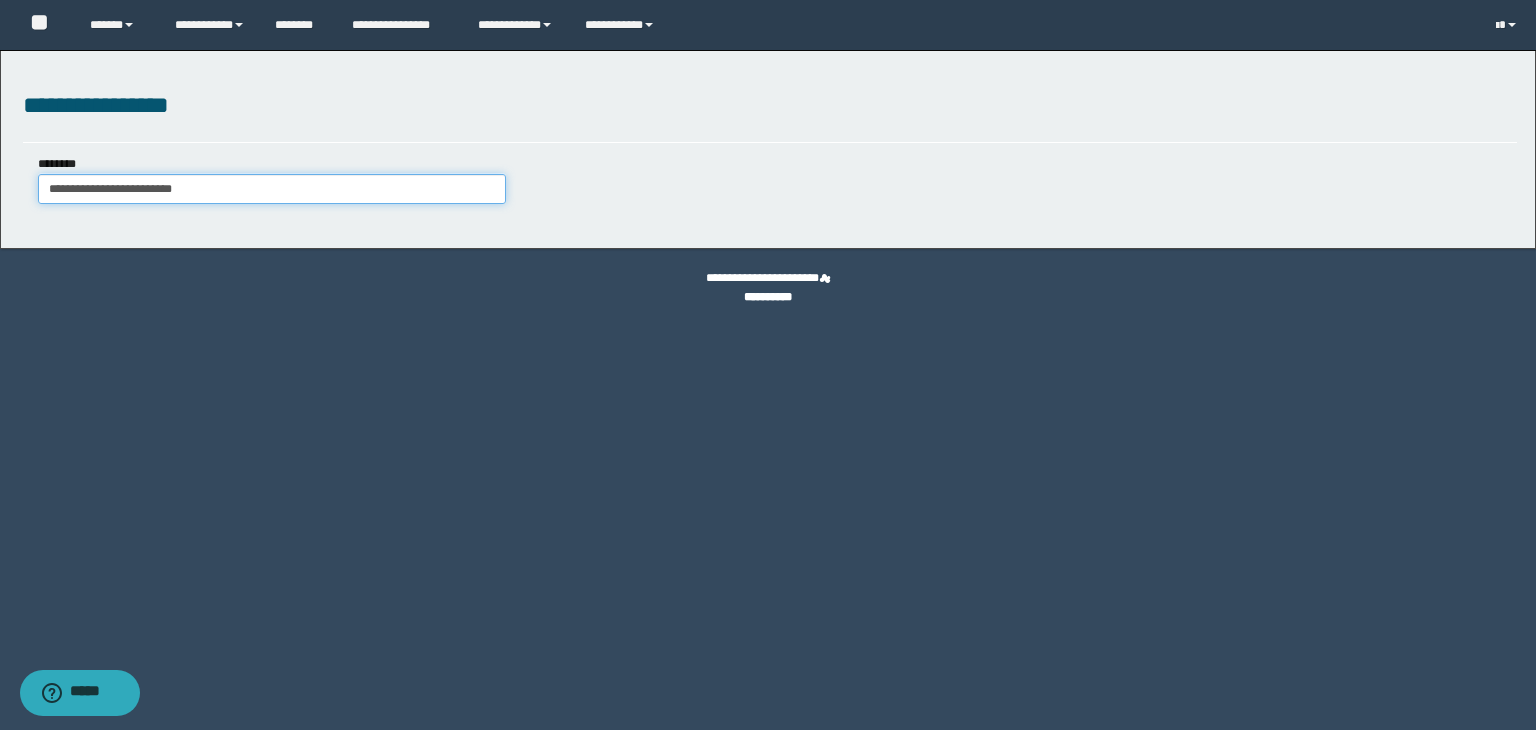 type on "**********" 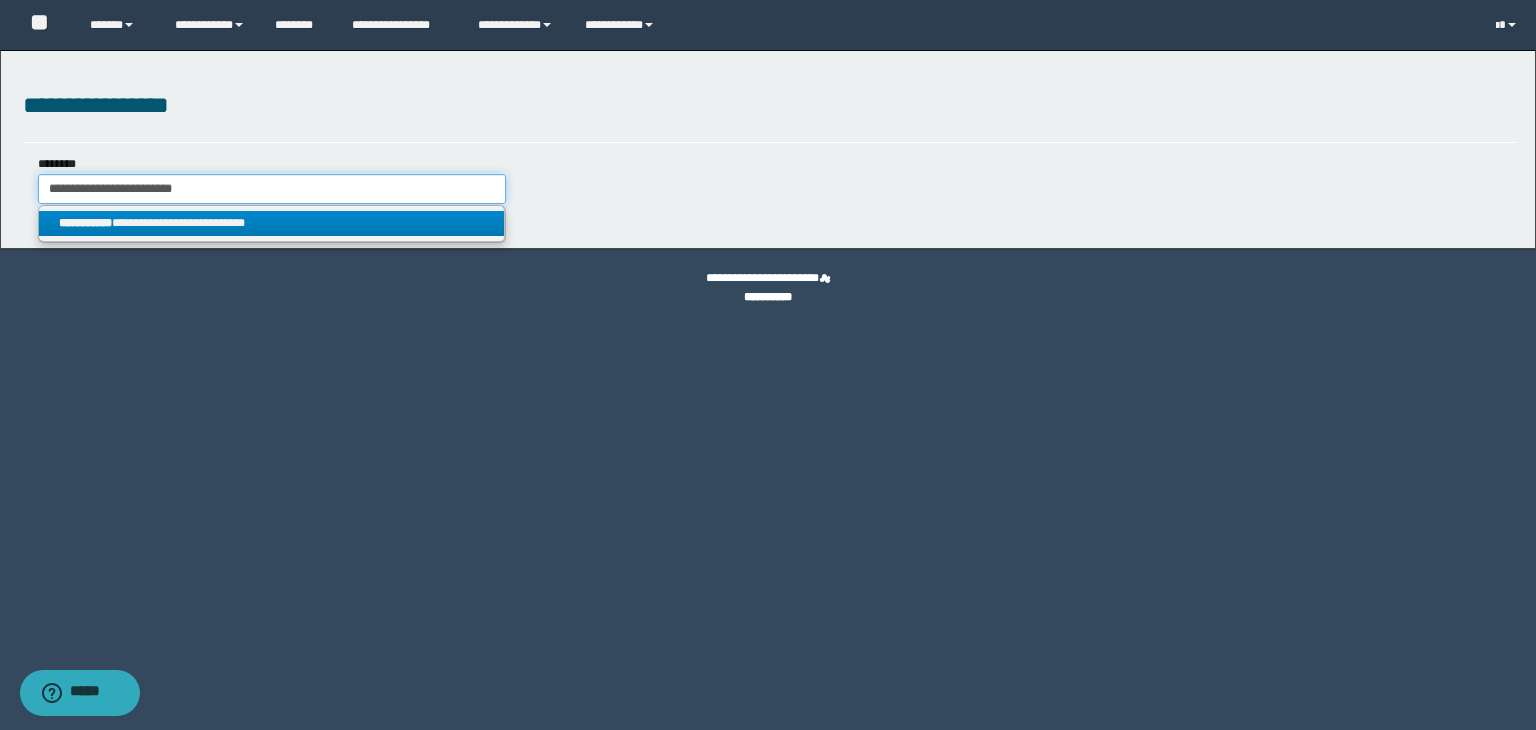 type on "**********" 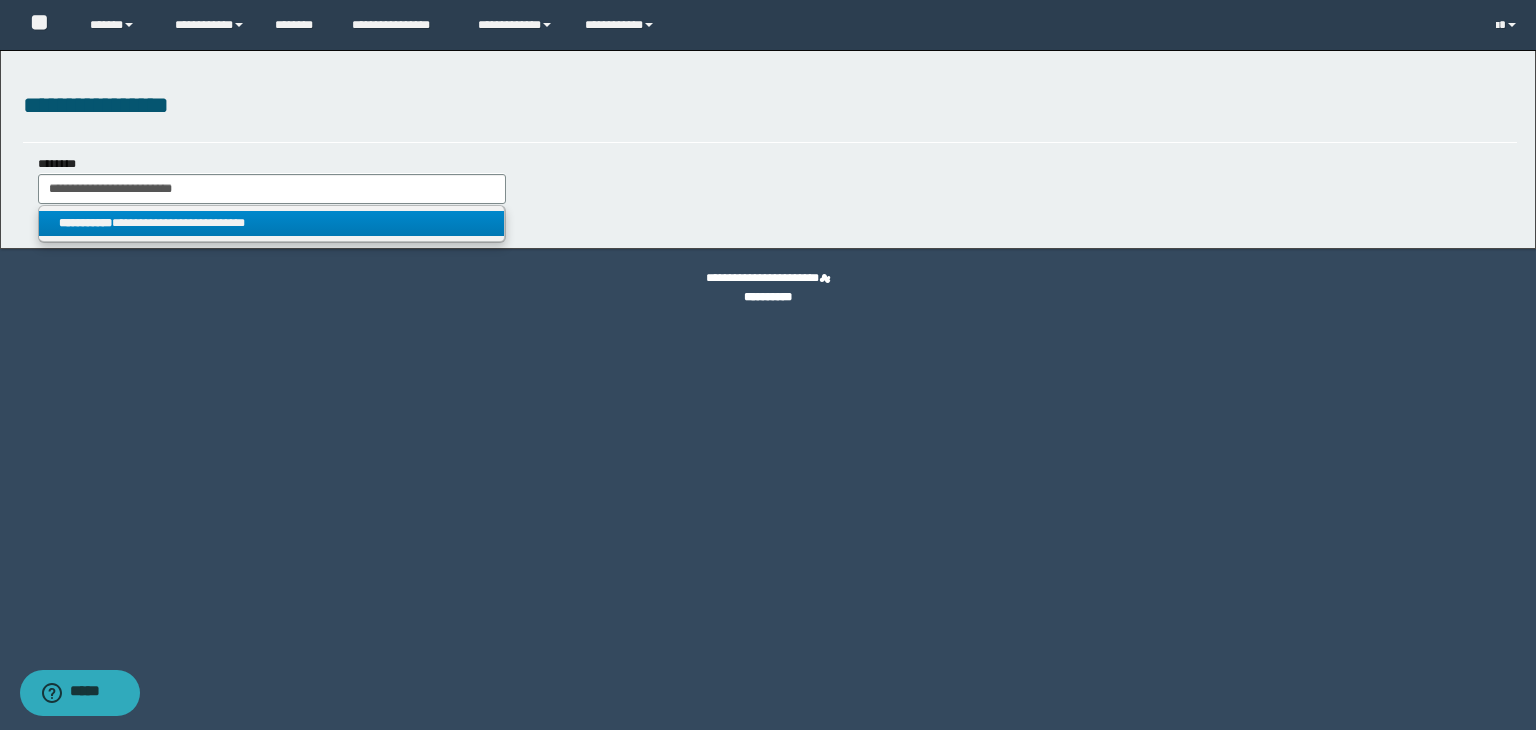 click on "**********" at bounding box center (272, 223) 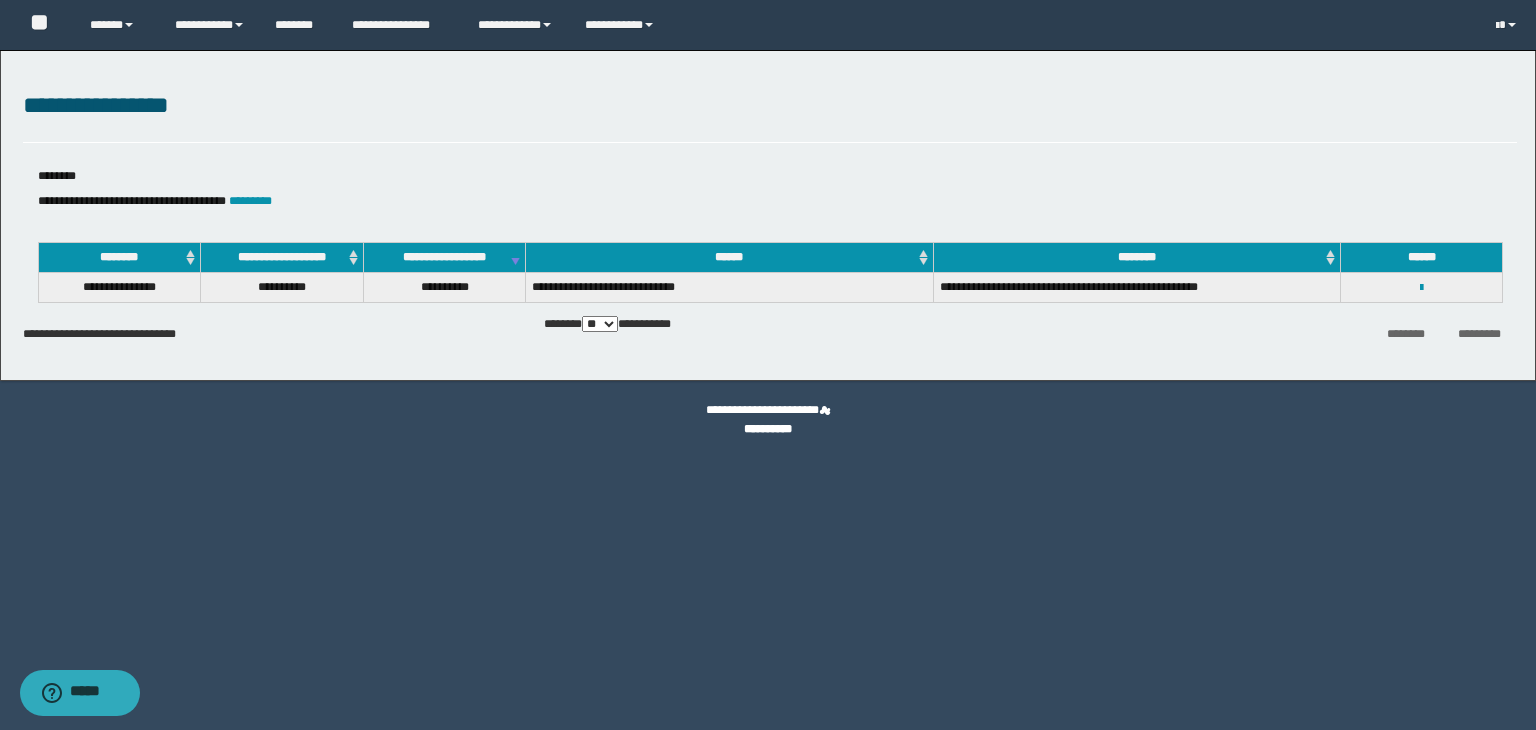 click on "[FIRST] [LAST] [ADDRESS] [CITY] [STATE] [ZIP] [COUNTRY] [PHONE] [EMAIL]" at bounding box center (1421, 288) 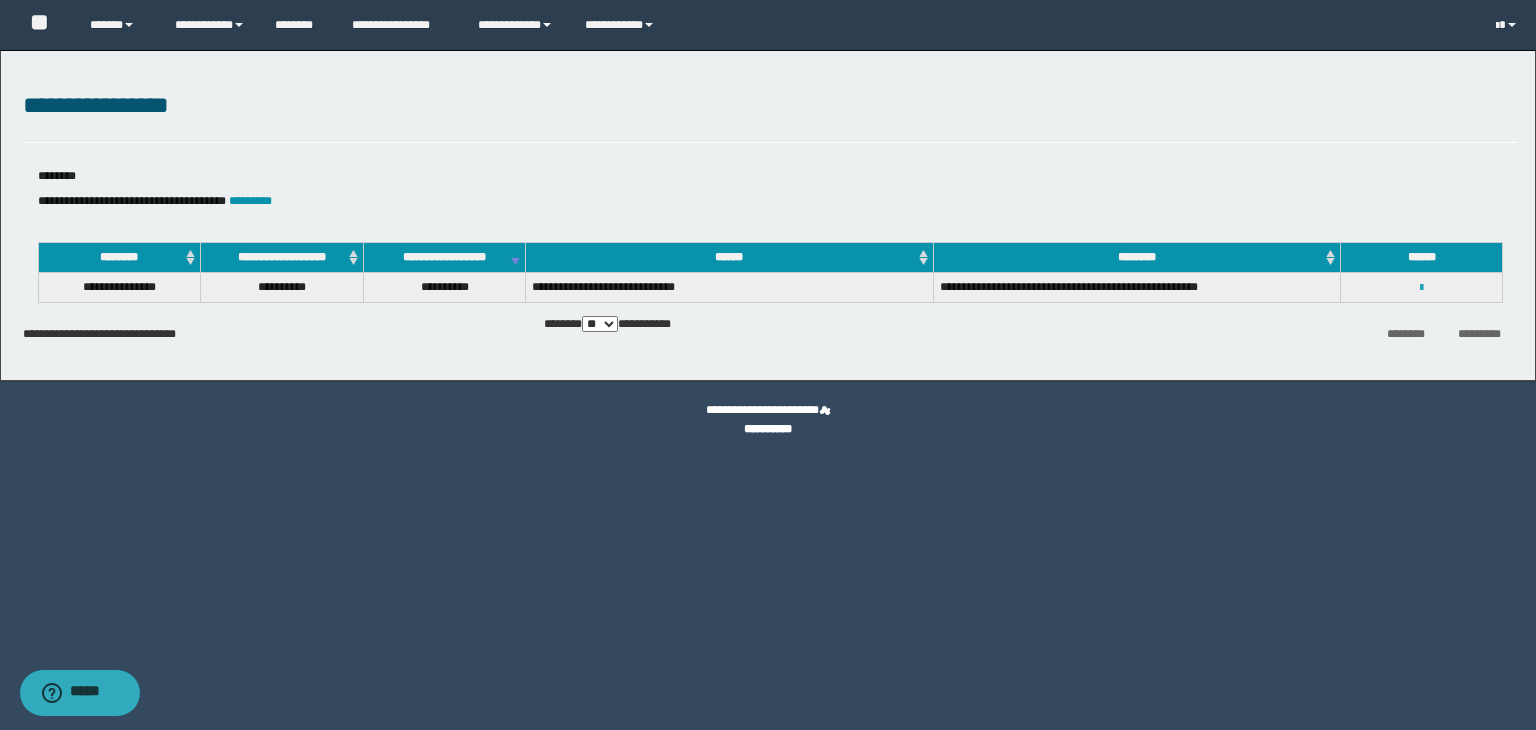 click at bounding box center (1421, 288) 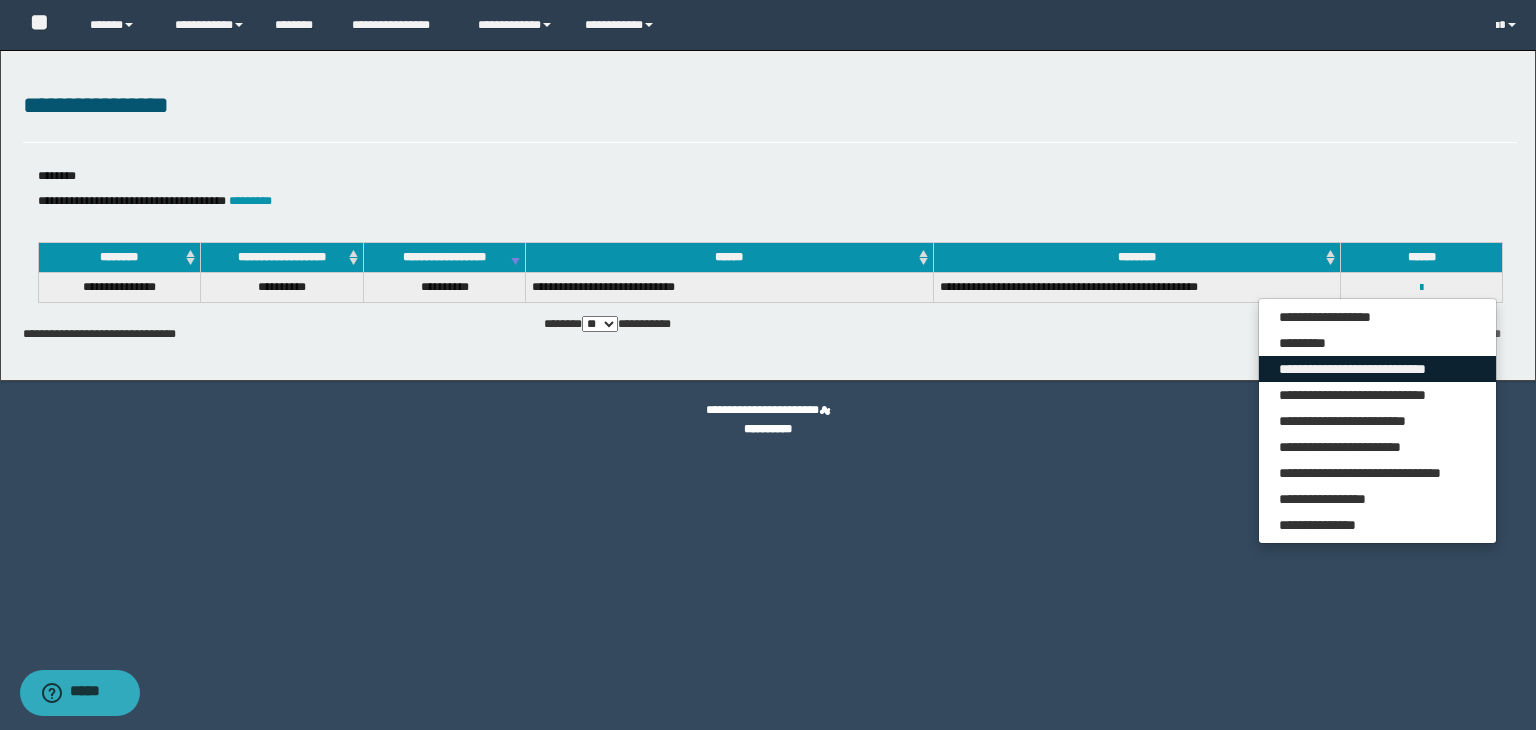 click on "**********" at bounding box center (1377, 369) 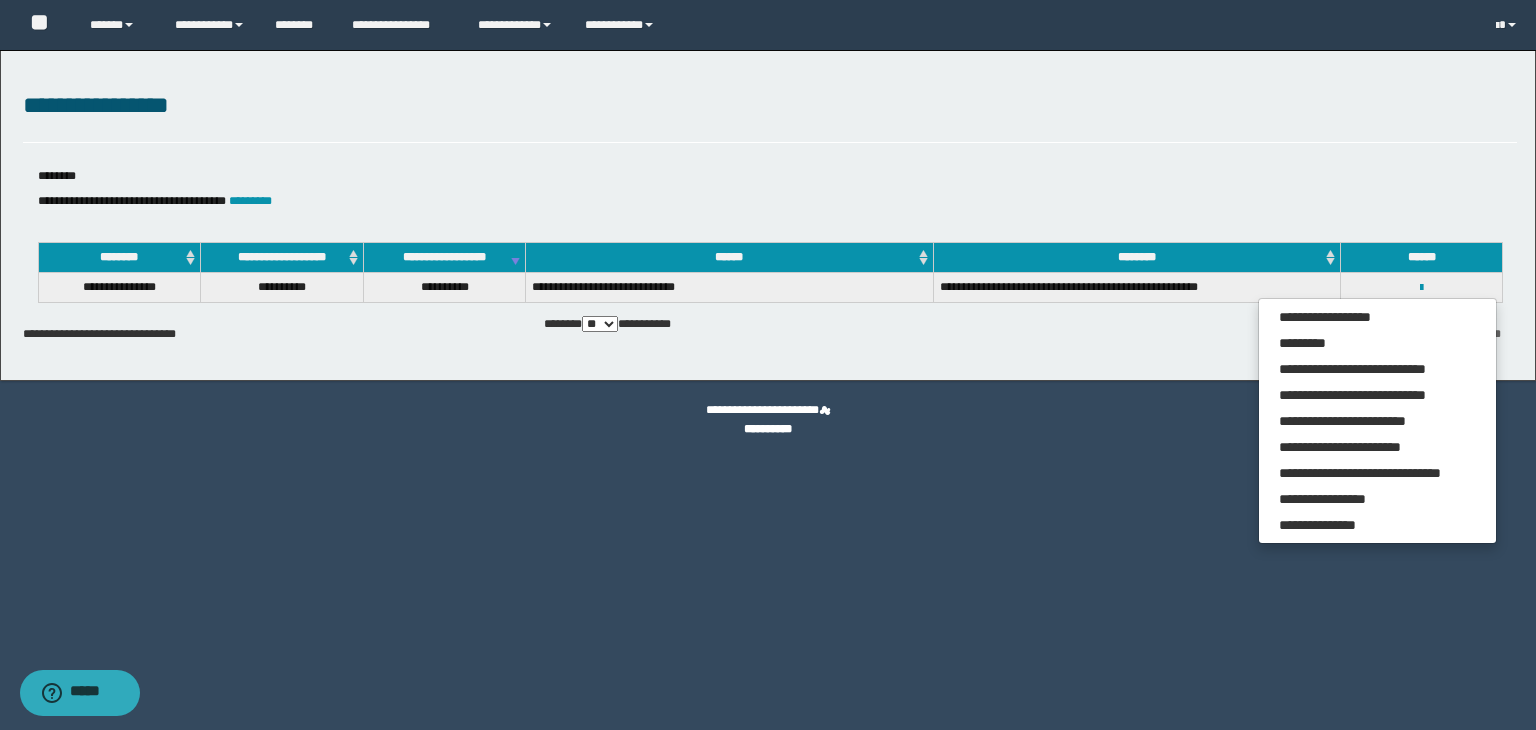 click on "[FIRST] [LAST] [ADDRESS] [CITY] [STATE]
[STREET] [NUMBER] [APT] [CITY] [STATE] [ZIP]
[FIRST] [LAST] [ADDRESS] [CITY] [STATE] [ZIP] [COUNTRY] [PHONE] [EMAIL]
[NAME] [PHONE] [SSN] [CREDITCARD] [EXPIRY] [CVV] [BILLINGZIP] [COUNTRY] [EMAIL]" at bounding box center [770, 302] 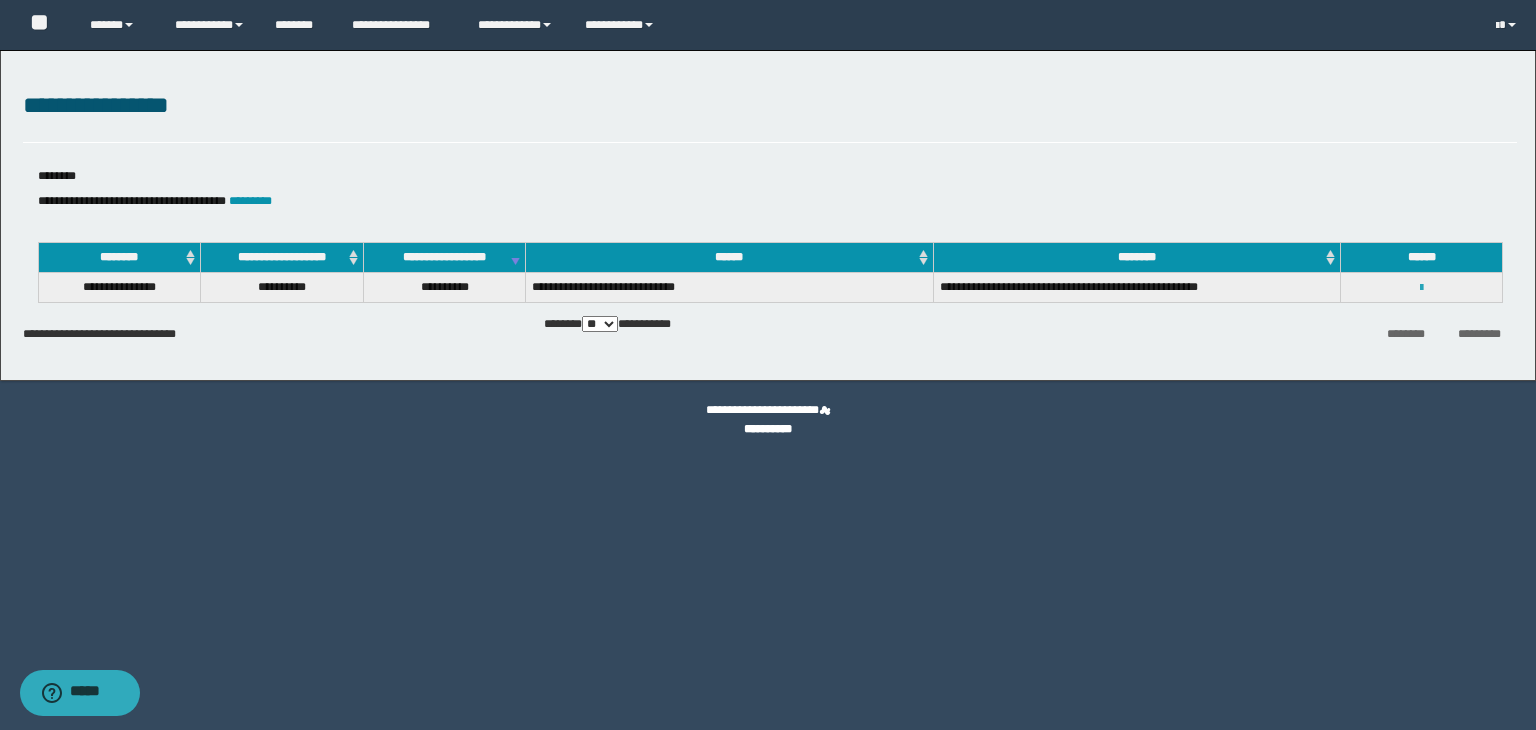 click at bounding box center [1421, 288] 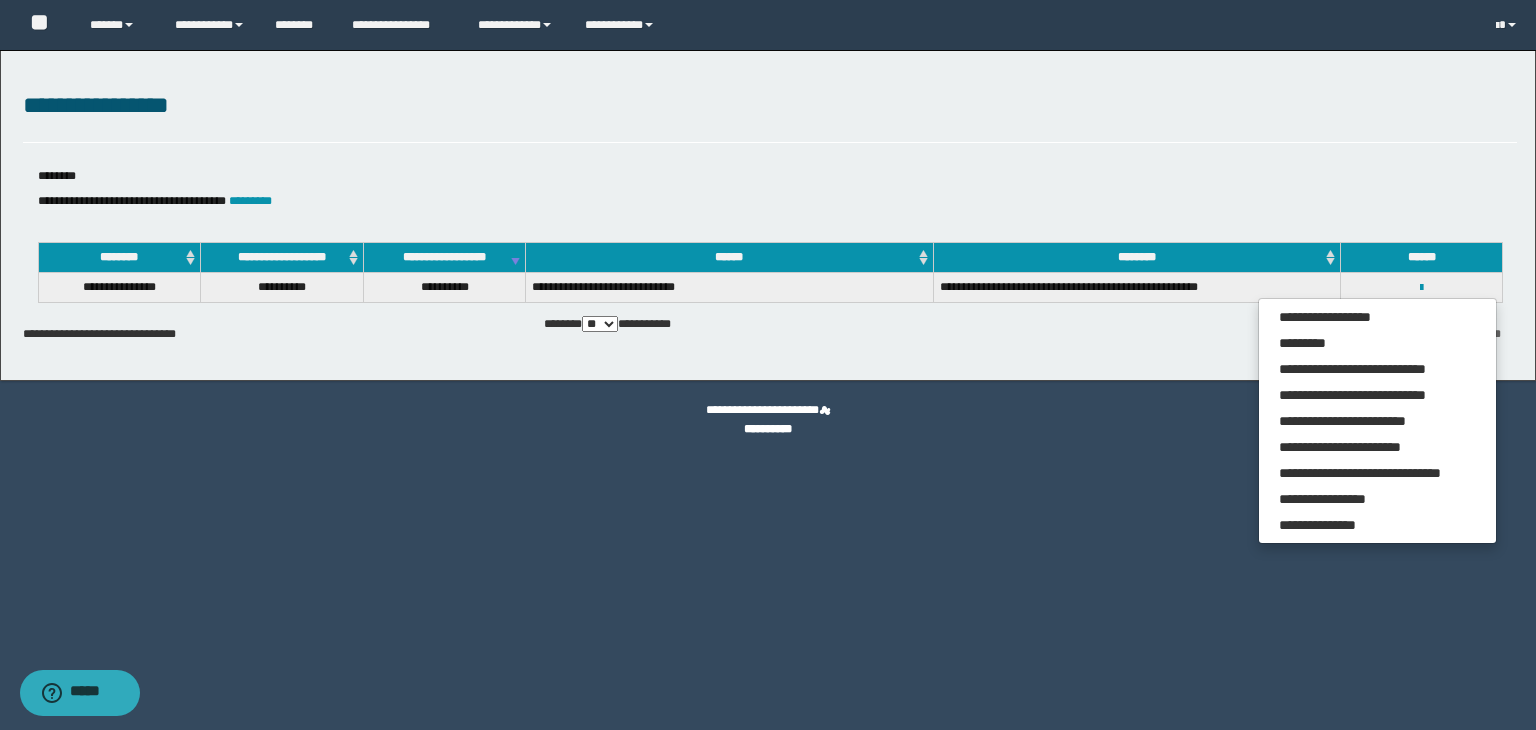click on "[FIRST] [LAST] [ADDRESS] [CITY] [STATE]
[STREET] [NUMBER] [APT] [CITY] [STATE] [ZIP]
[FIRST] [LAST] [ADDRESS] [CITY] [STATE] [ZIP] [COUNTRY] [PHONE] [EMAIL]
[NAME] [PHONE] [SSN] [CREDITCARD] [EXPIRY] [CVV] [BILLINGZIP] [COUNTRY] [EMAIL]" at bounding box center [770, 302] 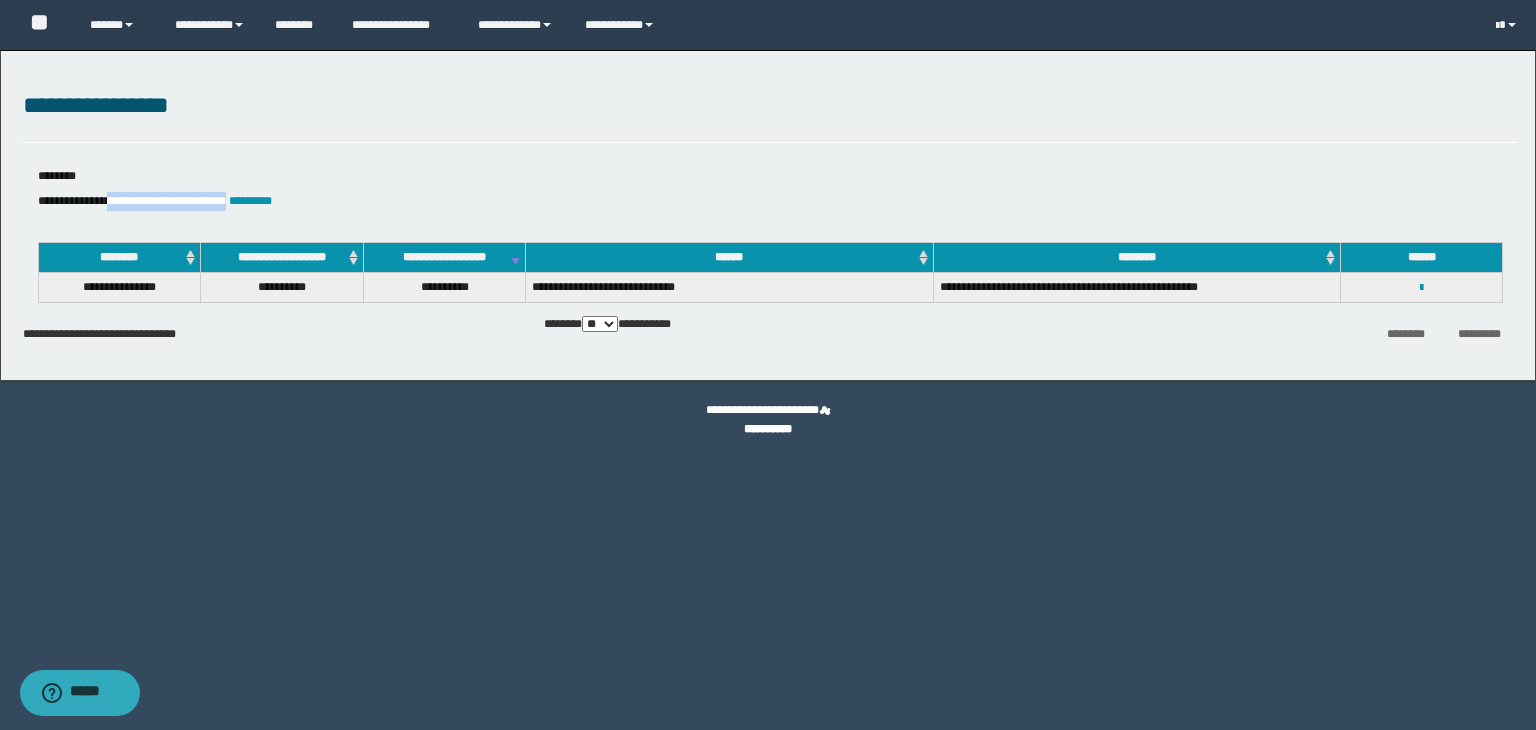 drag, startPoint x: 119, startPoint y: 194, endPoint x: 246, endPoint y: 193, distance: 127.00394 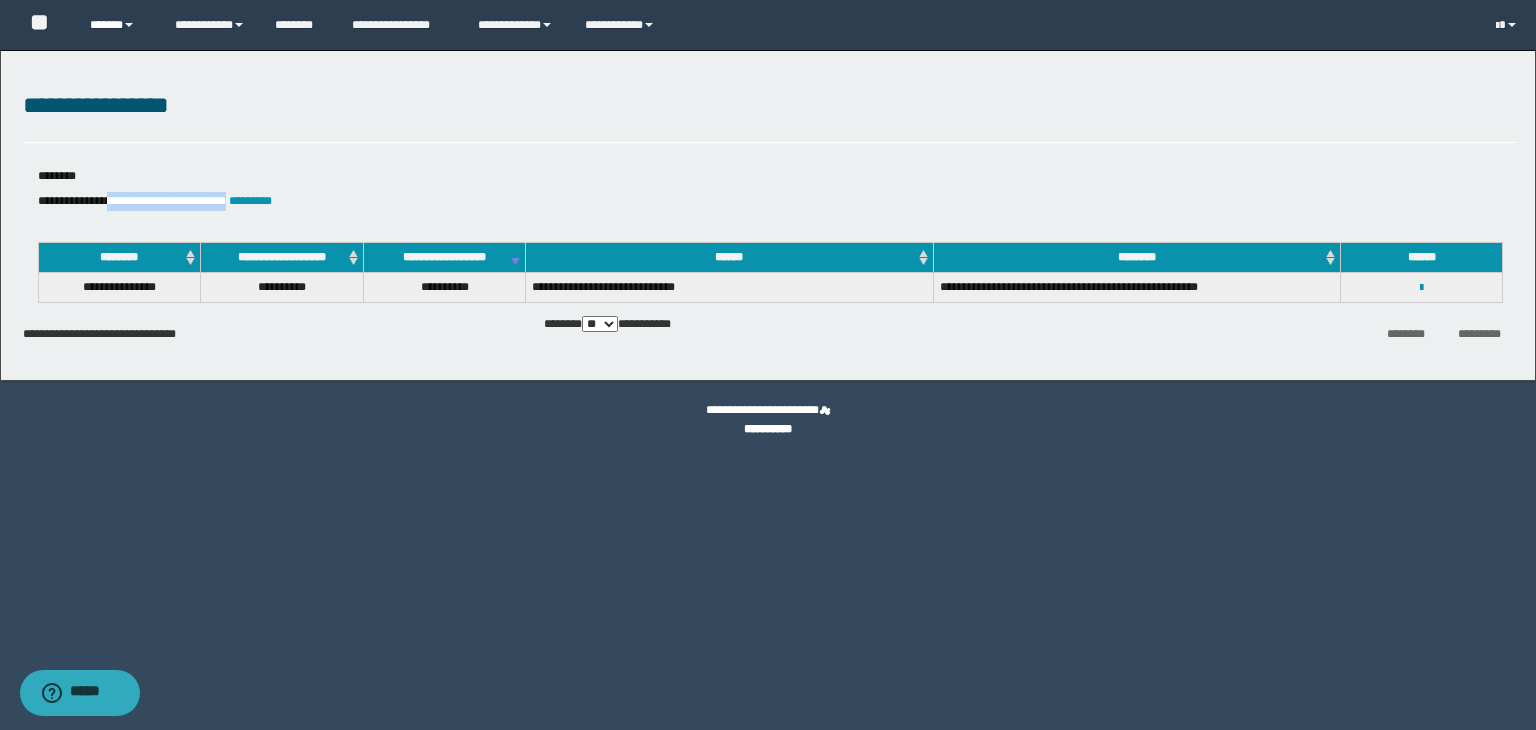 click on "******" at bounding box center (117, 25) 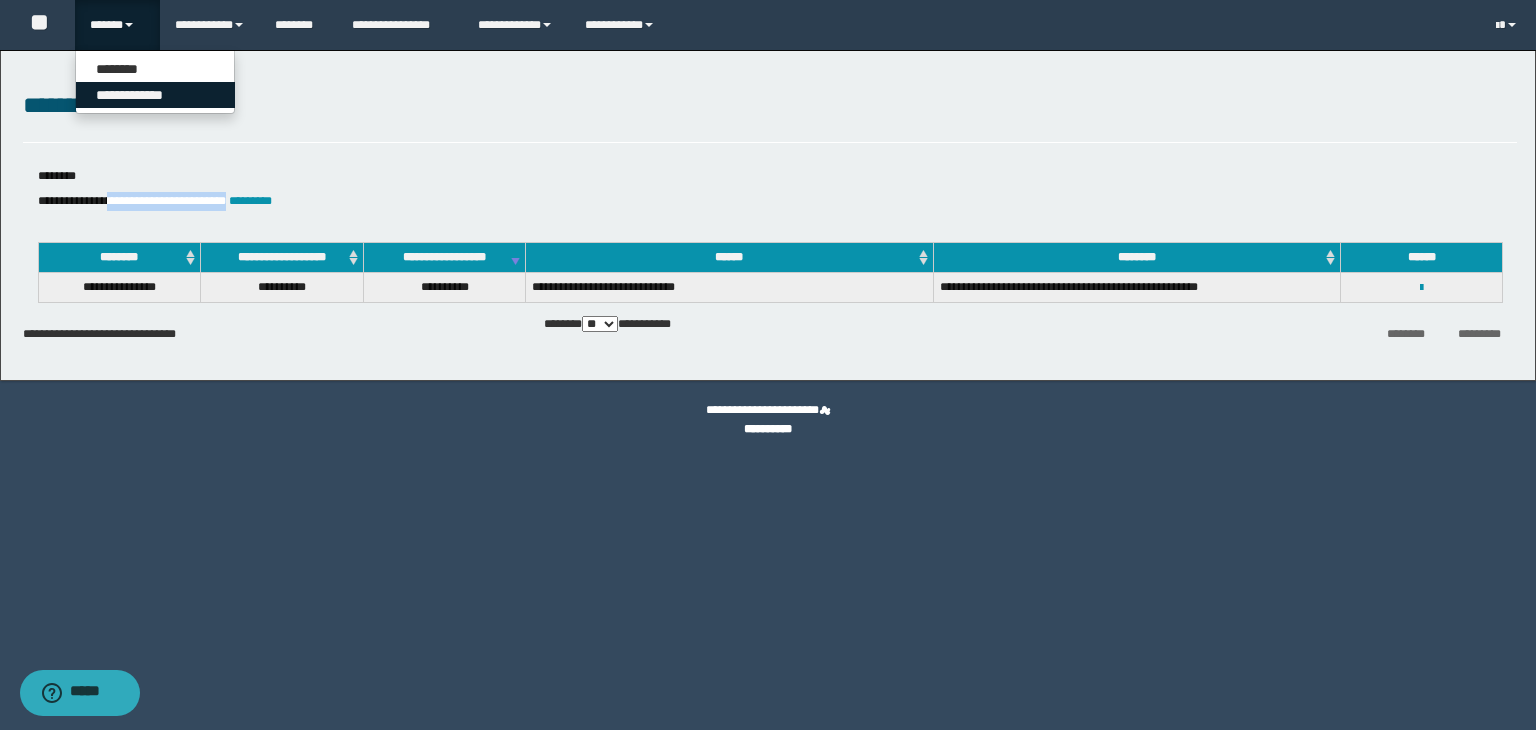 click on "**********" at bounding box center (155, 95) 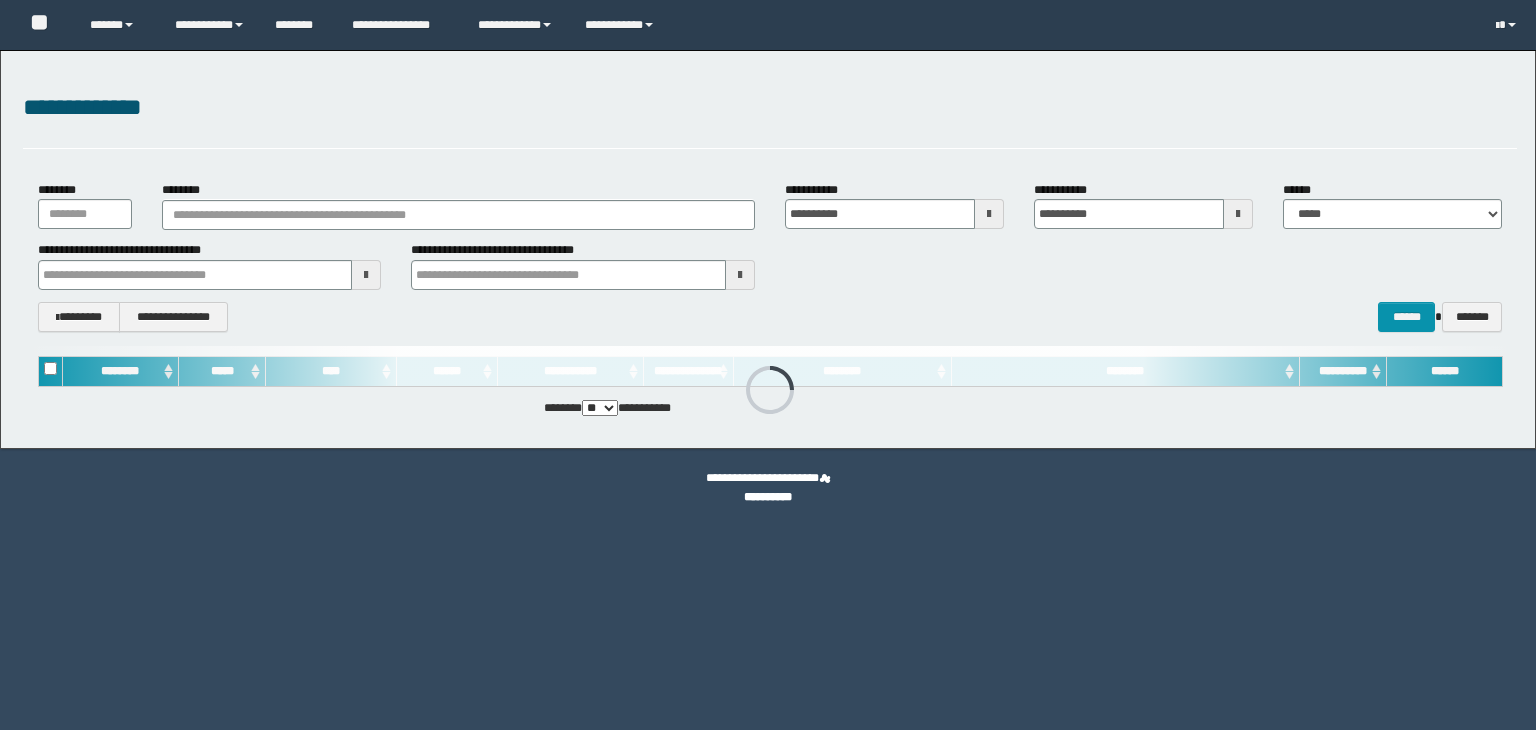 scroll, scrollTop: 0, scrollLeft: 0, axis: both 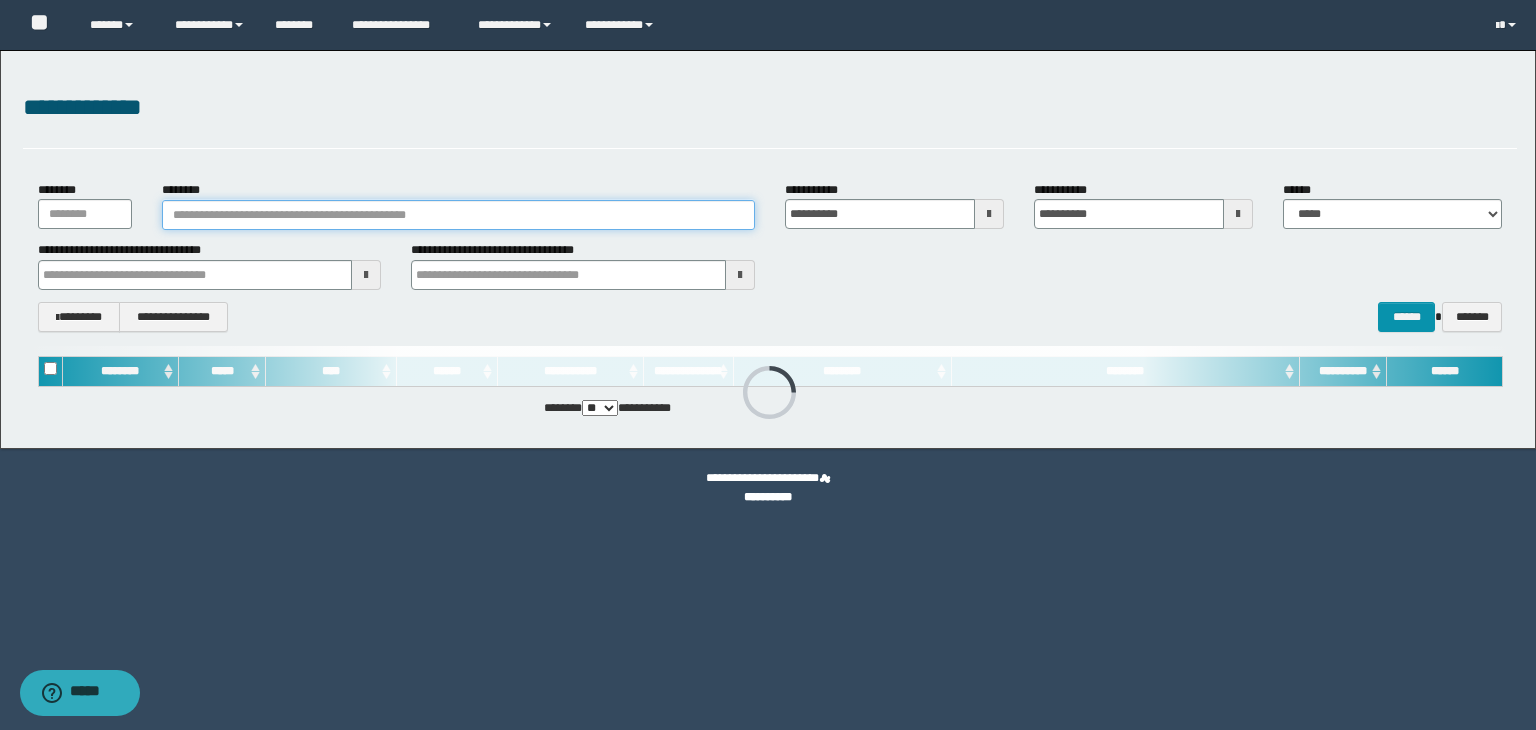 click on "********" at bounding box center [458, 215] 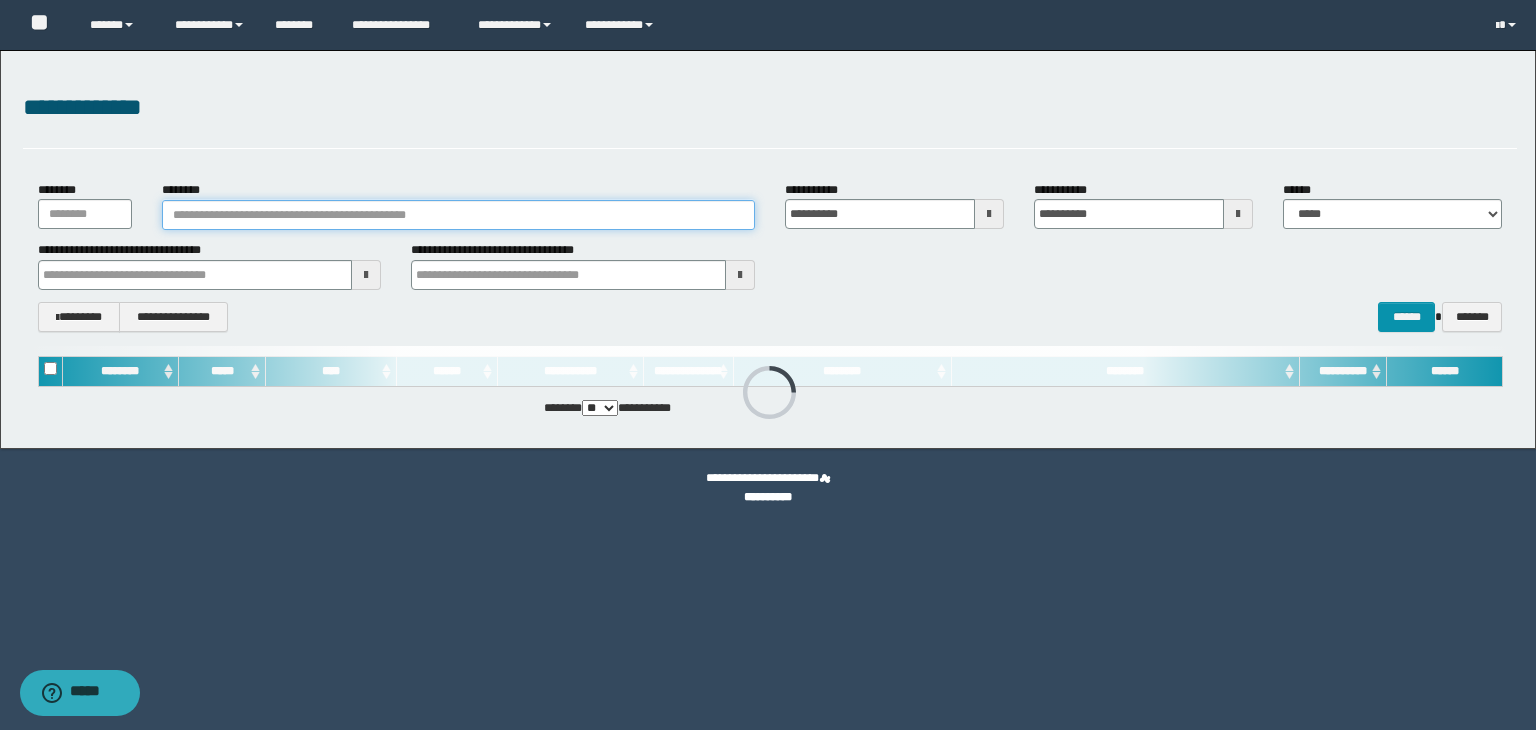 paste on "**********" 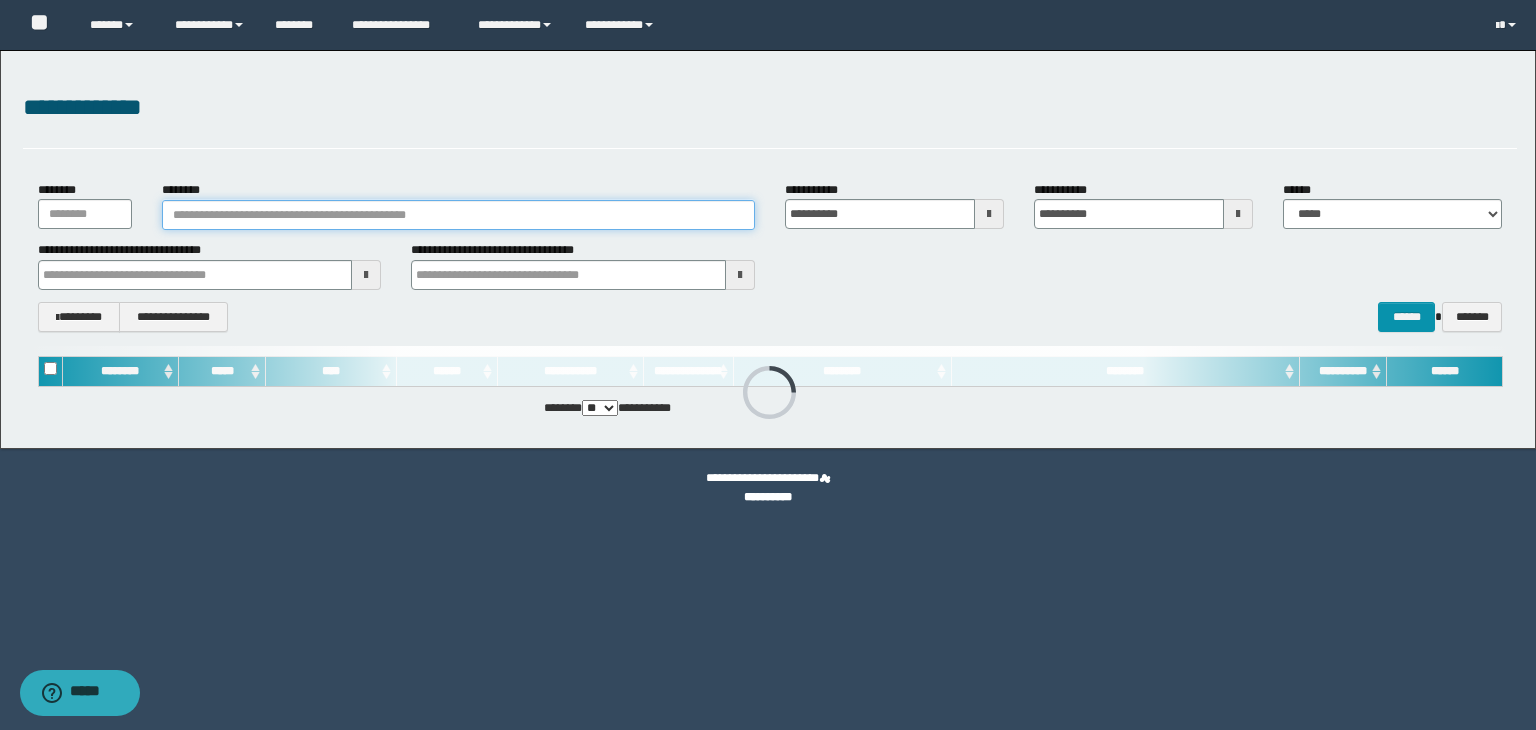 type on "**********" 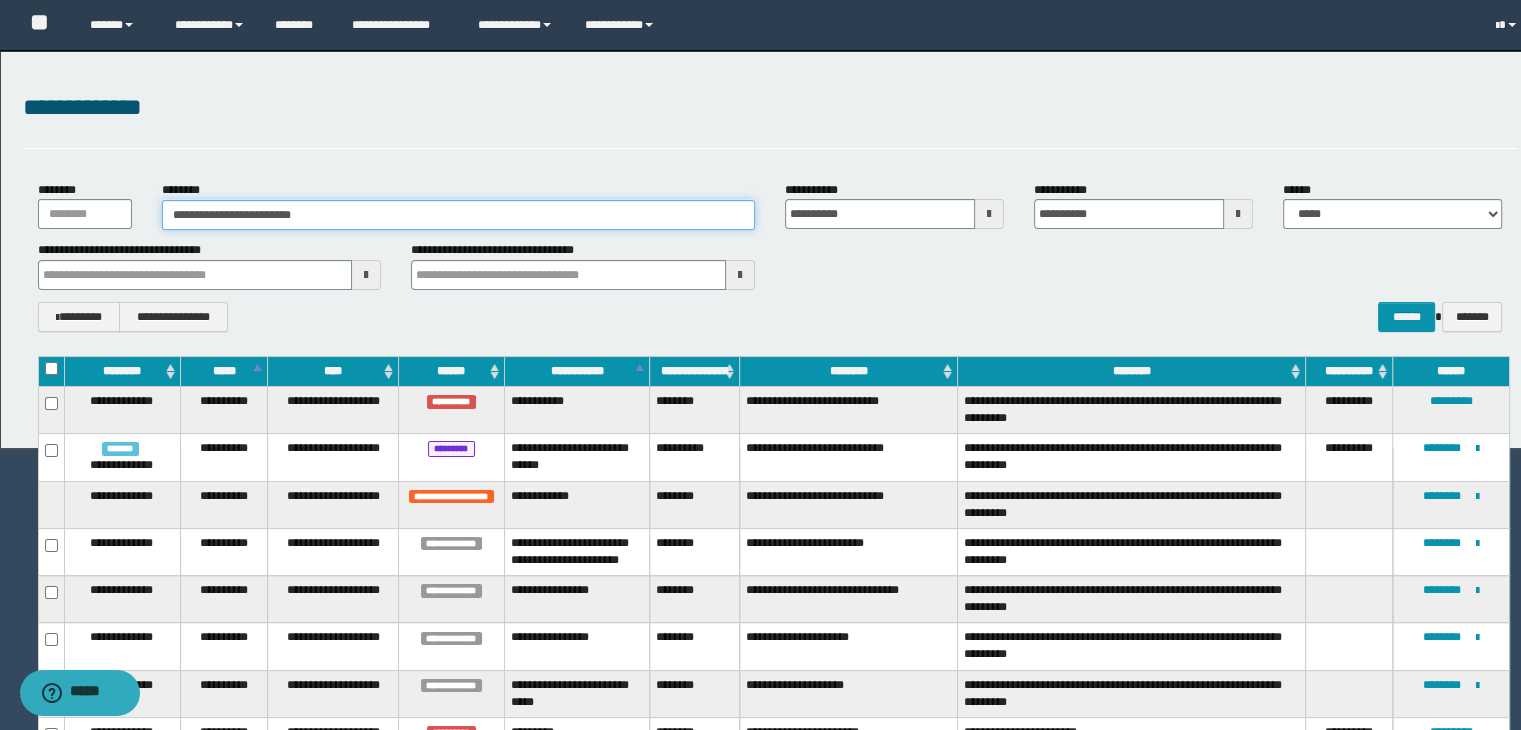type on "**********" 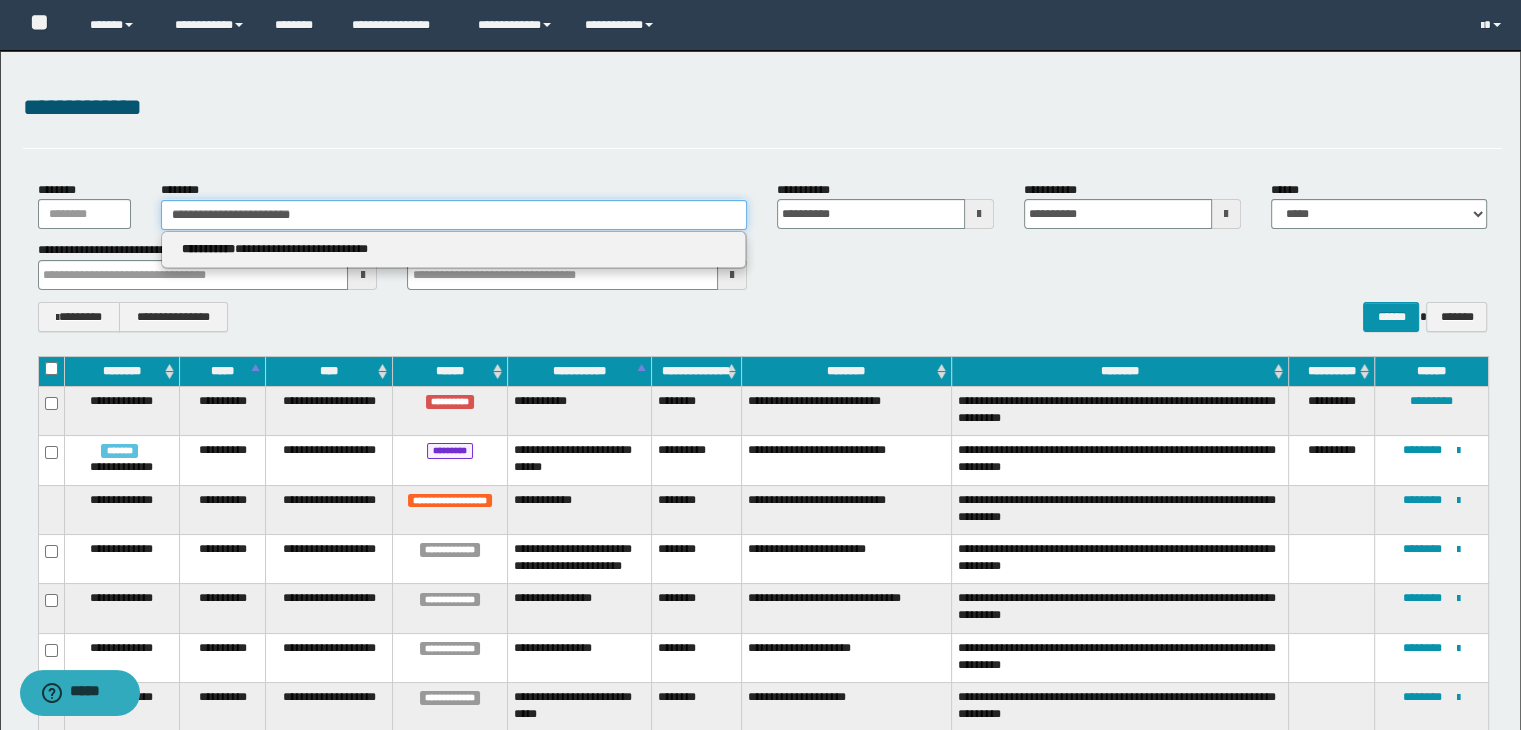 type on "**********" 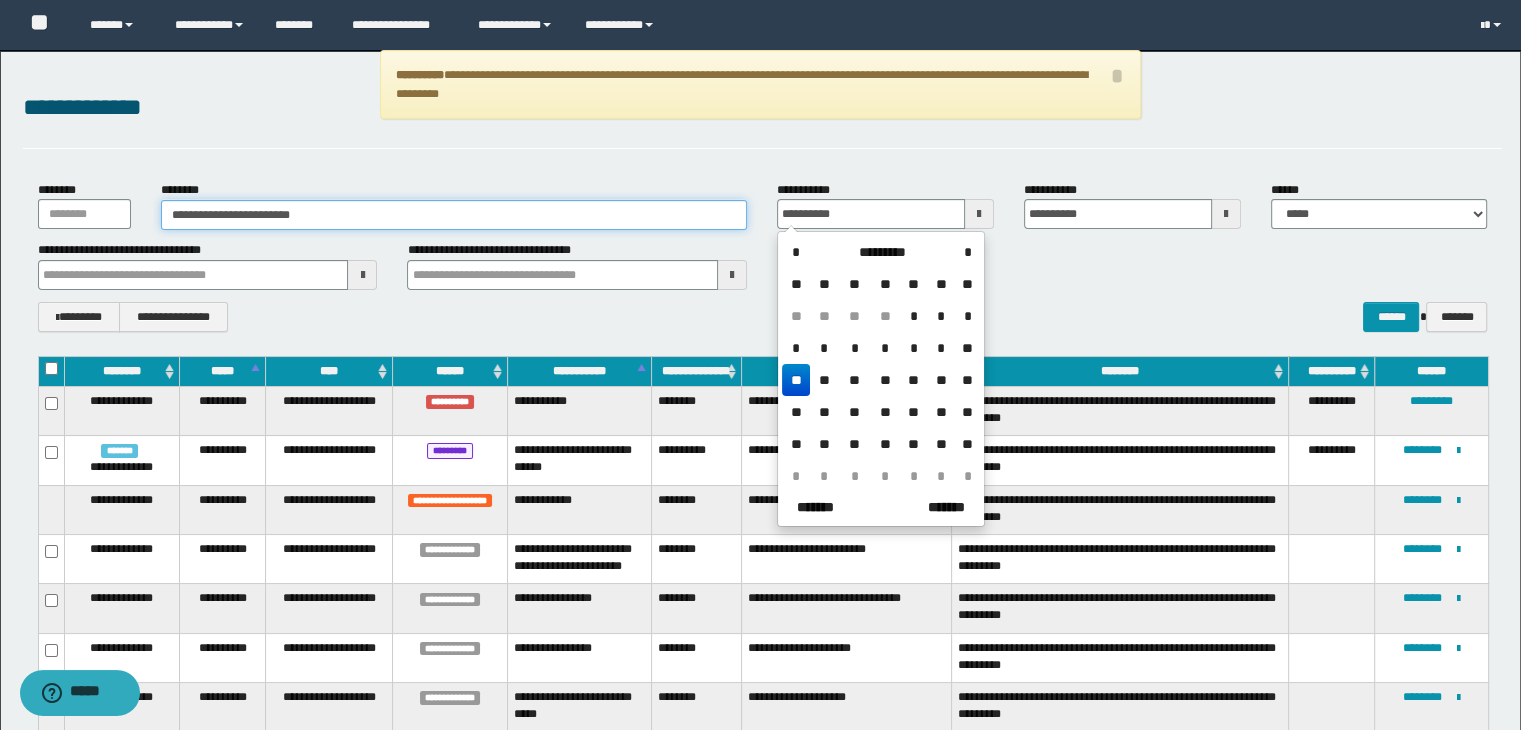 type on "**********" 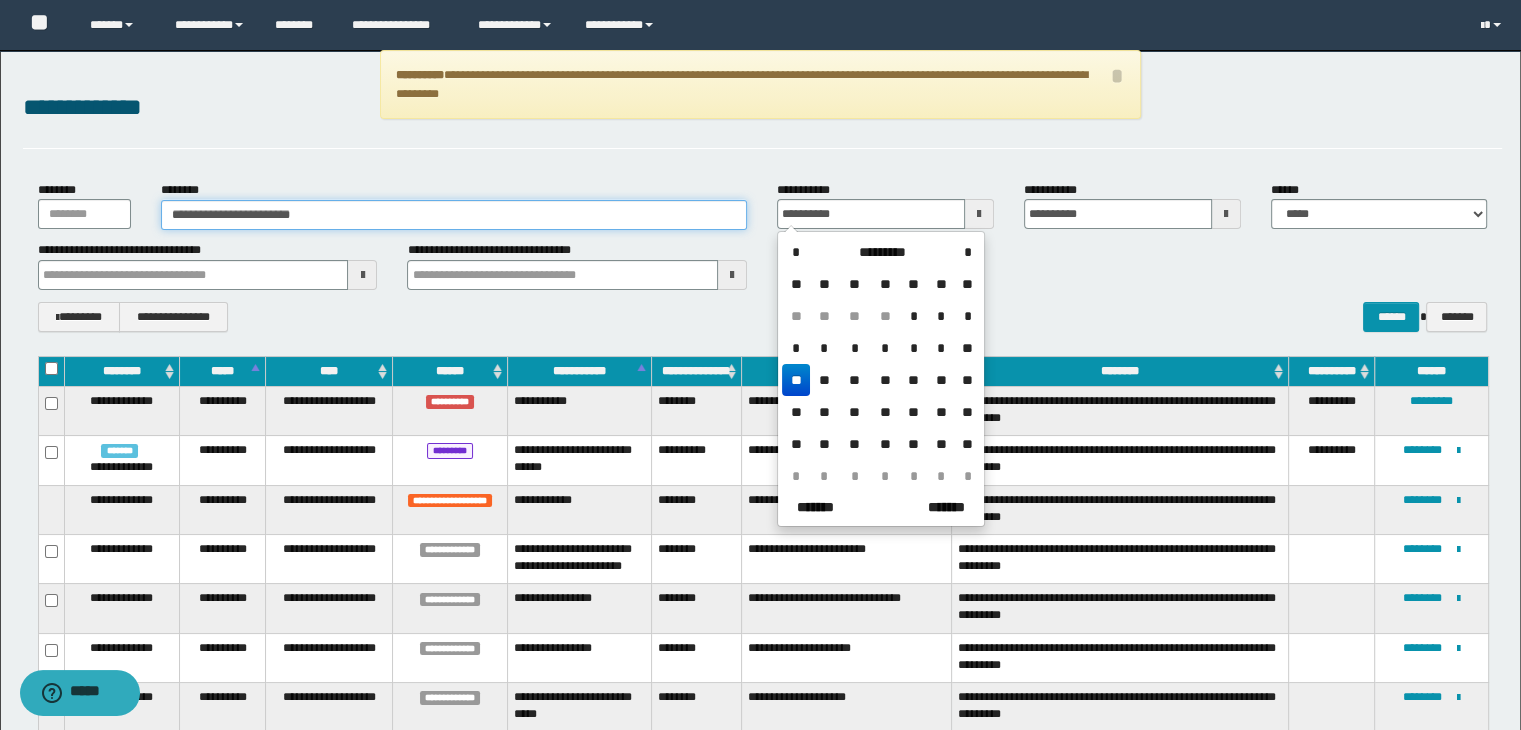 click on "**********" at bounding box center [454, 215] 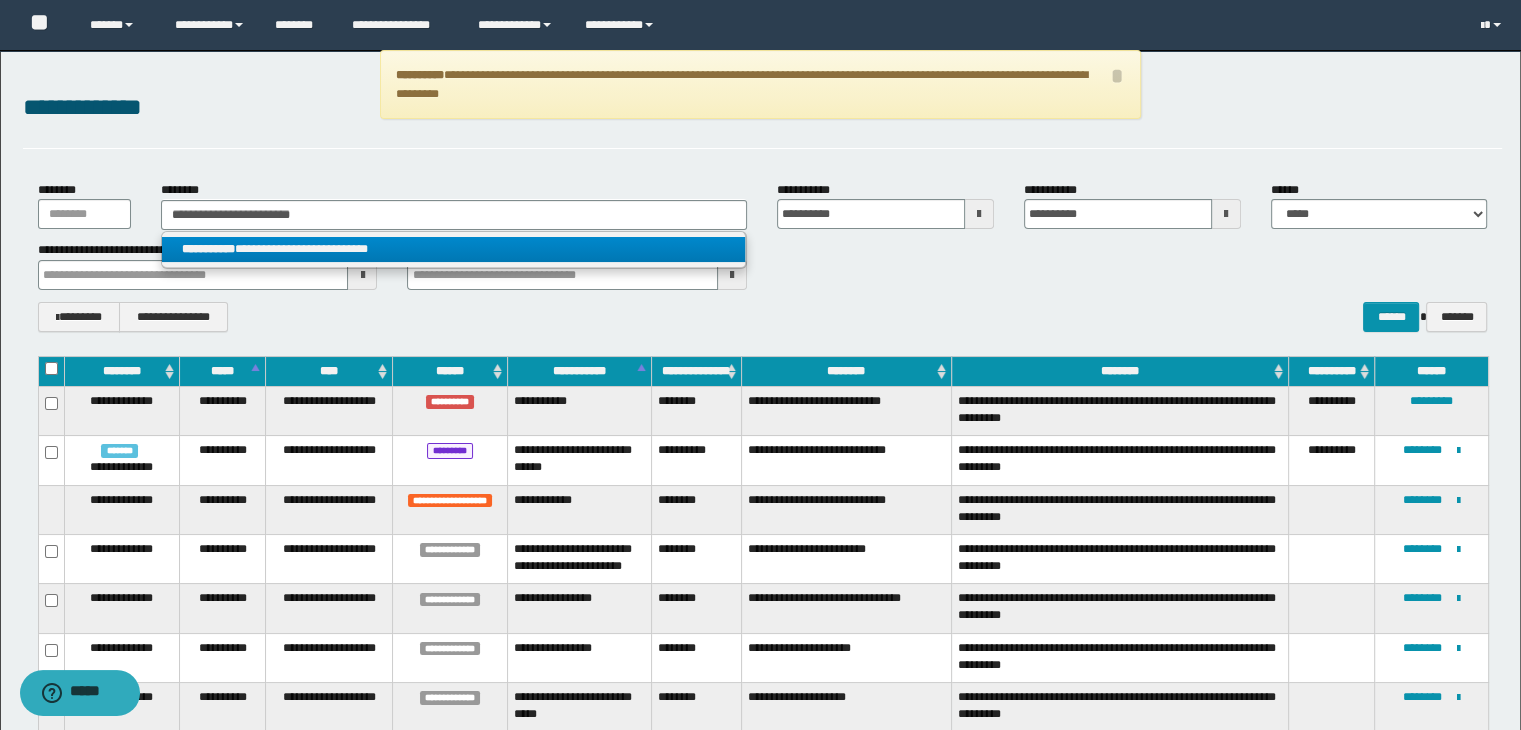 click on "**********" at bounding box center [454, 249] 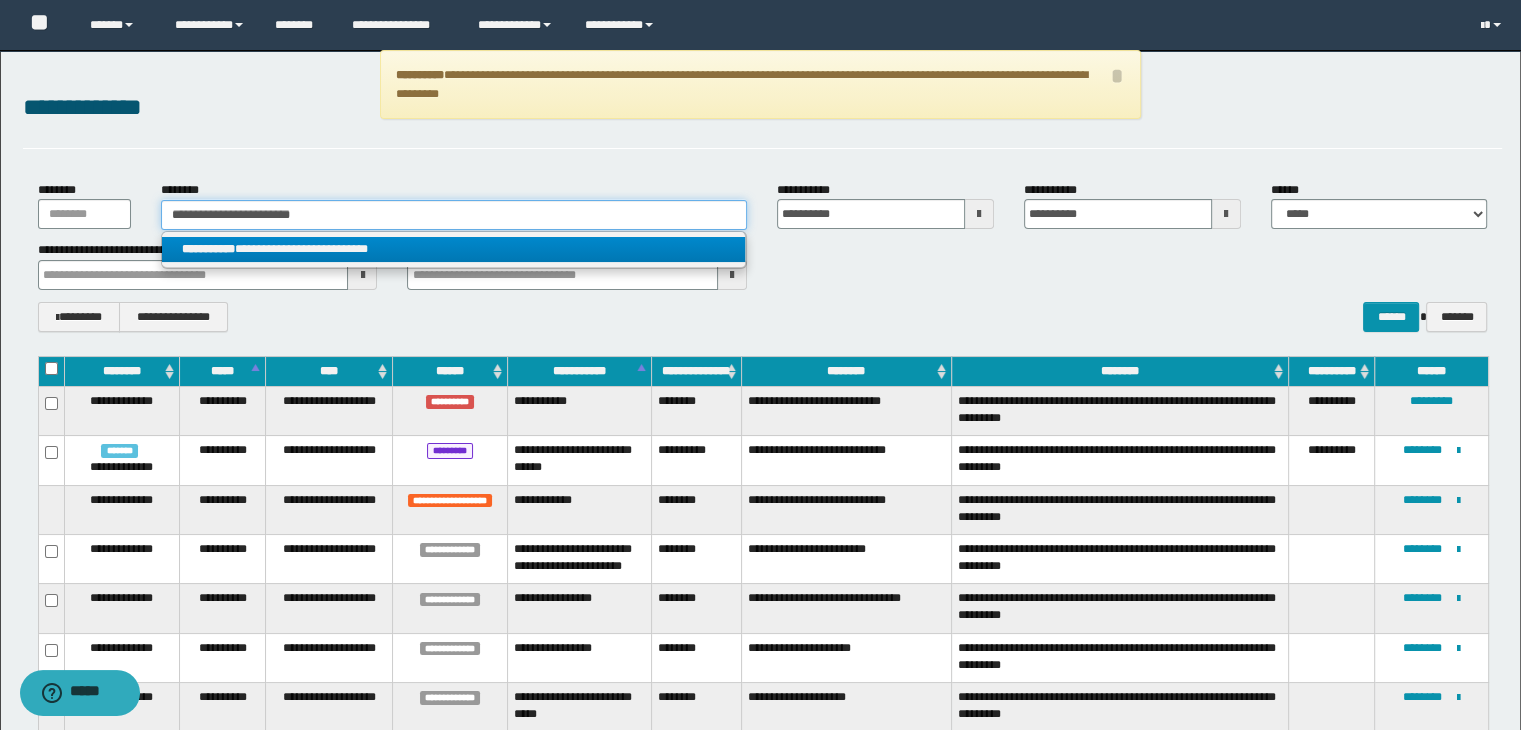 type 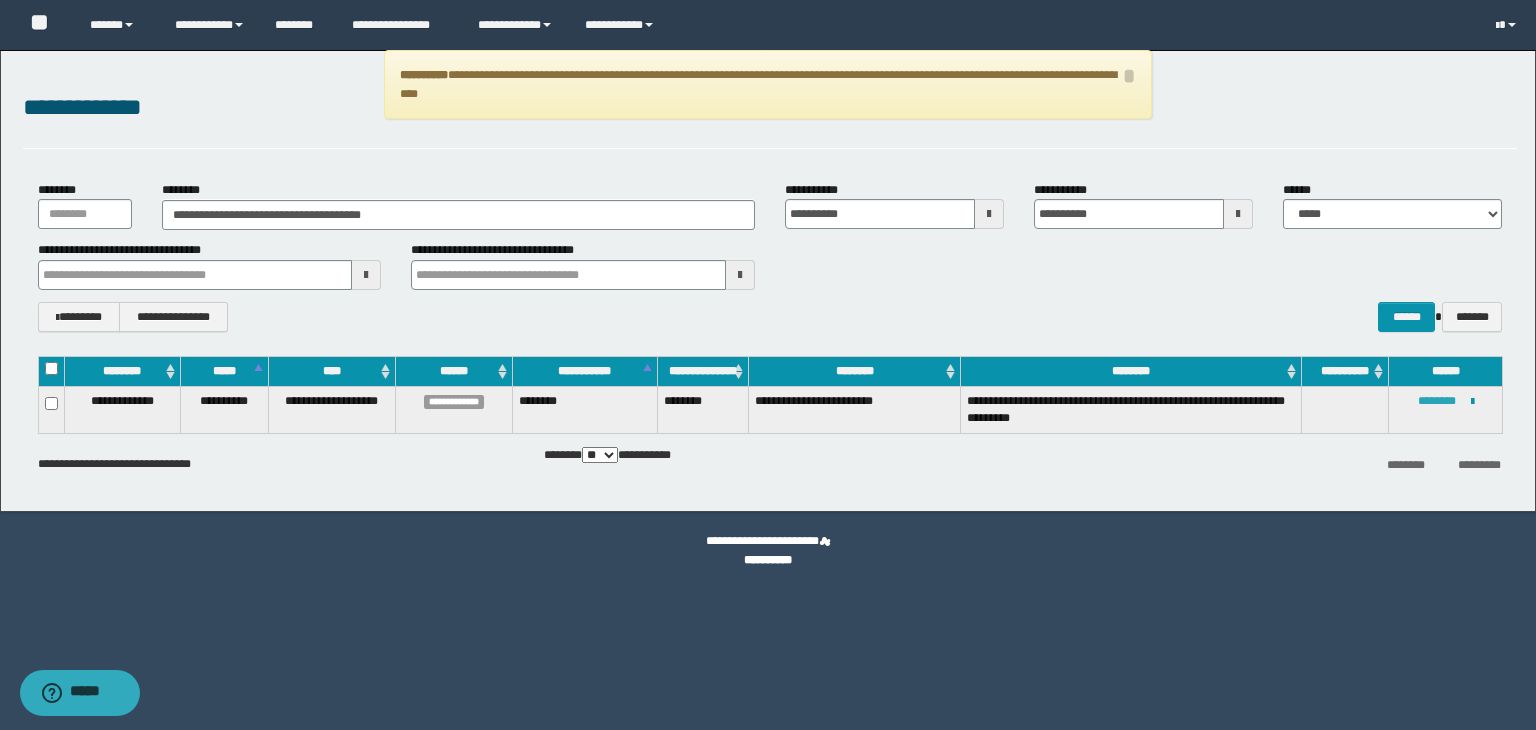 click on "********" at bounding box center [1437, 401] 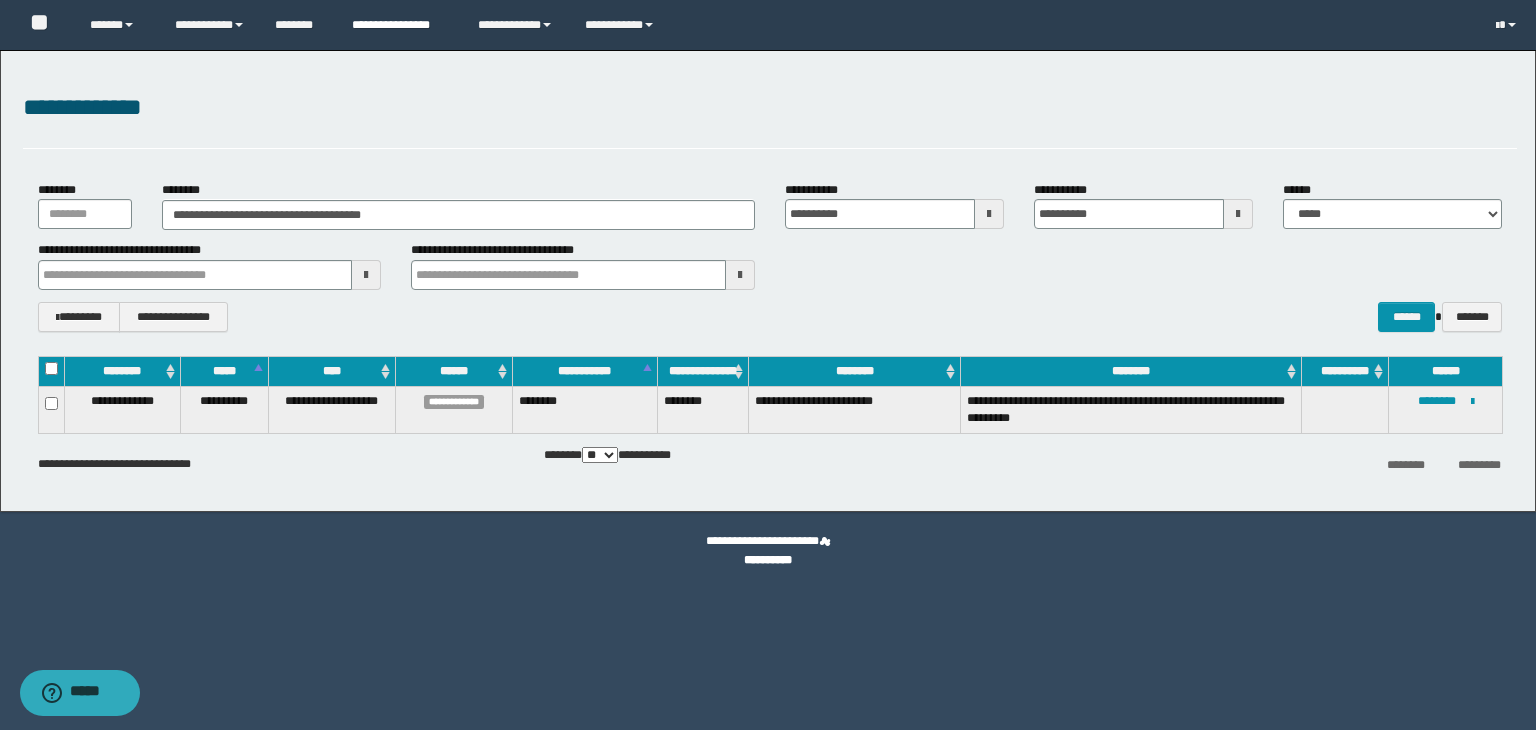 click on "**********" at bounding box center [400, 25] 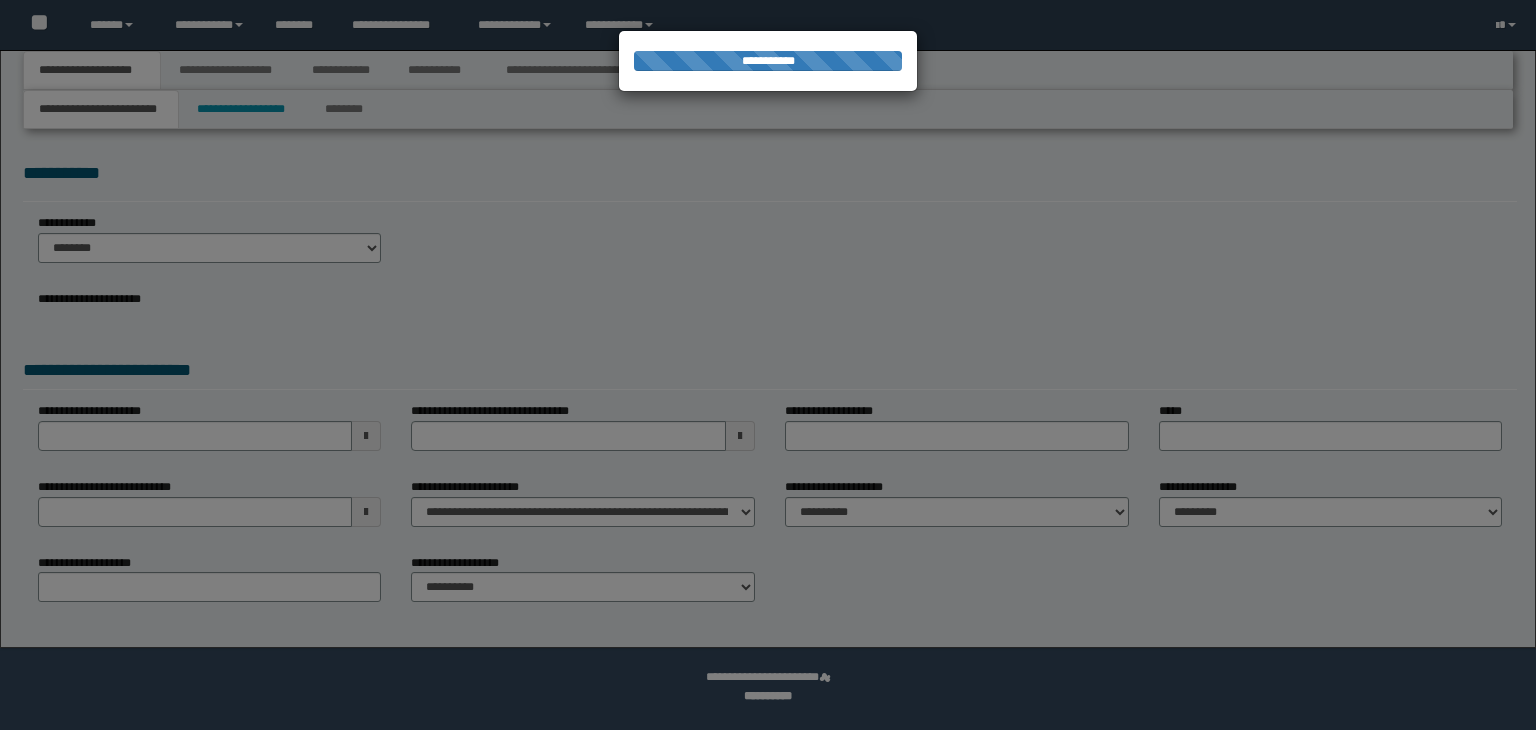 scroll, scrollTop: 0, scrollLeft: 0, axis: both 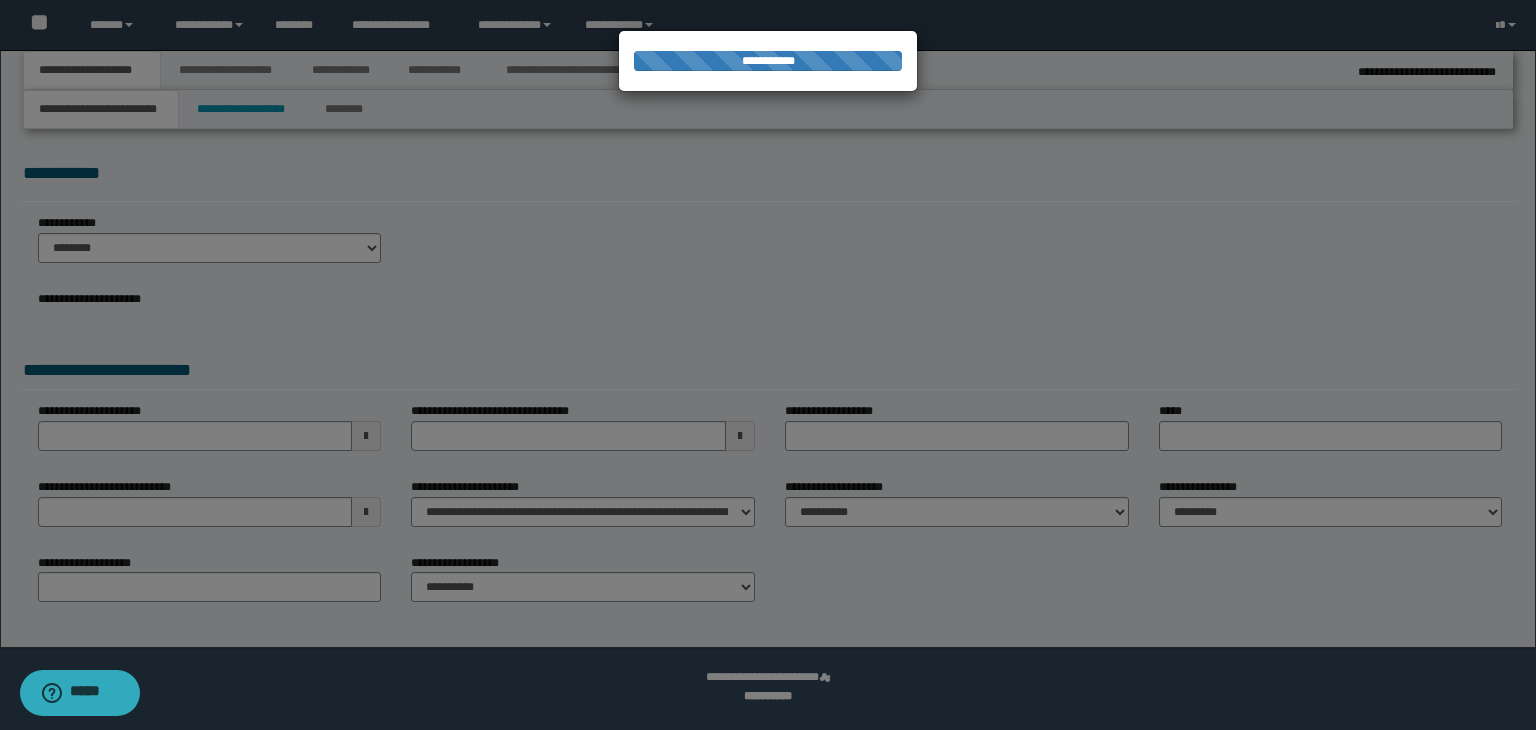 select on "*" 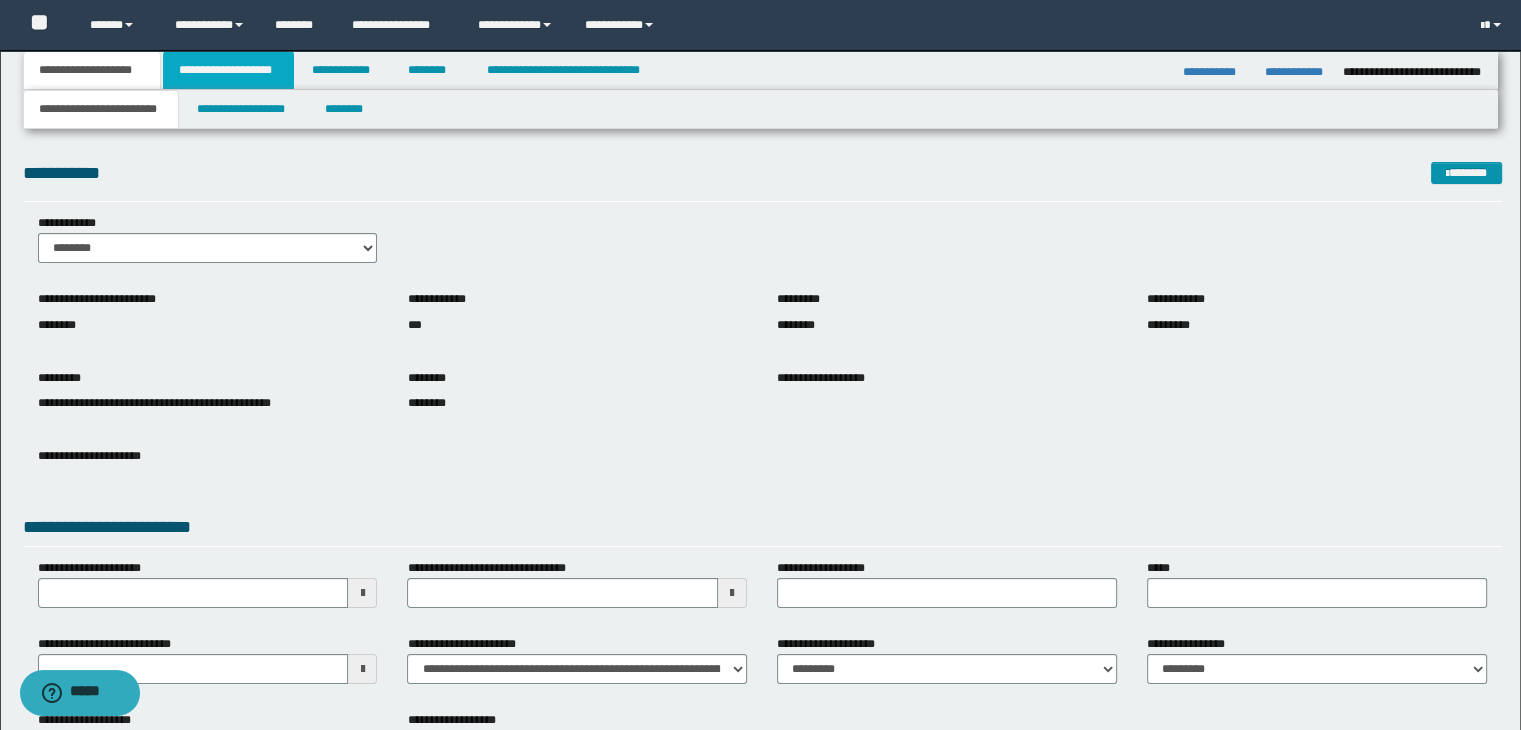 drag, startPoint x: 244, startPoint y: 65, endPoint x: 428, endPoint y: 136, distance: 197.22322 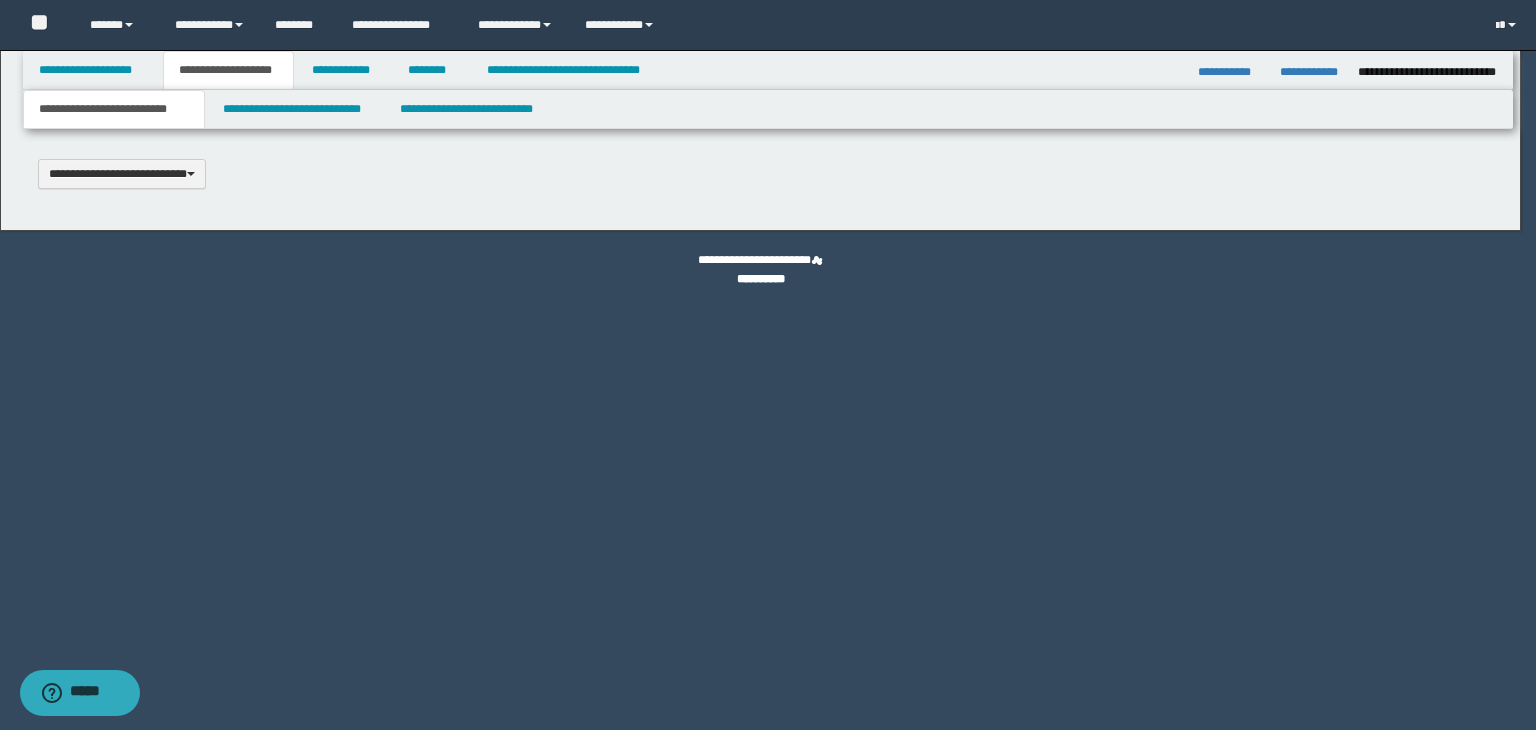 scroll, scrollTop: 0, scrollLeft: 0, axis: both 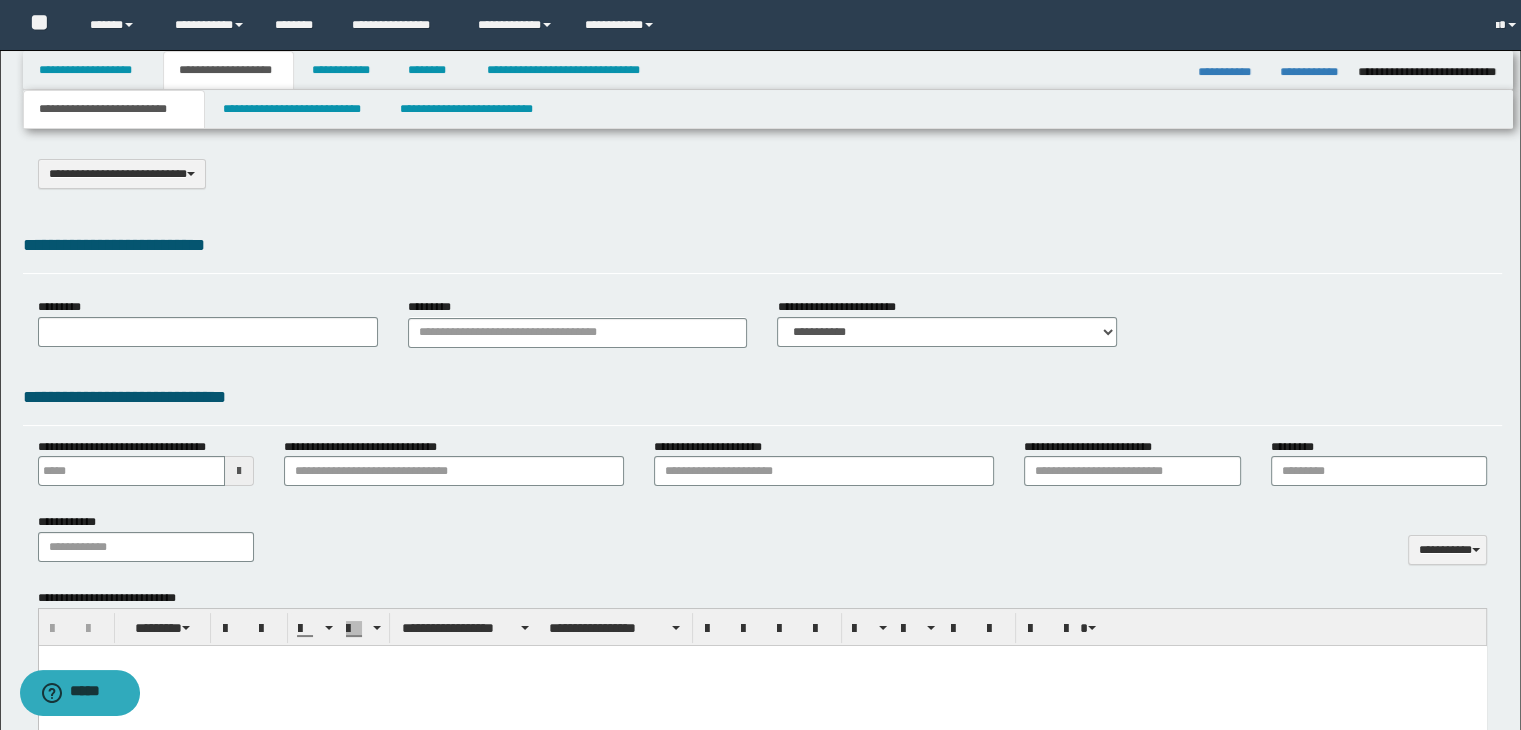 select on "*" 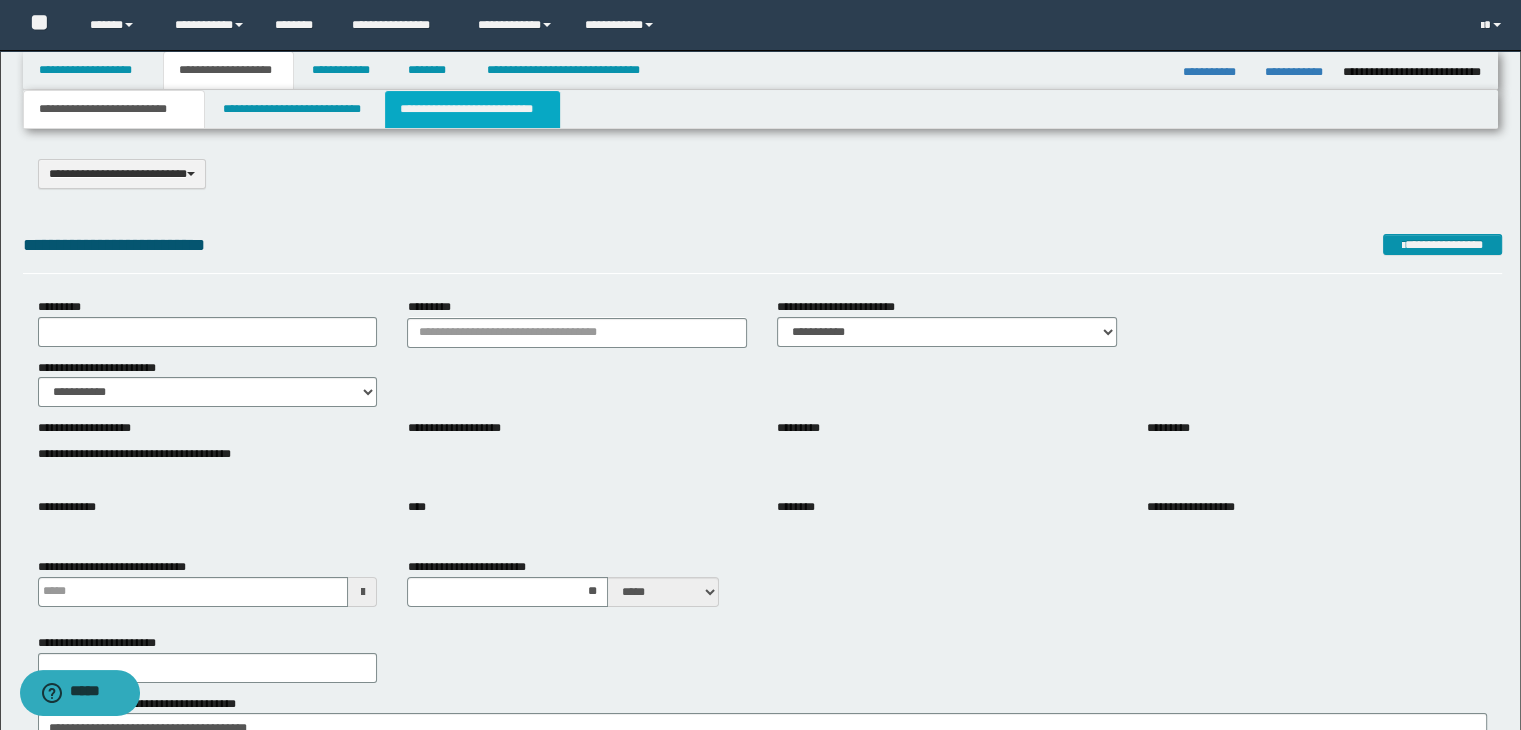 click on "**********" at bounding box center (472, 109) 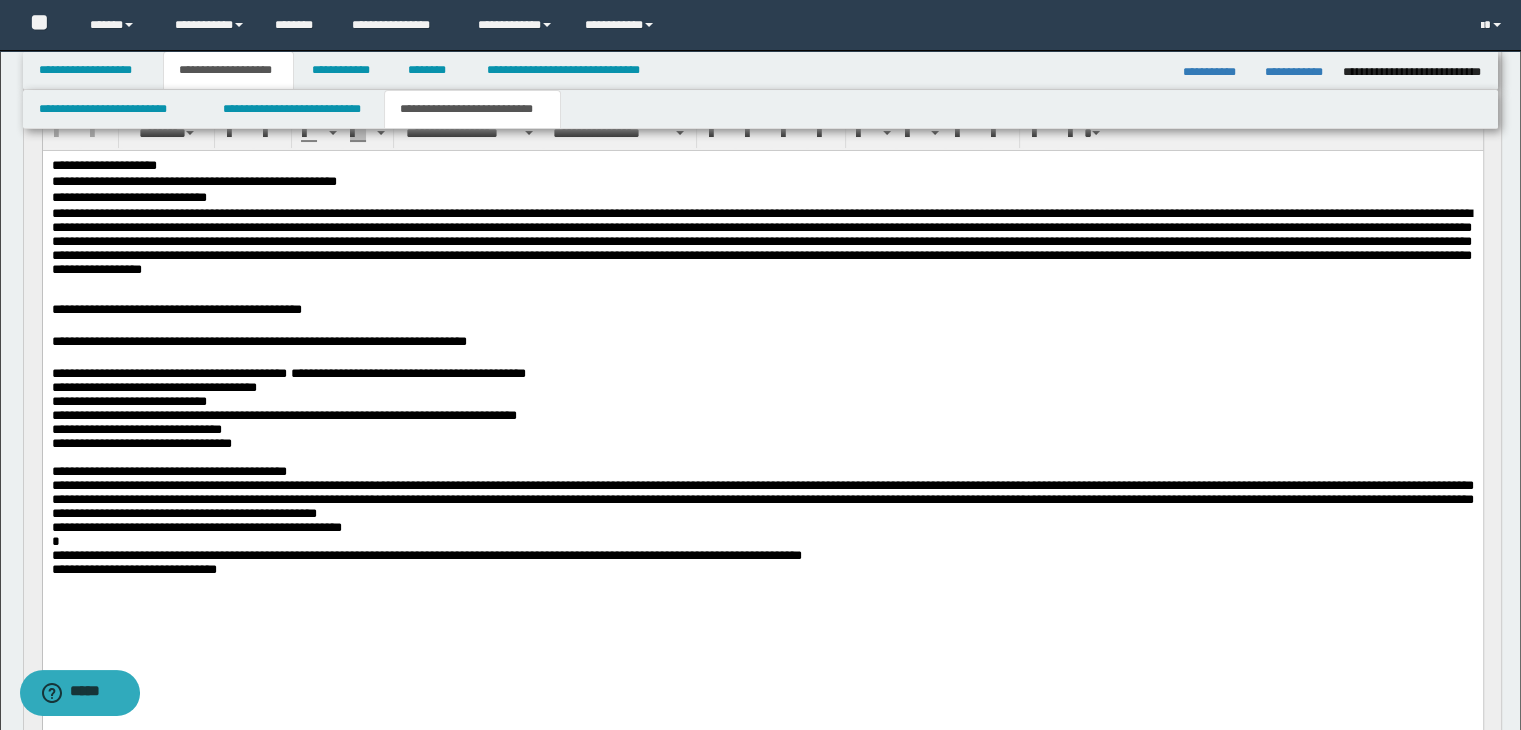 scroll, scrollTop: 100, scrollLeft: 0, axis: vertical 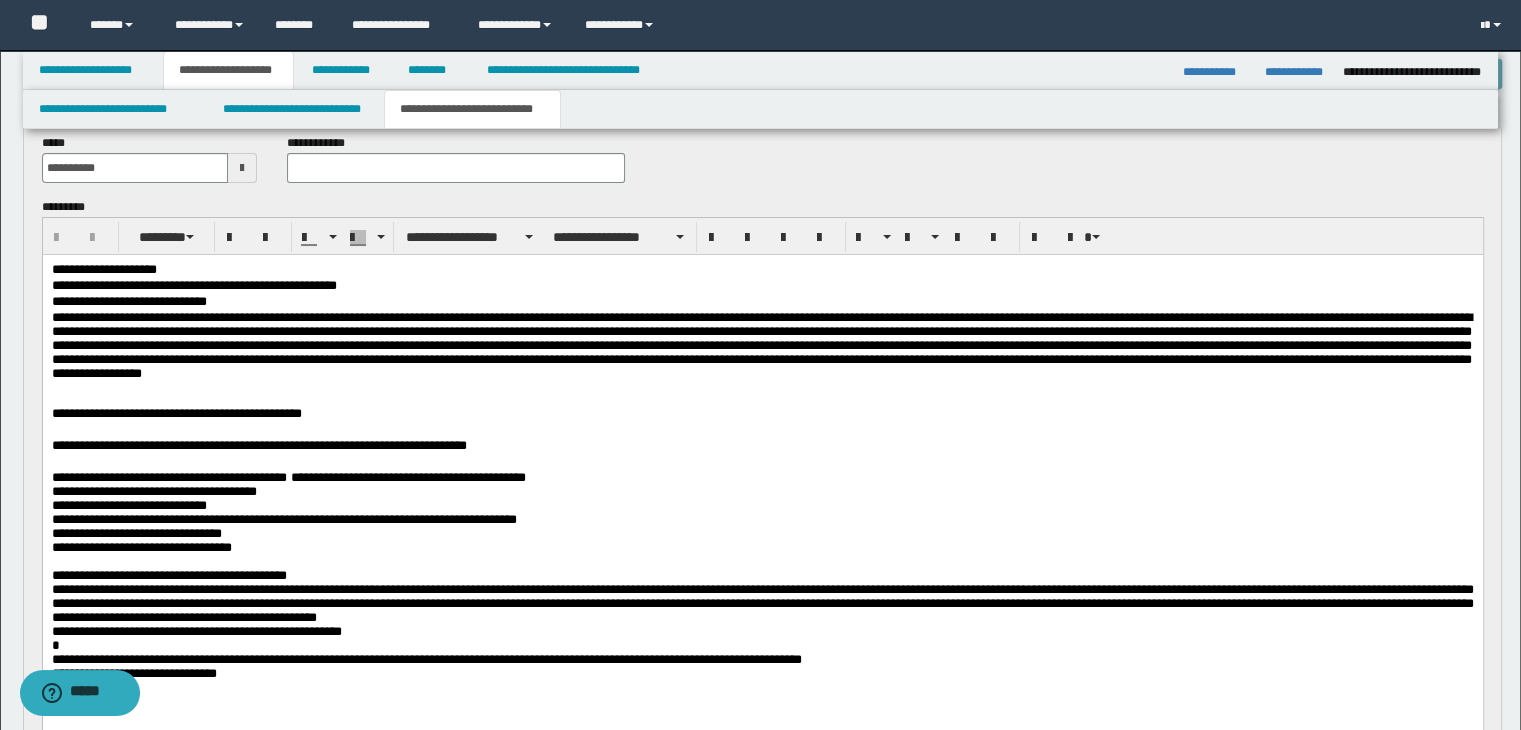 click on "**********" at bounding box center [762, 446] 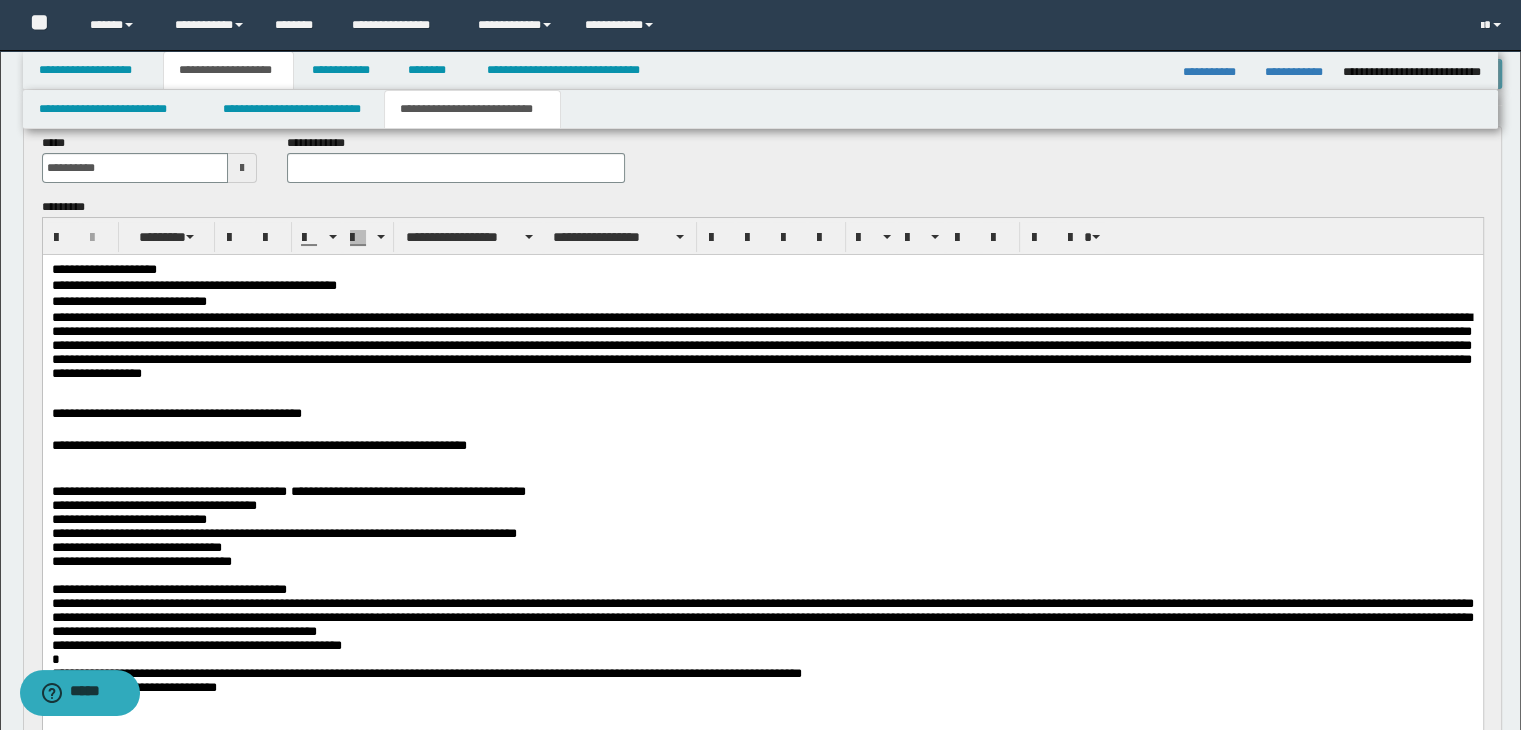 type 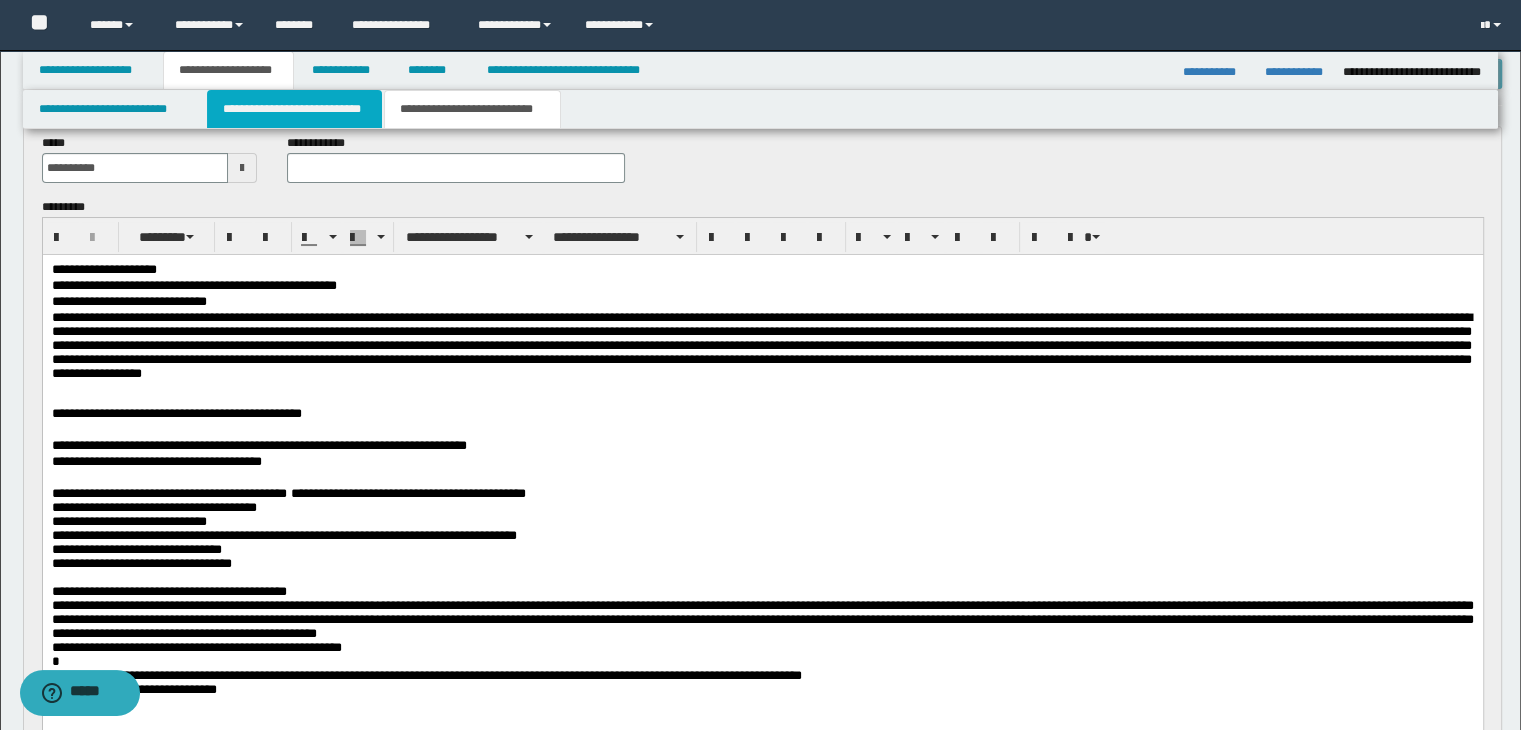 click on "**********" at bounding box center (294, 109) 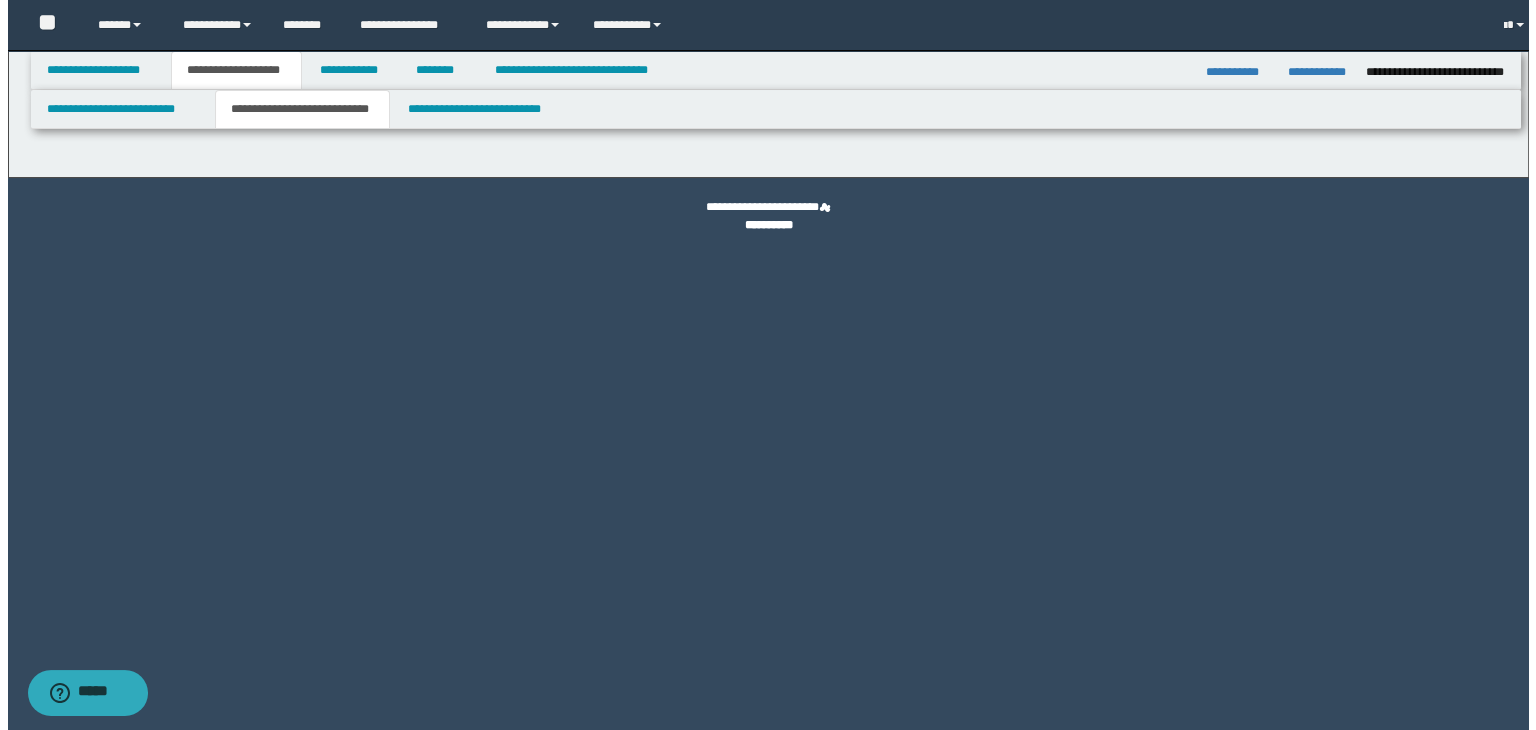 scroll, scrollTop: 0, scrollLeft: 0, axis: both 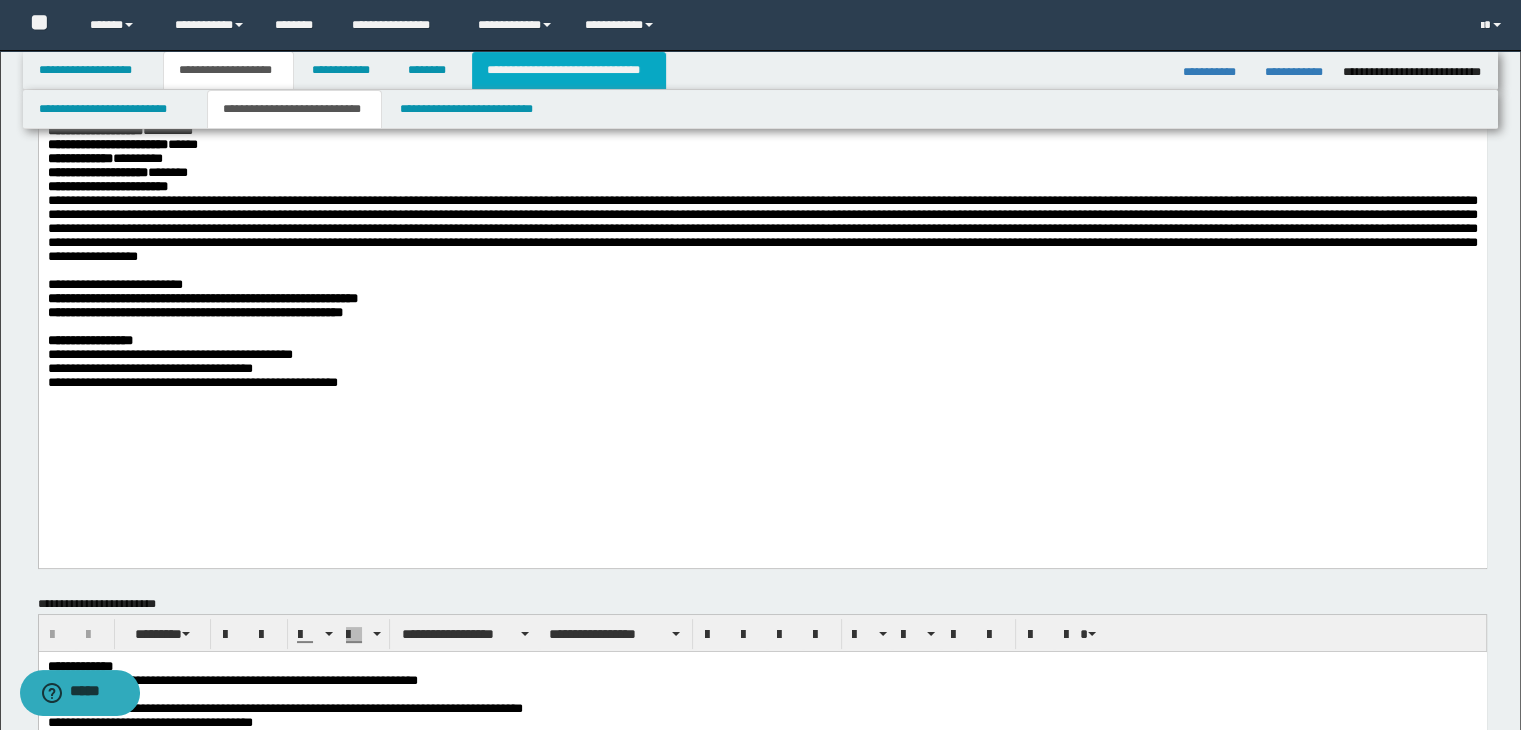 click on "**********" at bounding box center [569, 70] 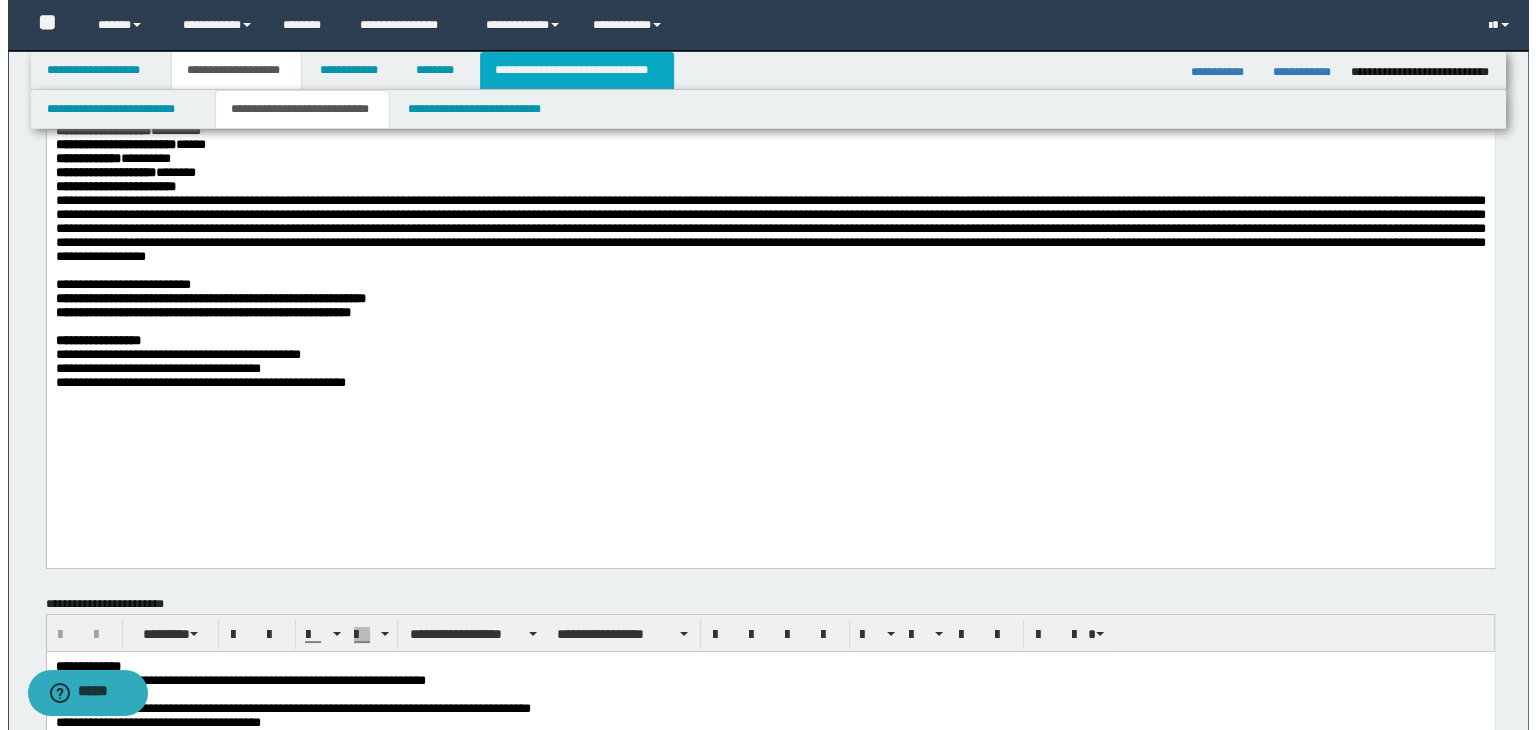 scroll, scrollTop: 0, scrollLeft: 0, axis: both 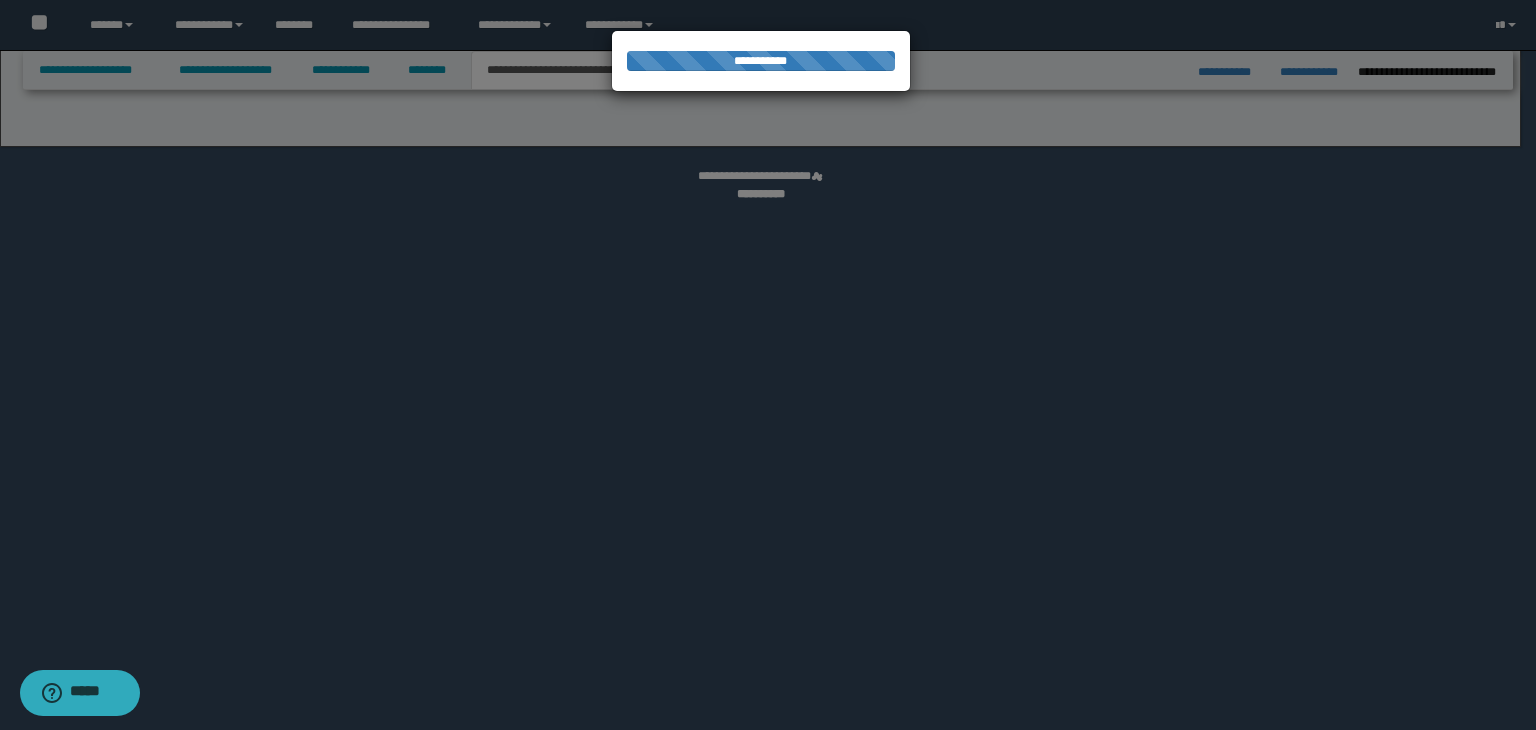 select on "*" 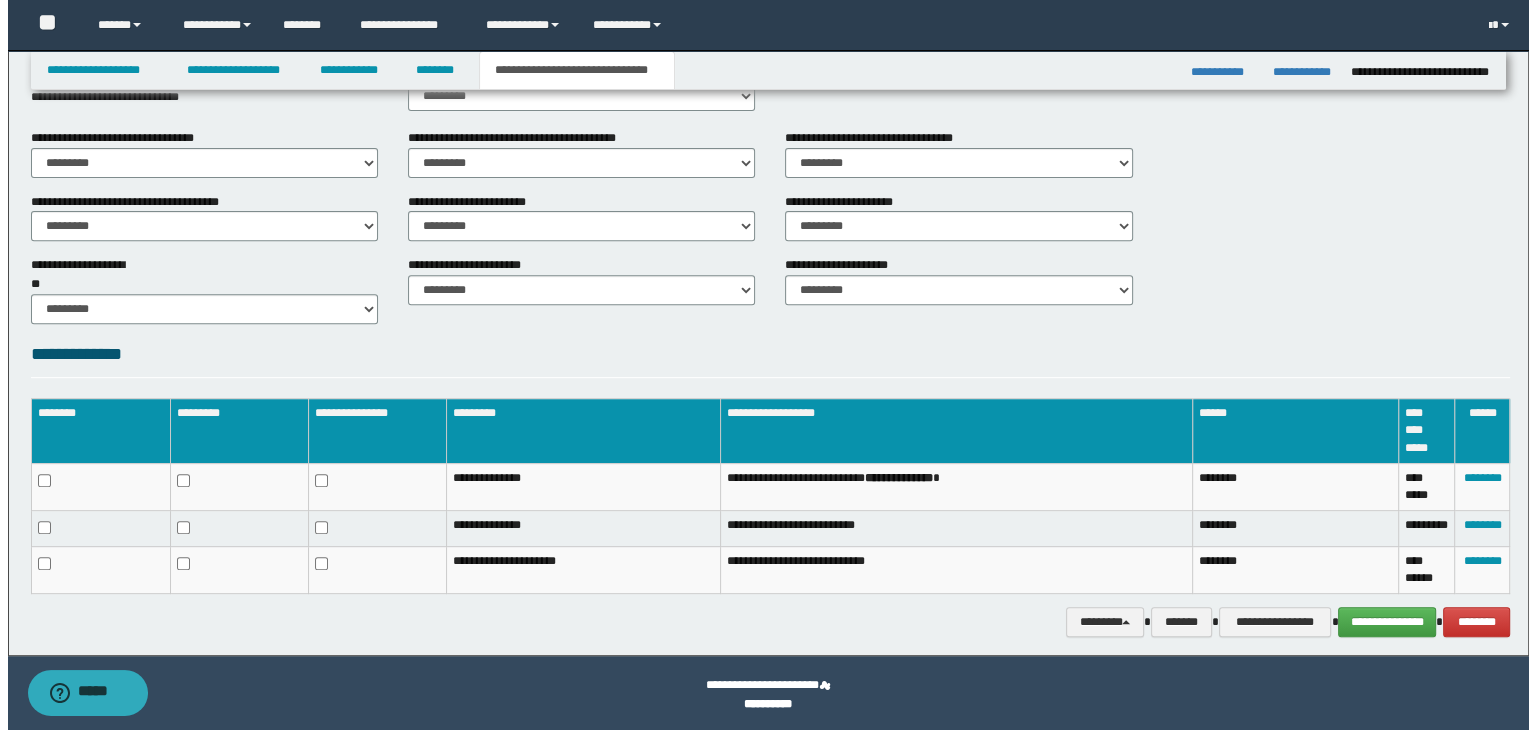 scroll, scrollTop: 719, scrollLeft: 0, axis: vertical 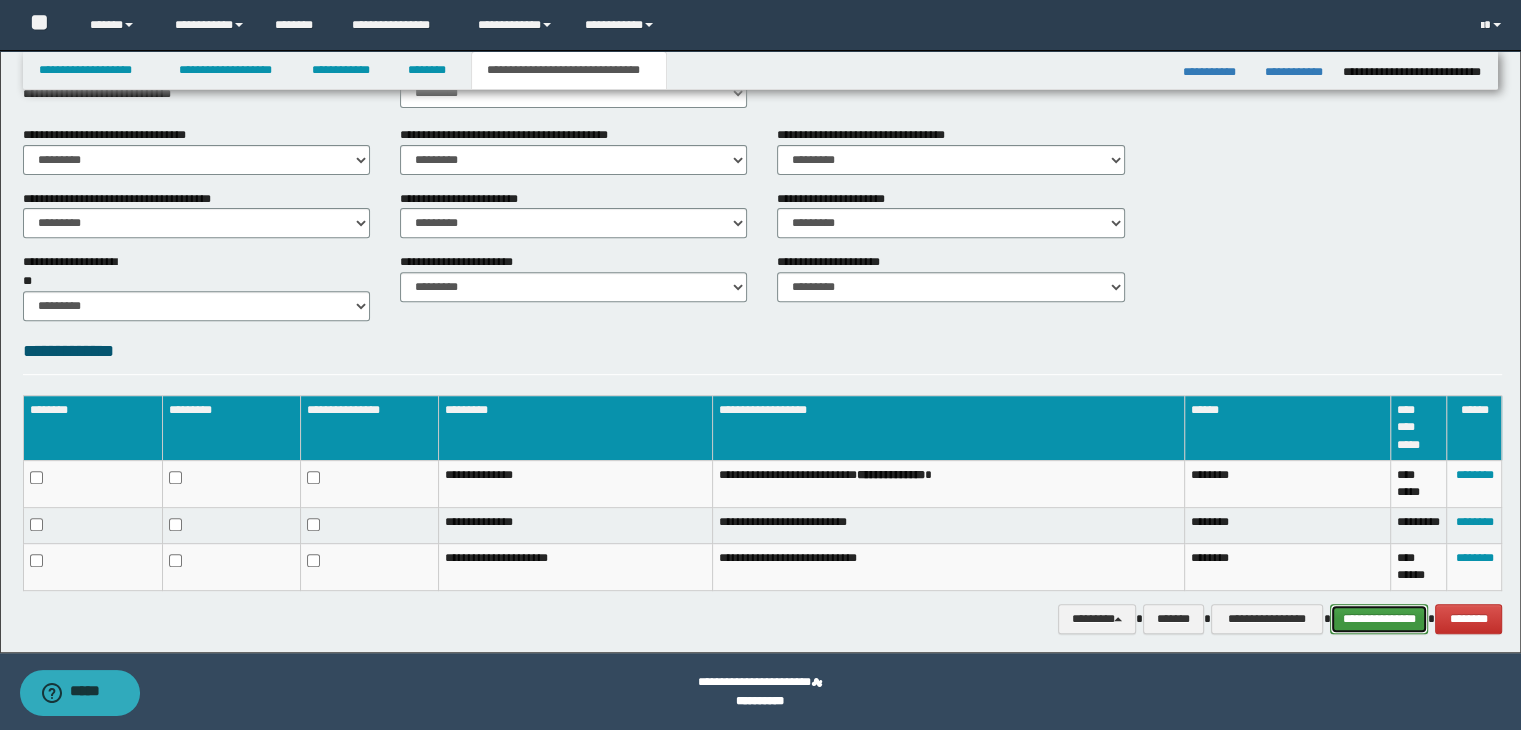 click on "**********" at bounding box center [1379, 619] 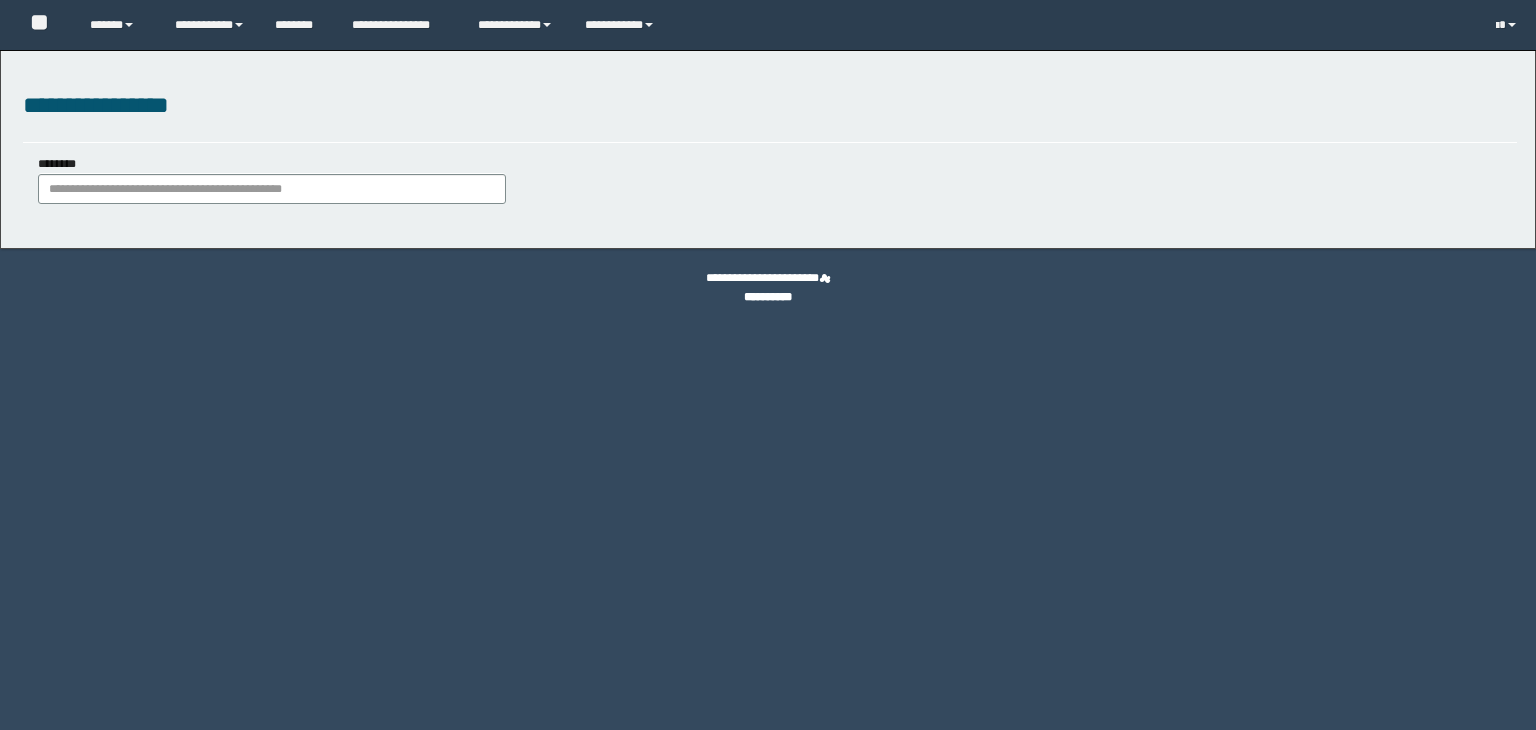 scroll, scrollTop: 0, scrollLeft: 0, axis: both 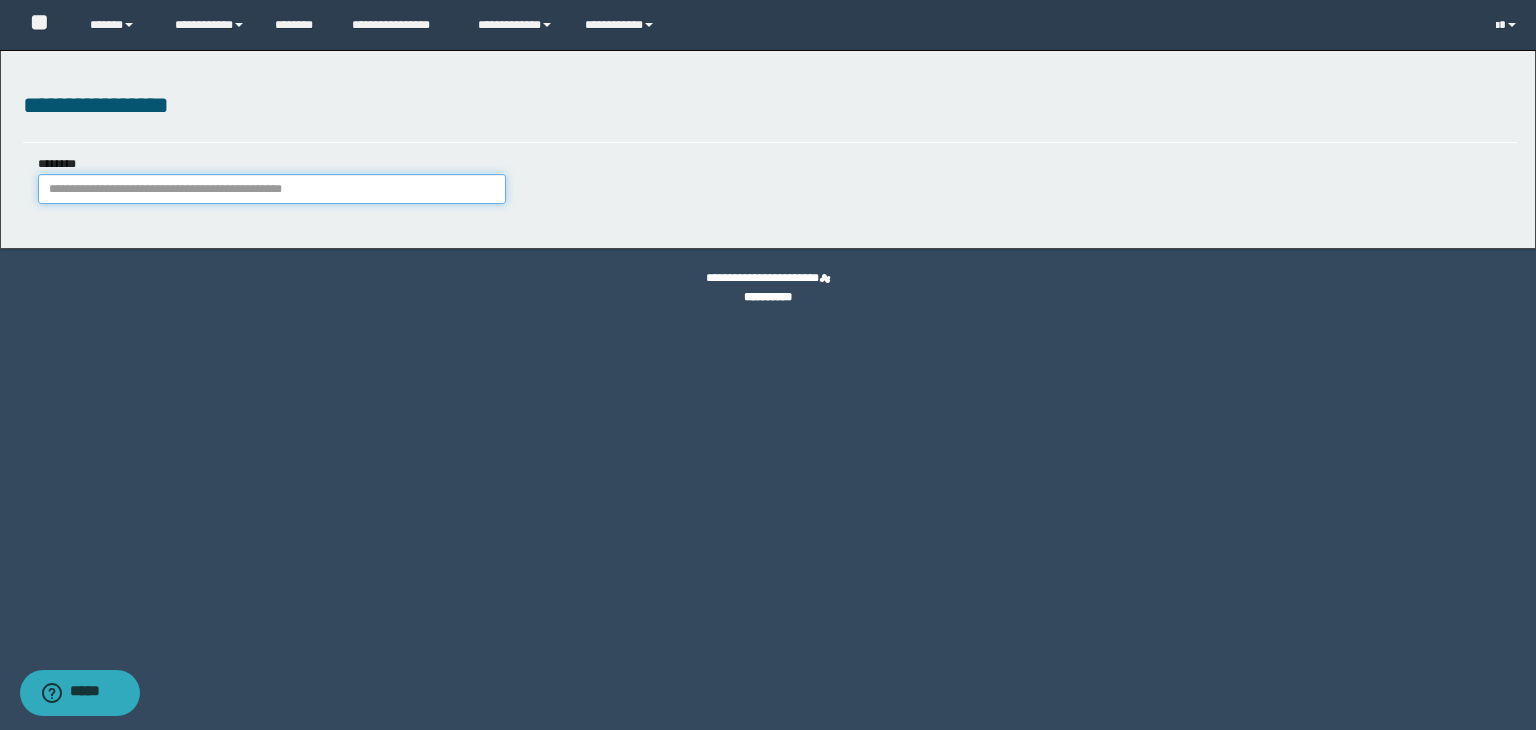 click on "********" at bounding box center (272, 189) 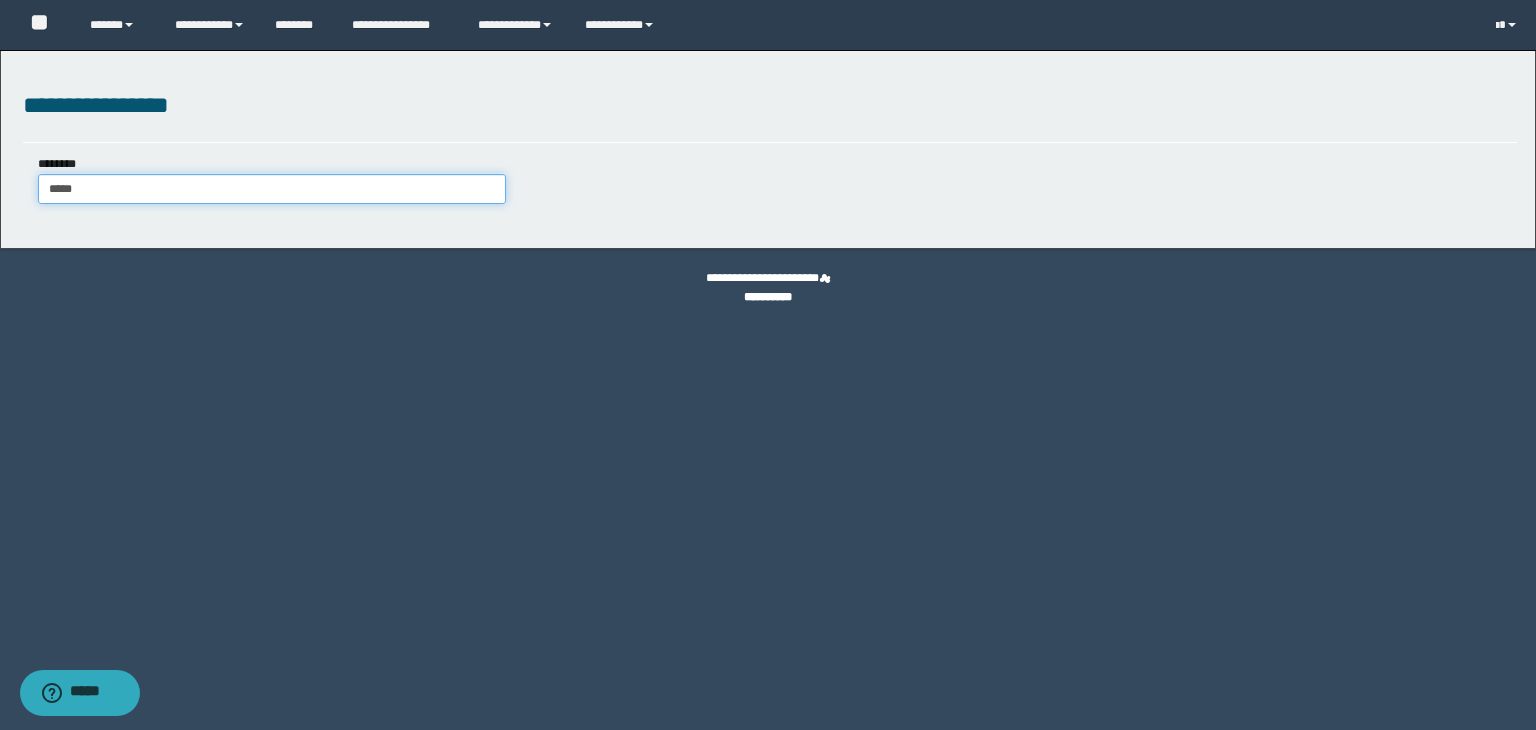 type on "******" 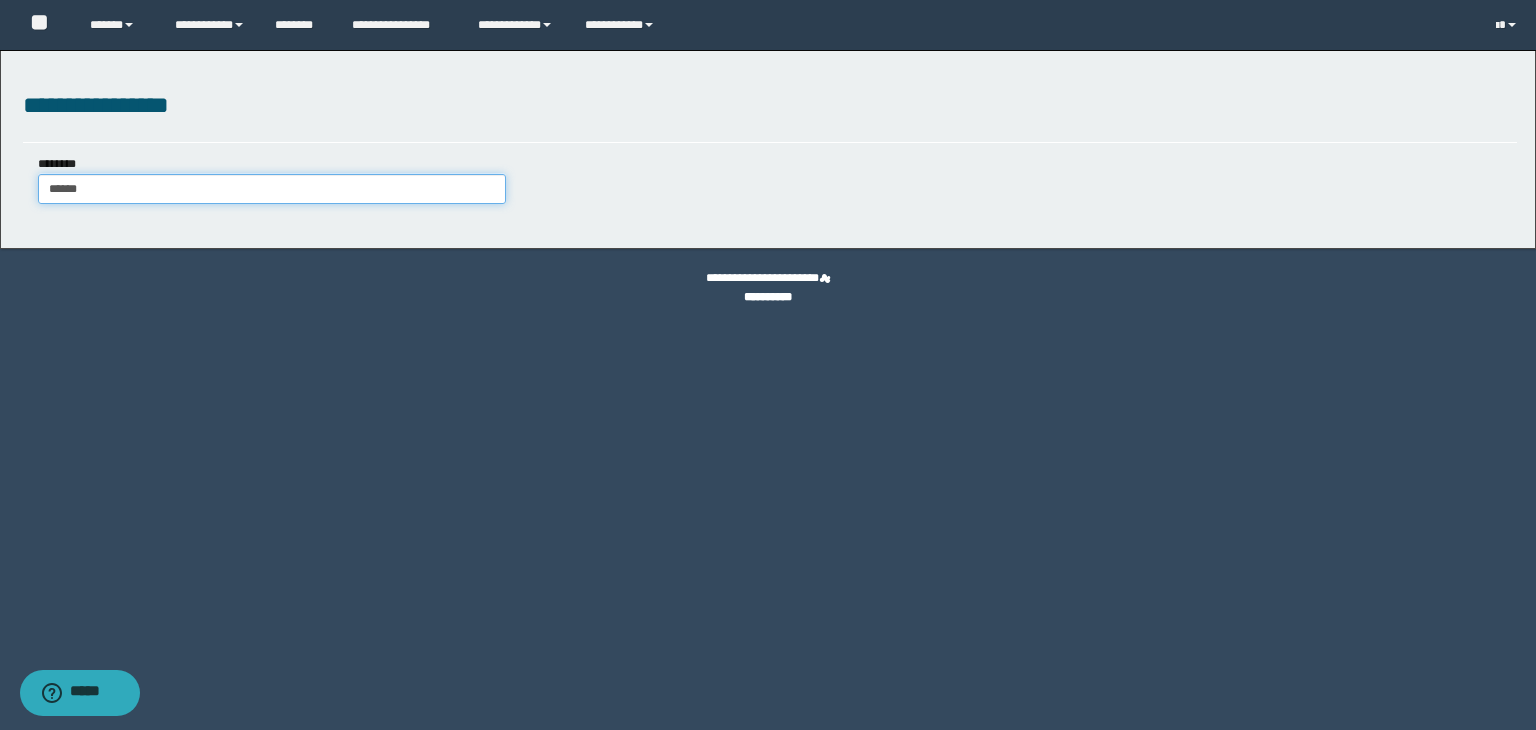 type on "******" 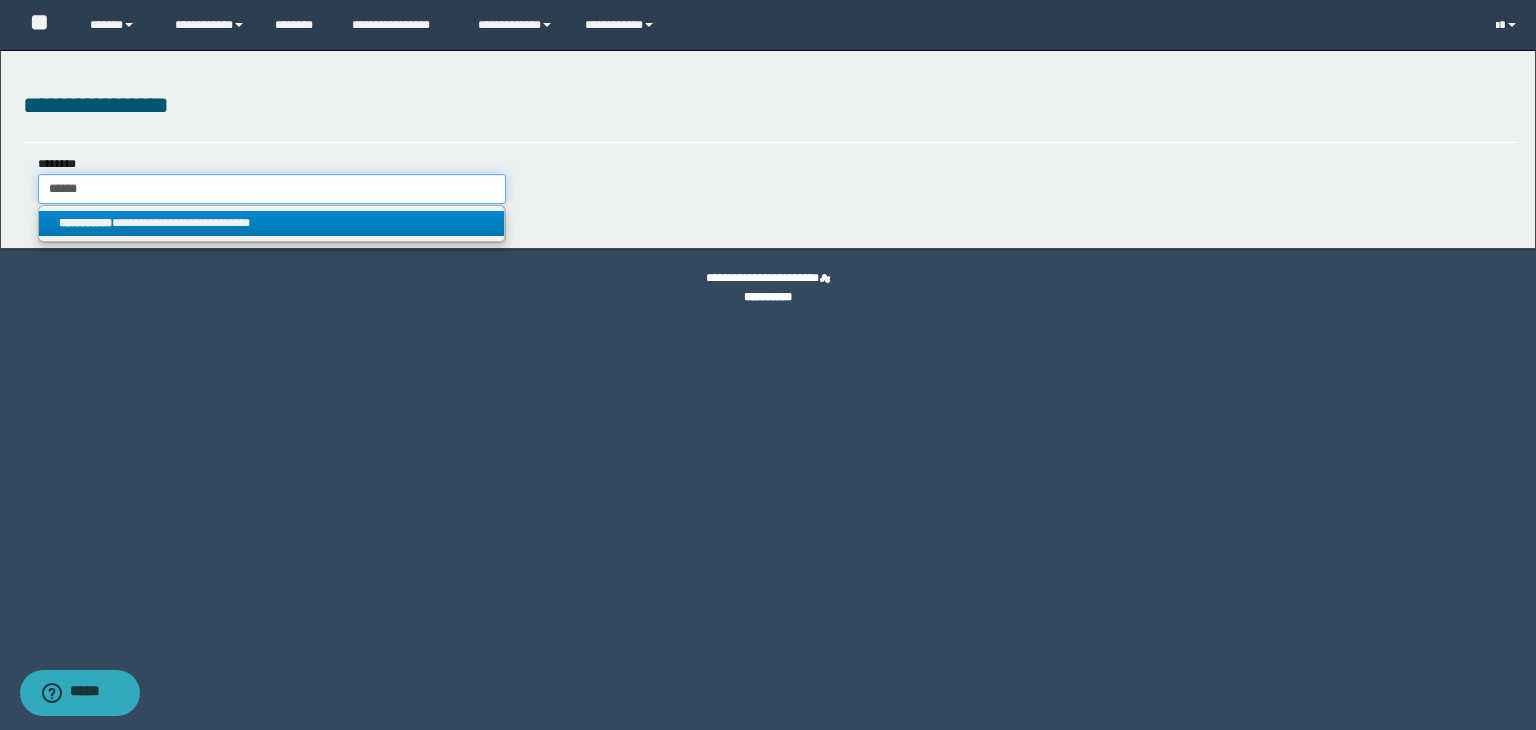 type on "******" 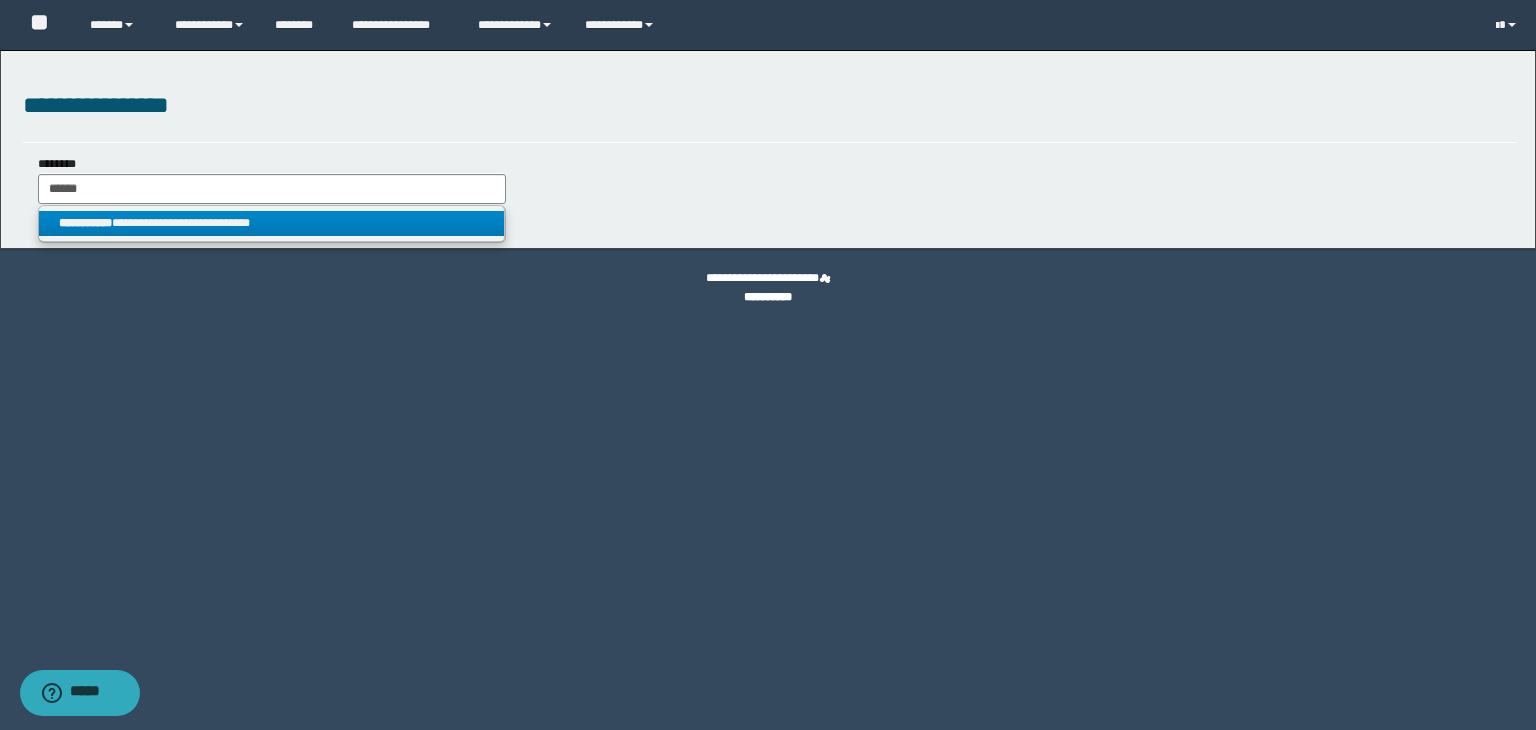 click on "**********" at bounding box center (271, 223) 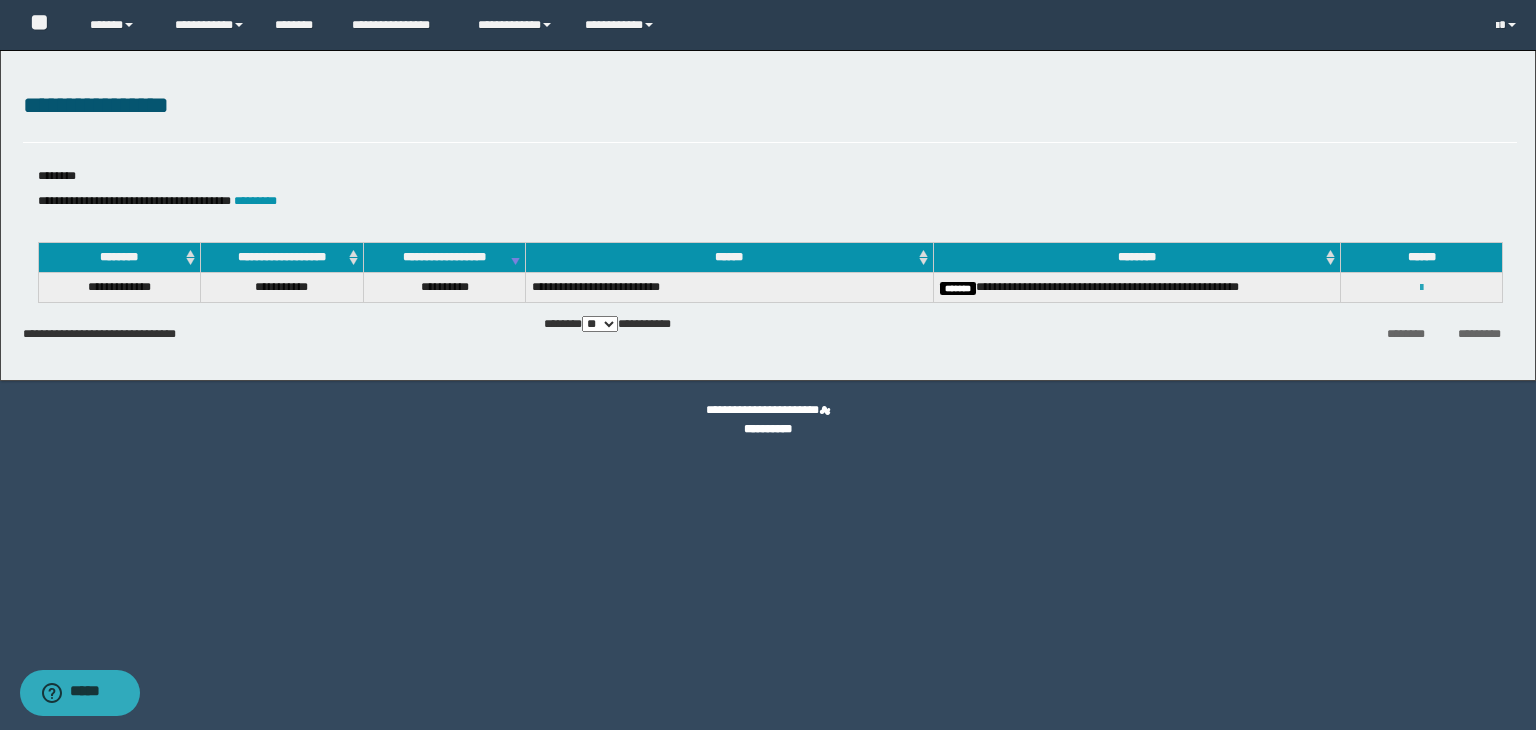 click at bounding box center [1421, 288] 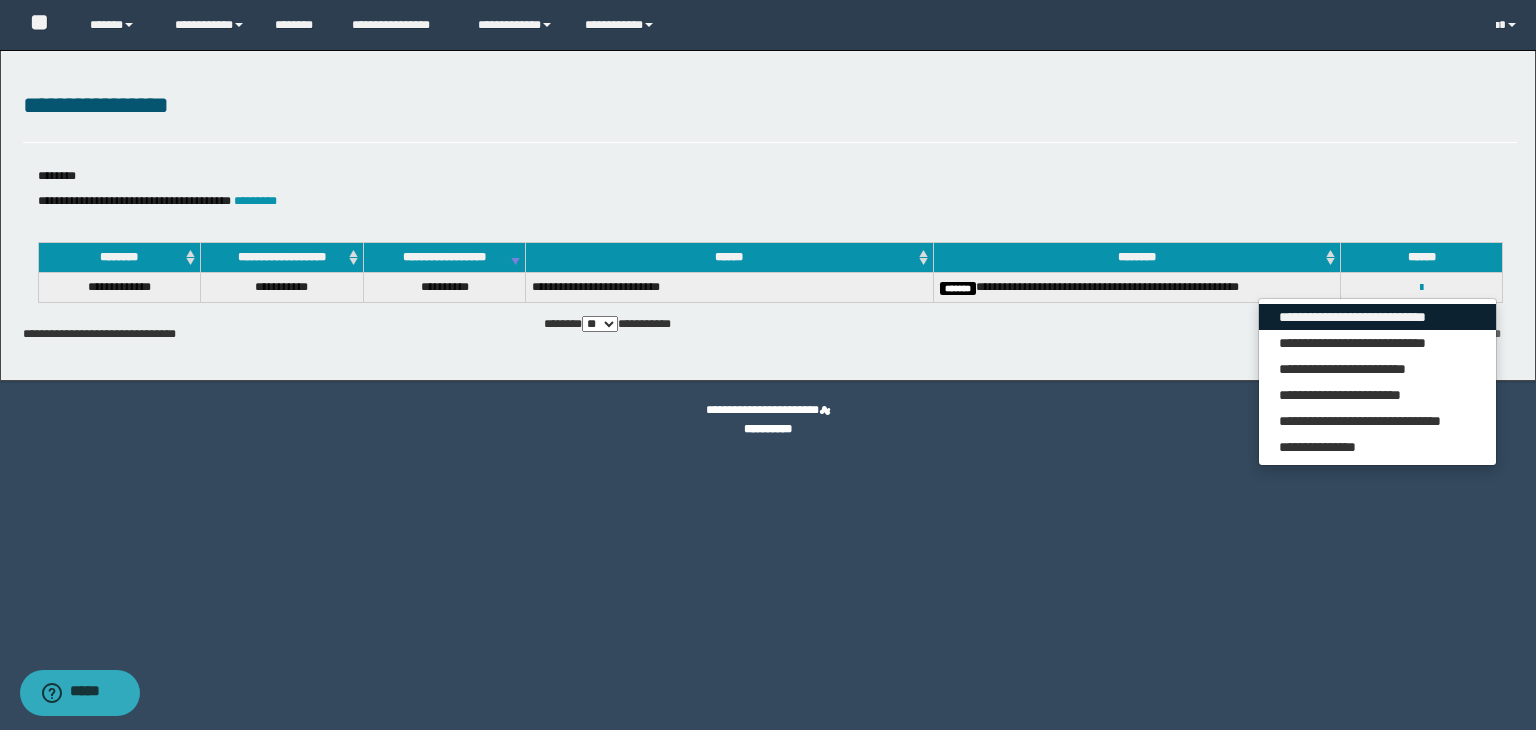 click on "**********" at bounding box center [1377, 317] 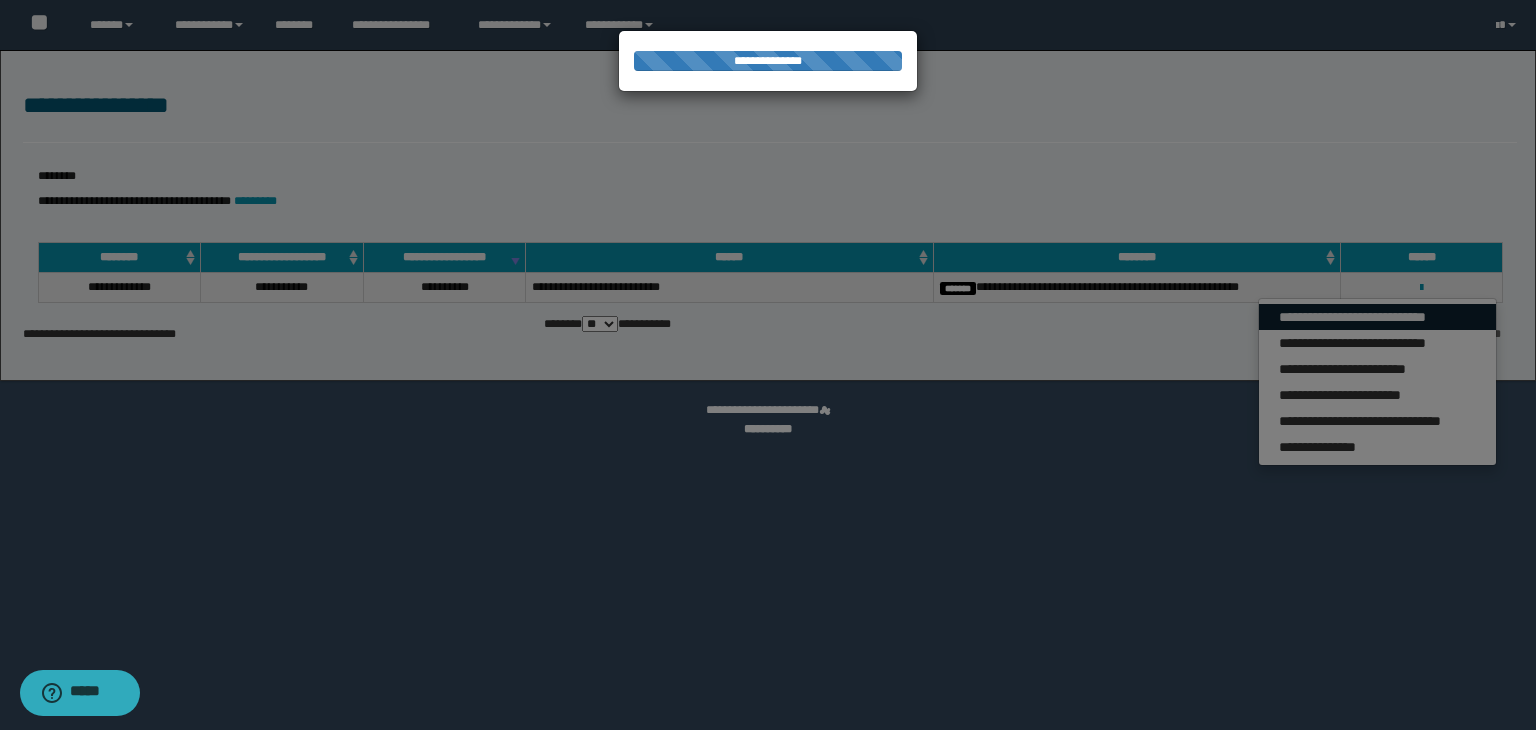 scroll, scrollTop: 0, scrollLeft: 0, axis: both 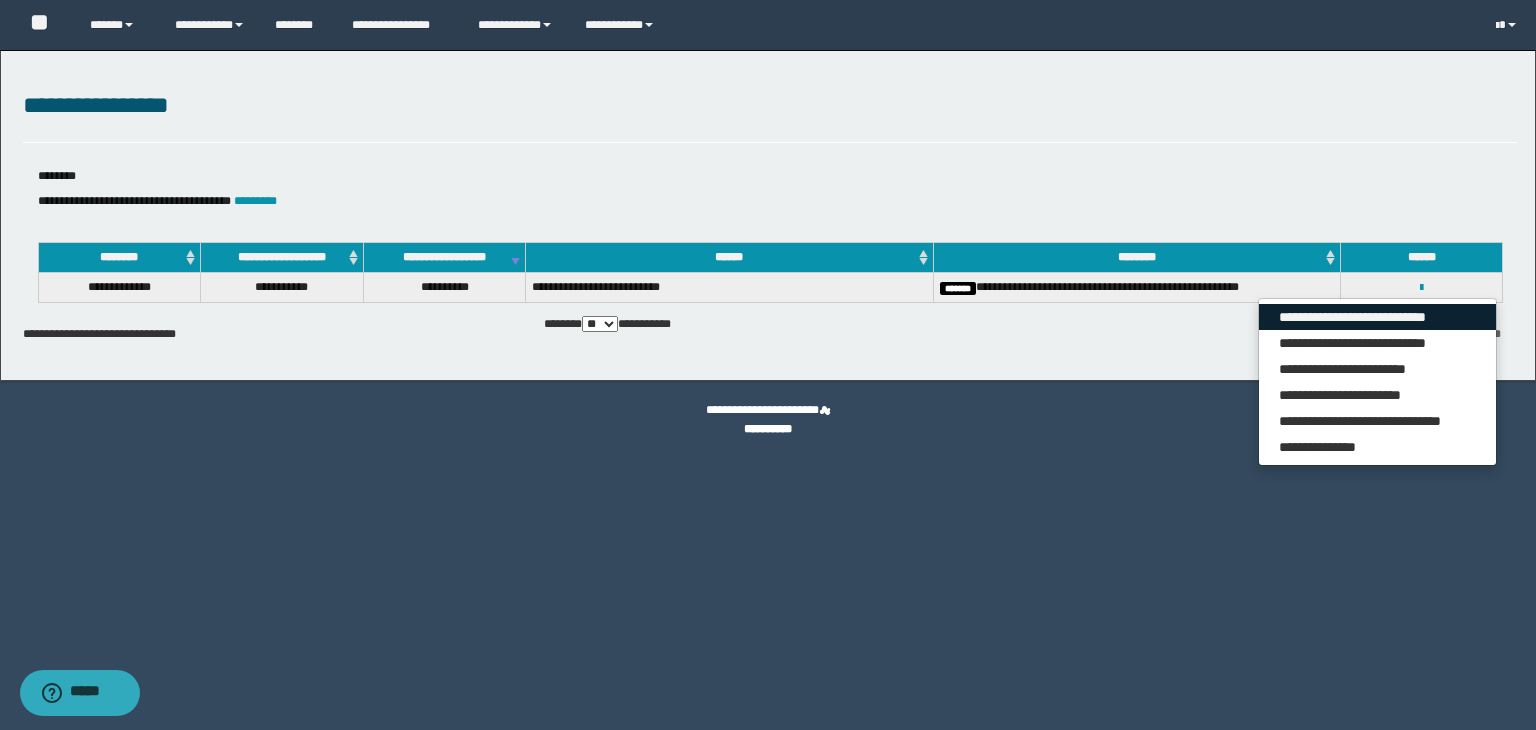click on "**********" at bounding box center [1377, 317] 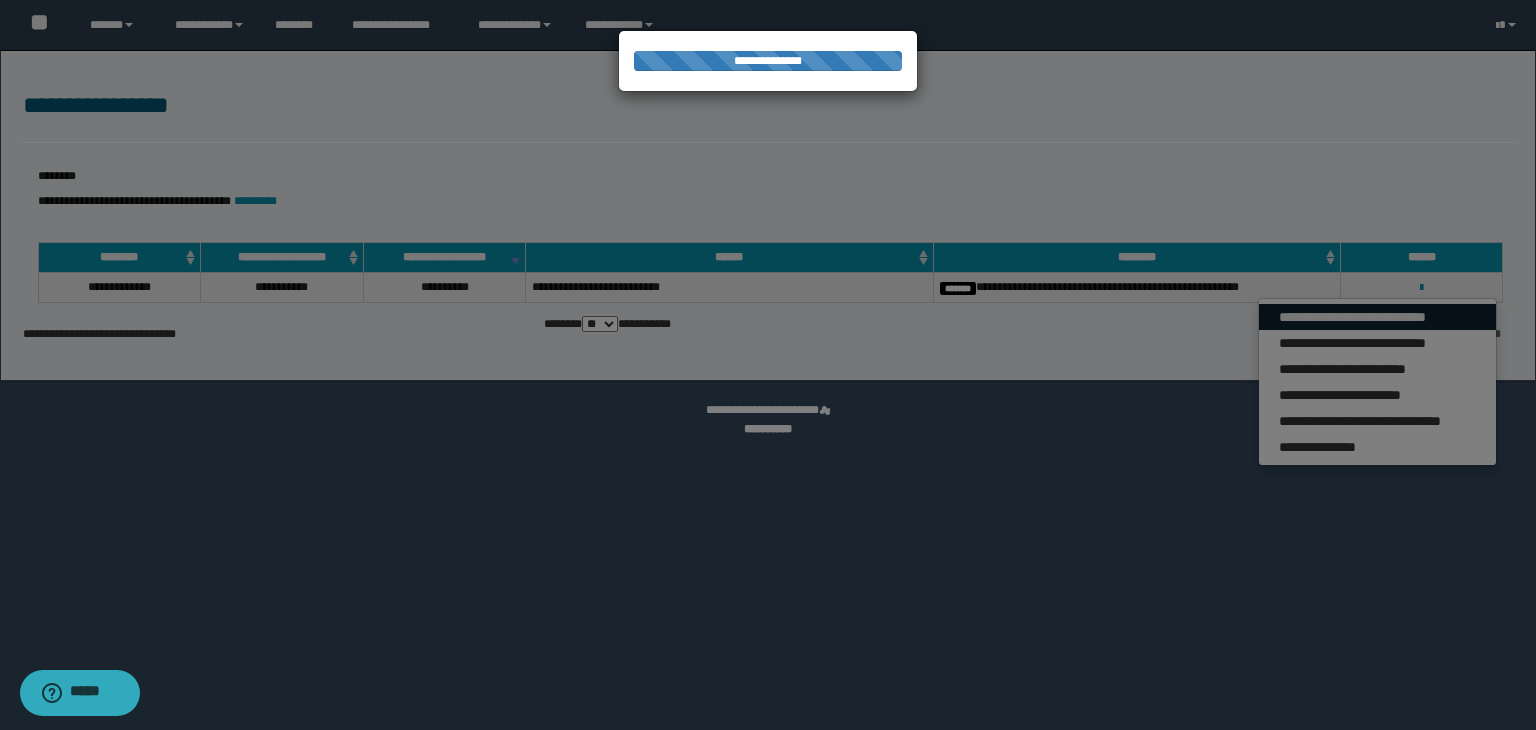 scroll, scrollTop: 0, scrollLeft: 0, axis: both 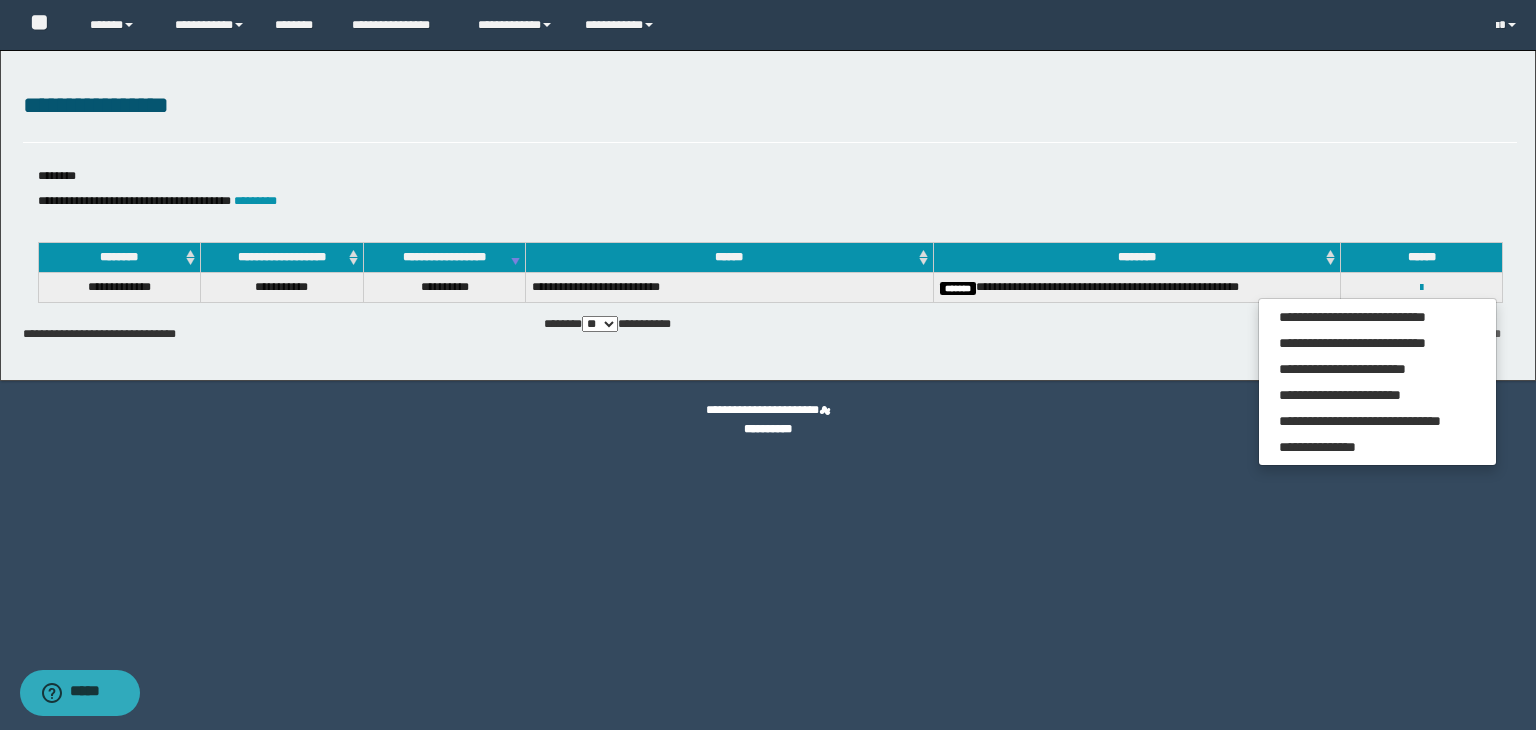 click on "**********" at bounding box center [770, 302] 